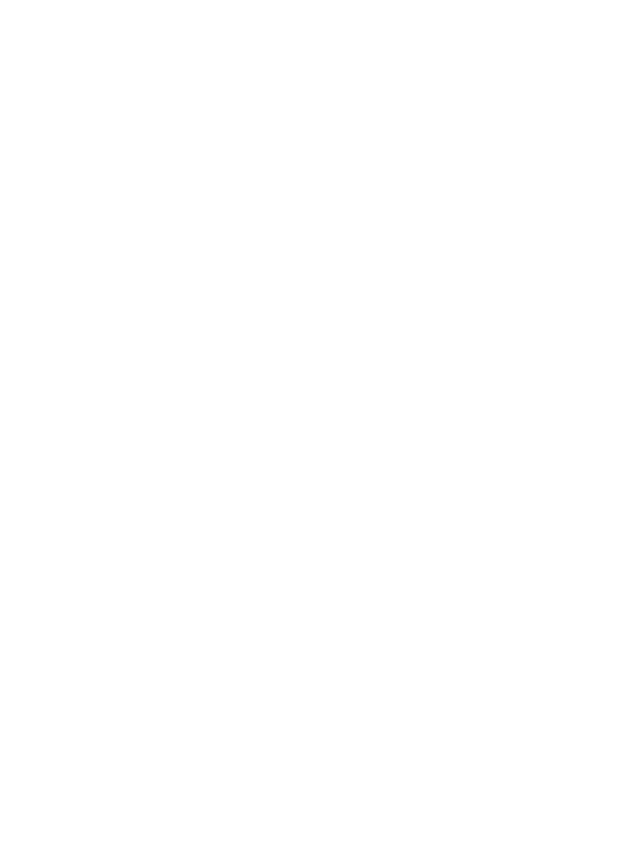 scroll, scrollTop: 0, scrollLeft: 0, axis: both 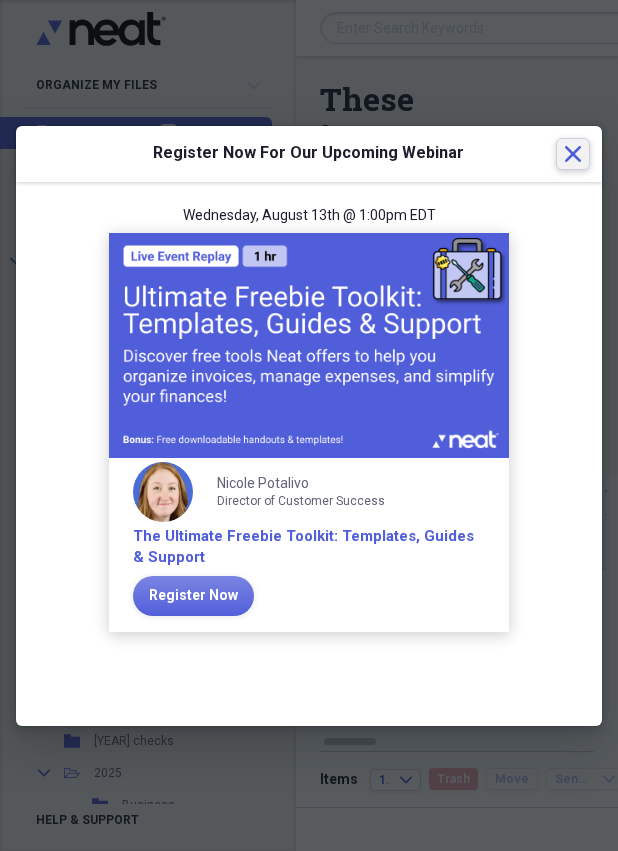 click on "Close" at bounding box center (573, 154) 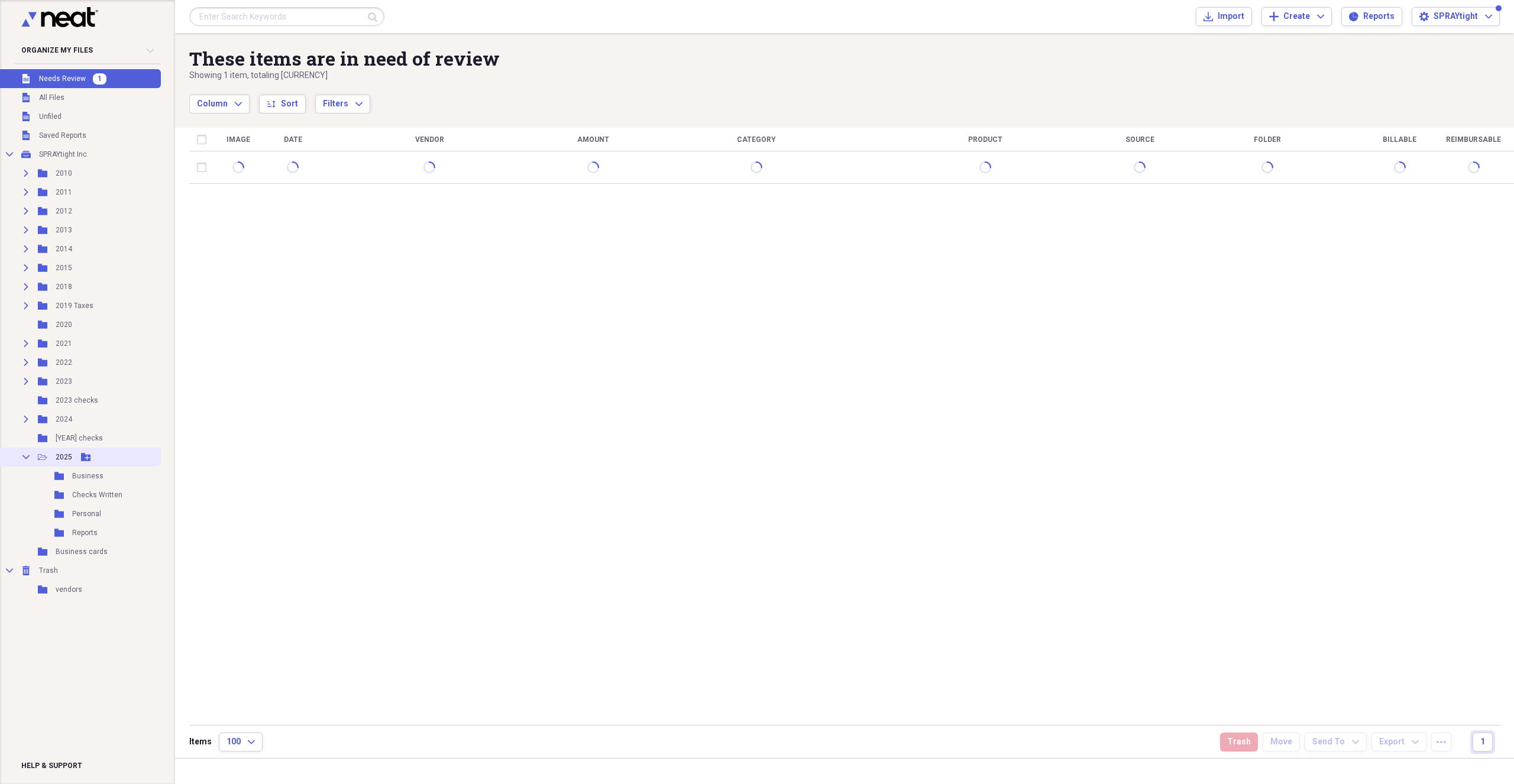 click on "Collapse Open Folder 2025 Add Folder" at bounding box center (79, 457) 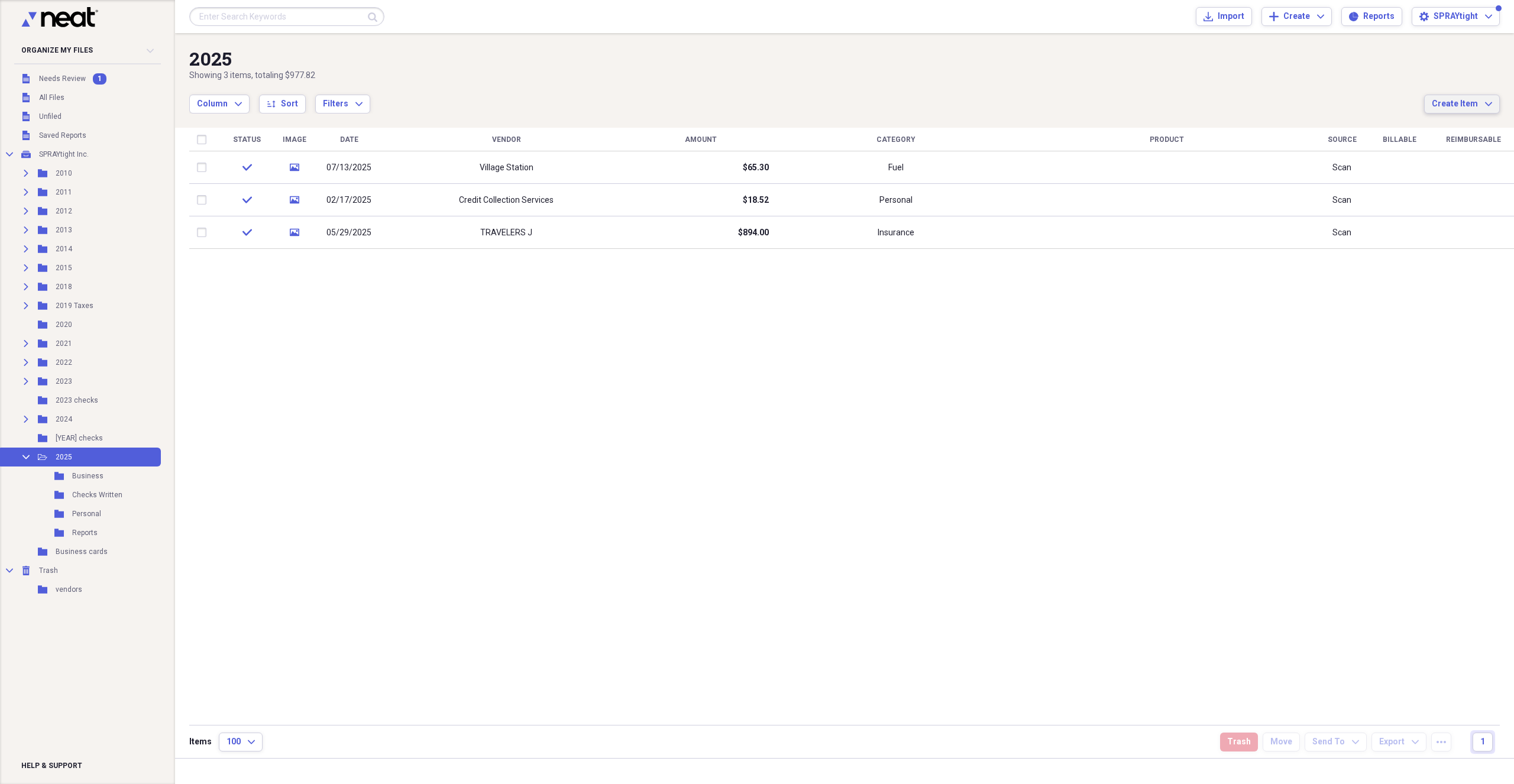 click on "Create Item" at bounding box center (1455, 104) 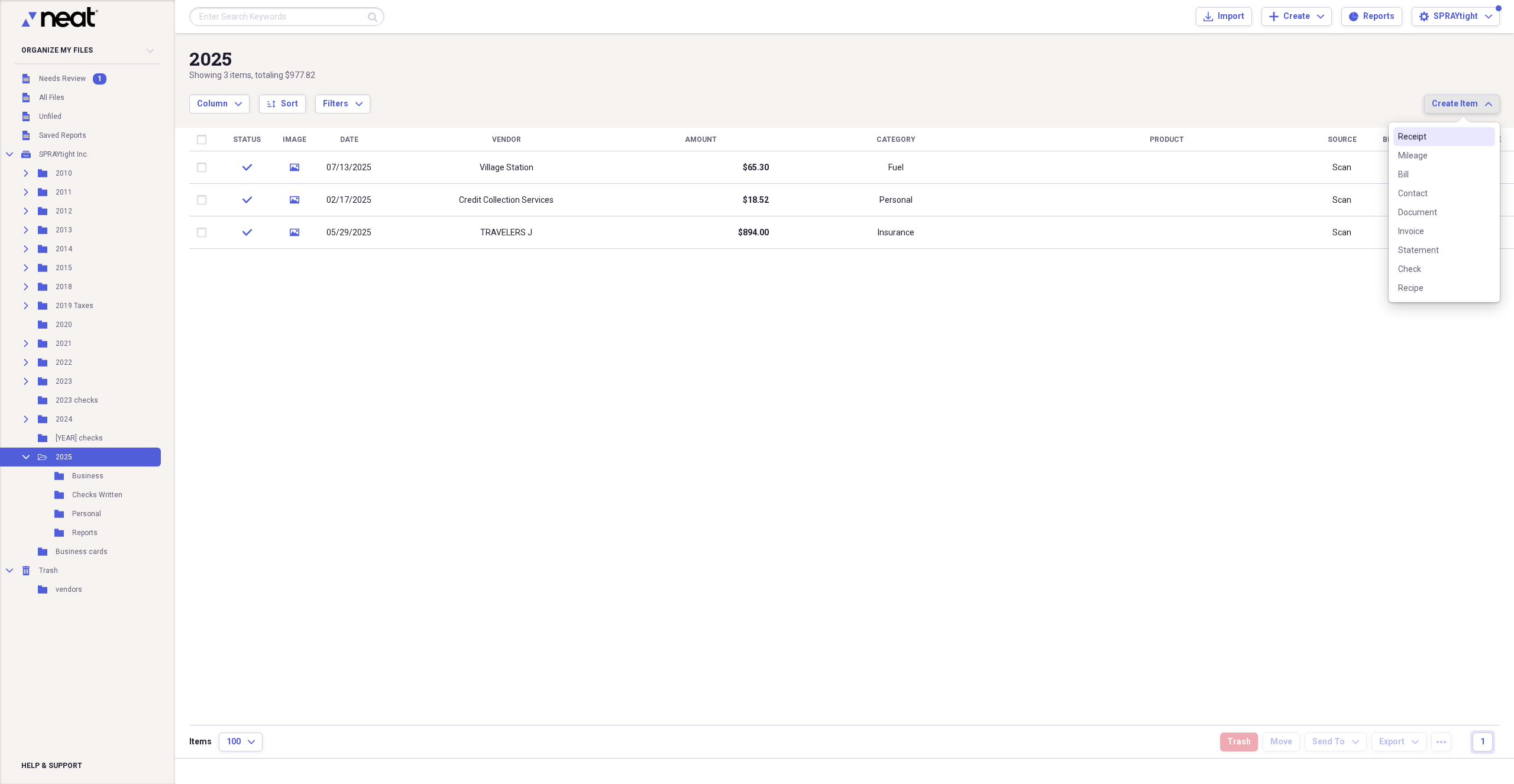 click on "Receipt" at bounding box center (1437, 137) 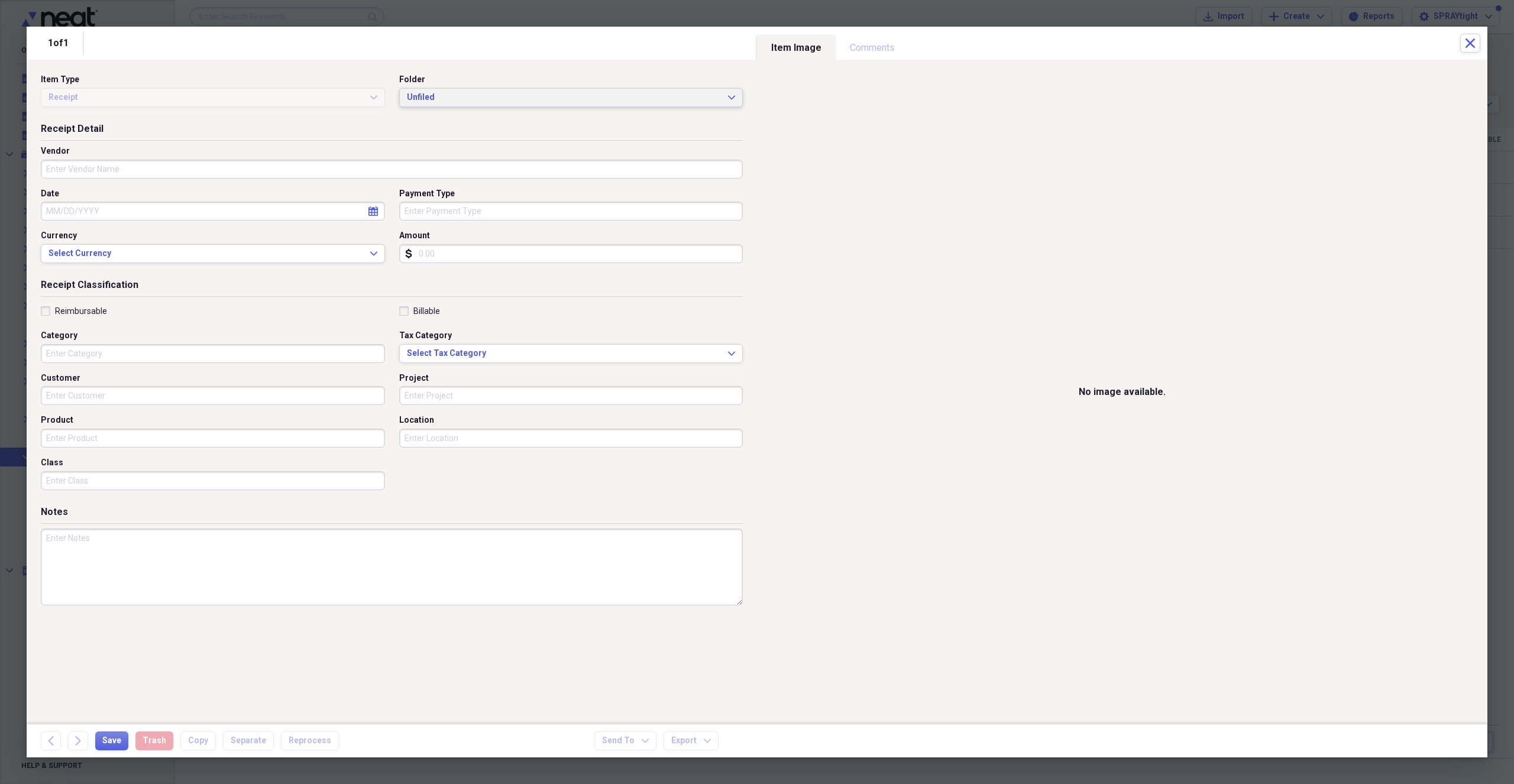 click on "Unfiled" at bounding box center (564, 98) 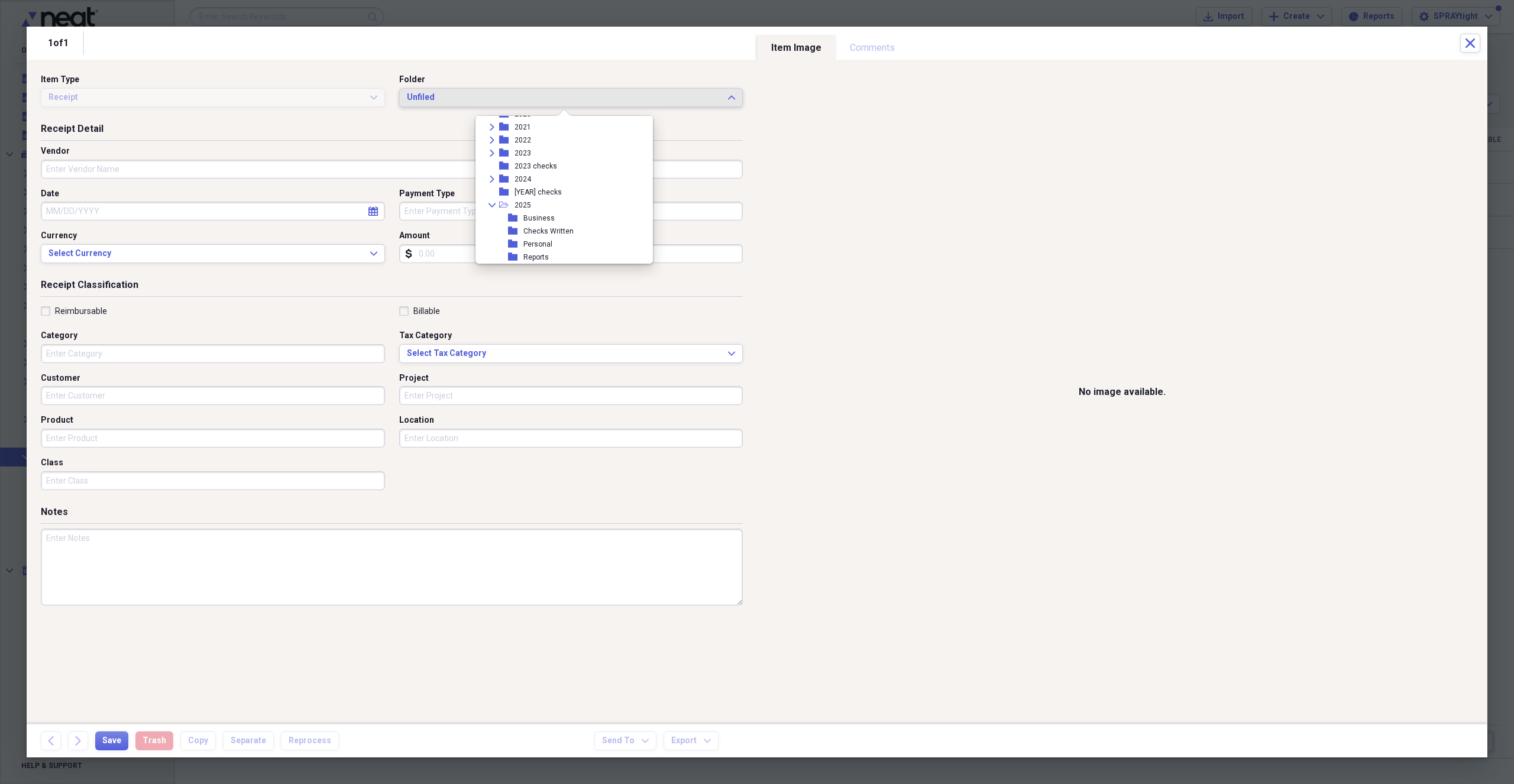 scroll, scrollTop: 160, scrollLeft: 0, axis: vertical 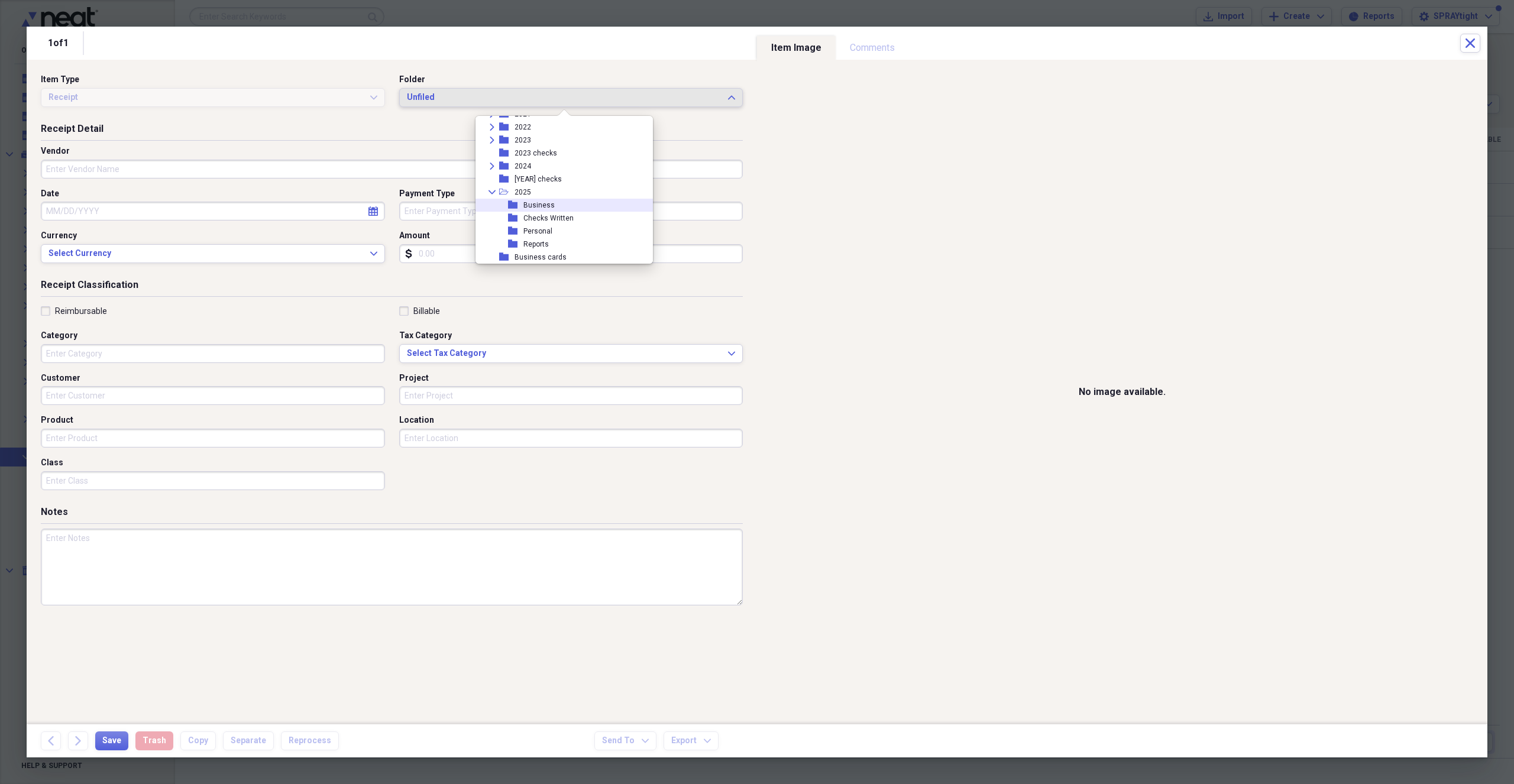 click on "folder Business" at bounding box center (559, 205) 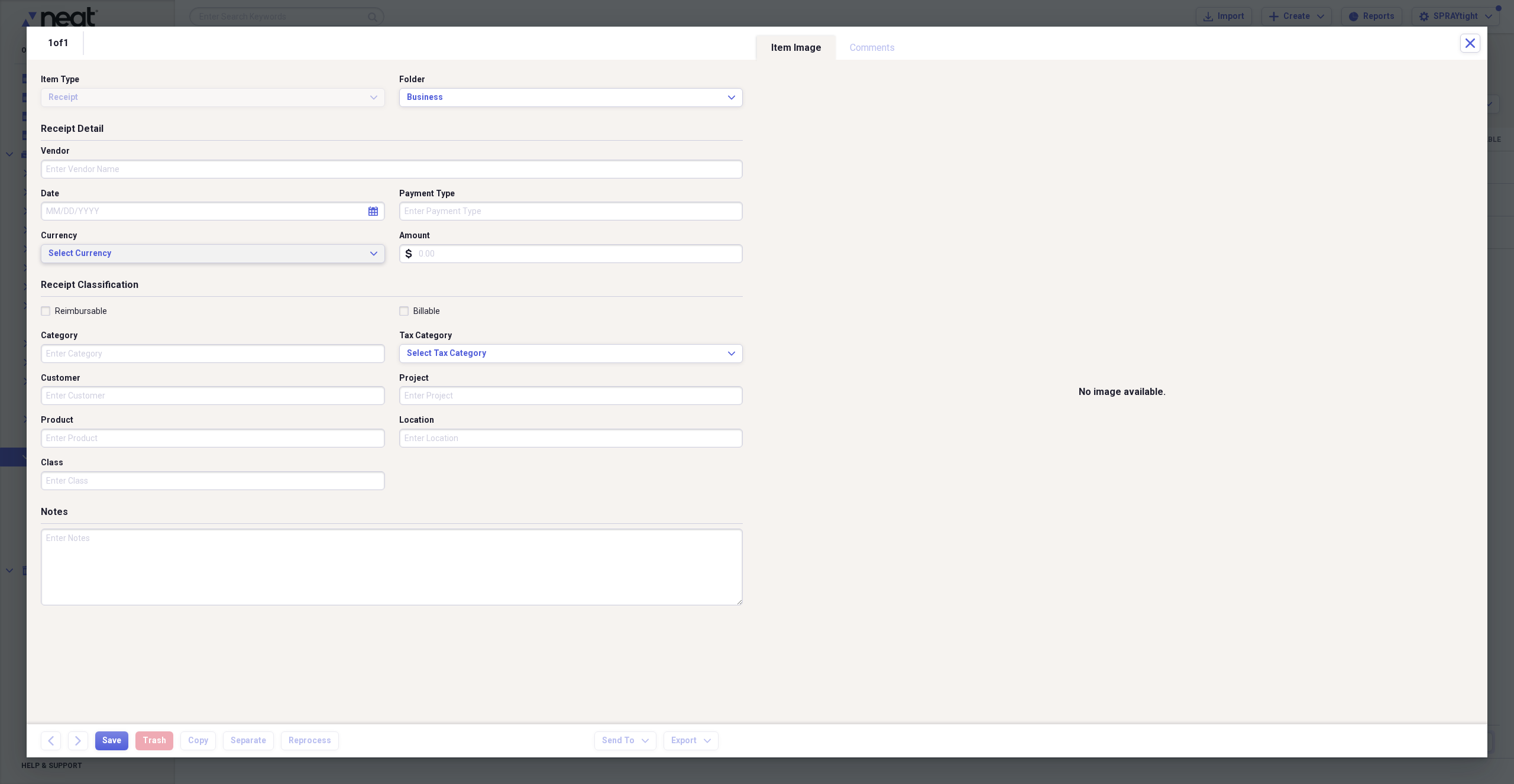 click on "Select Currency Expand" at bounding box center (213, 254) 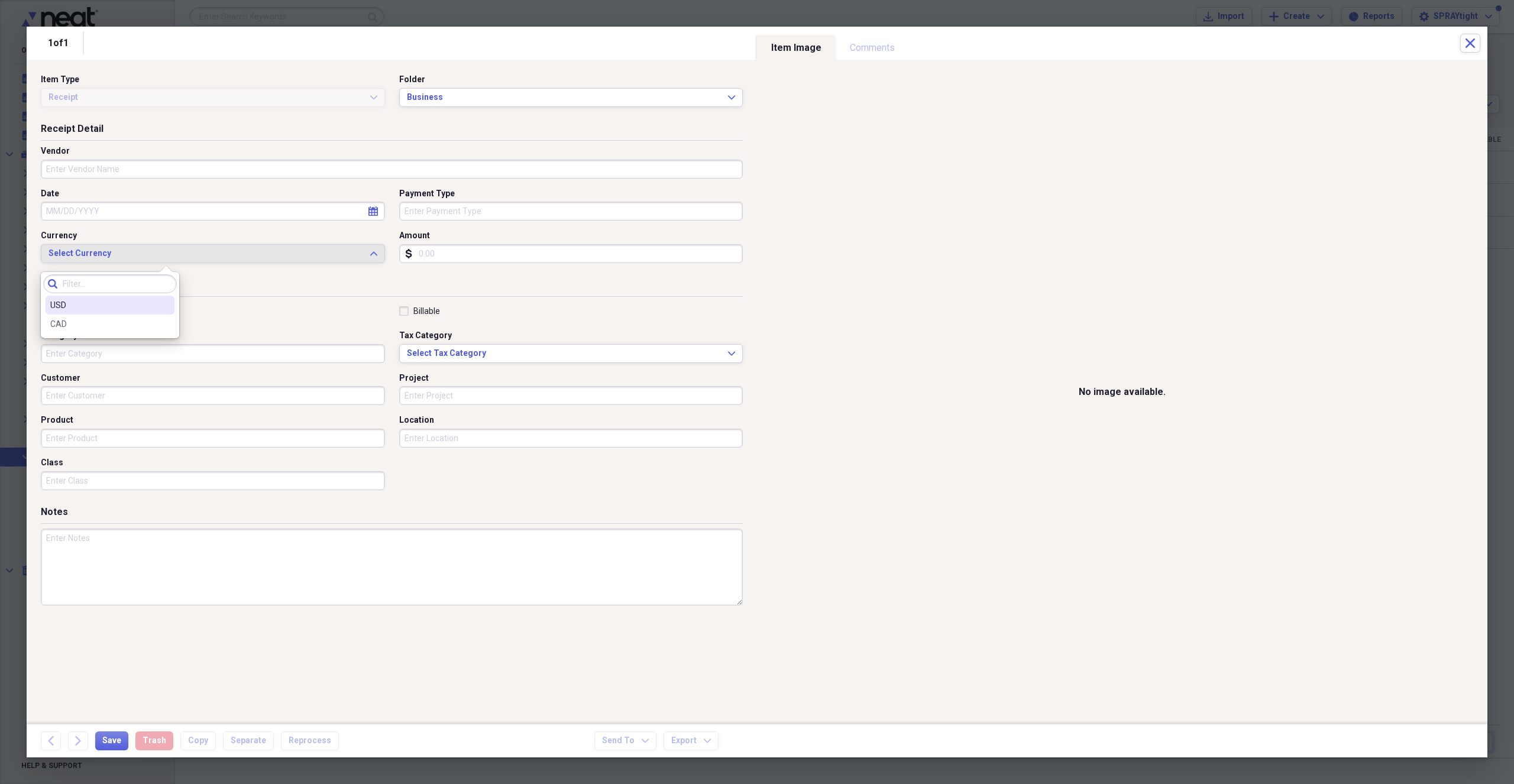 click on "USD" at bounding box center (103, 305) 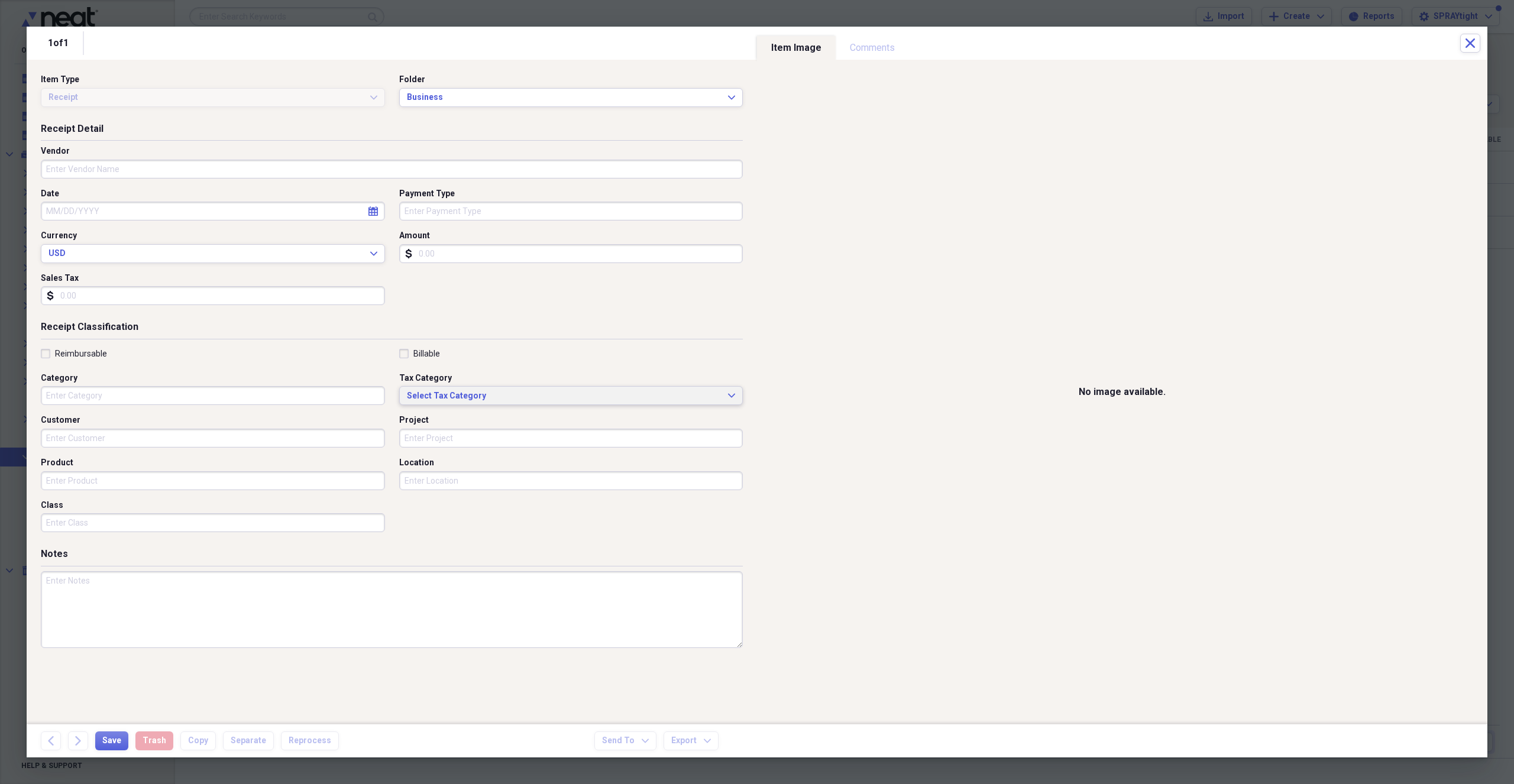click on "Select Tax Category" at bounding box center (564, 396) 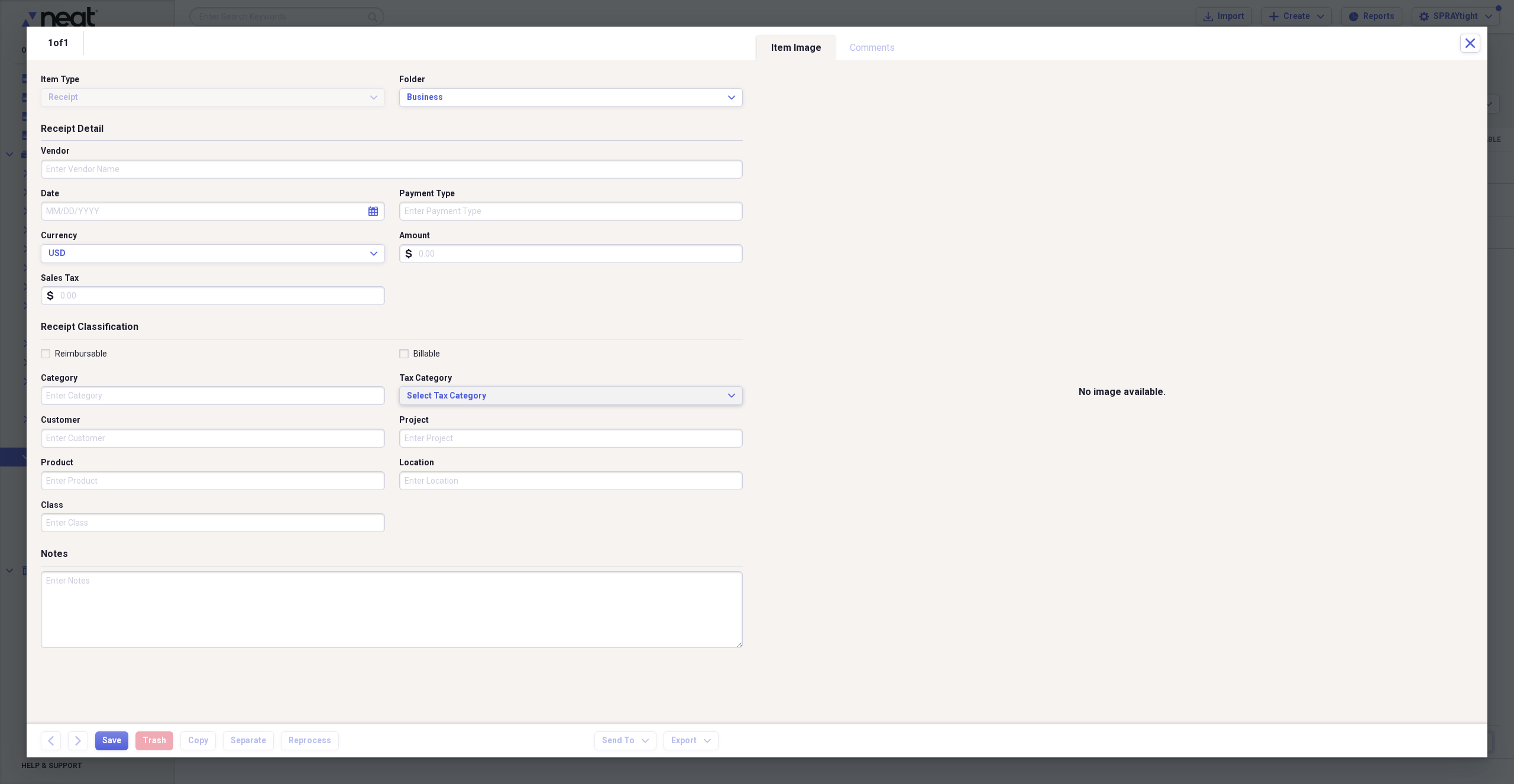 click on "Receipt Classification" at bounding box center (392, 329) 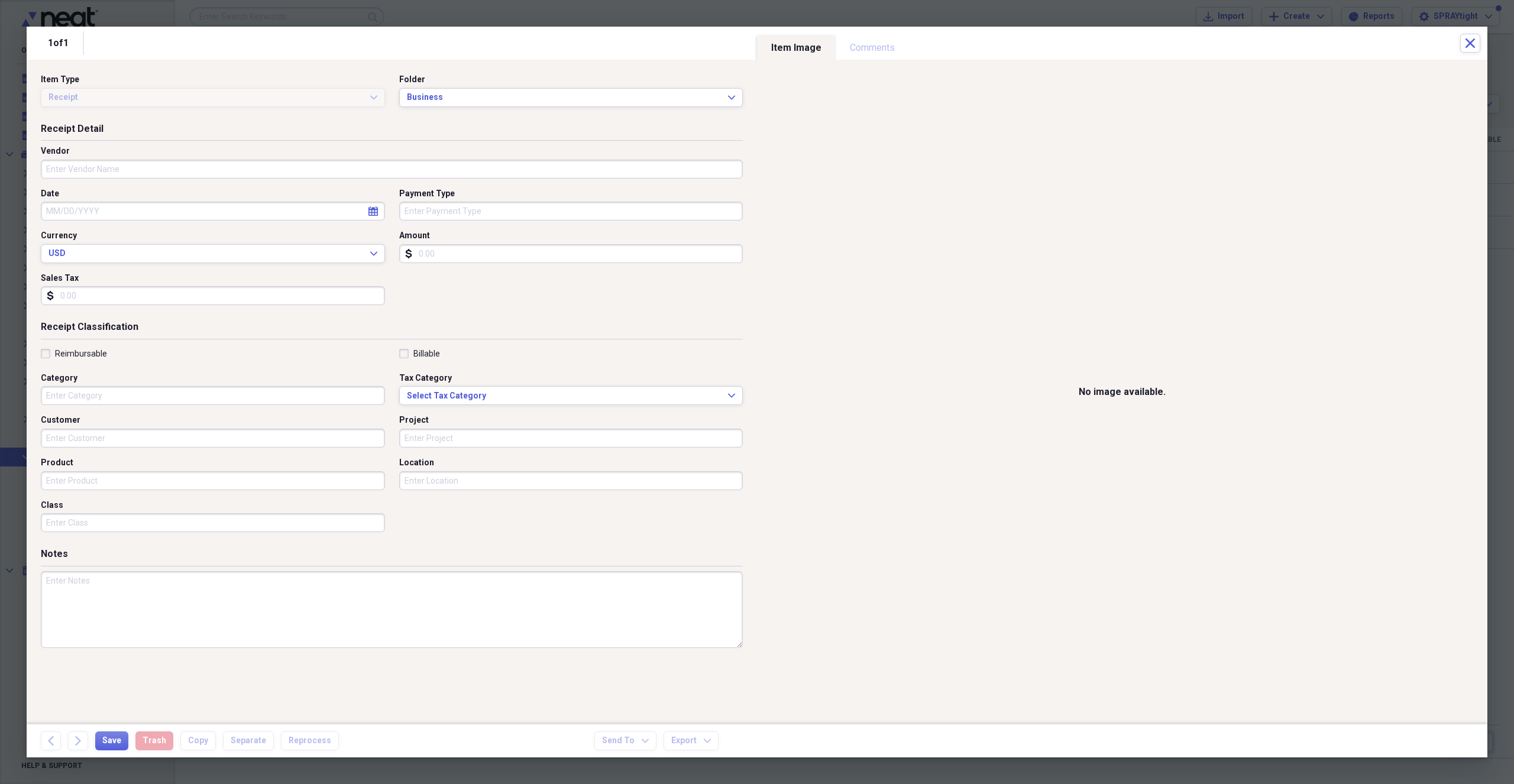 click on "Vendor" at bounding box center [392, 169] 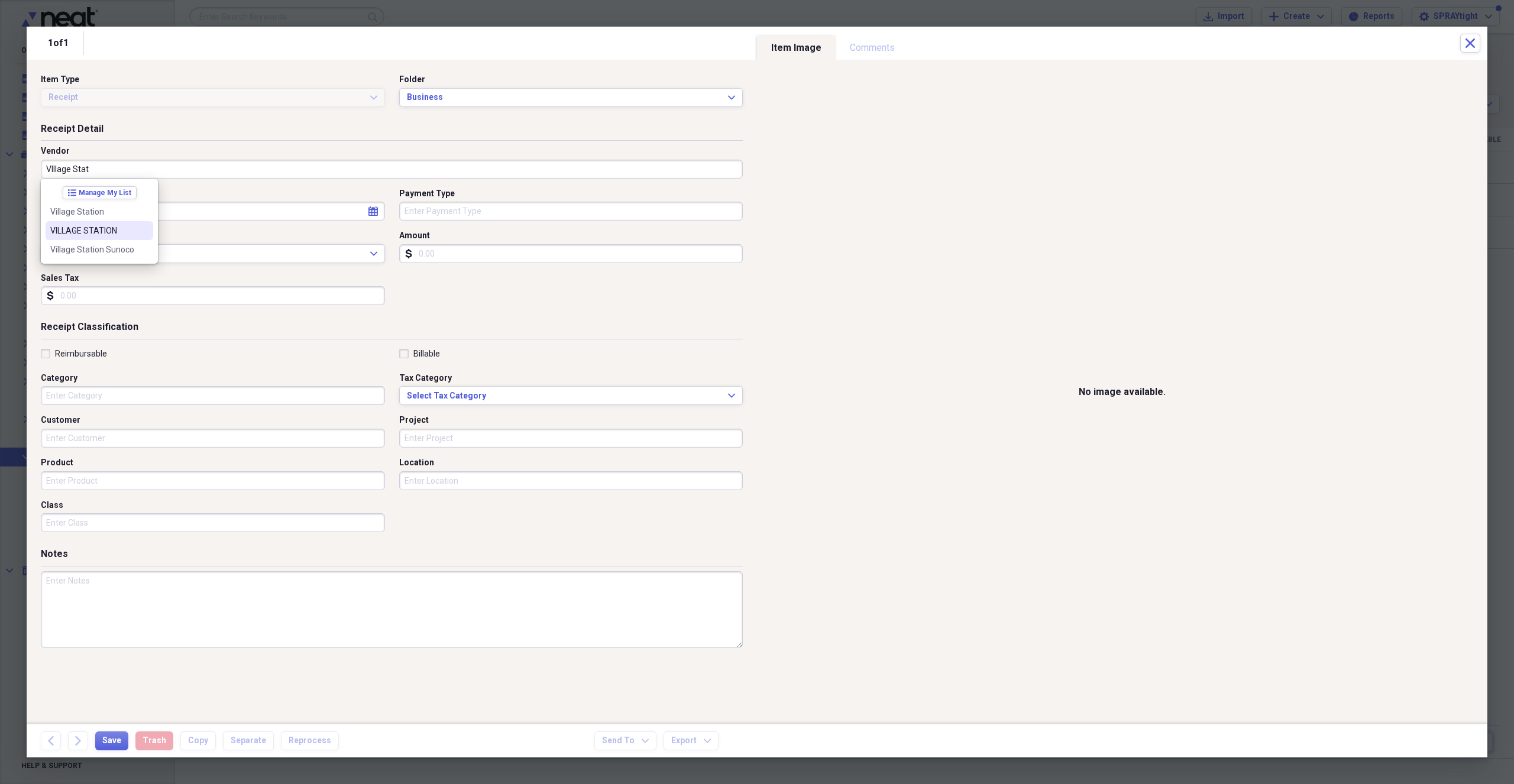 drag, startPoint x: 111, startPoint y: 229, endPoint x: 124, endPoint y: 226, distance: 13.341664 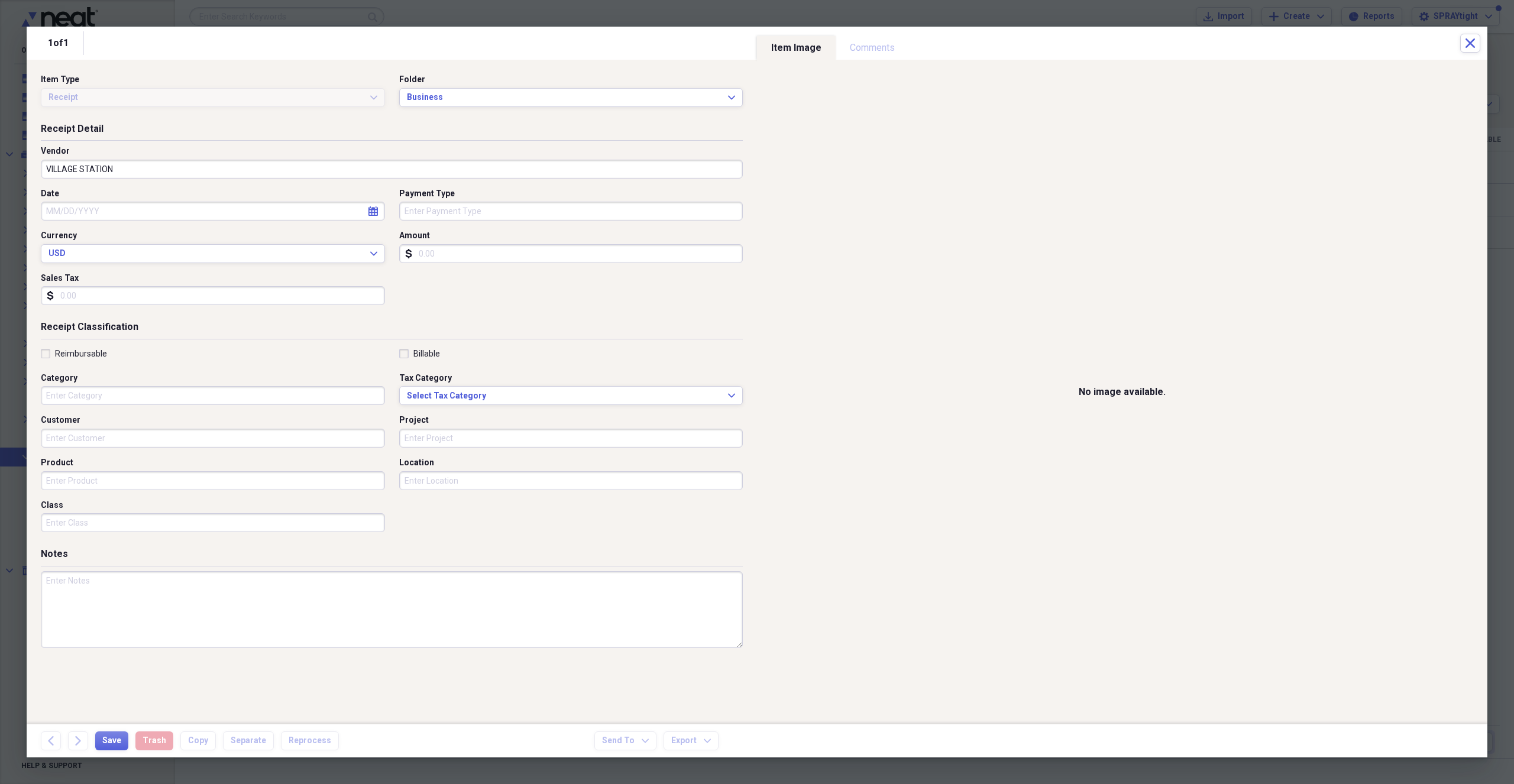 select on "7" 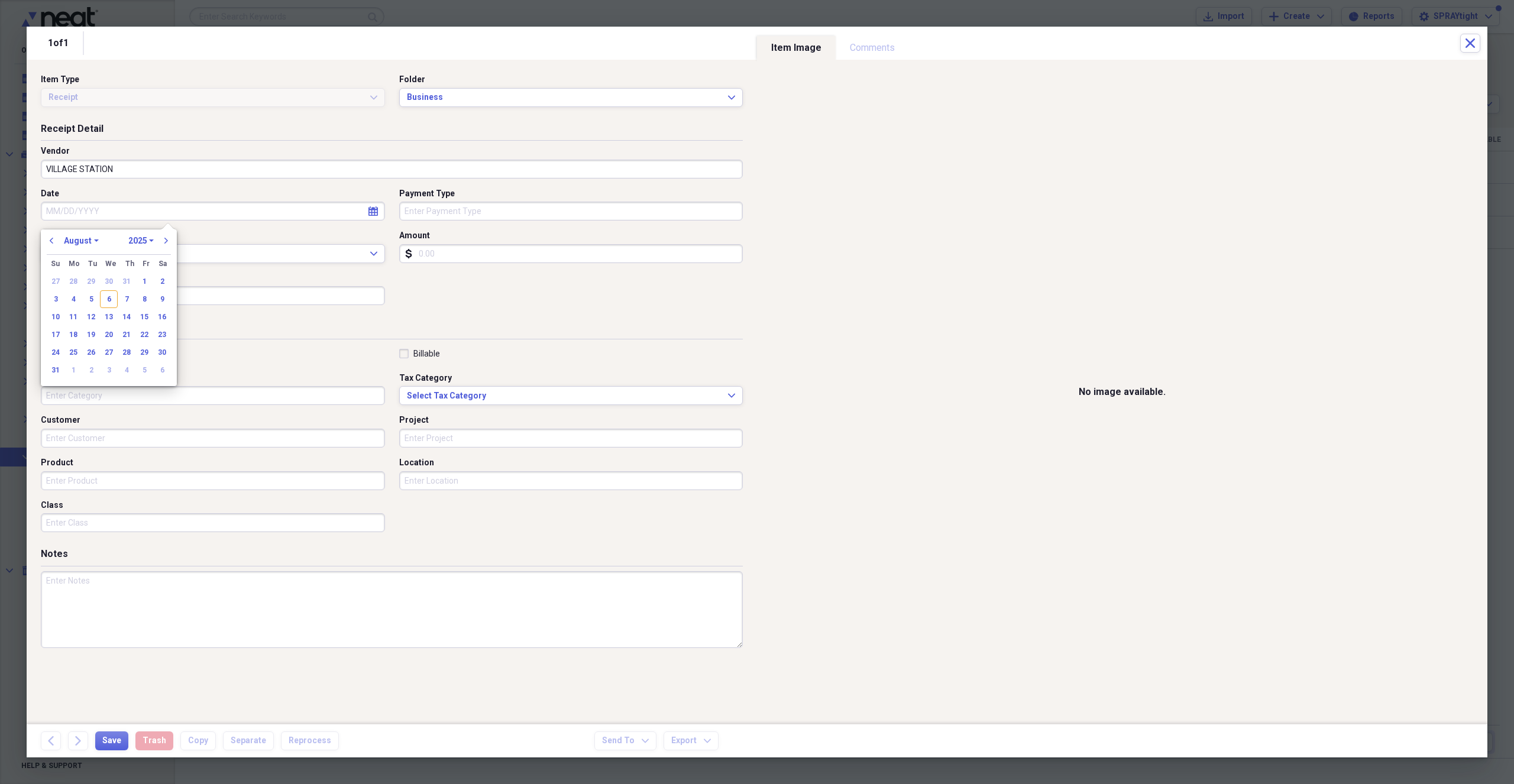click on "Date" at bounding box center [213, 211] 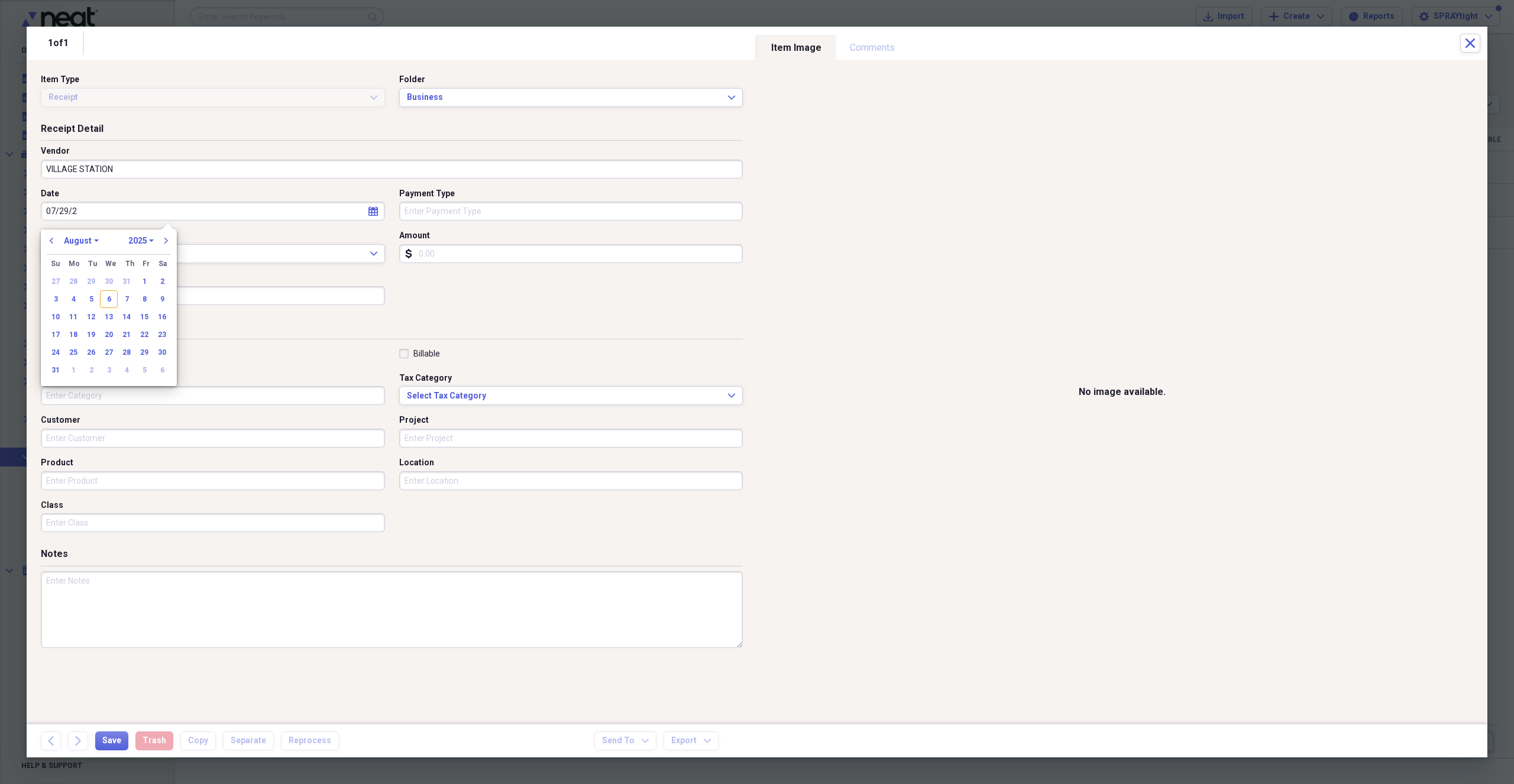 type on "07/29/20" 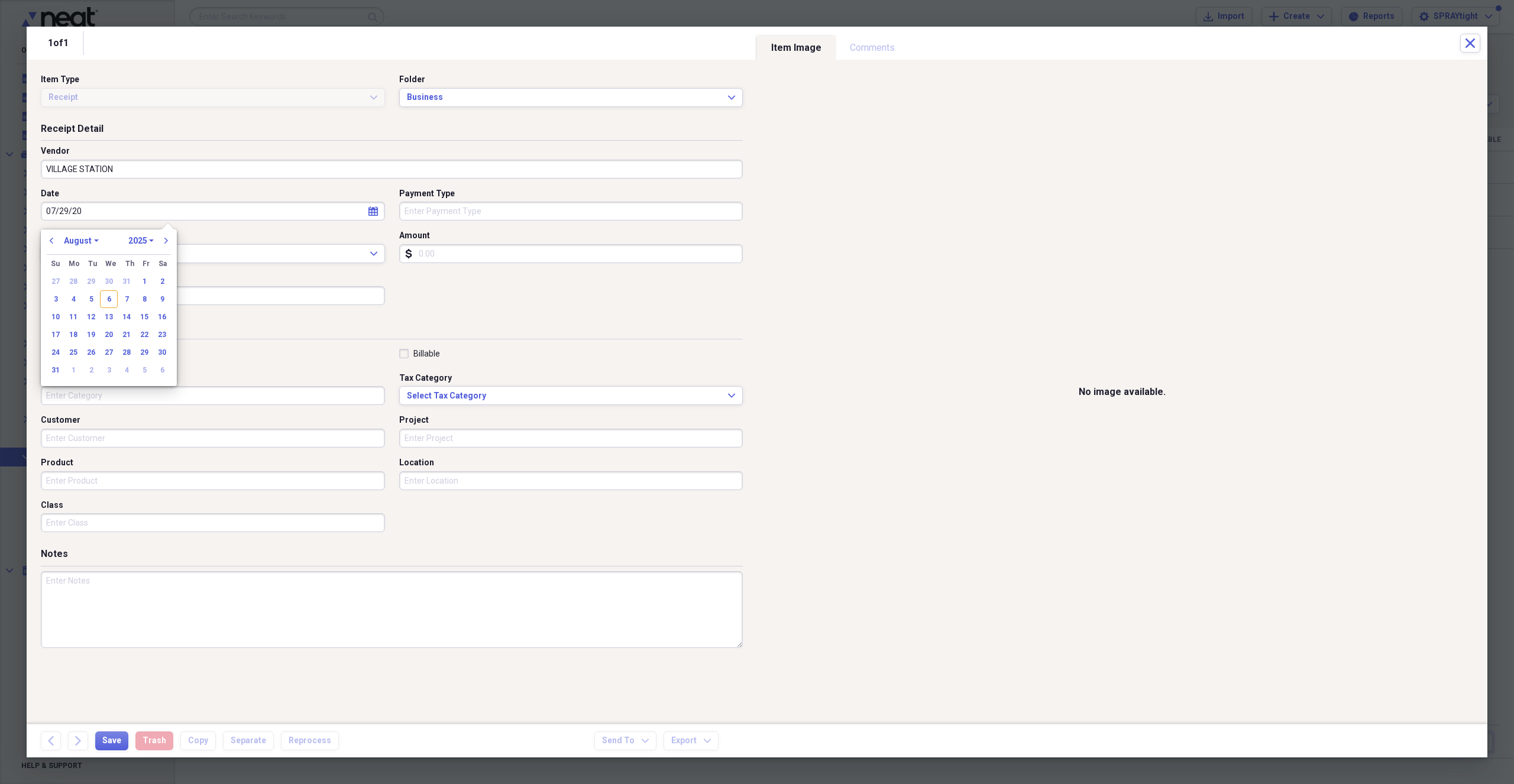 select on "6" 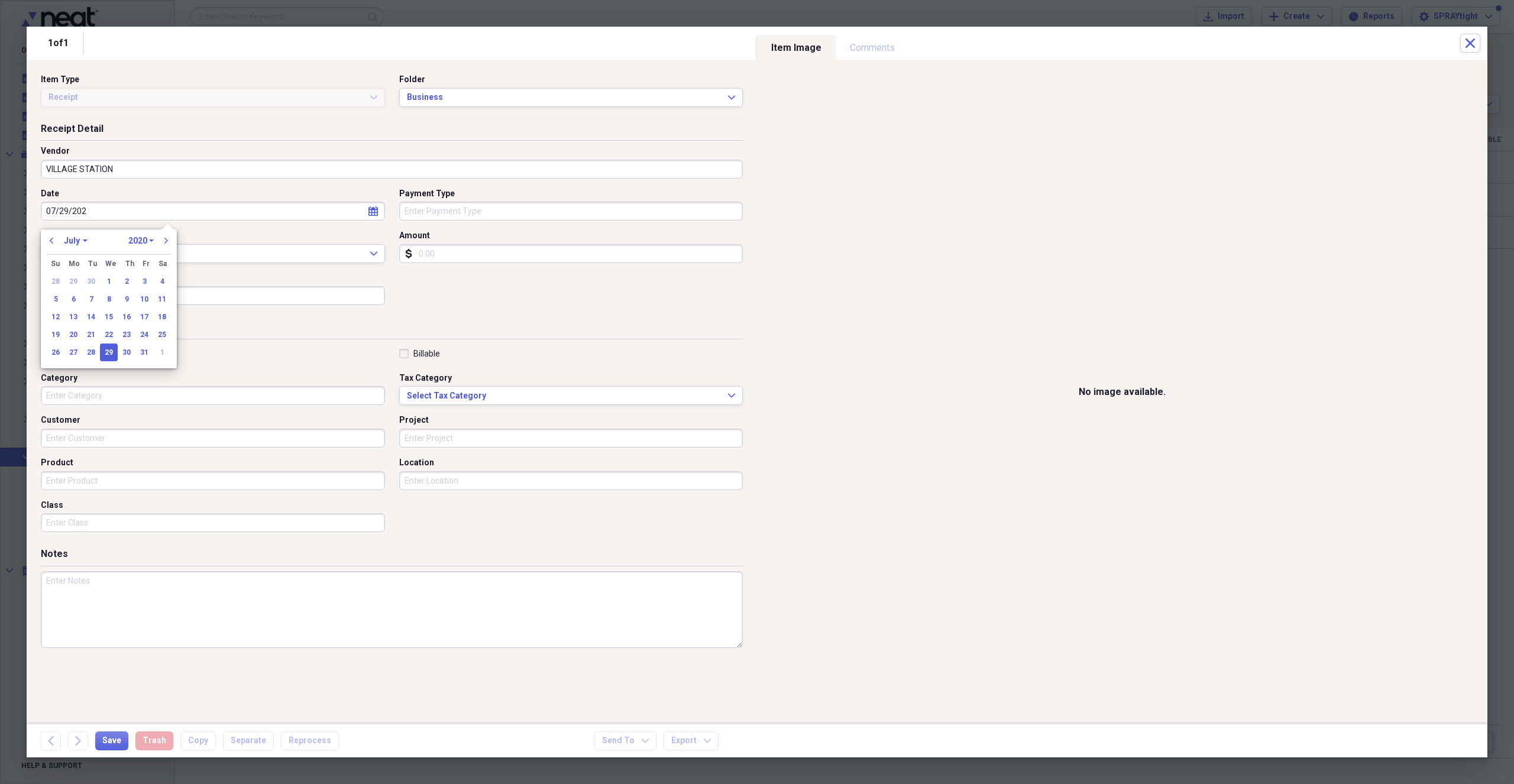 type on "07/29/2025" 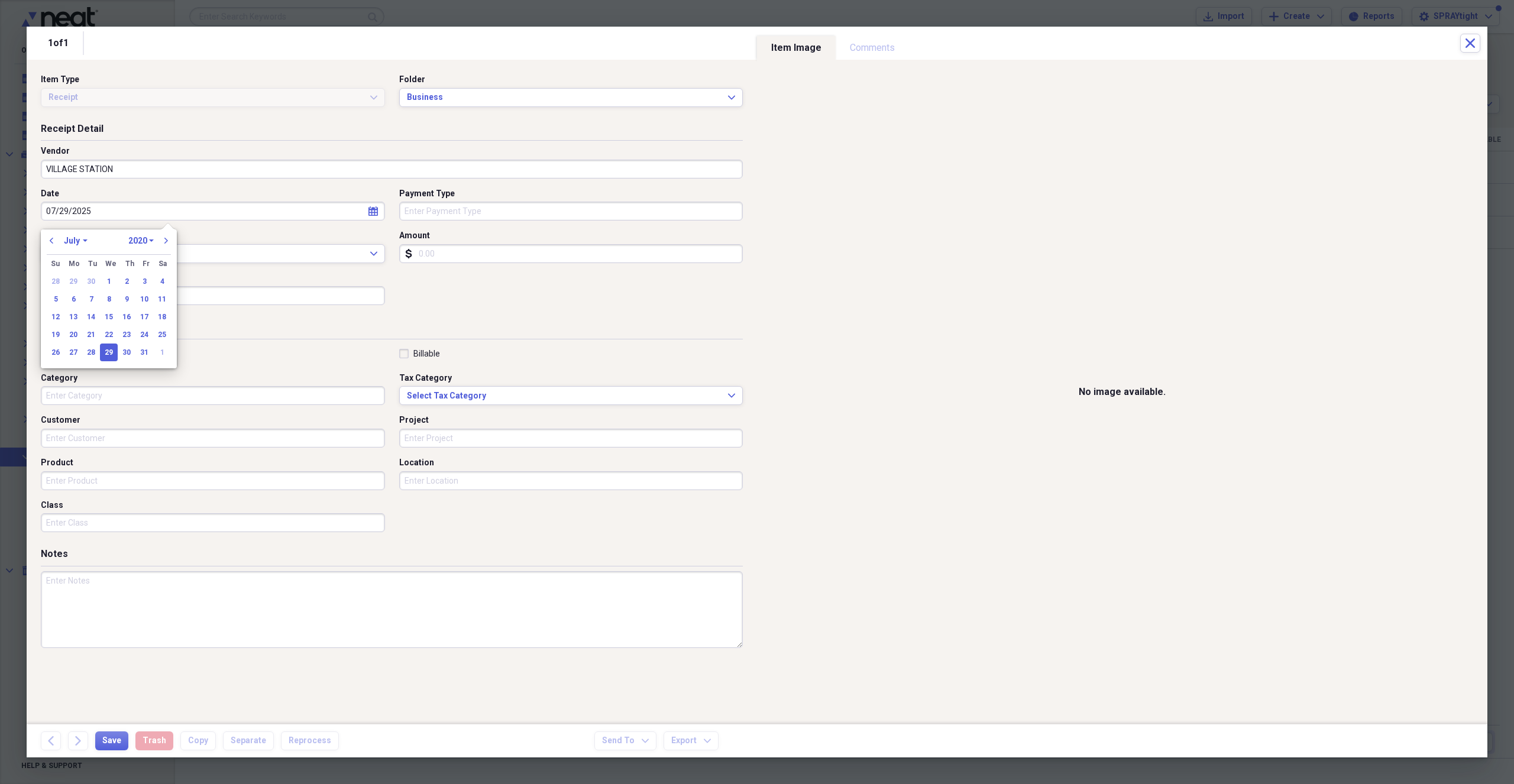 select on "2025" 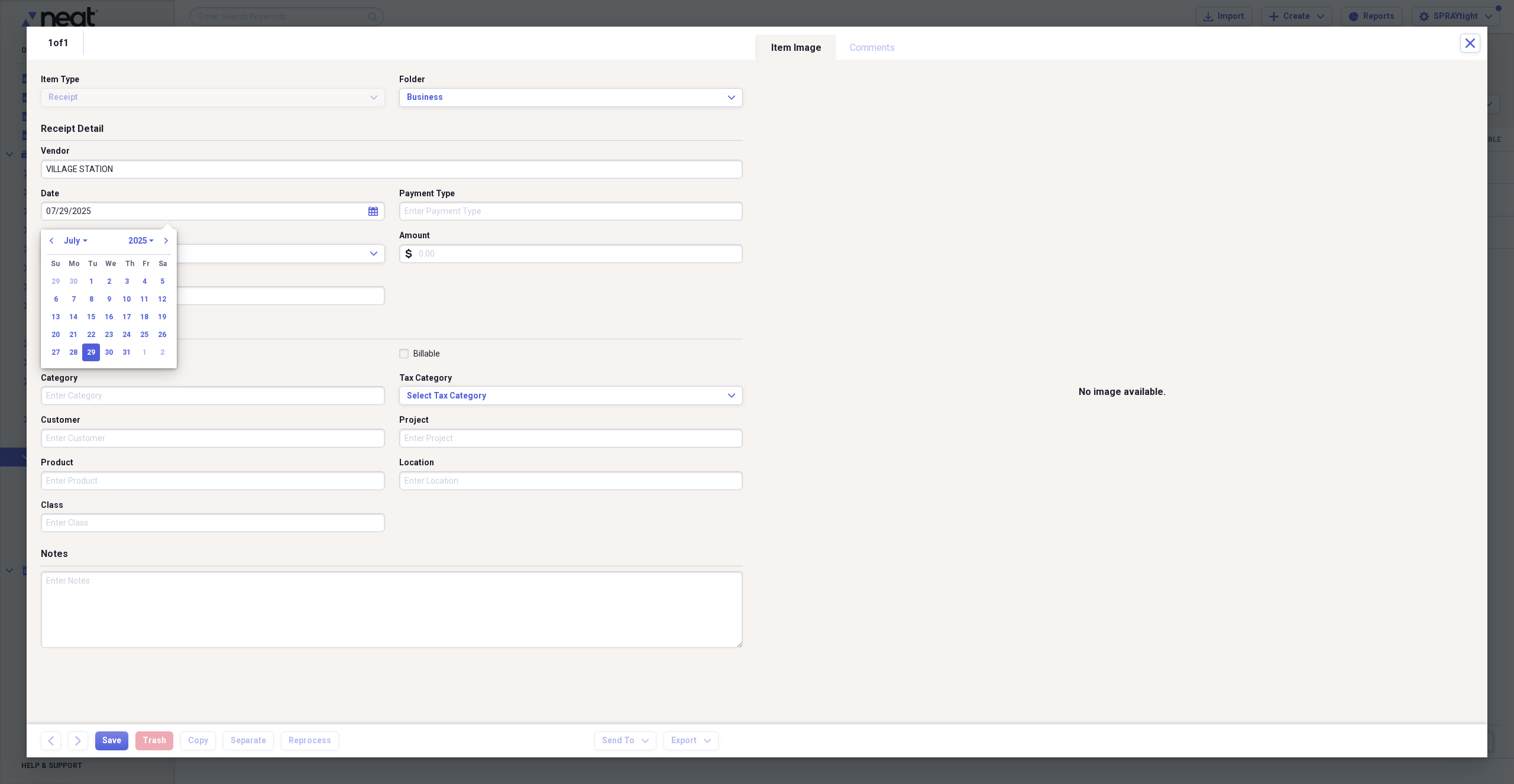 type on "07/29/2025" 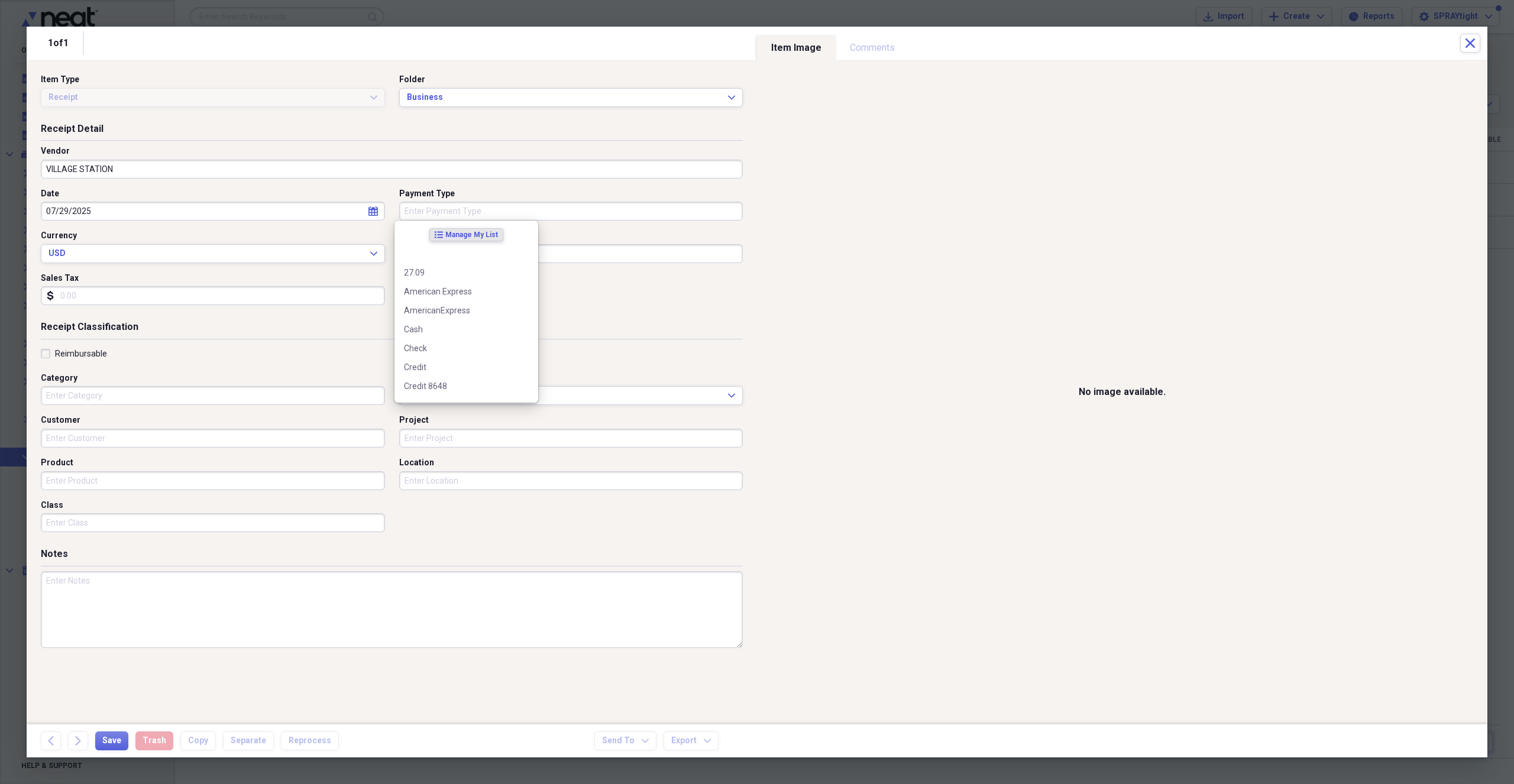 click on "Payment Type" at bounding box center (571, 211) 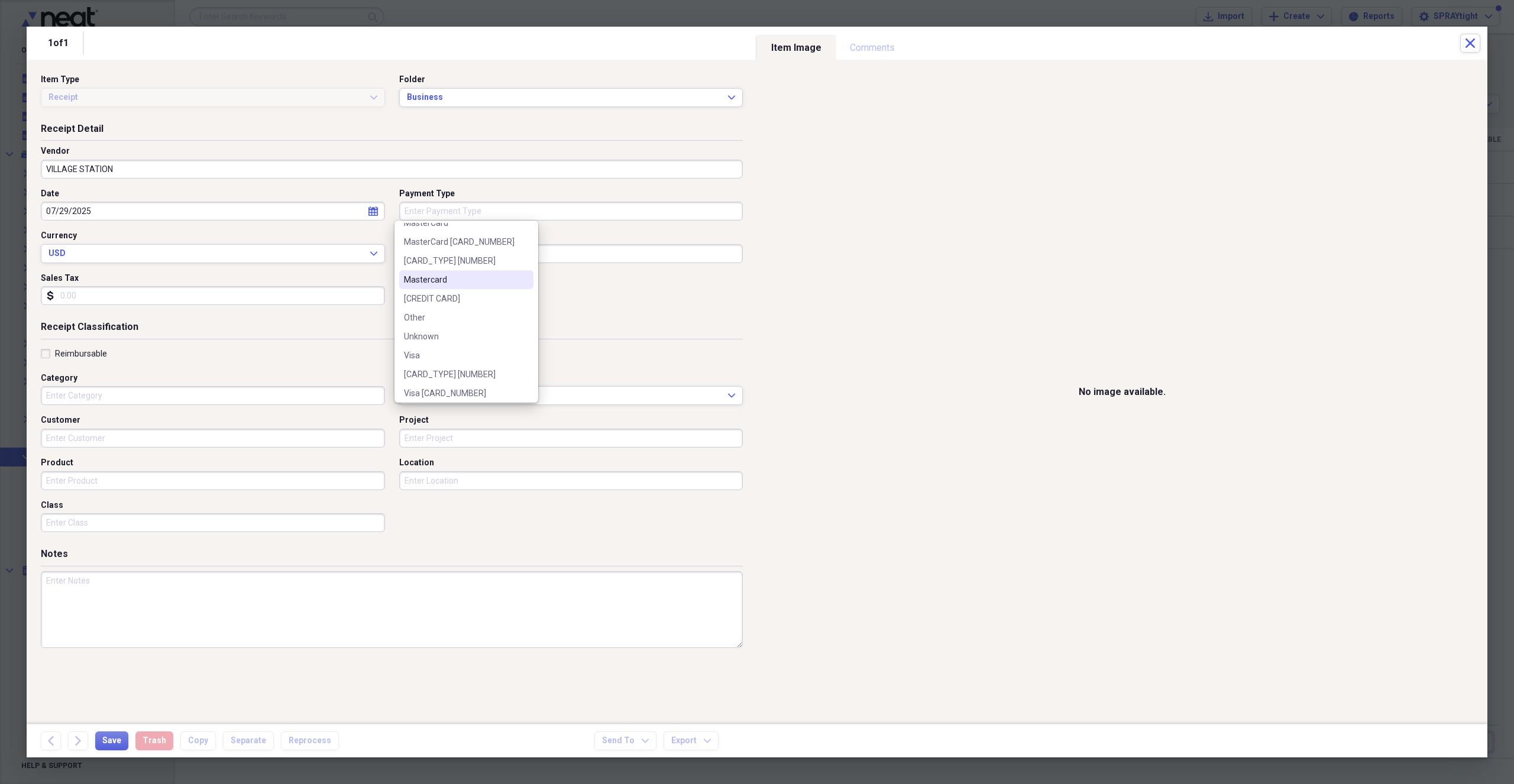 scroll, scrollTop: 357, scrollLeft: 0, axis: vertical 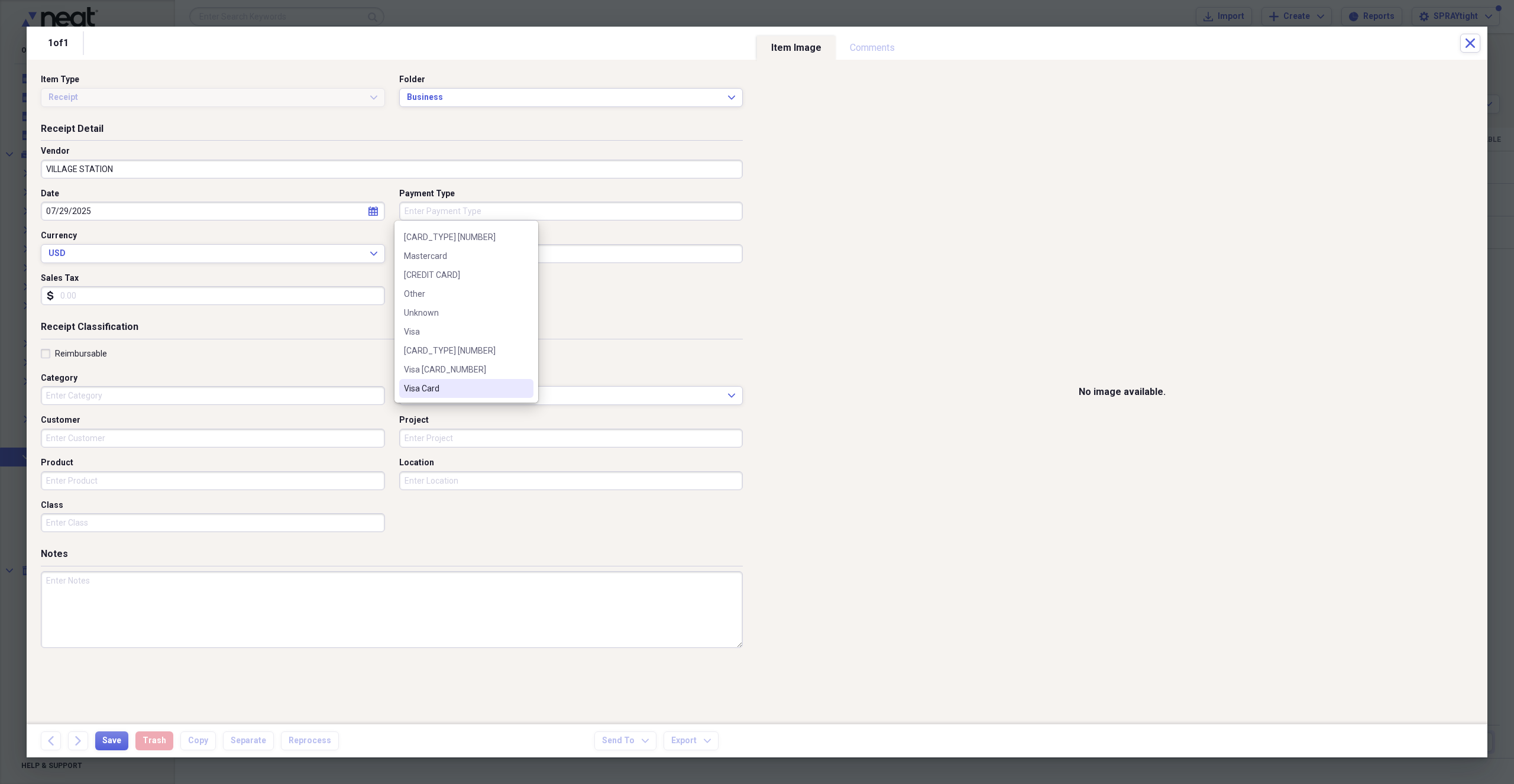 click on "Visa Card" at bounding box center [459, 388] 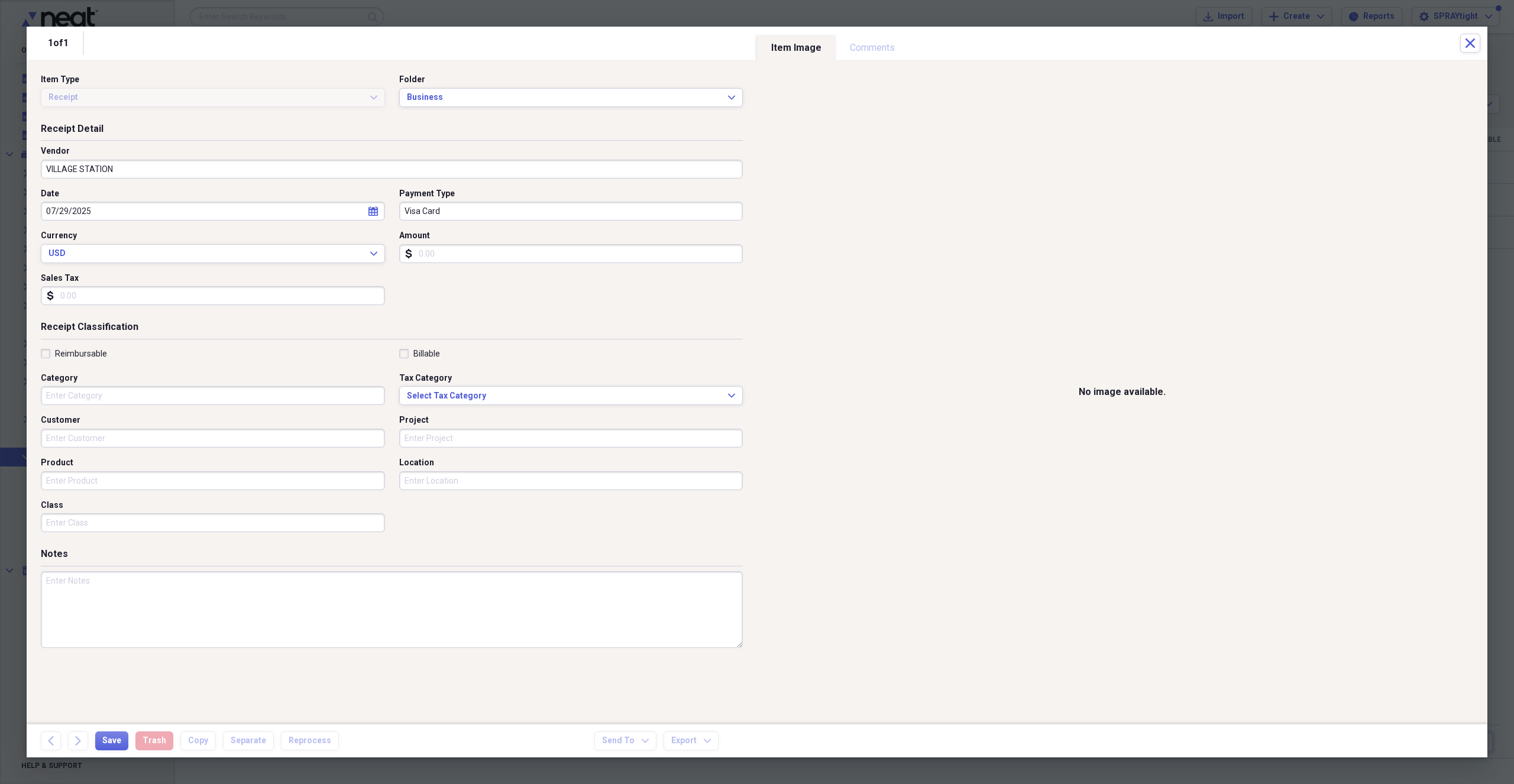 click on "Amount" at bounding box center [571, 254] 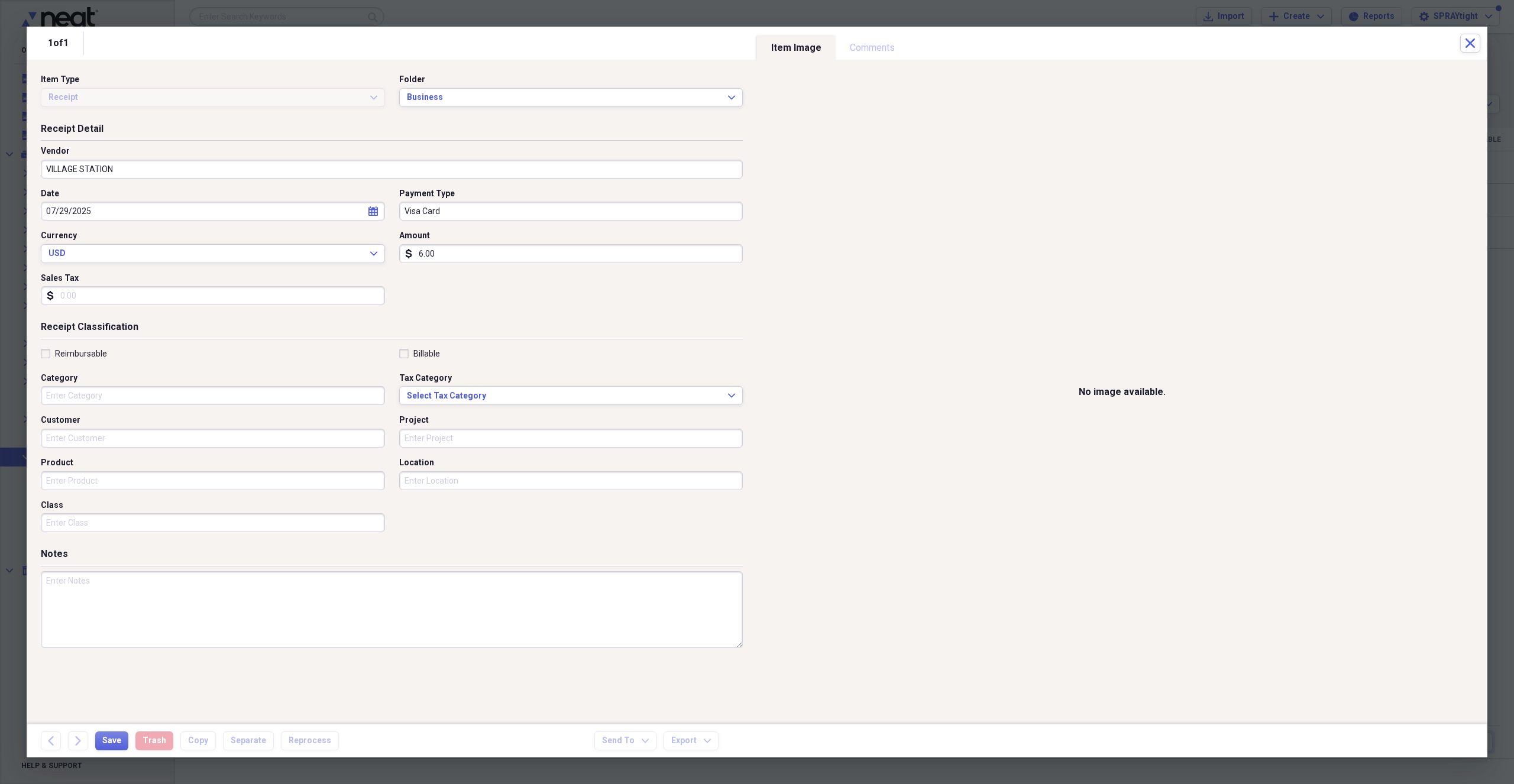 type on "6.00" 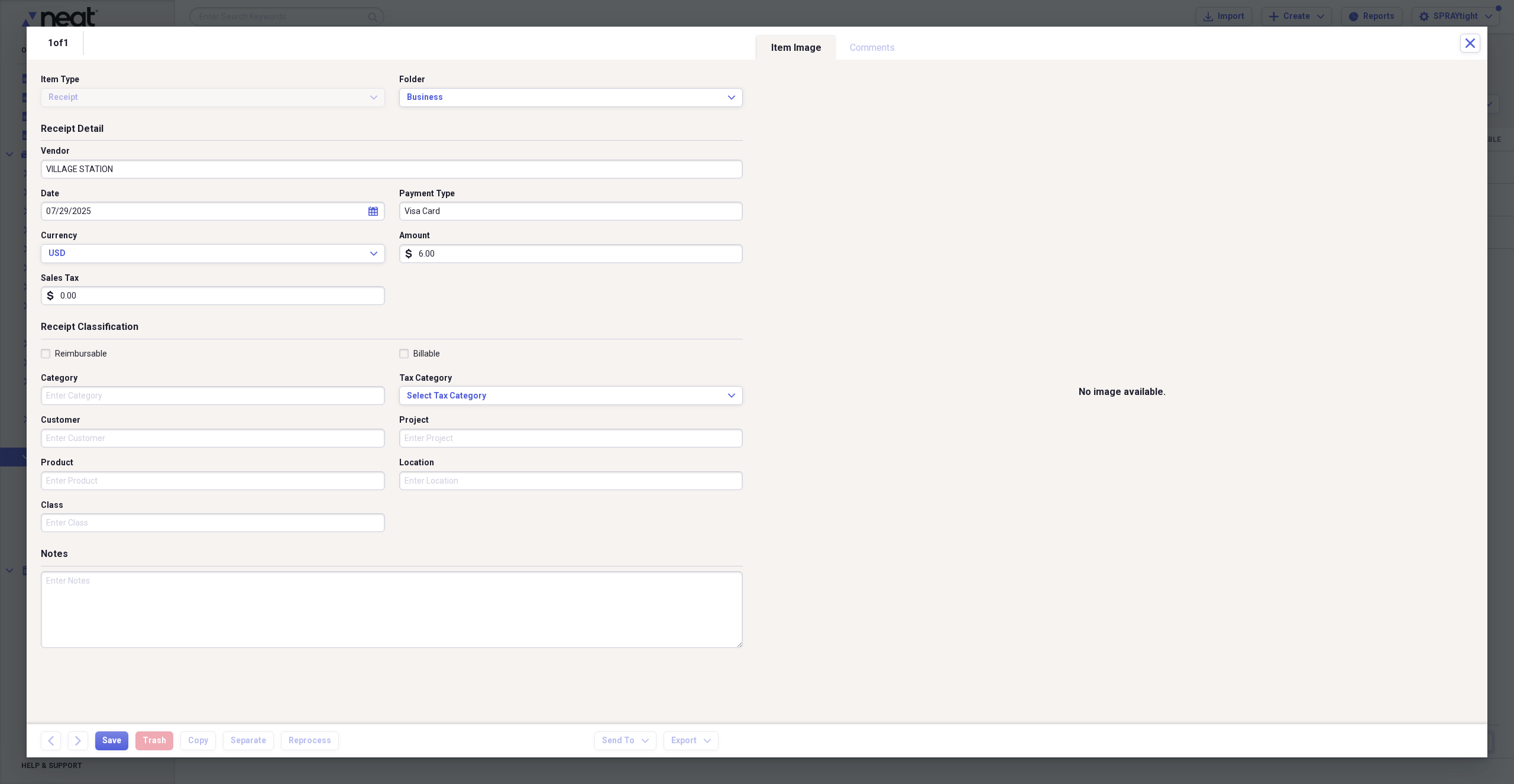 type on "0.00" 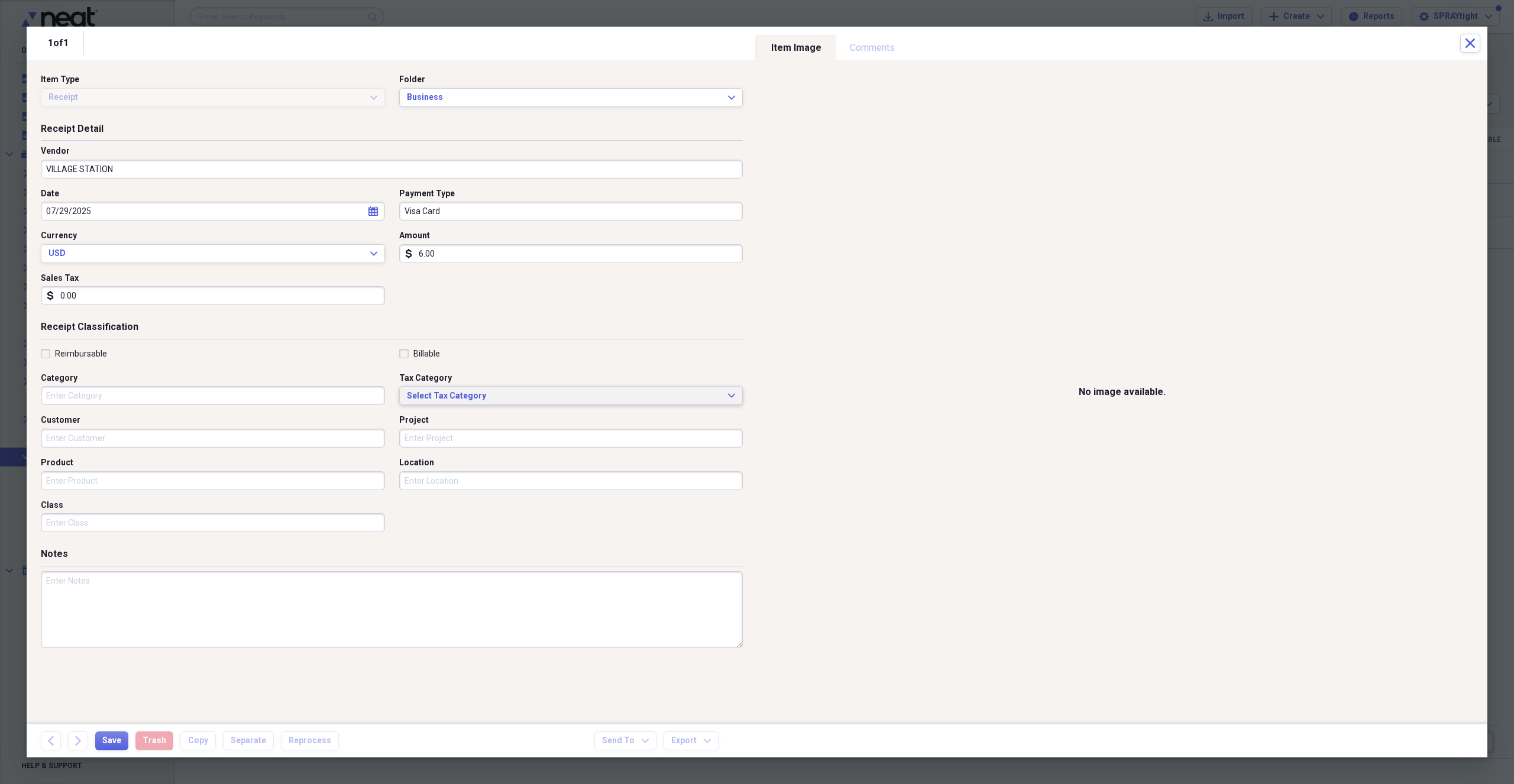click on "Select Tax Category" at bounding box center (564, 396) 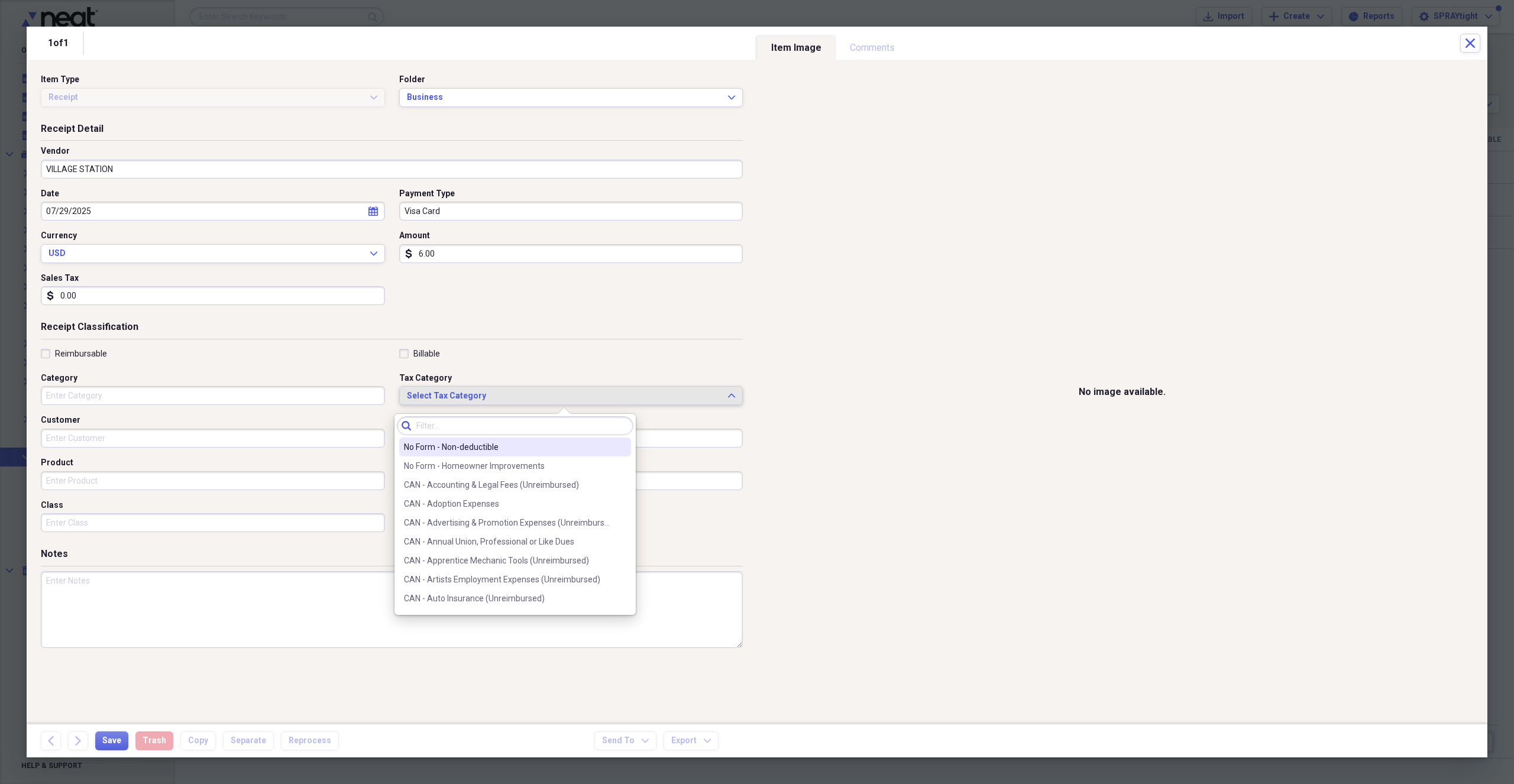 click on "Receipt Classification" at bounding box center [392, 329] 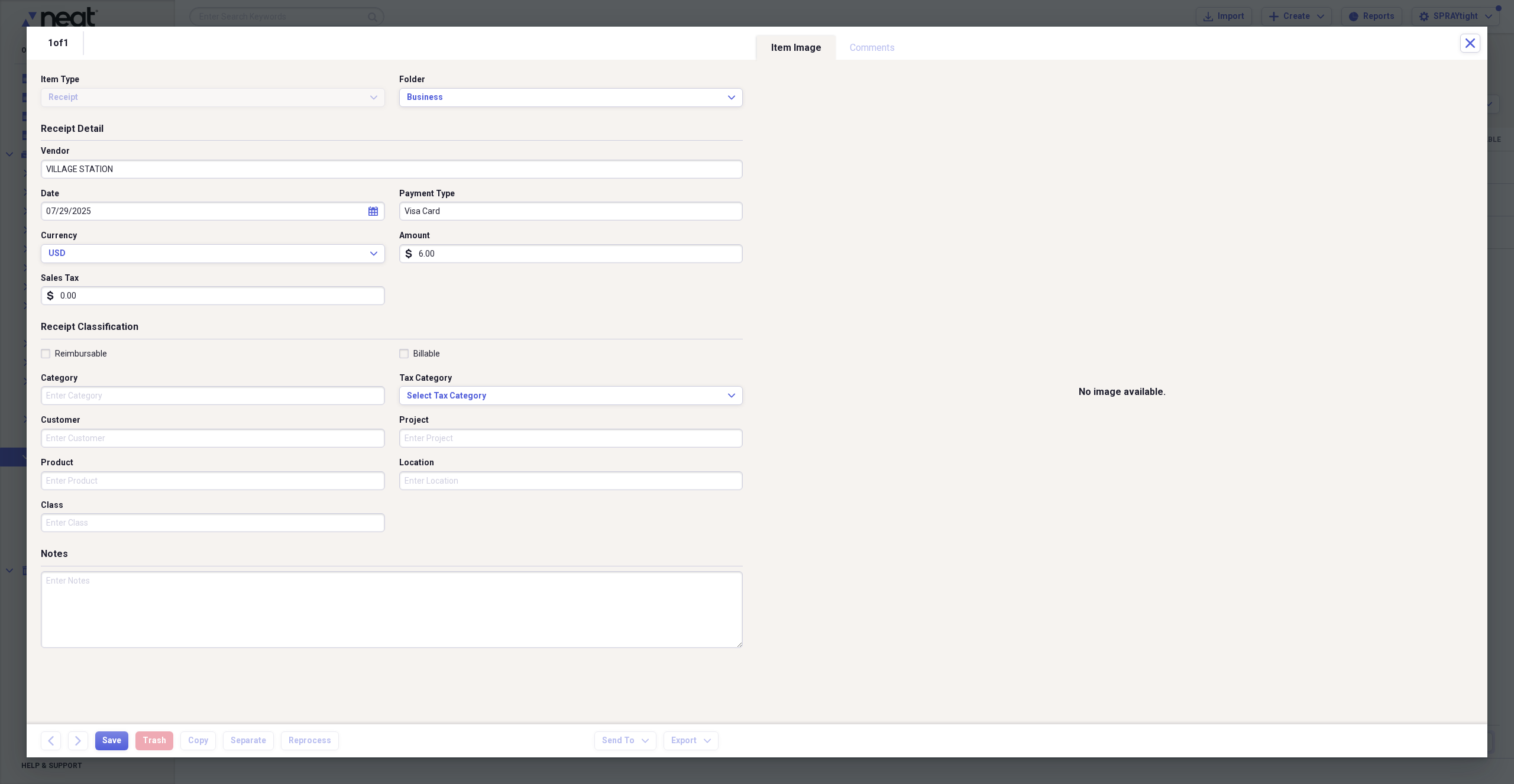 click on "No image available." at bounding box center [1122, 392] 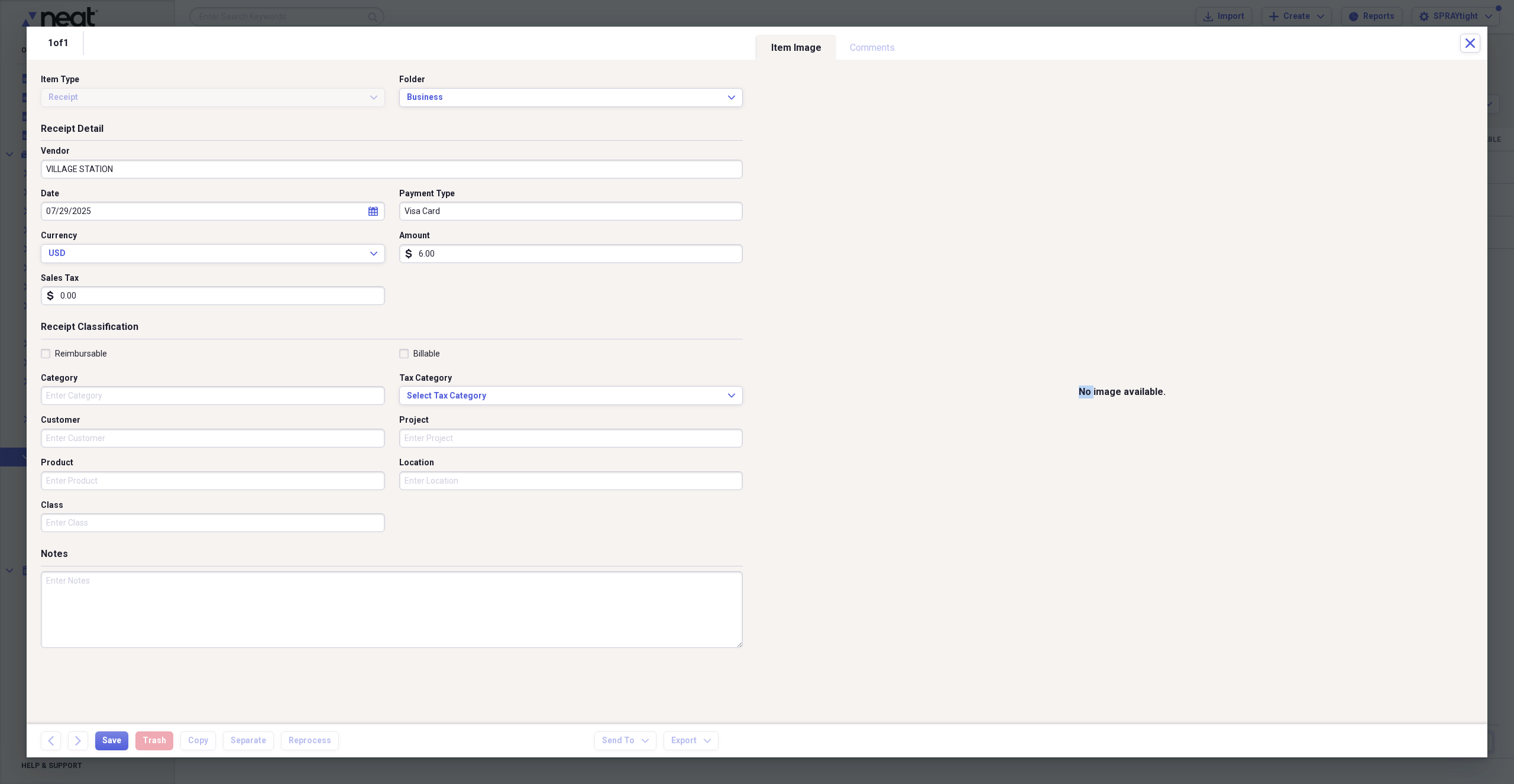click on "No image available." at bounding box center [1122, 392] 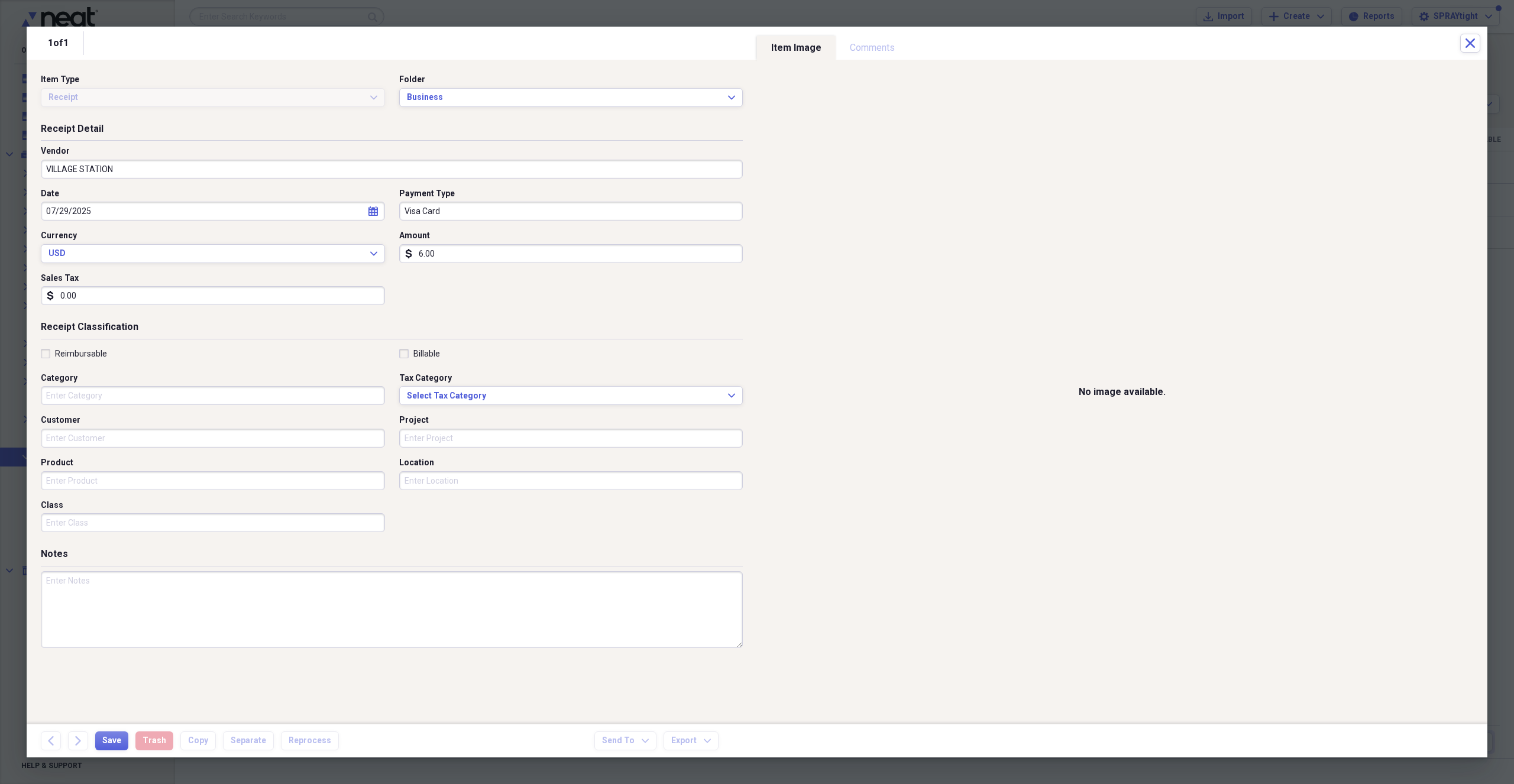 click on "No image available." at bounding box center [1122, 392] 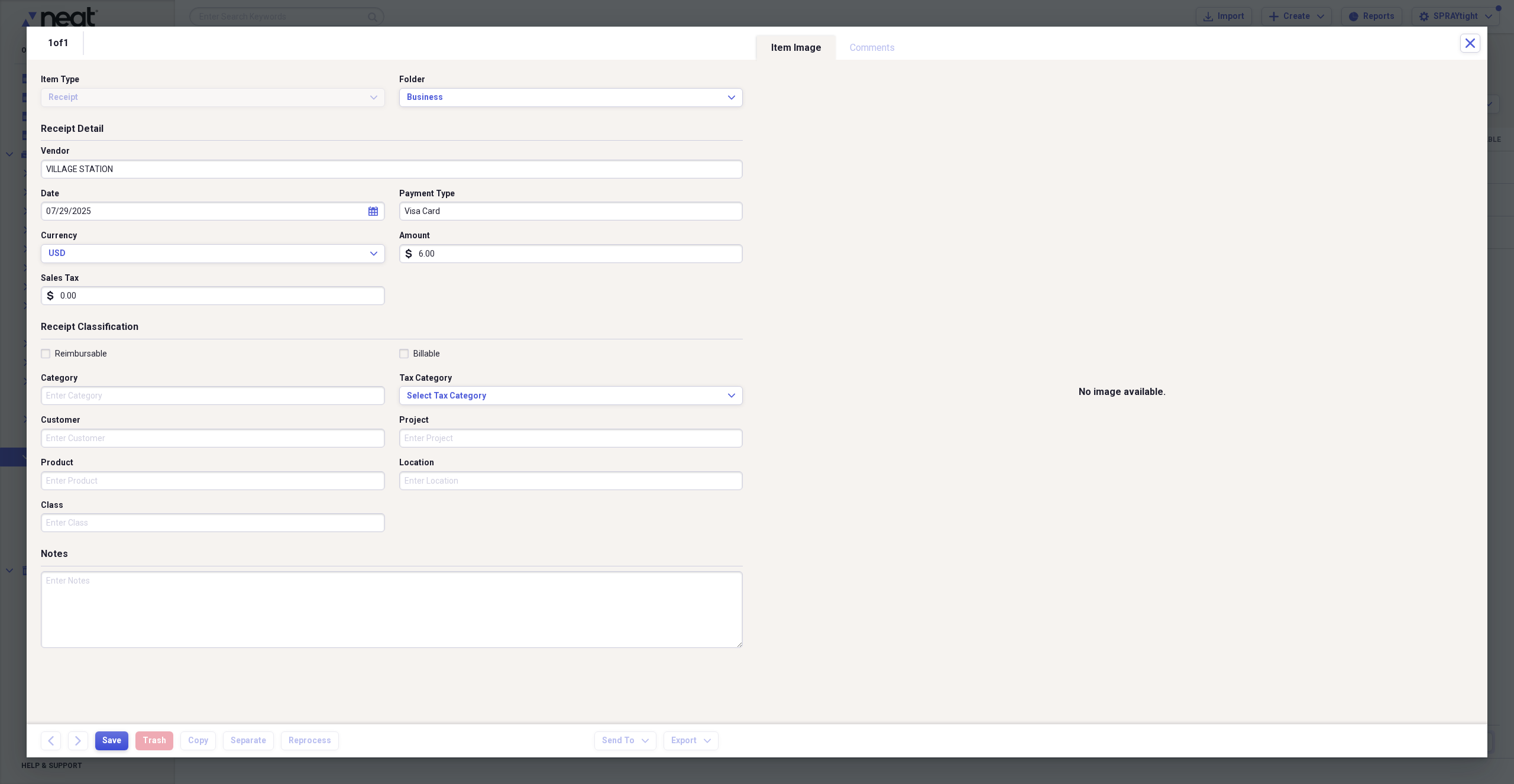 click on "Save" at bounding box center [112, 741] 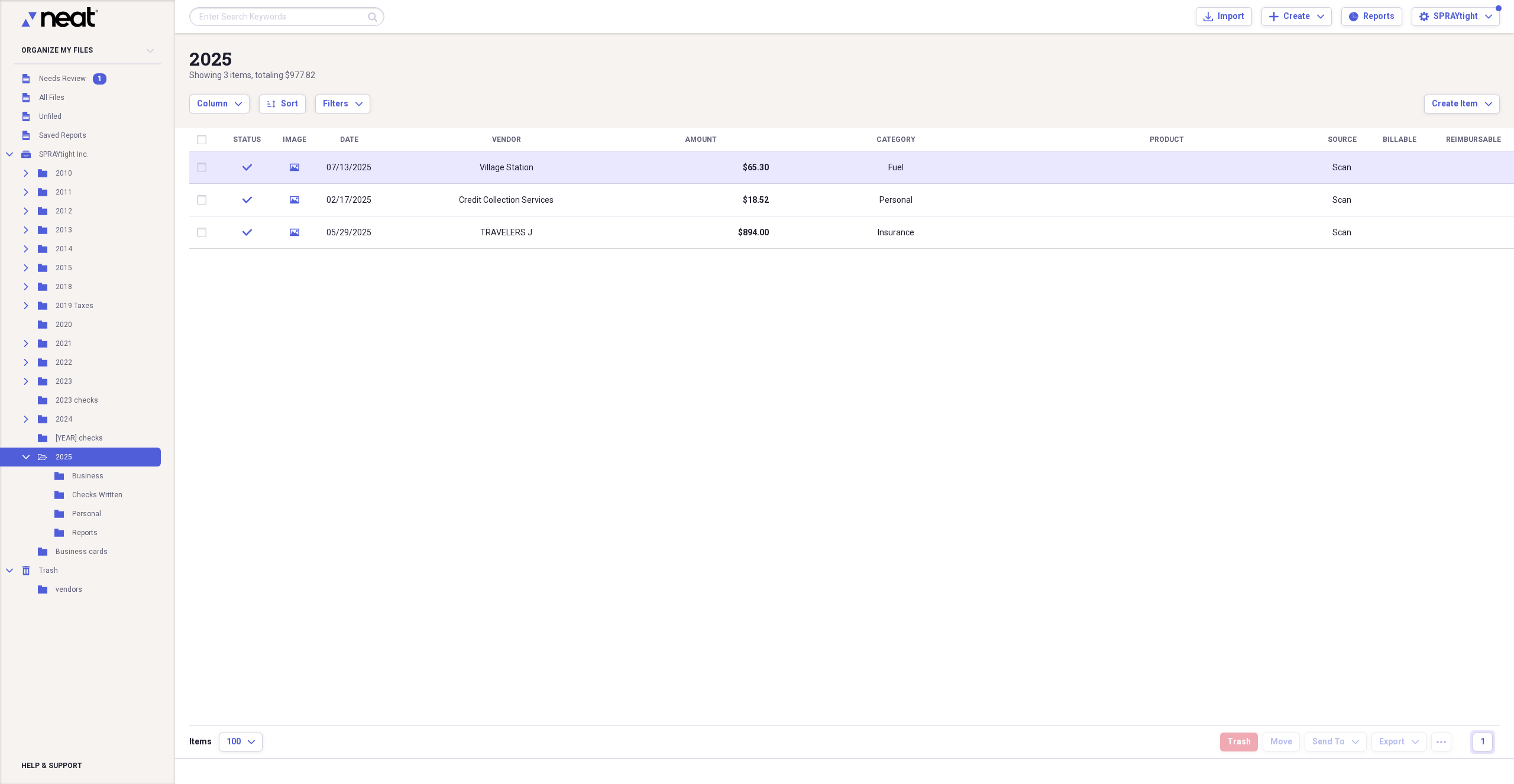 click on "Village Station" at bounding box center [506, 168] 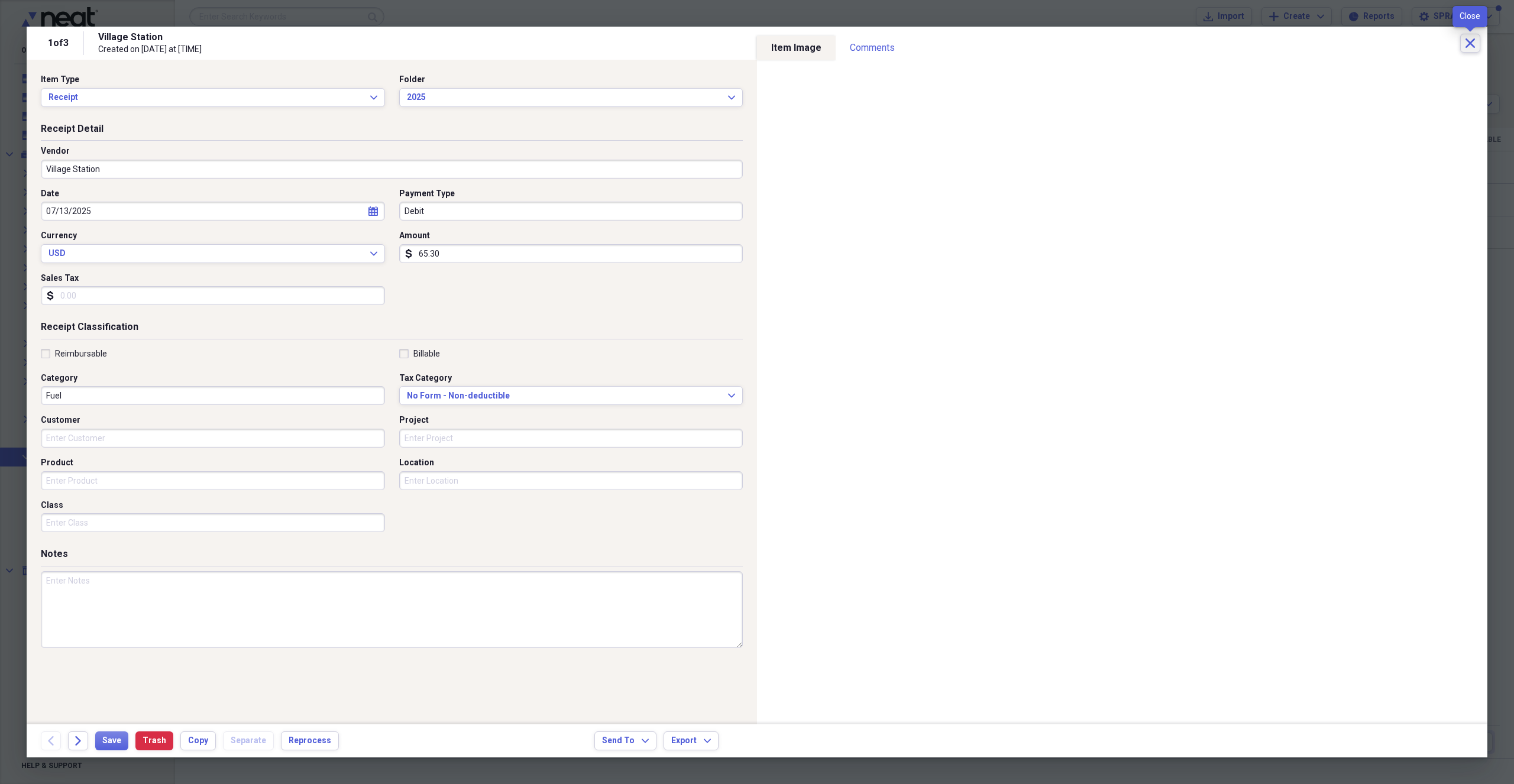 click on "Close" 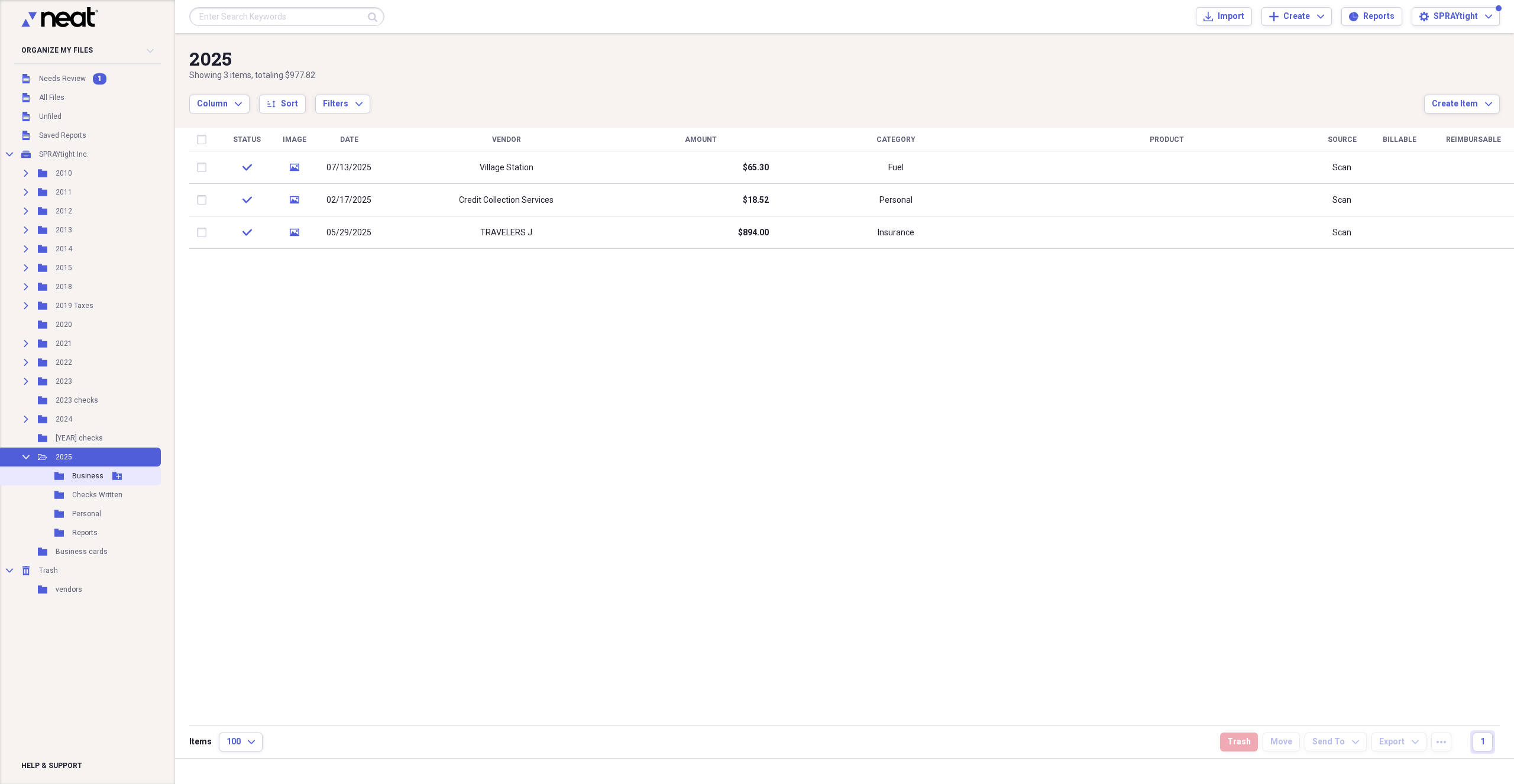 click on "Add Folder" 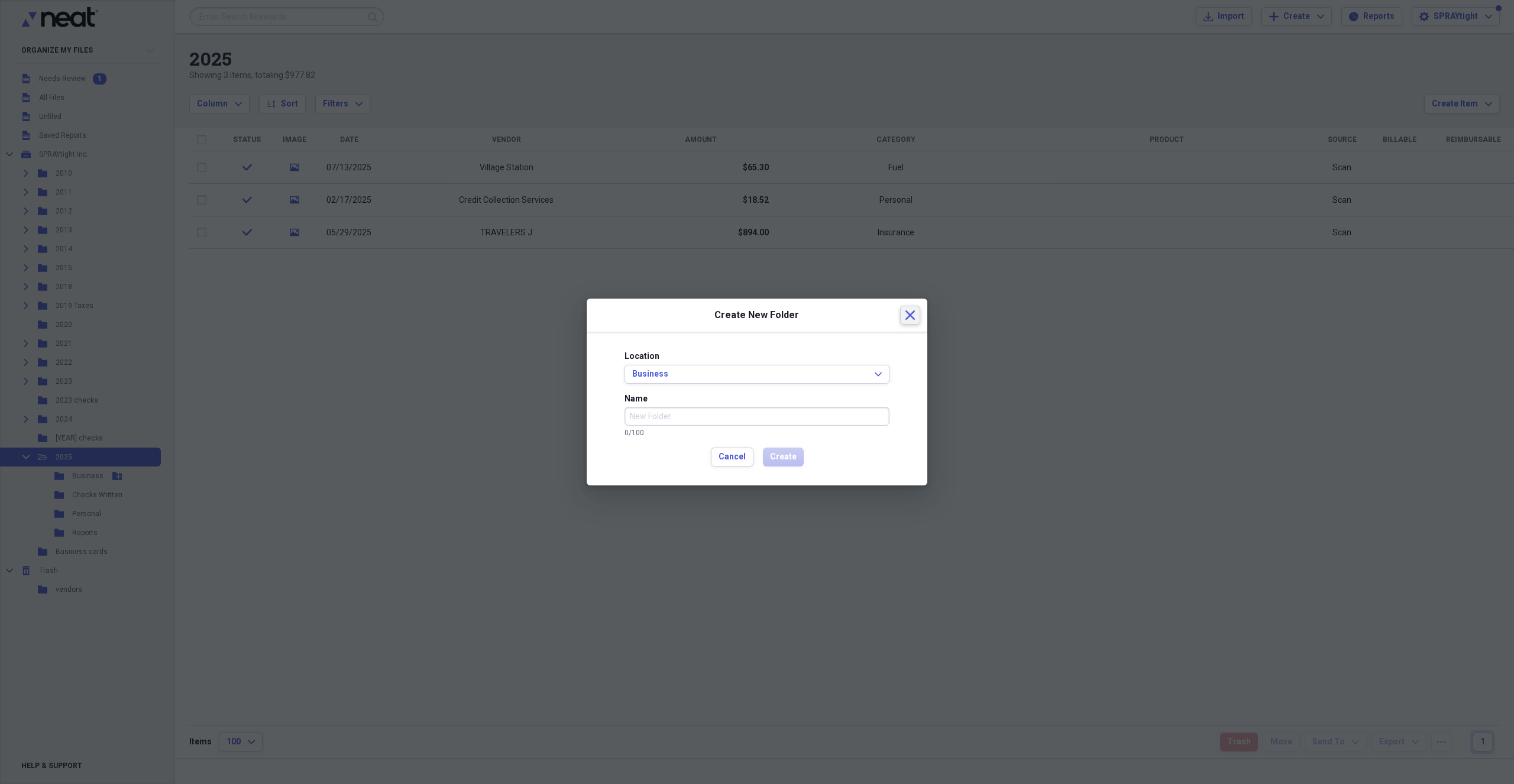 click on "Close" at bounding box center (910, 315) 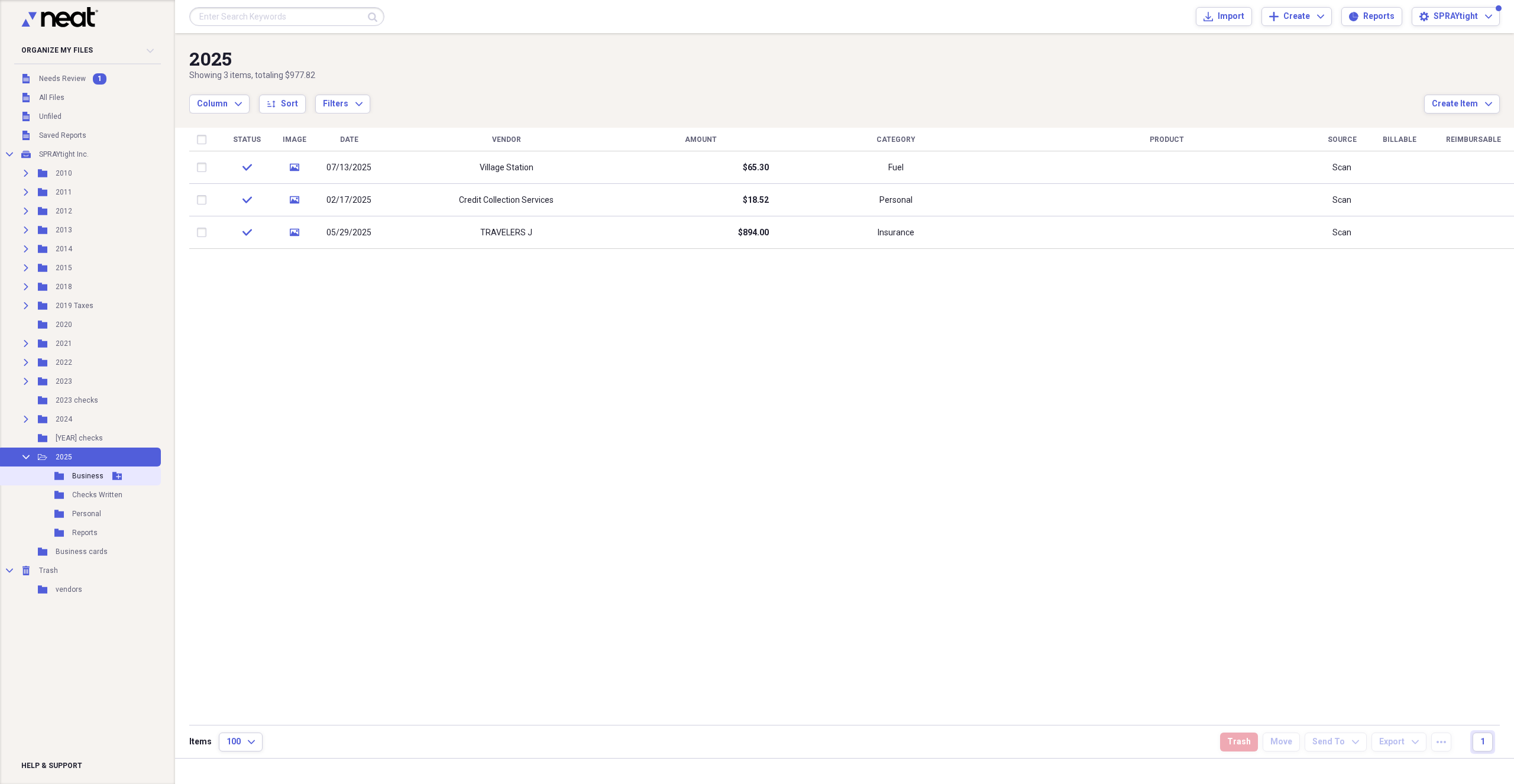 click 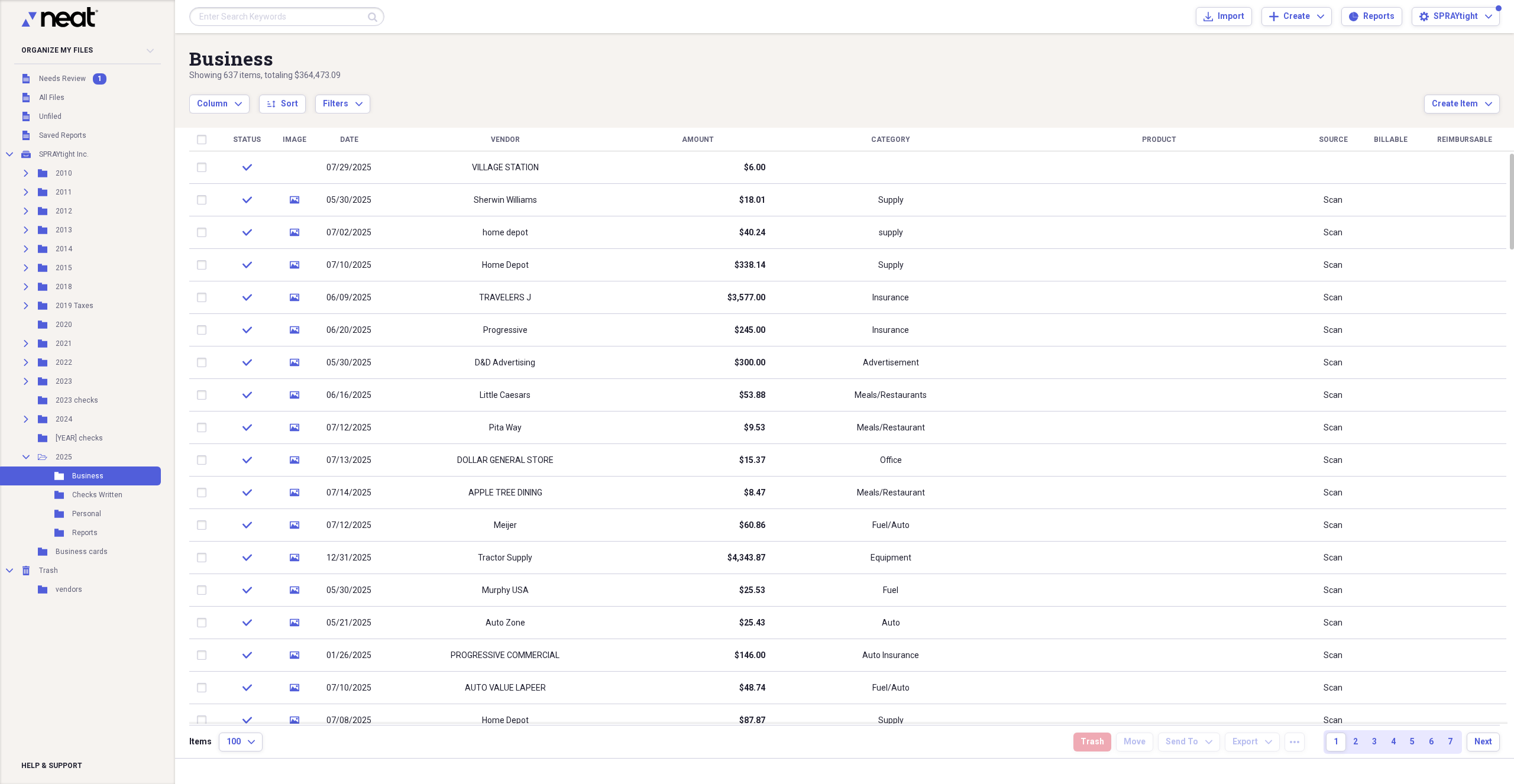click on "Organize My Files 1 Collapse Unfiled Needs Review 1 Unfiled All Files Unfiled Unfiled Unfiled Saved Reports Collapse My Cabinet SPRAYtight Inc. Add Folder Expand Folder 2010 Add Folder Expand Folder 2011 Add Folder Expand Folder 2012 Add Folder Expand Folder 2013 Add Folder Expand Folder 2014 Add Folder Expand Folder 2015 Add Folder Expand Folder 2018 Add Folder Expand Folder 2019 Taxes Add Folder Folder 2020 Add Folder Expand Folder 2021 Add Folder Expand Folder 2022 Add Folder Expand Folder 2023 Add Folder Folder 2023 checks Add Folder Expand Folder 2024 Add Folder Folder 2024 checks Add Folder Collapse Open Folder 2025 Add Folder Folder Business Add Folder Folder Checks Written Add Folder Folder Personal Add Folder Folder Reports Add Folder Folder Business  cards Add Folder Collapse Trash Trash Folder vendors Help & Support Submit Import Import Add Create Expand Reports Reports Settings SPRAYtight Expand Business Showing 637 items , totaling $364,473.09 Column Expand sort Sort Filters  Expand Create Item 1" at bounding box center [757, 392] 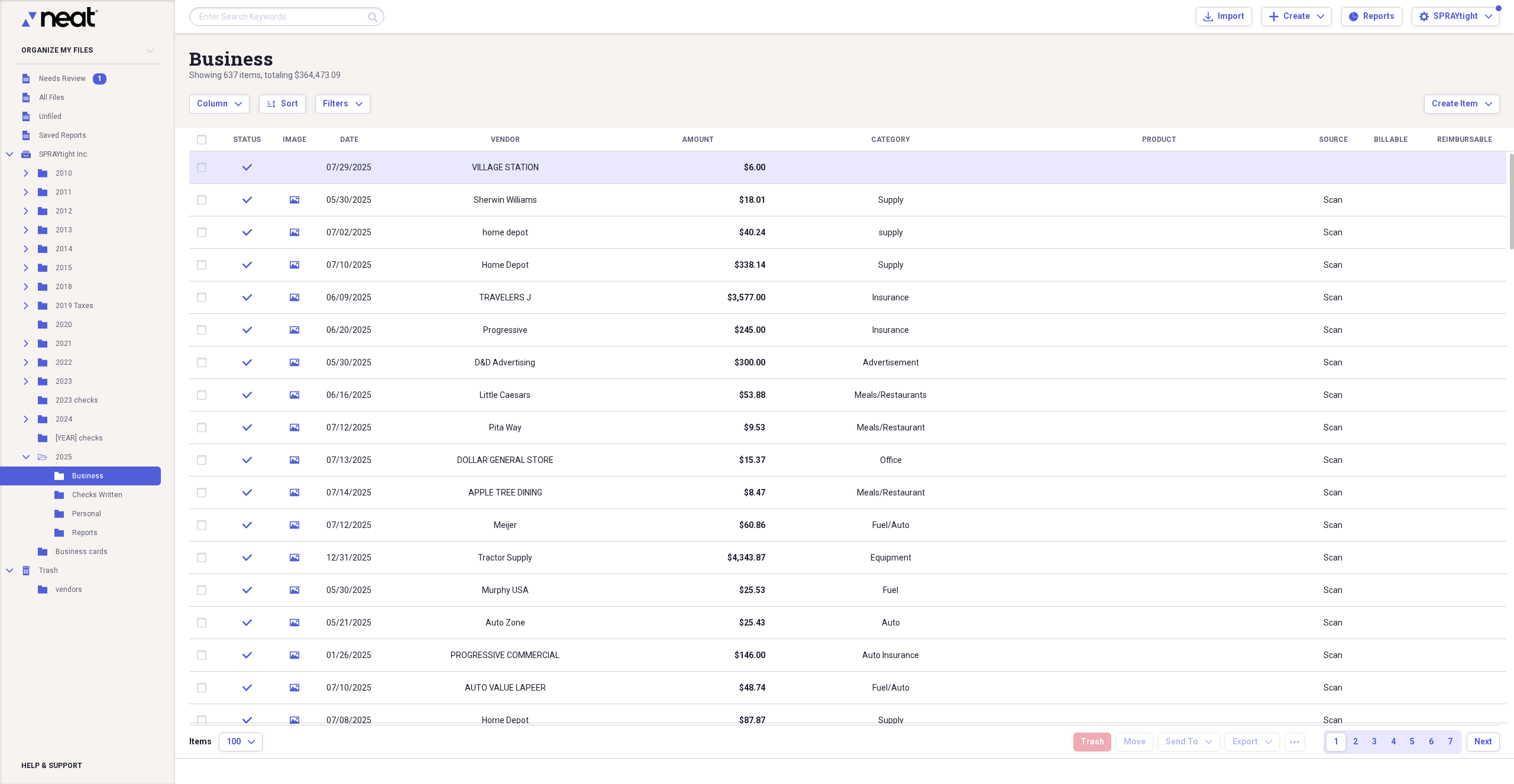 click on "VILLAGE STATION" at bounding box center [505, 167] 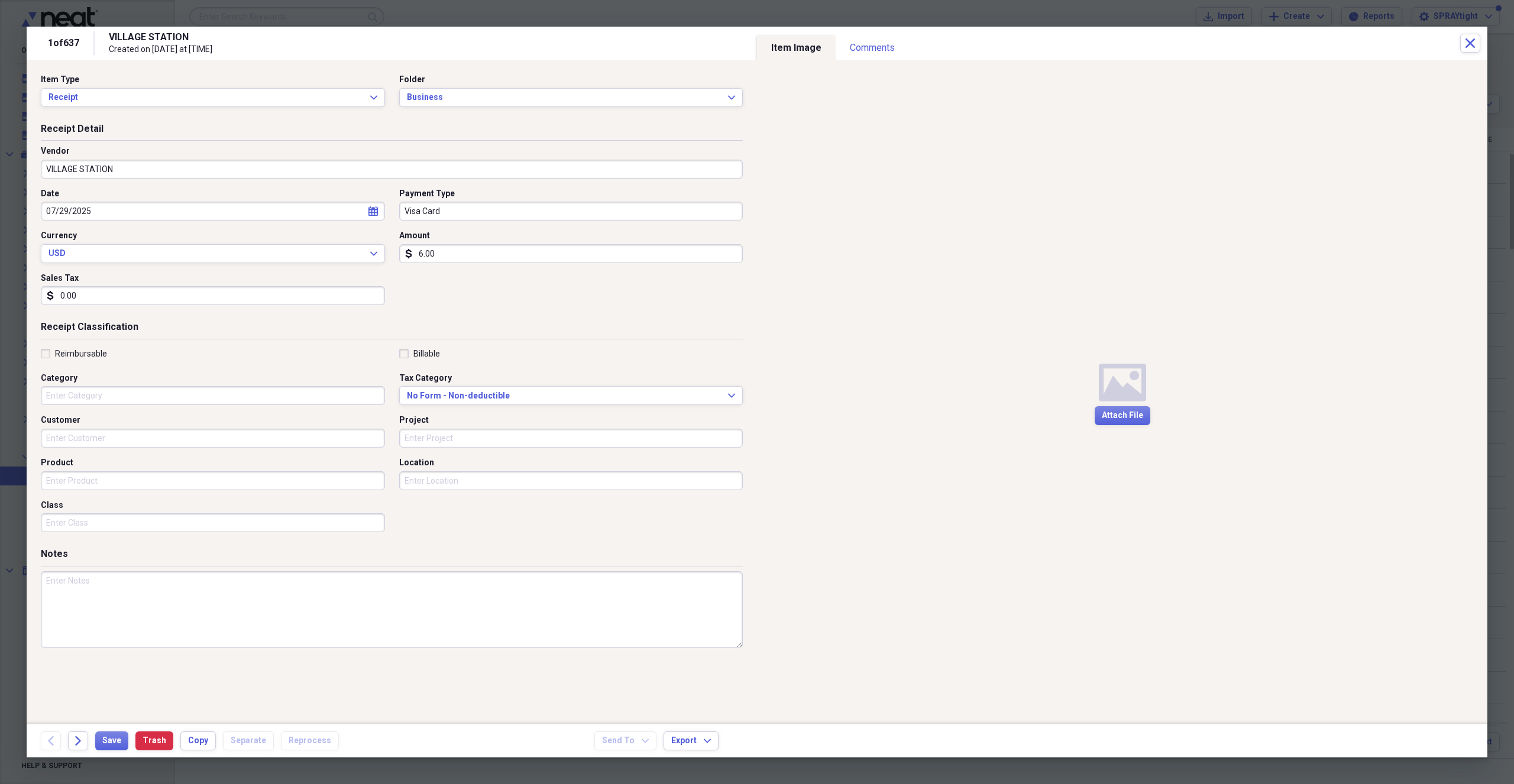 click on "Category" at bounding box center [213, 396] 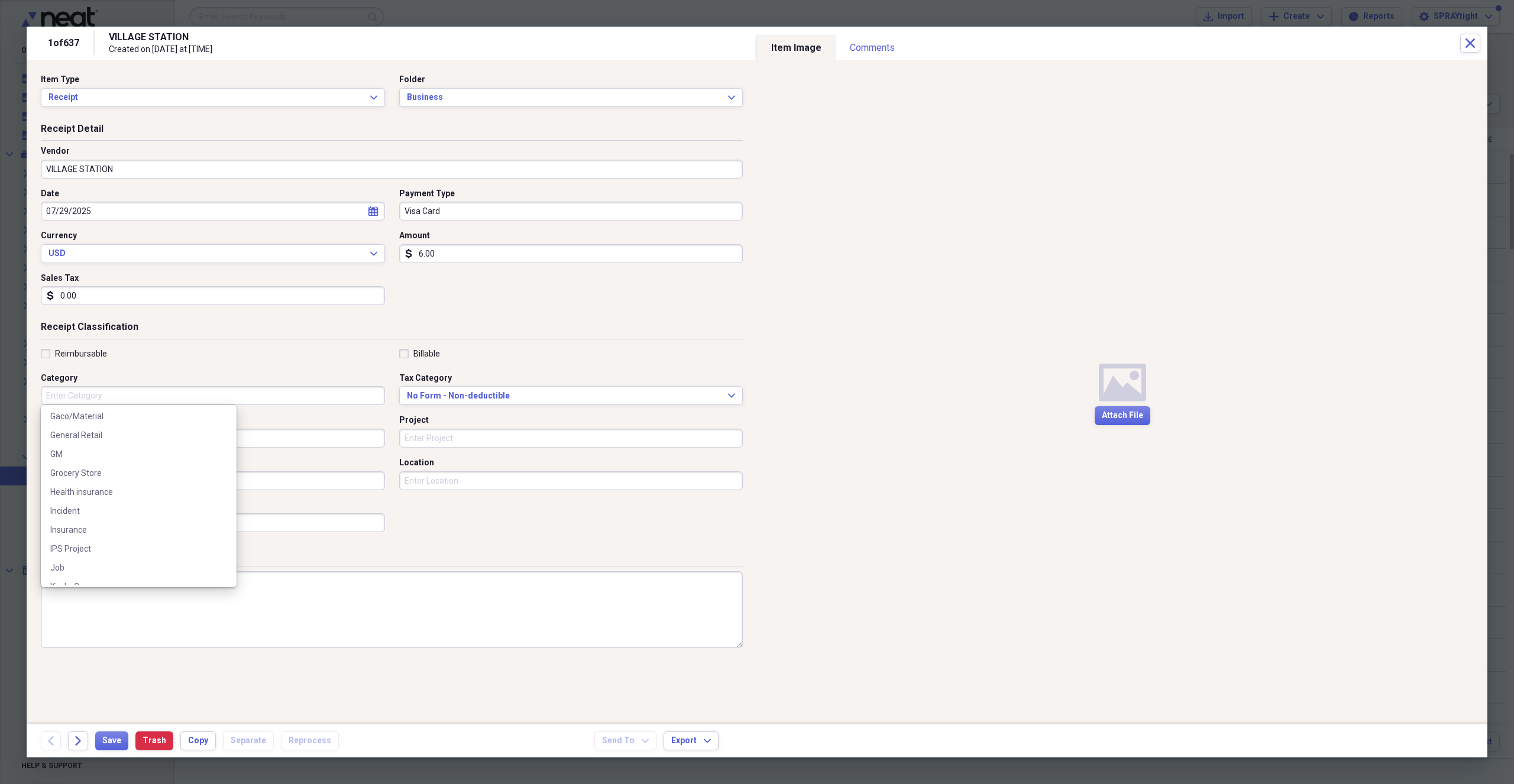 scroll, scrollTop: 650, scrollLeft: 0, axis: vertical 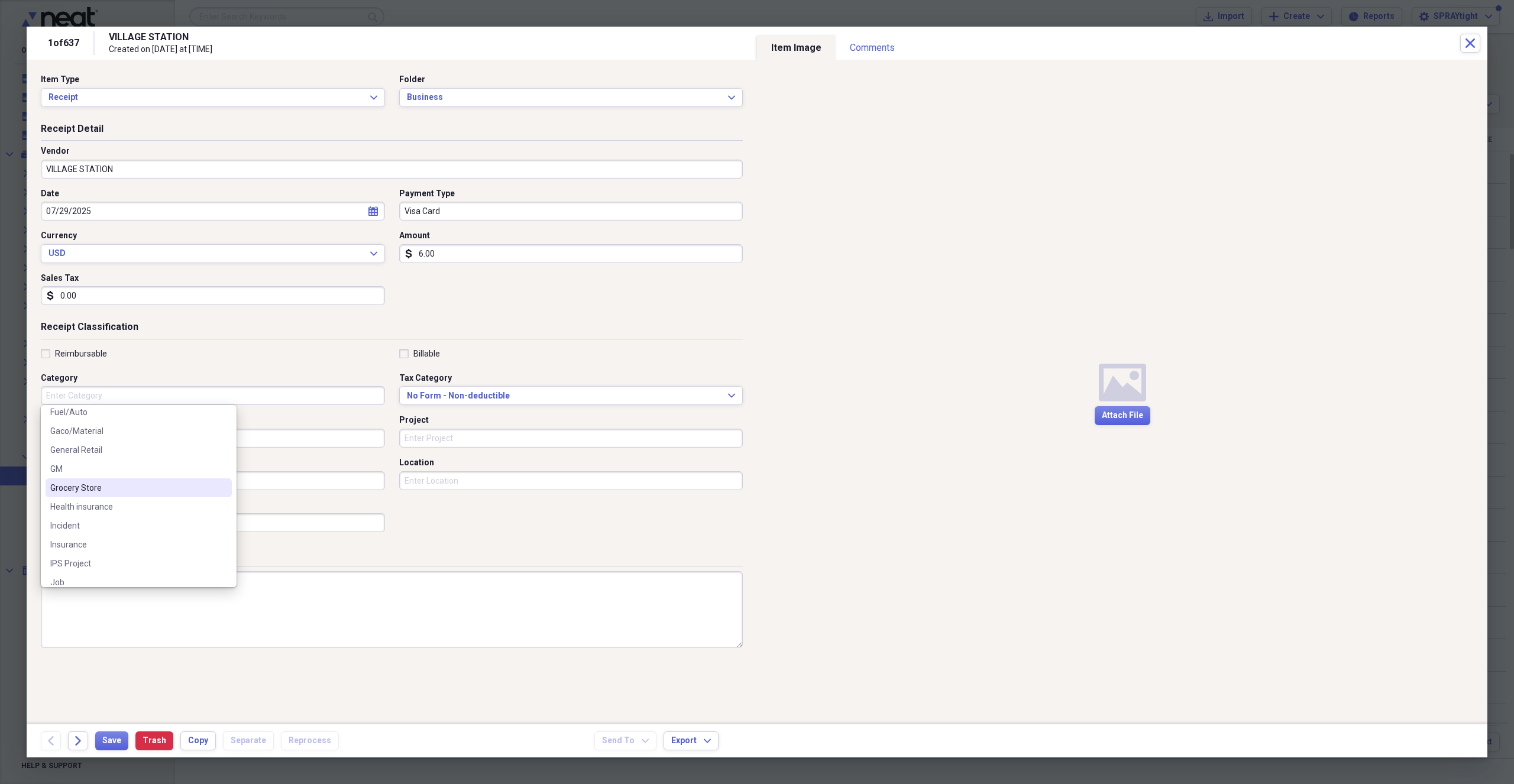 click on "Grocery Store" at bounding box center [131, 488] 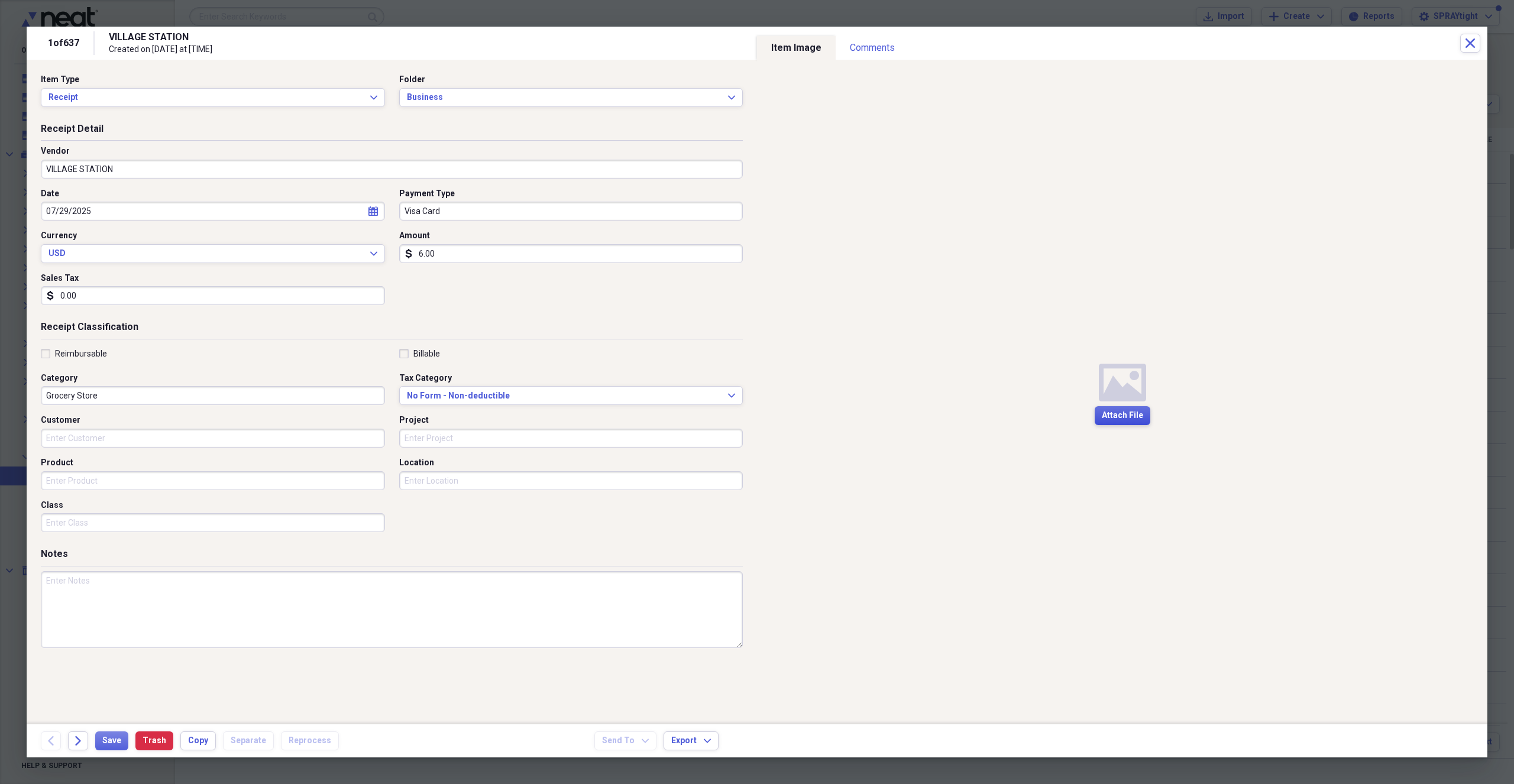 click on "Attach File" at bounding box center [1122, 416] 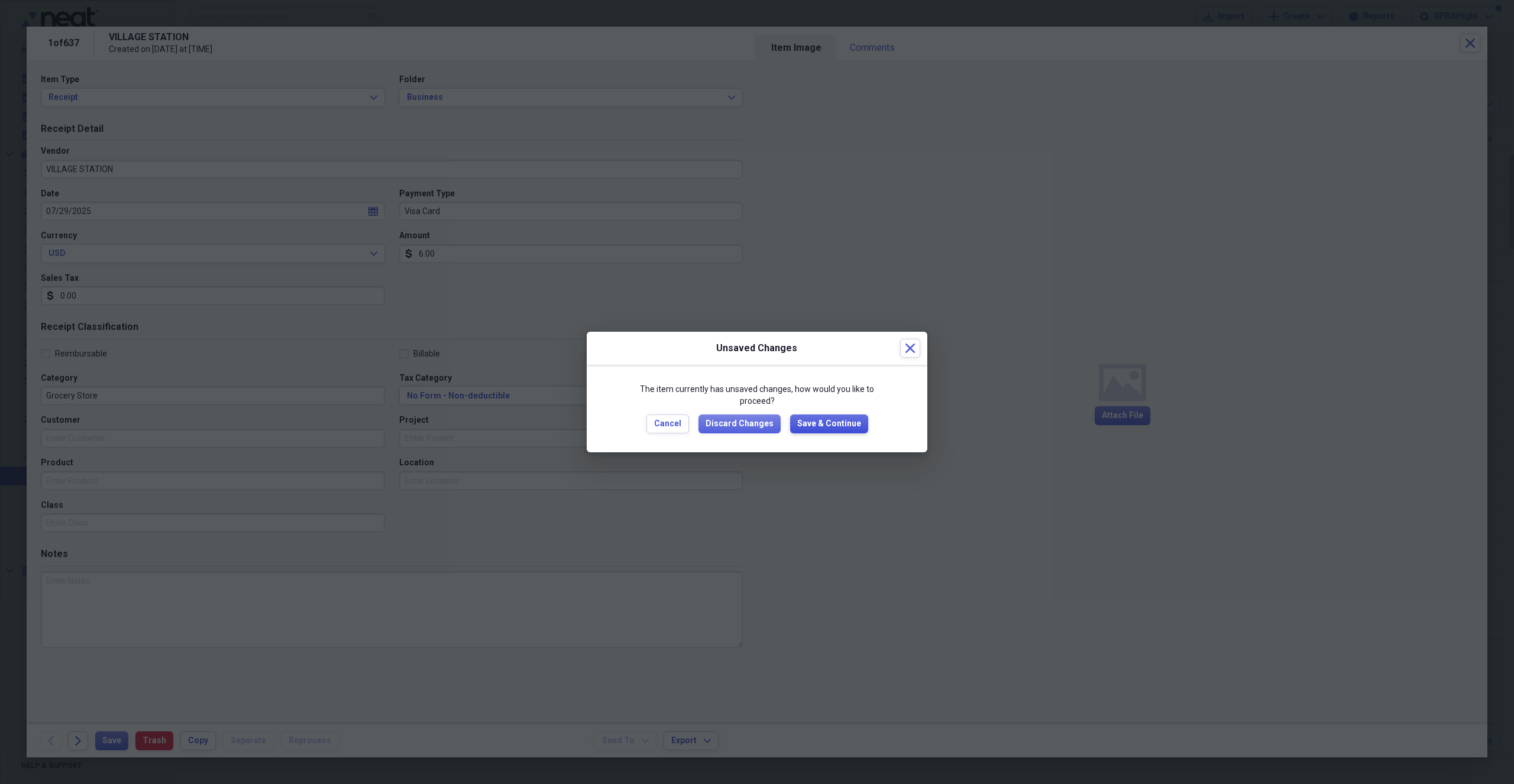 click on "Save & Continue" at bounding box center [829, 424] 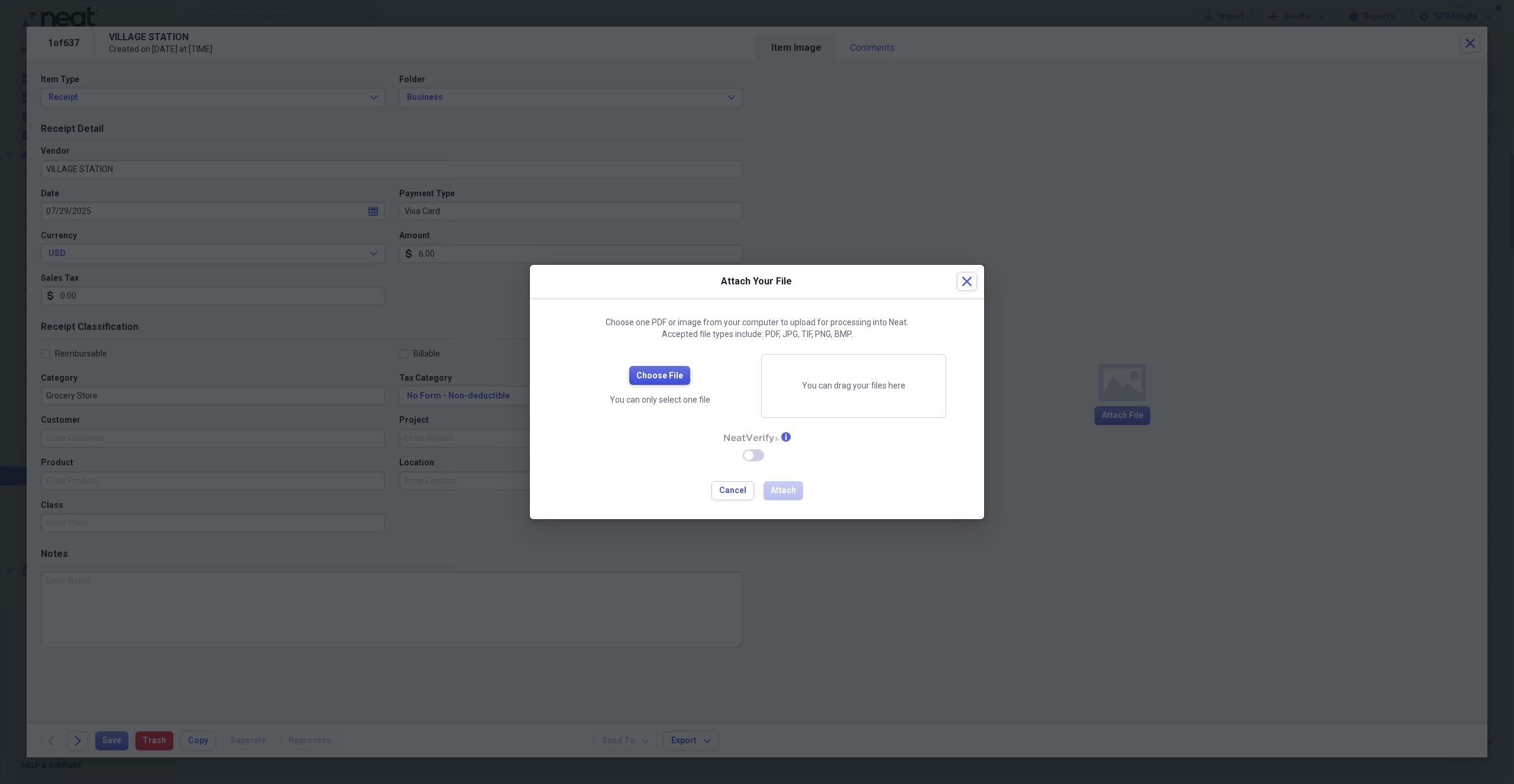 click on "Choose File" at bounding box center (659, 376) 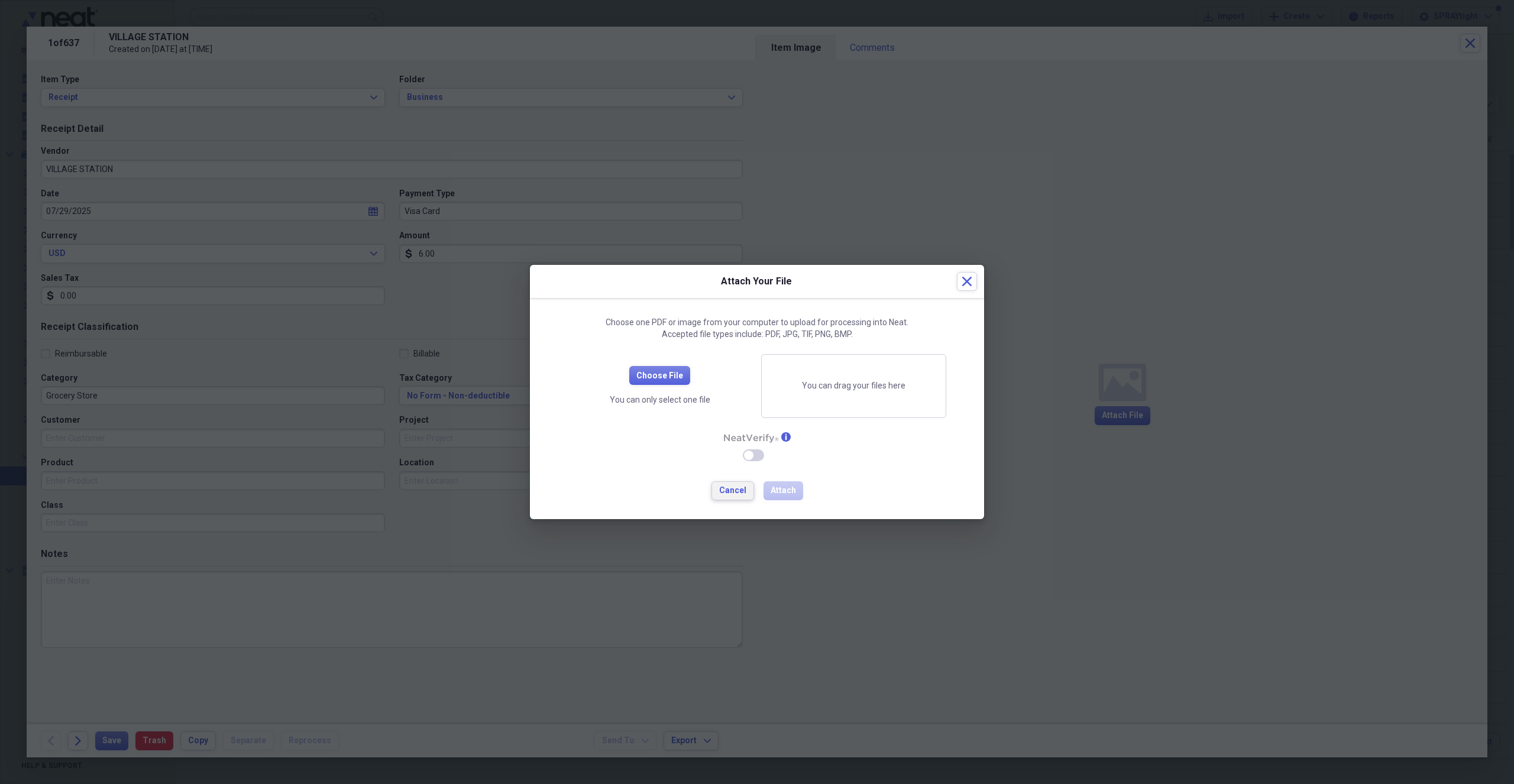 click on "Cancel" at bounding box center [733, 491] 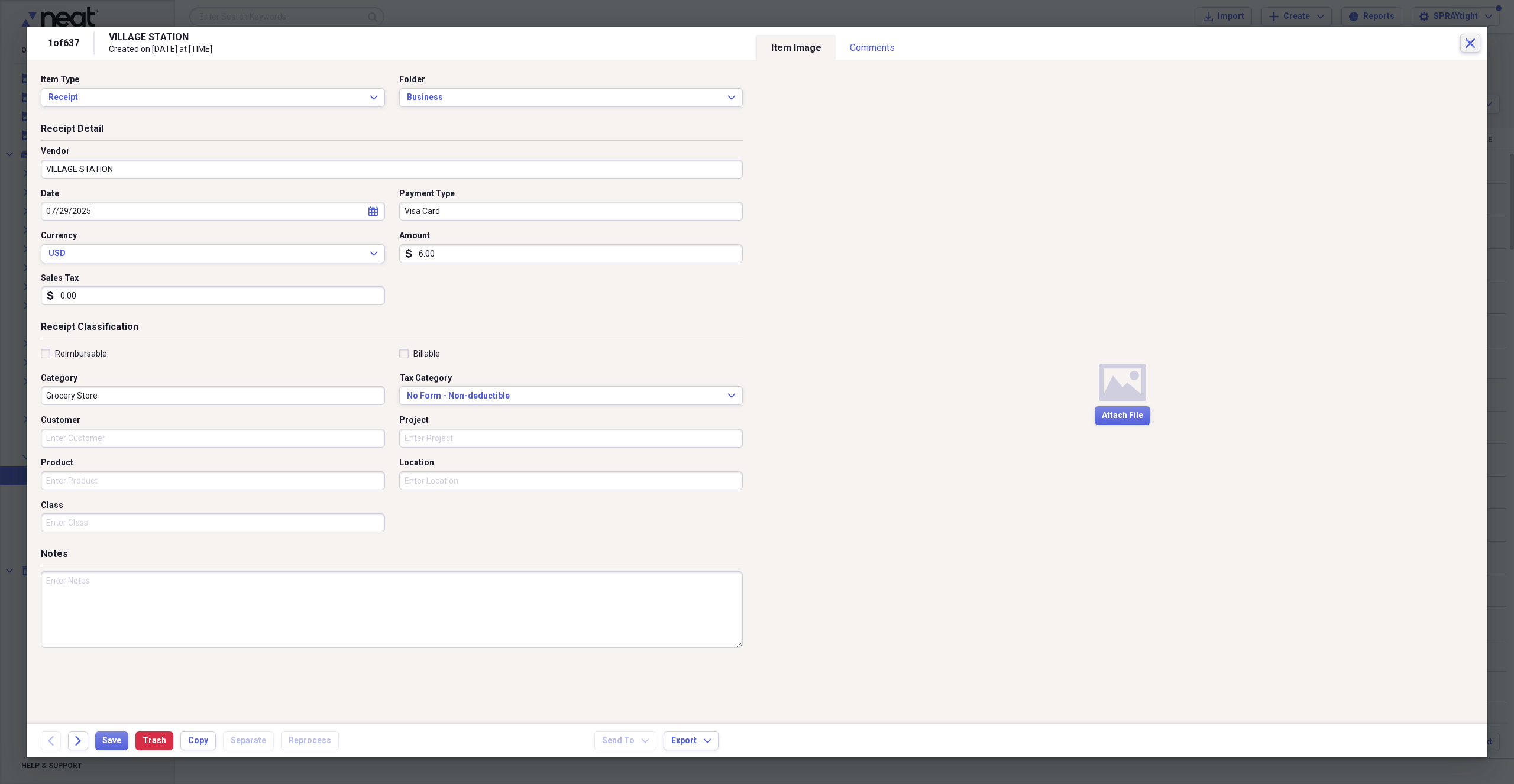 click on "Close" at bounding box center (1470, 43) 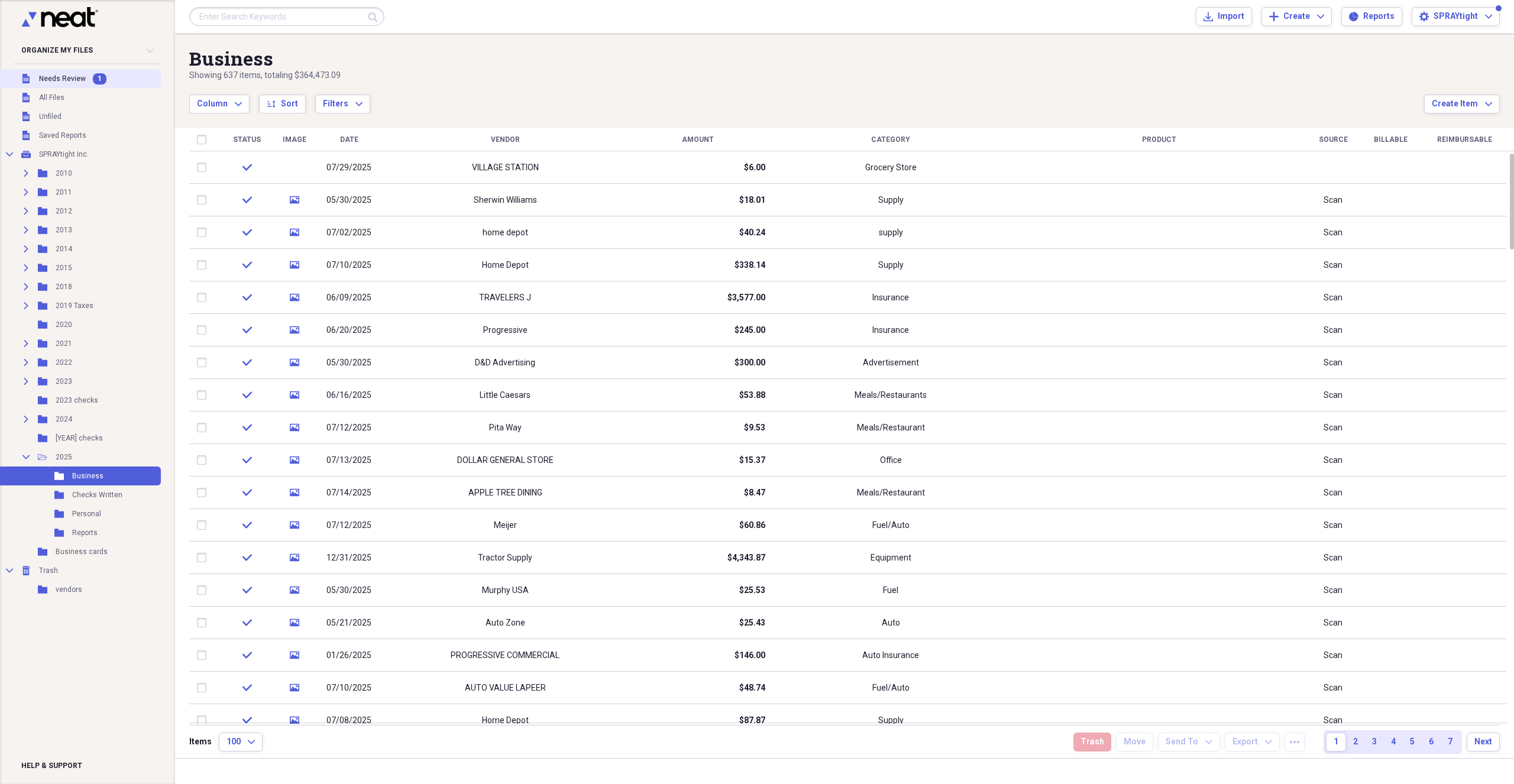 click on "Unfiled Needs Review 1" at bounding box center (79, 79) 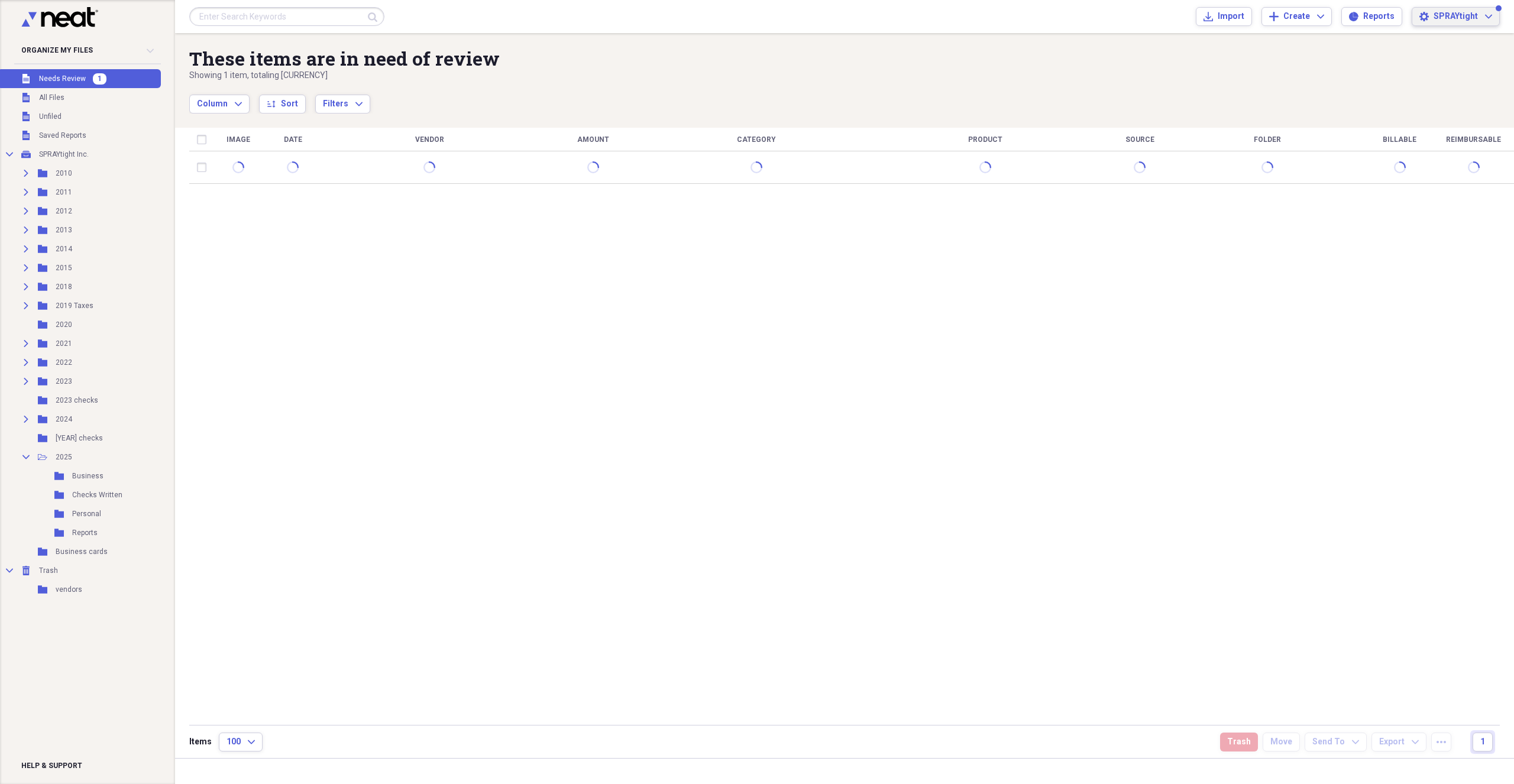 click on "SPRAYtight" at bounding box center [1455, 17] 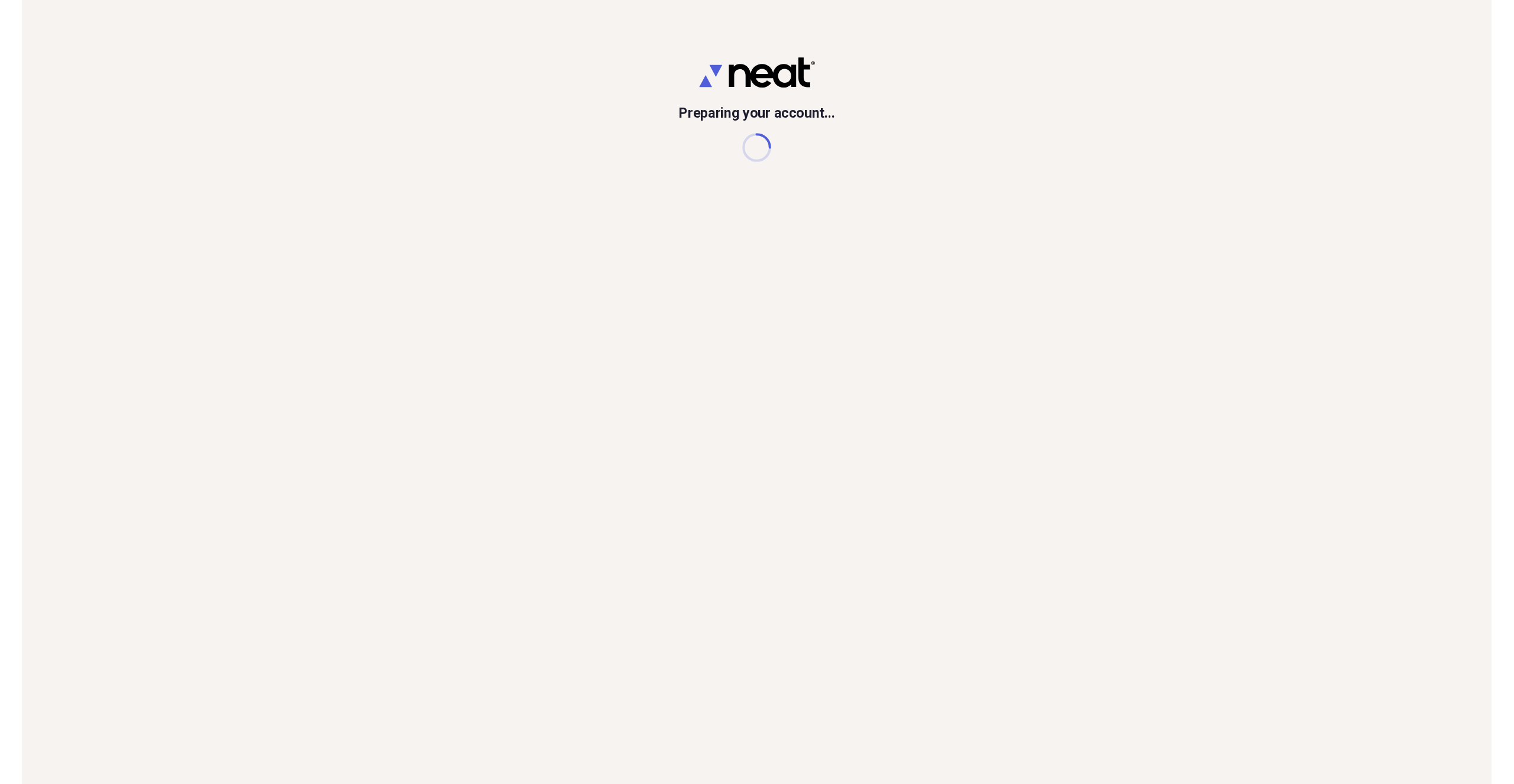 scroll, scrollTop: 0, scrollLeft: 0, axis: both 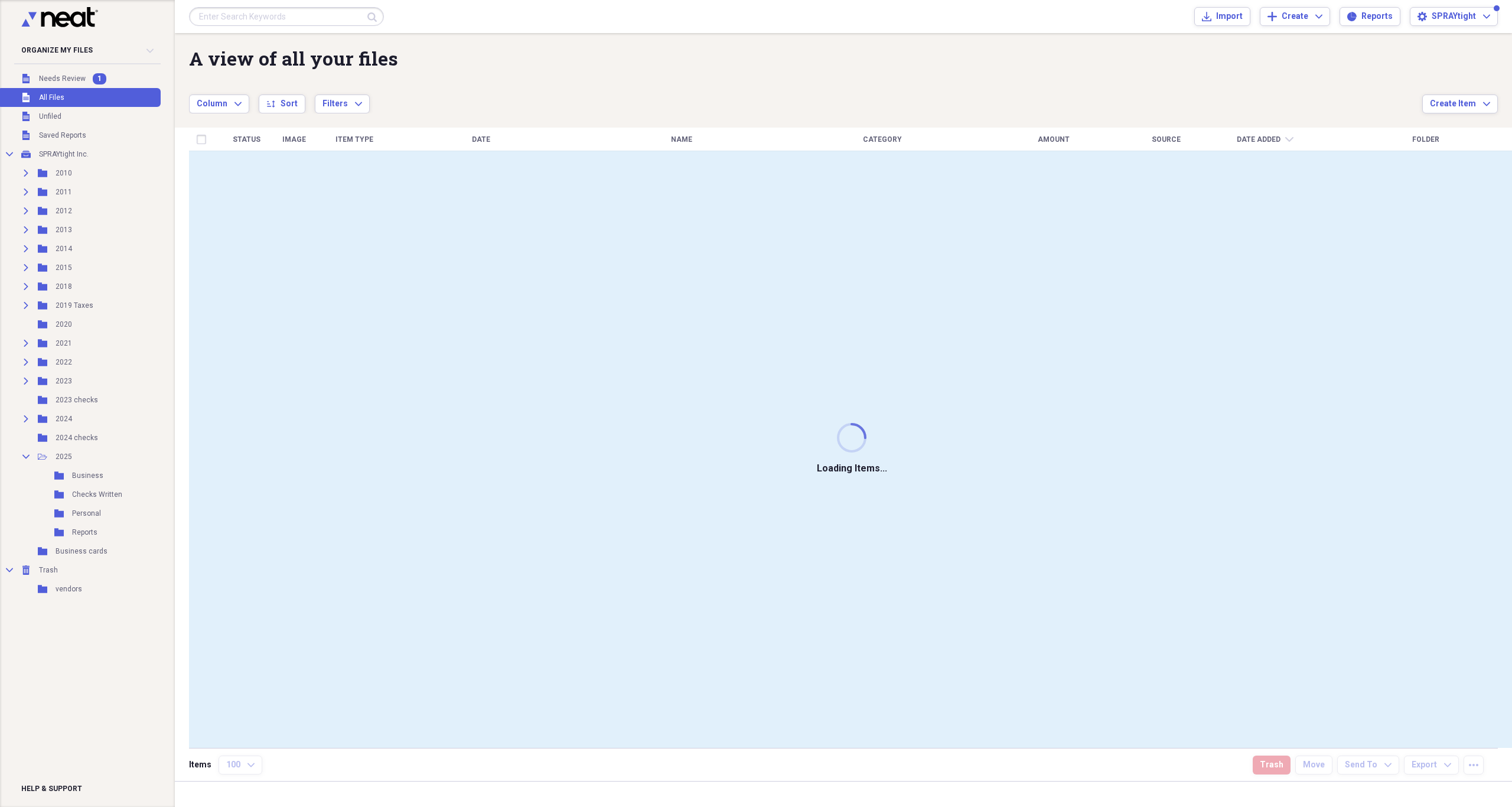 click on "Needs Review" at bounding box center (62, 79) 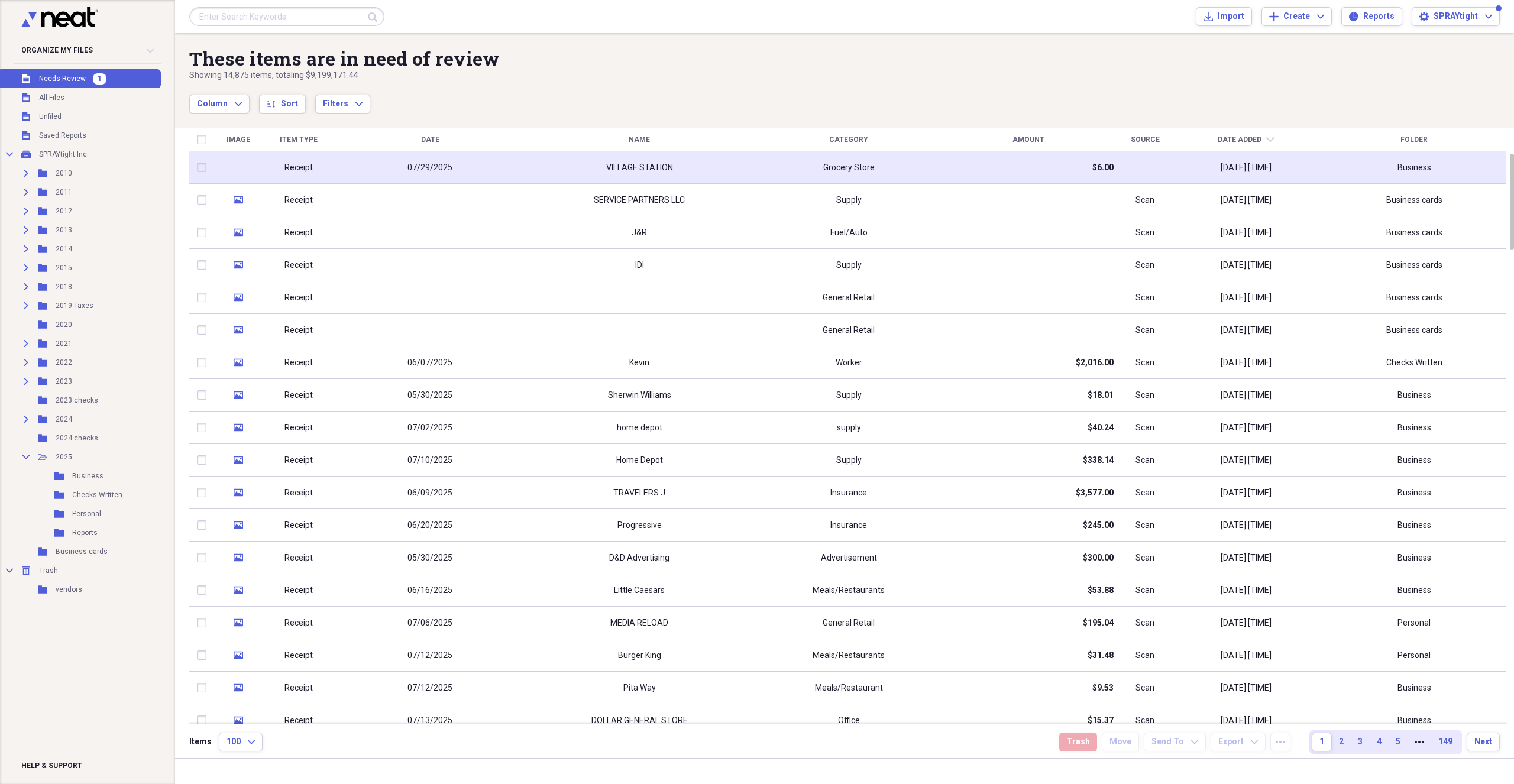 click on "$6.00" at bounding box center [1028, 167] 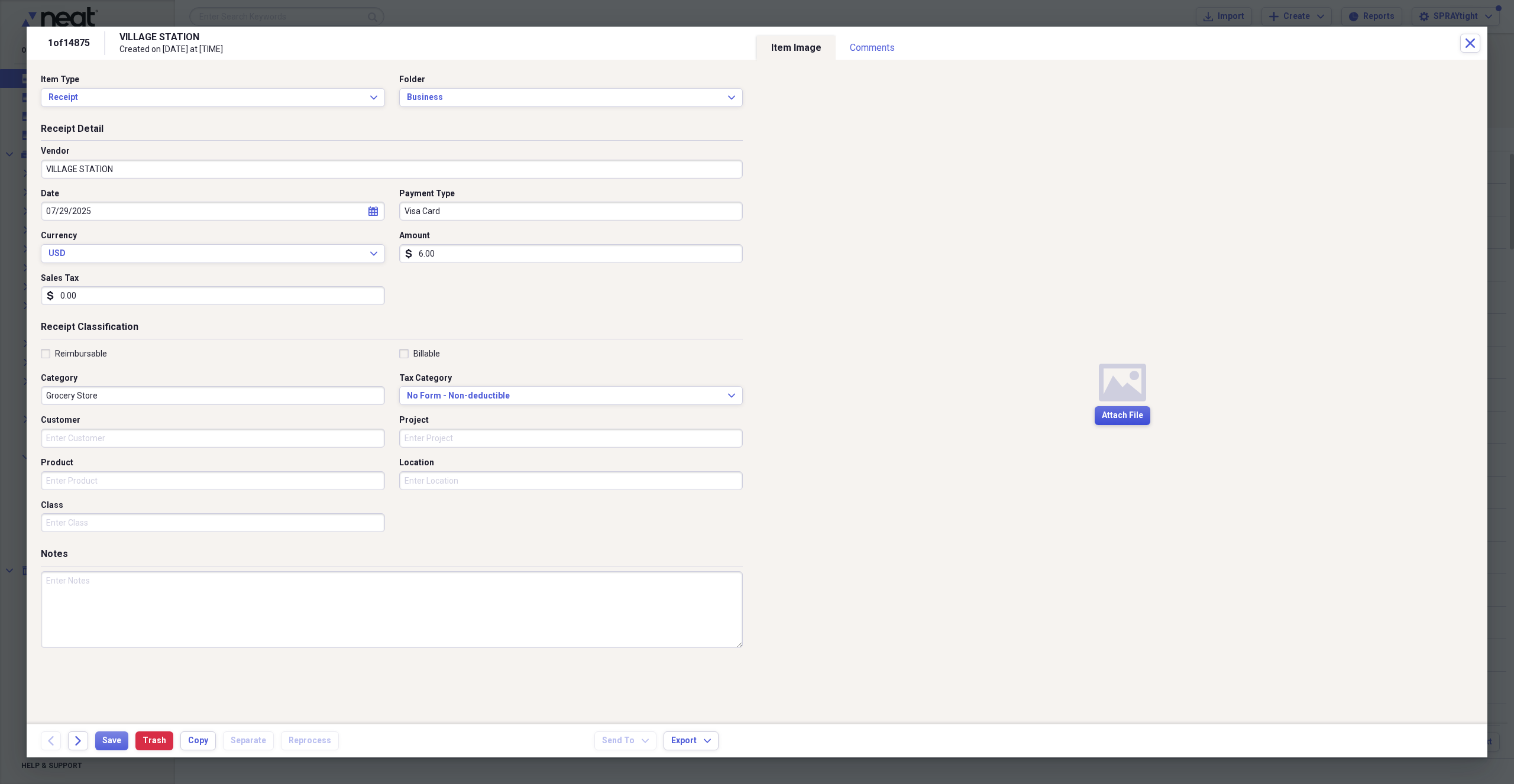 click on "Attach File" at bounding box center (1122, 416) 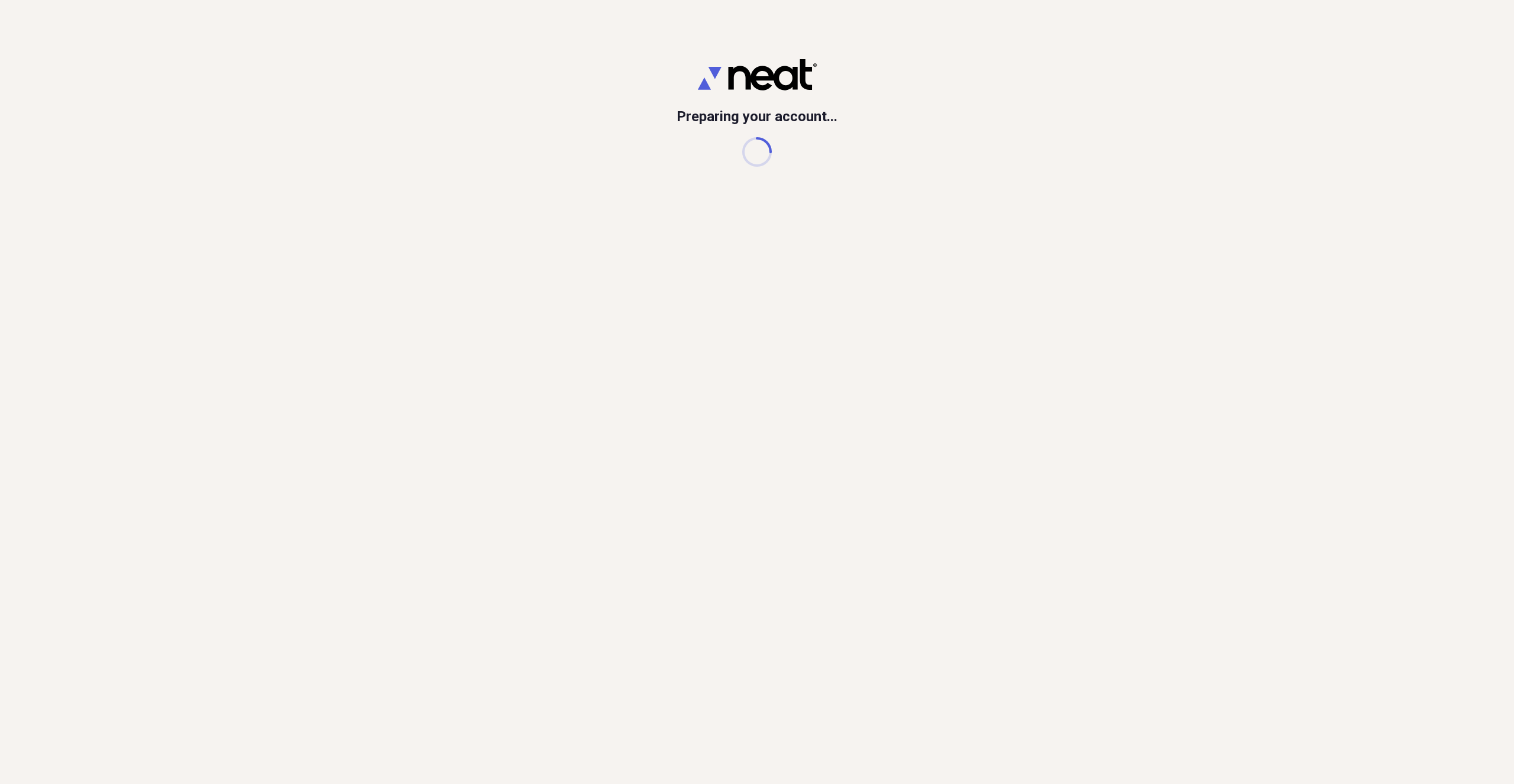 scroll, scrollTop: 0, scrollLeft: 0, axis: both 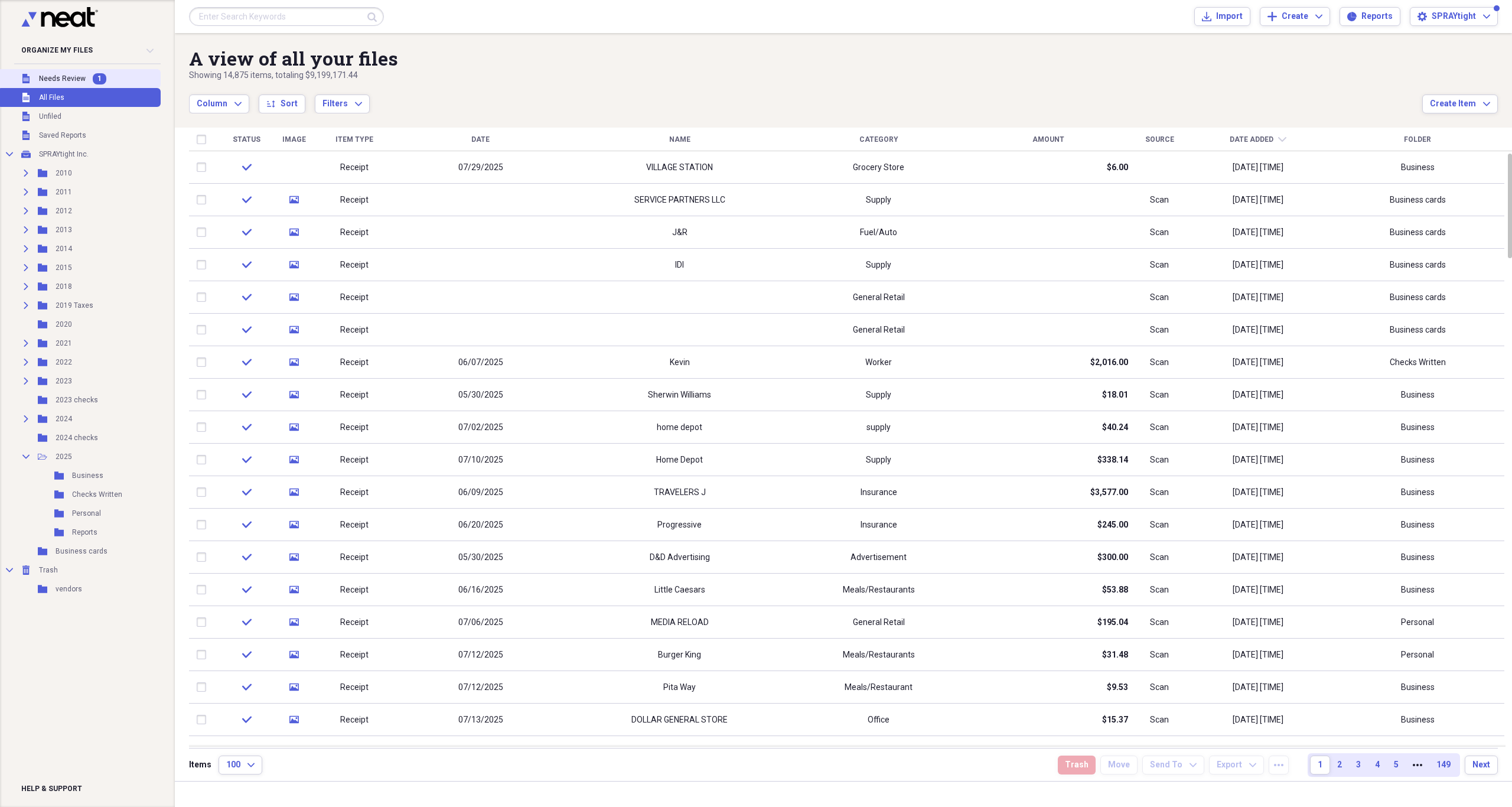 click on "1" at bounding box center (99, 79) 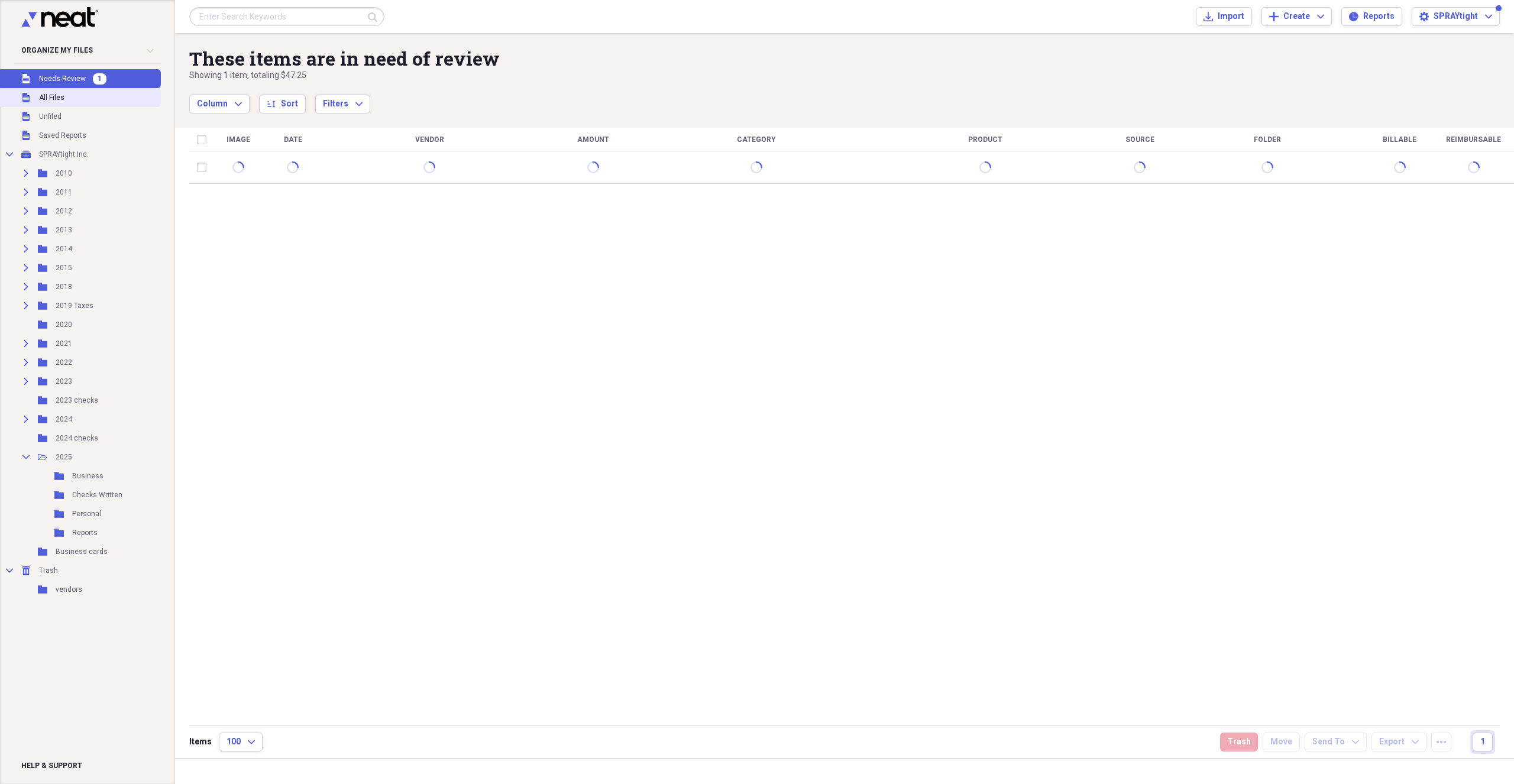click on "Unfiled All Files" at bounding box center (79, 98) 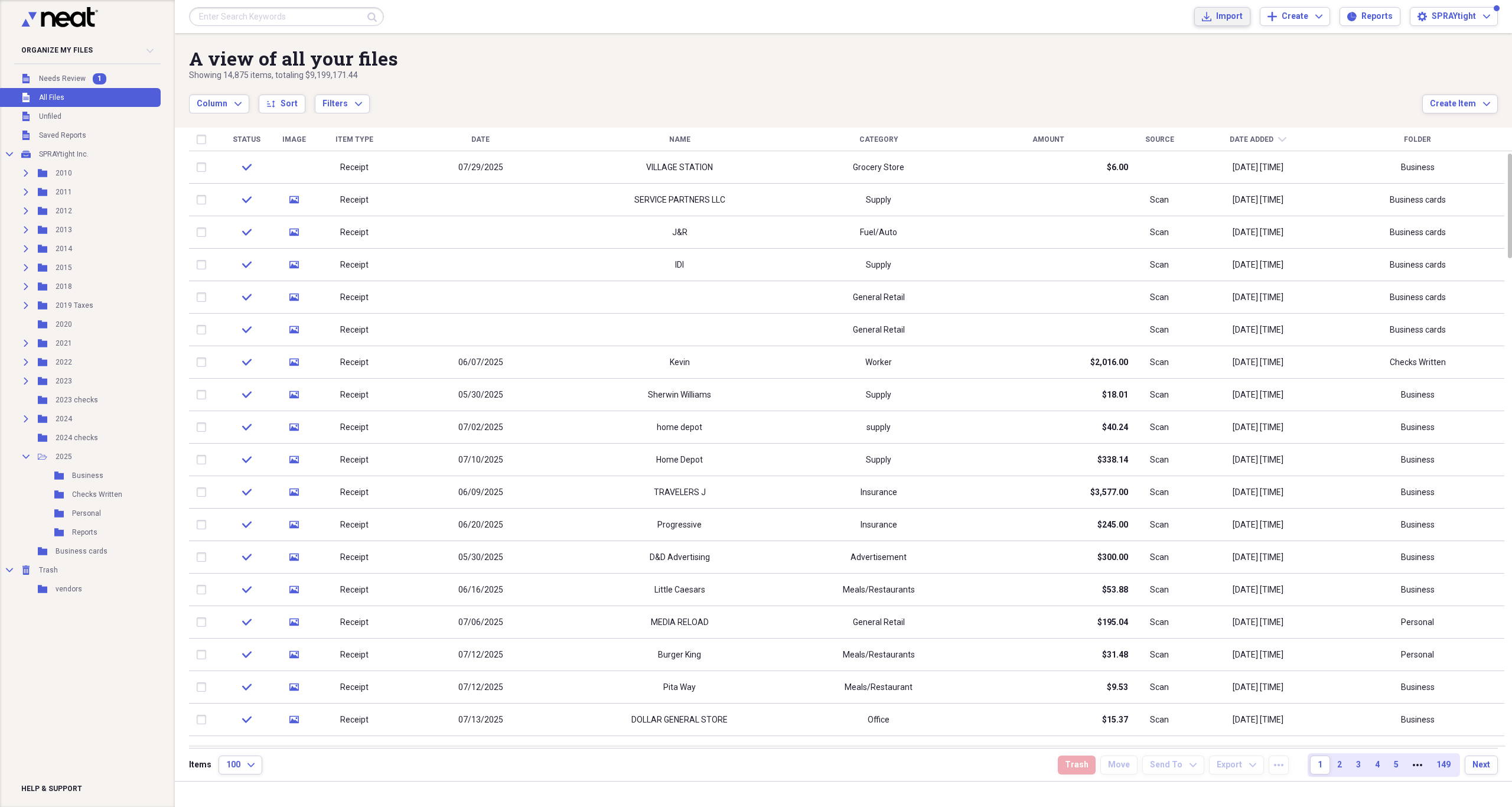 click on "Import Import" at bounding box center [1222, 17] 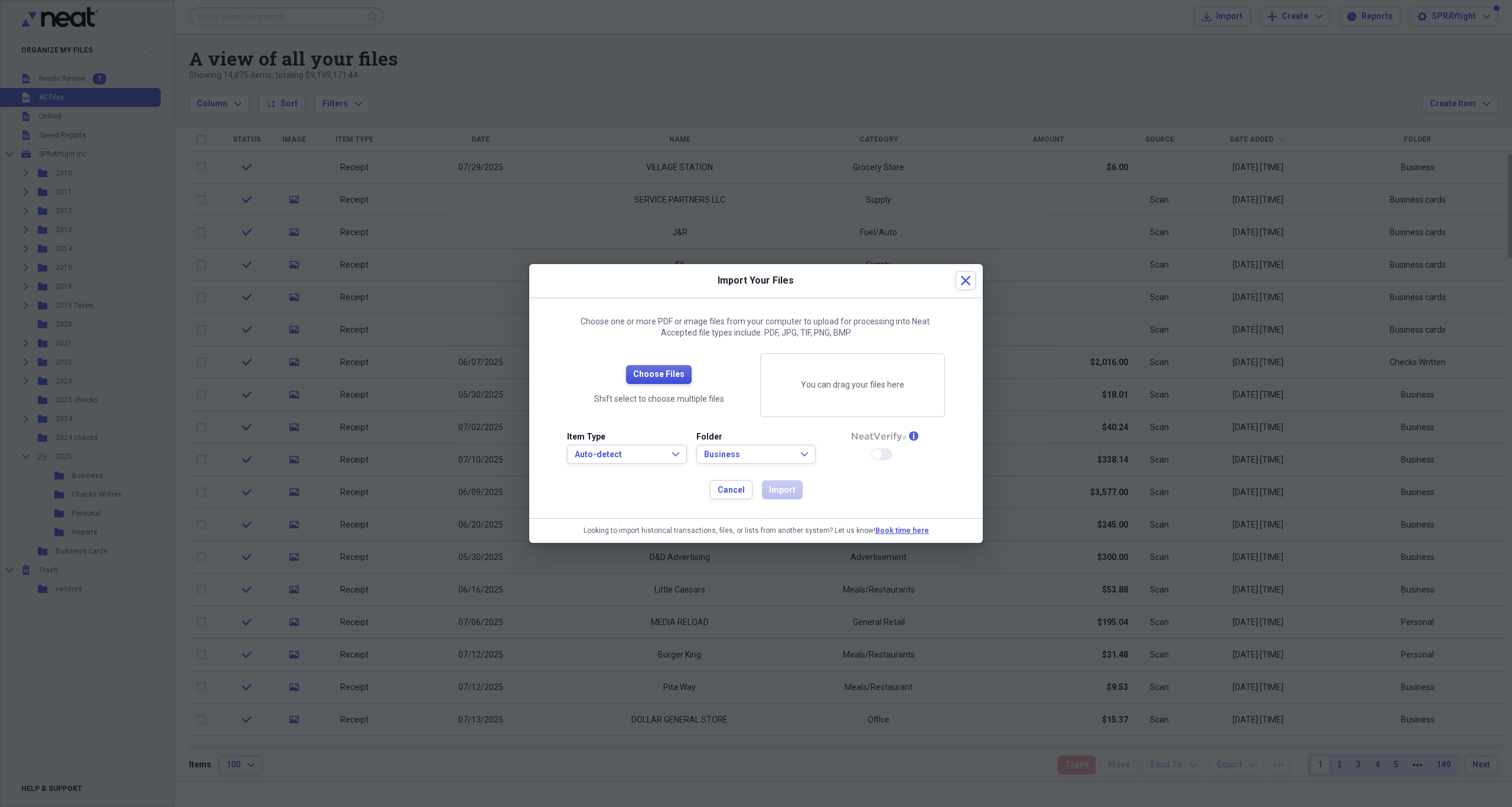 click on "Choose Files" at bounding box center [659, 375] 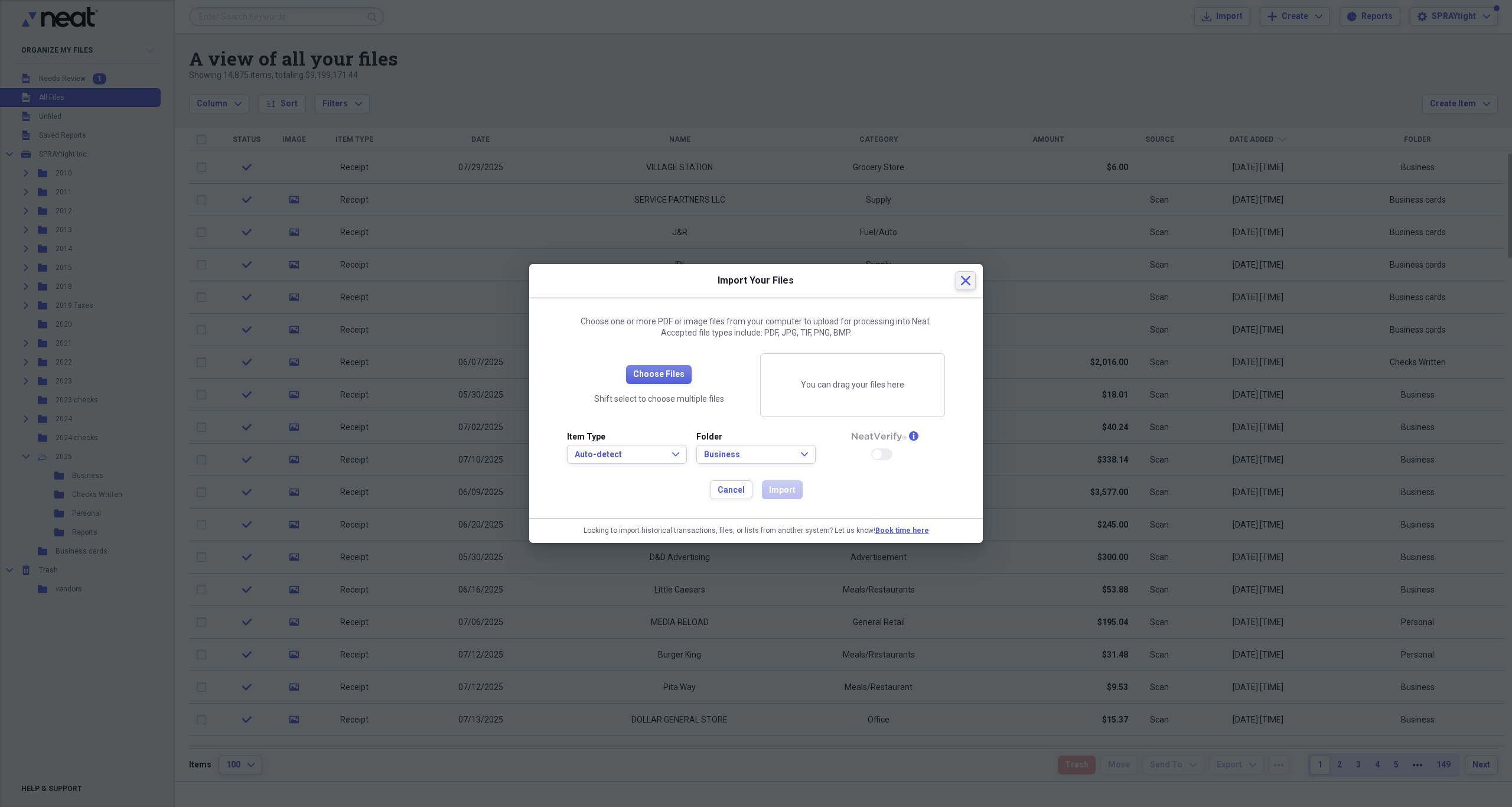 click on "Close" 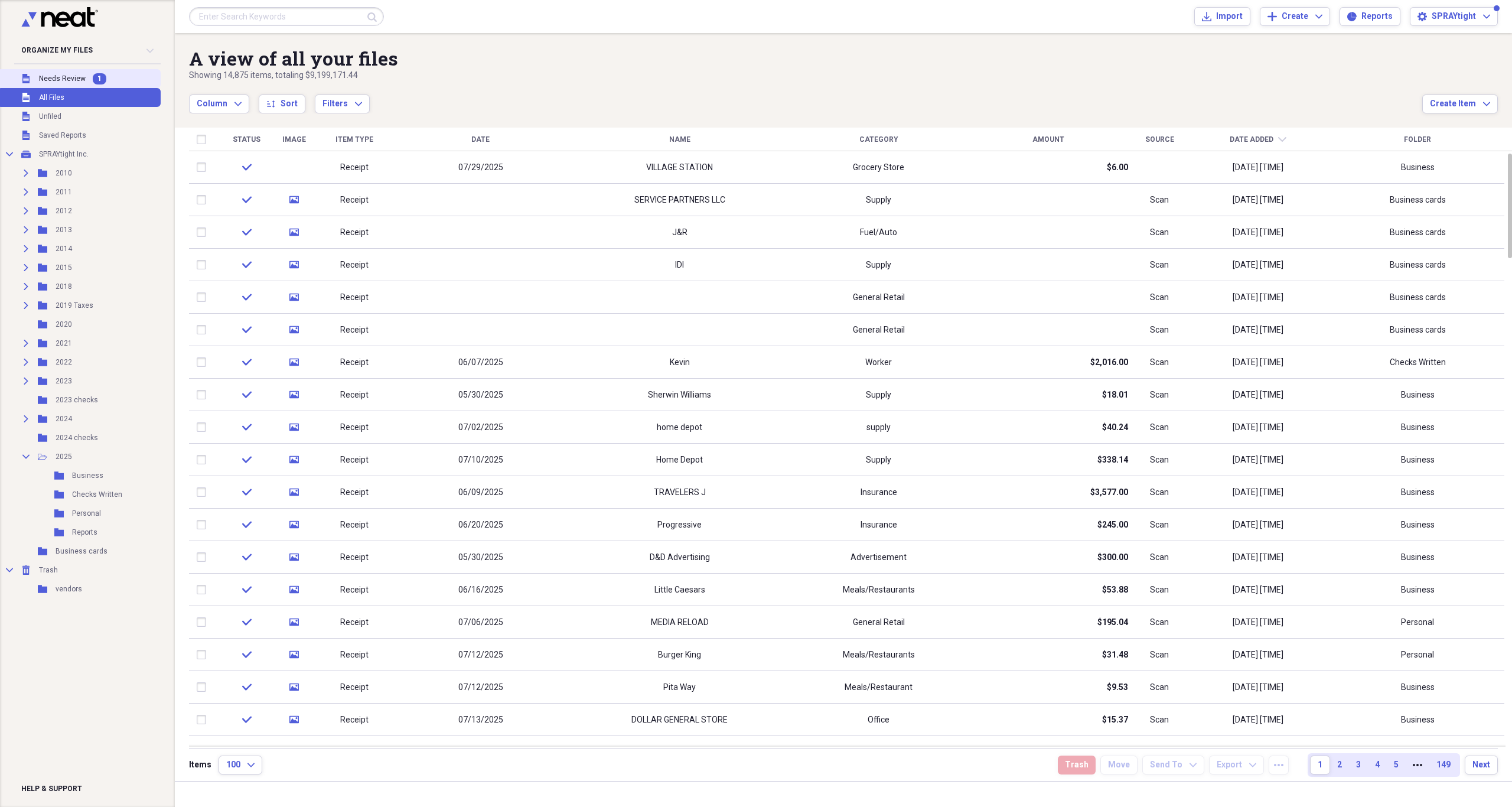 click on "Needs Review" at bounding box center [62, 79] 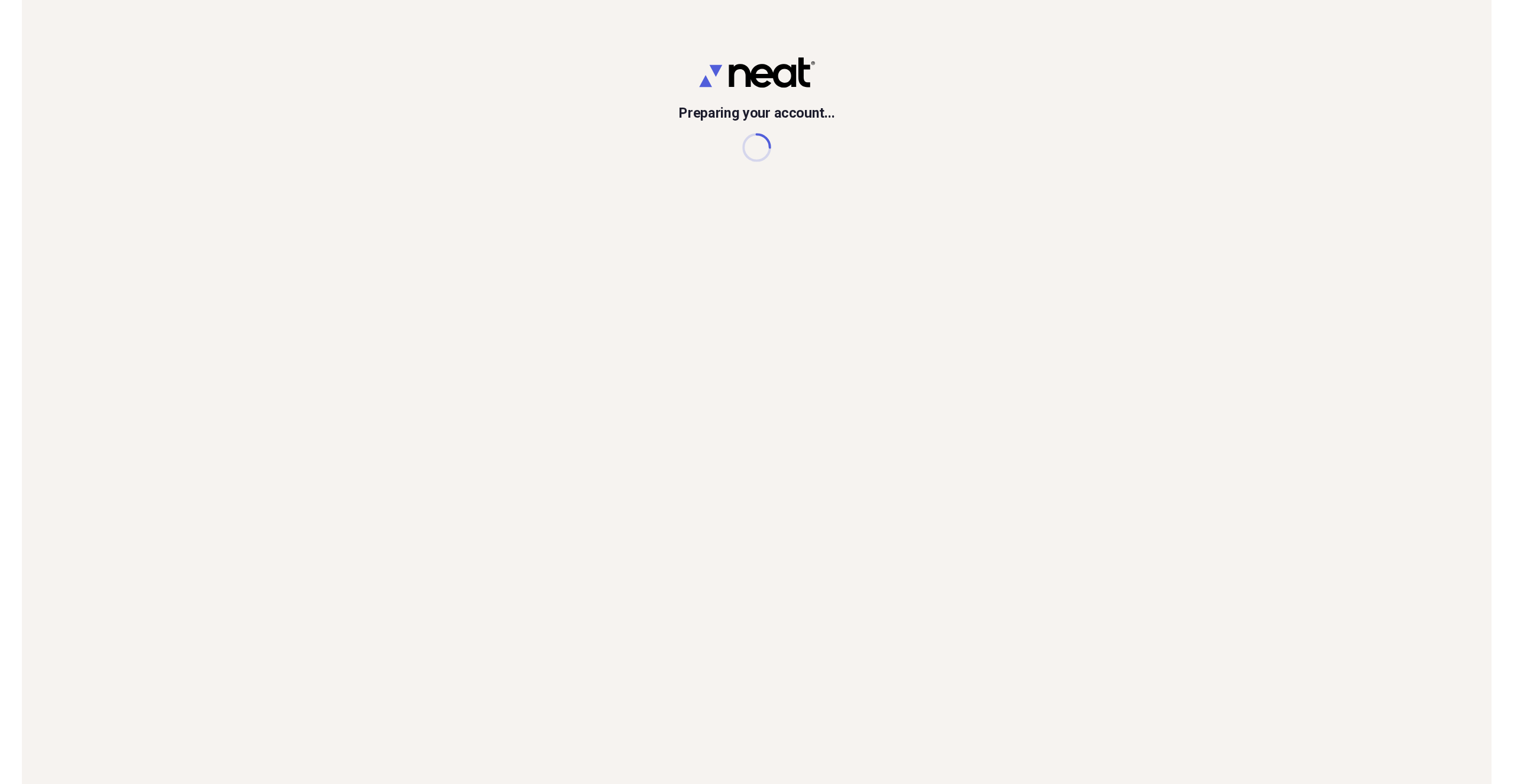 scroll, scrollTop: 0, scrollLeft: 0, axis: both 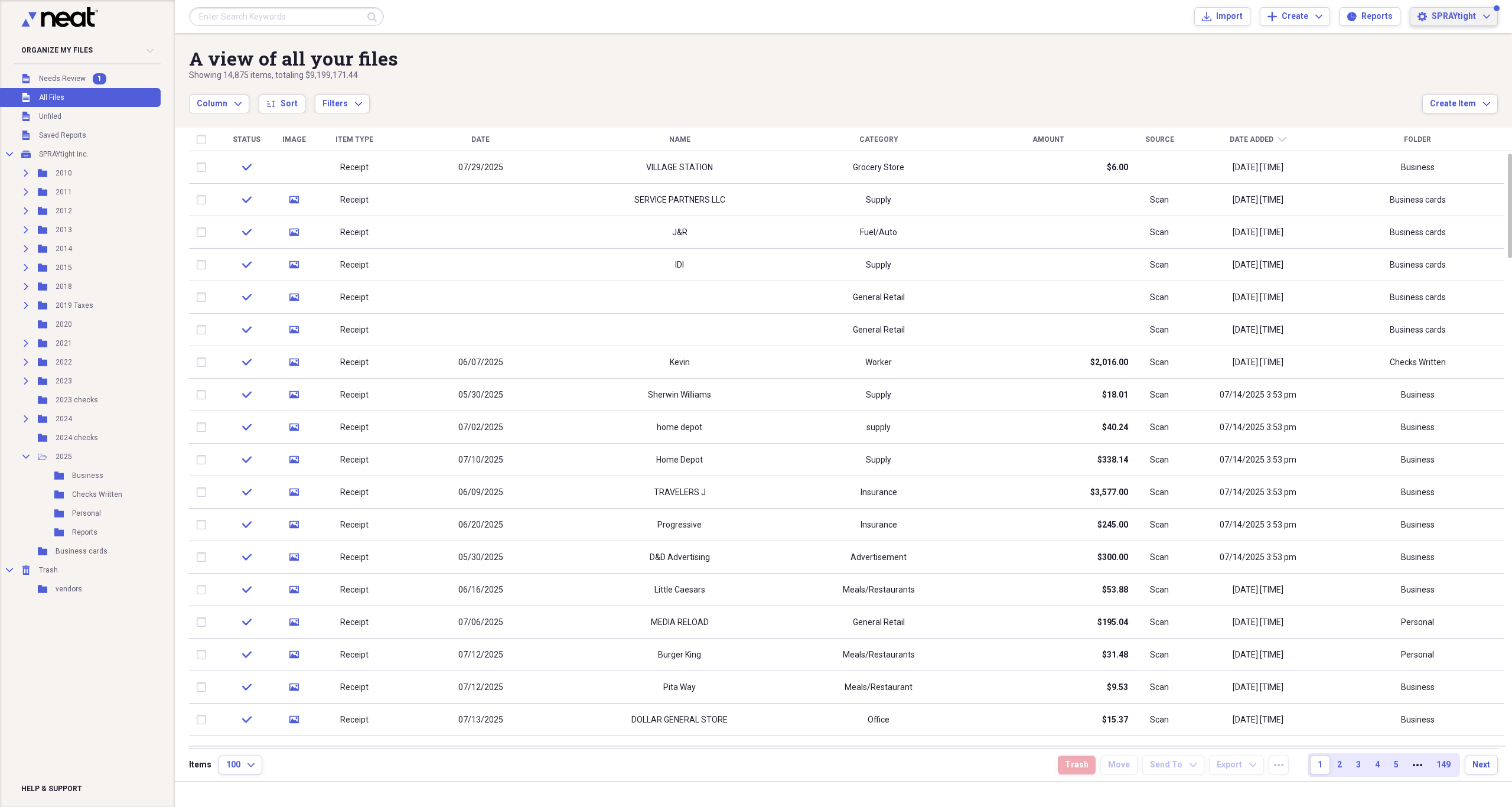 click on "SPRAYtight" at bounding box center (1454, 17) 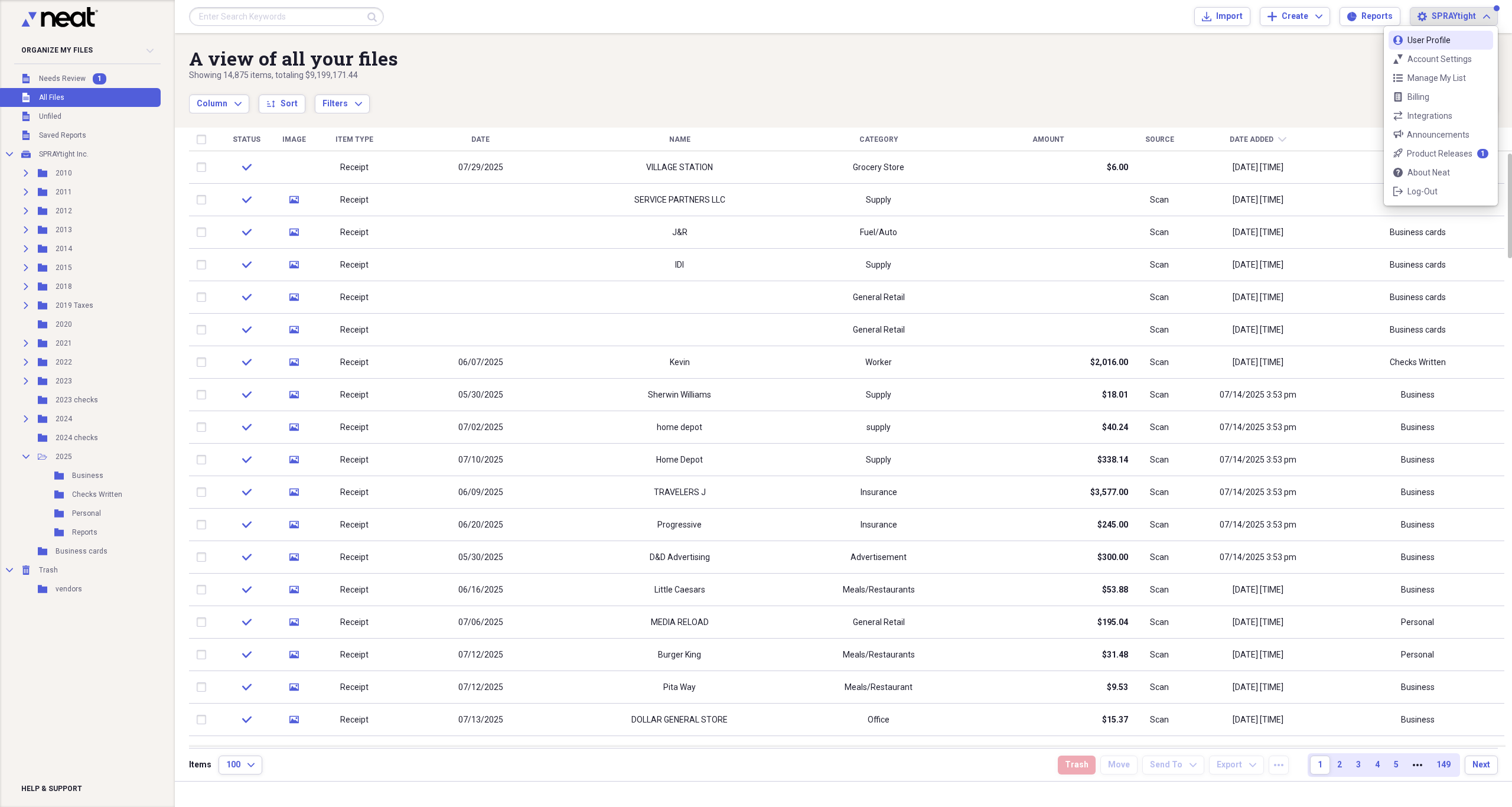 click on "User Profile" at bounding box center [1441, 40] 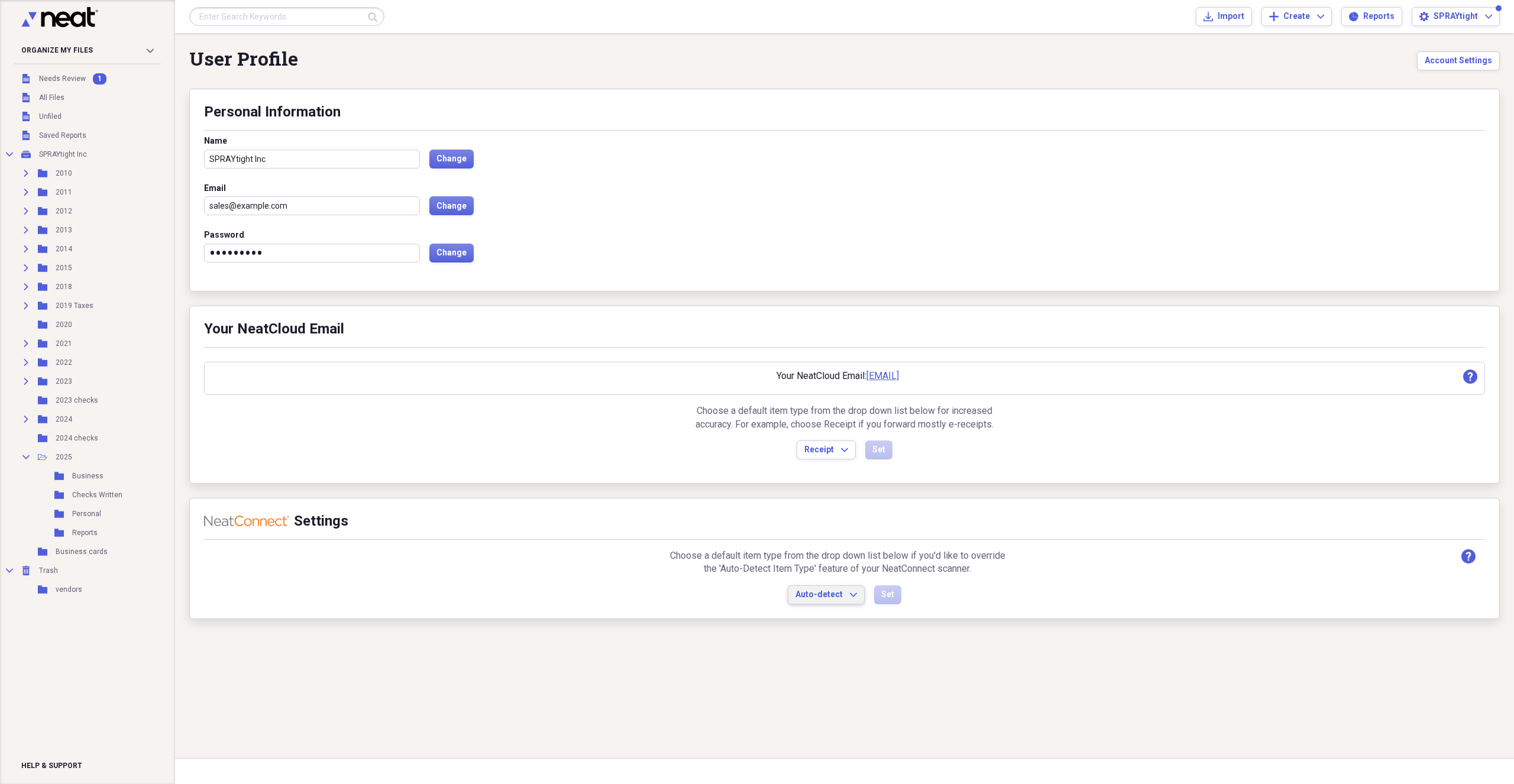 click on "Auto-detect Expand" at bounding box center (826, 595) 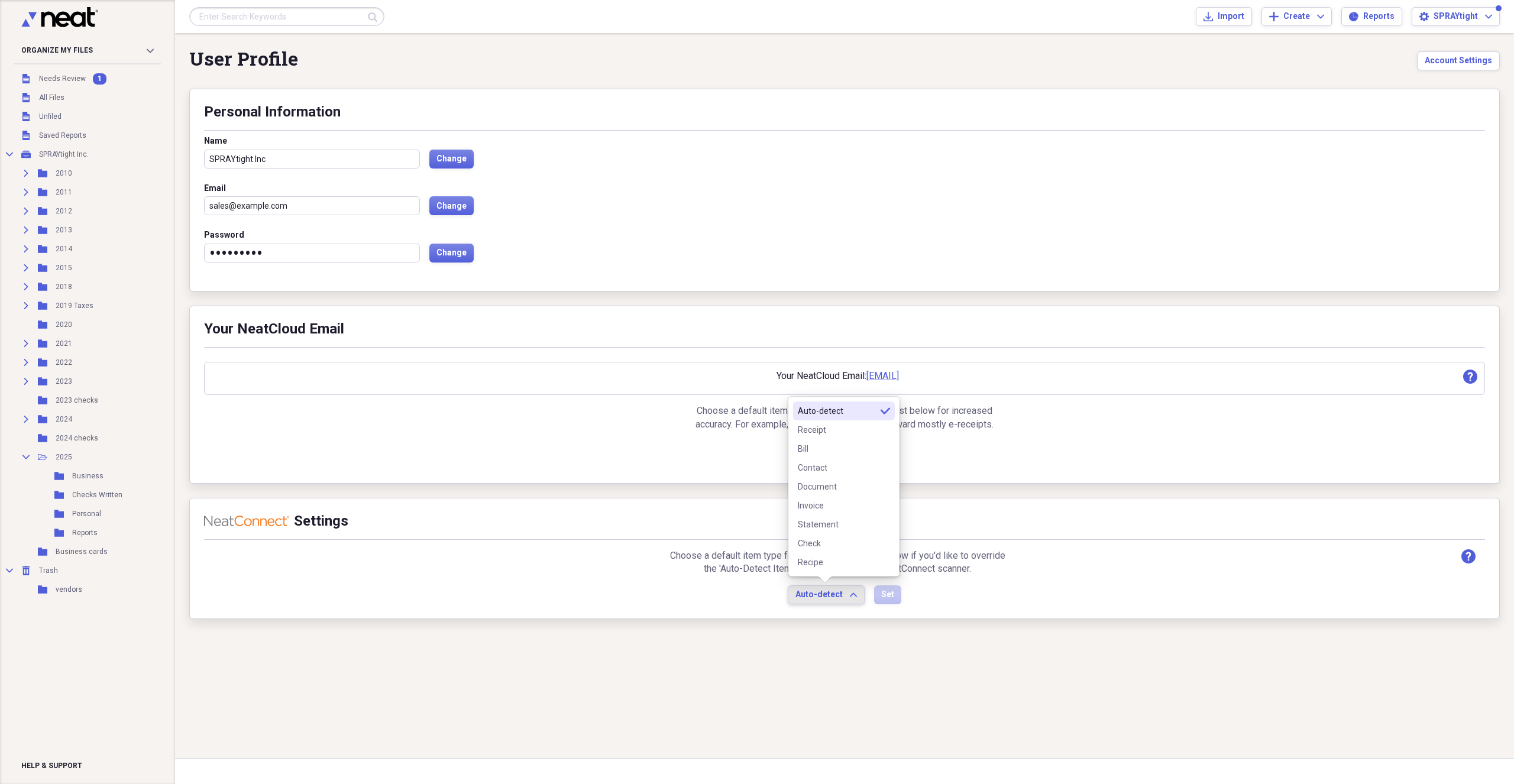 click on "Auto-detect" at bounding box center [837, 411] 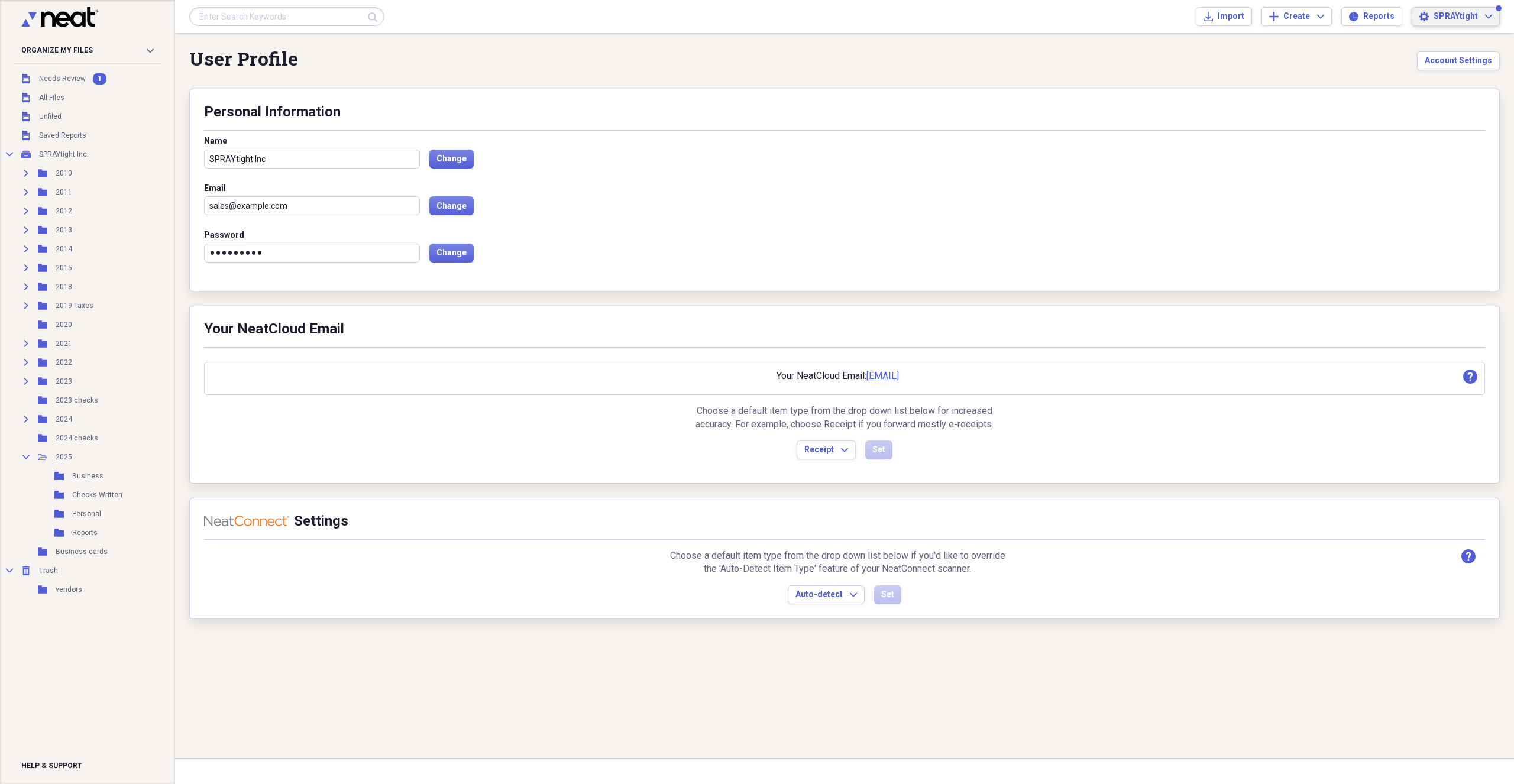 click on "SPRAYtight" at bounding box center [1455, 17] 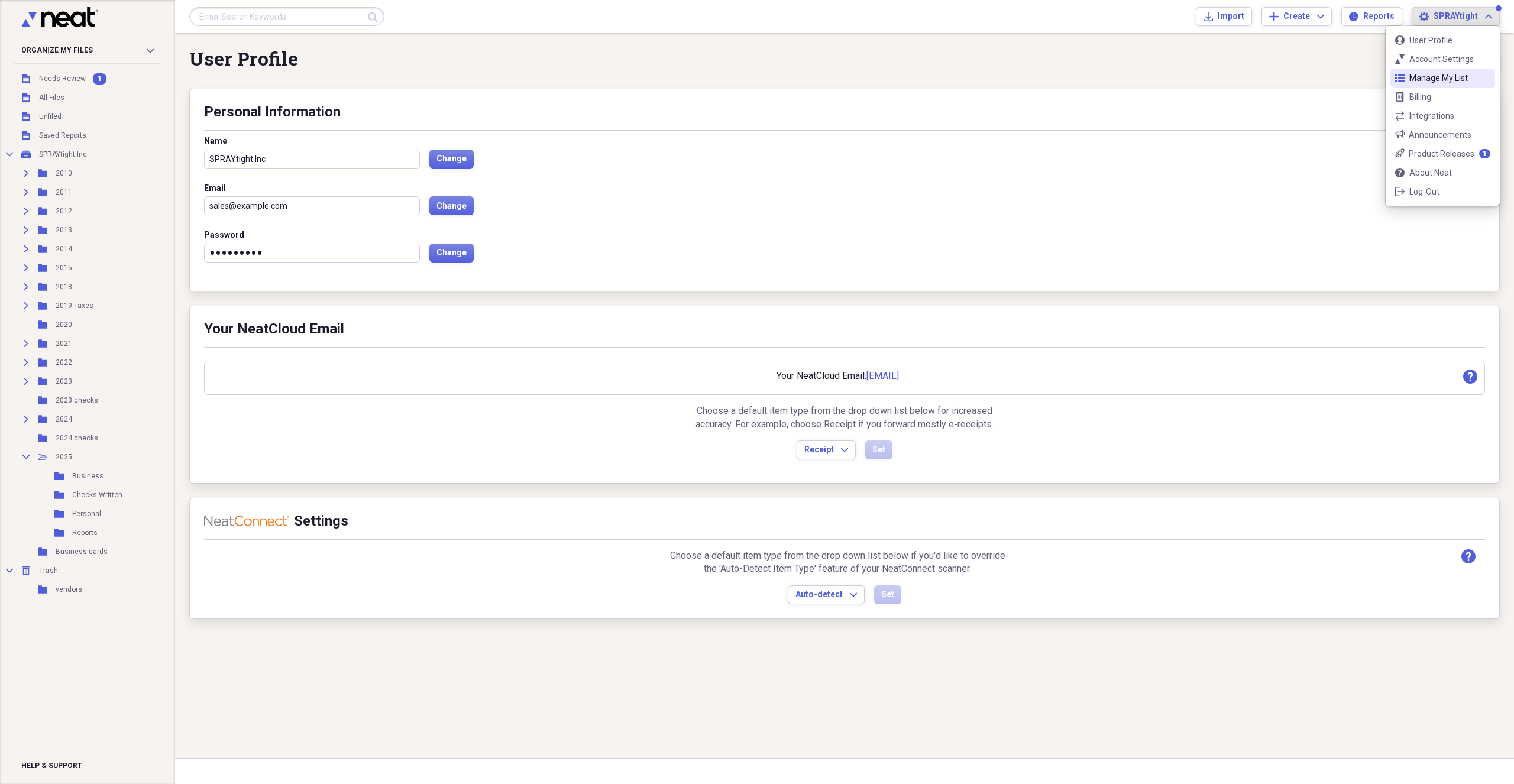 drag, startPoint x: 1303, startPoint y: 73, endPoint x: 1116, endPoint y: 71, distance: 187.01069 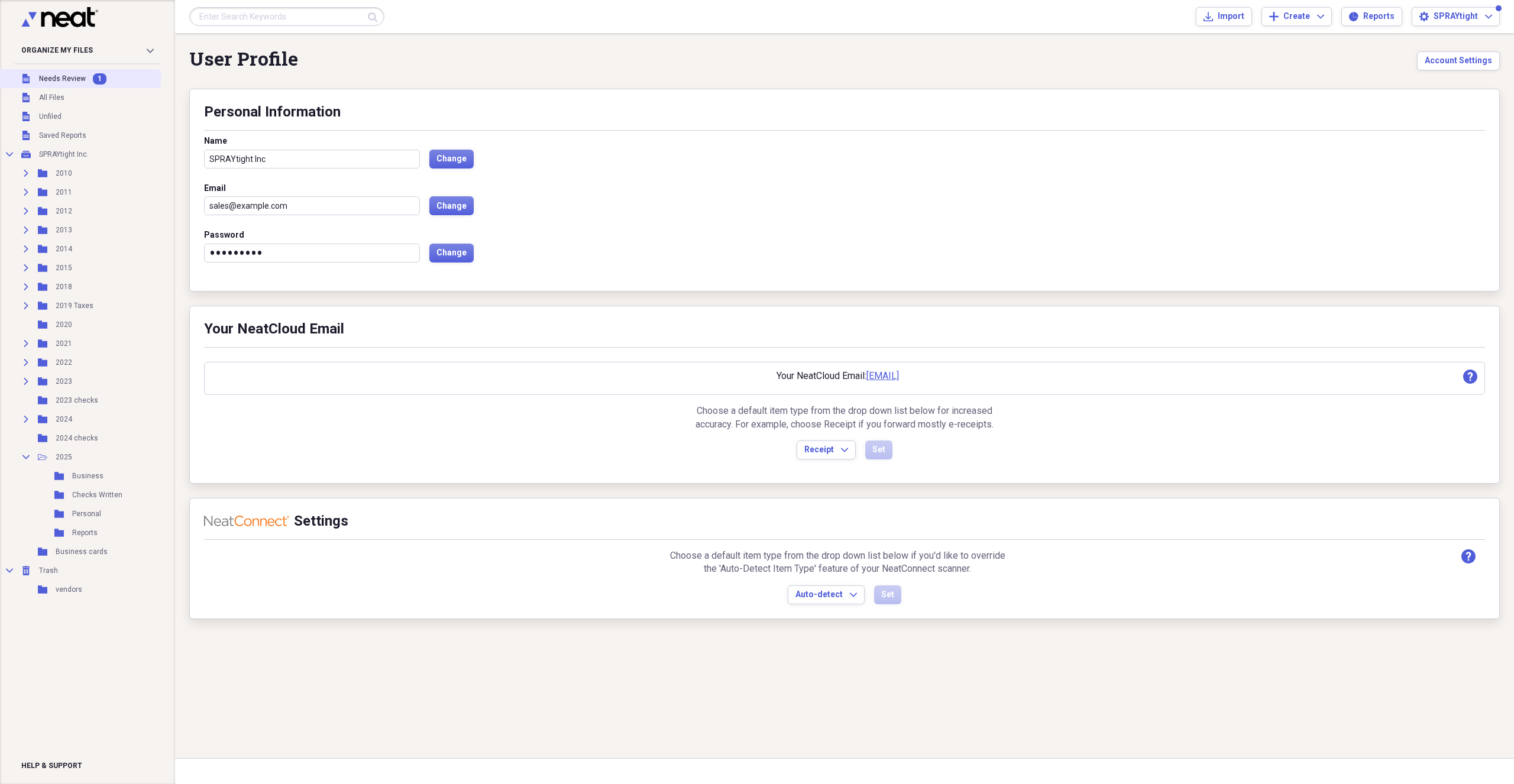 click on "Unfiled Needs Review 1" at bounding box center [79, 79] 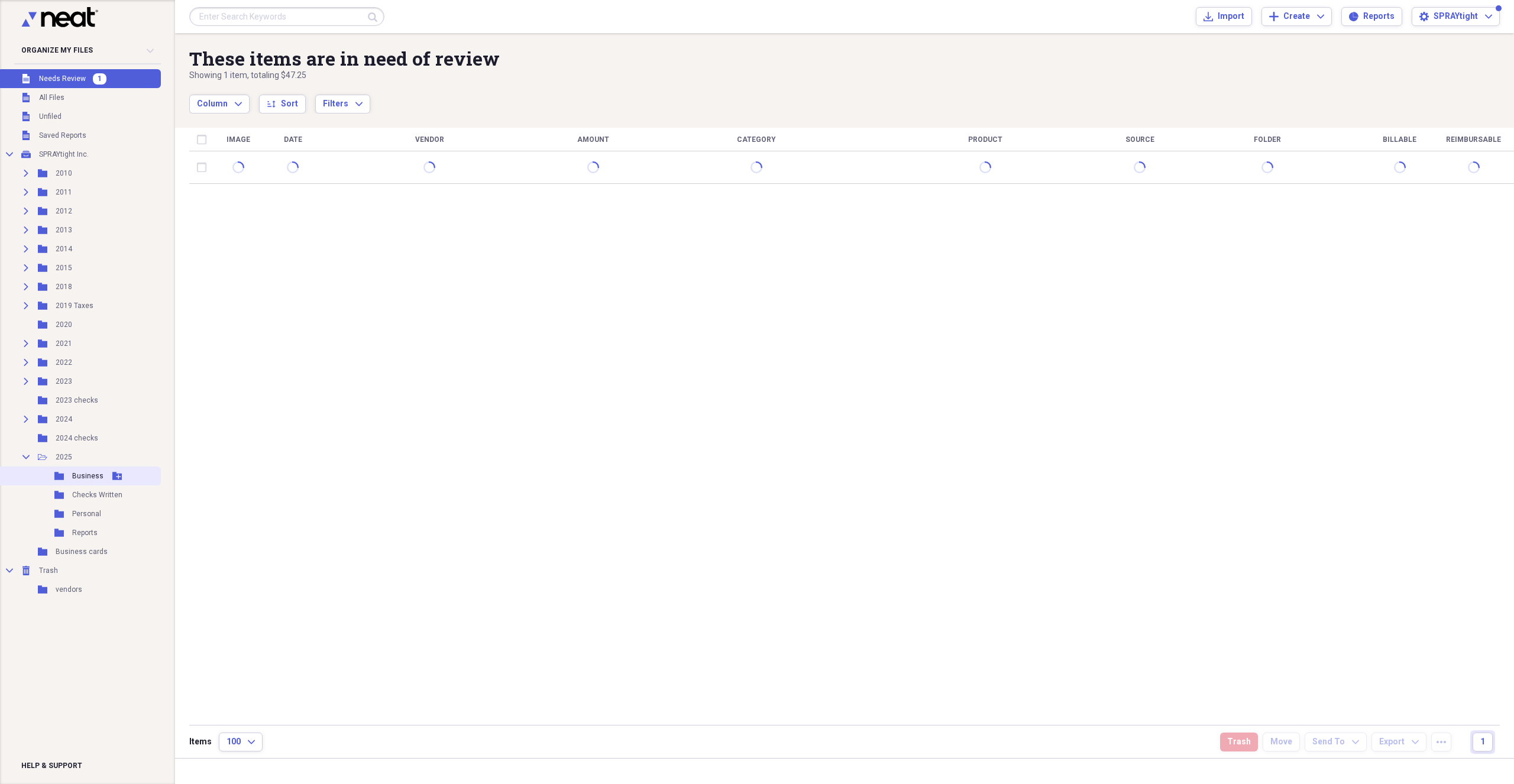 click on "Folder Business Add Folder" at bounding box center [79, 476] 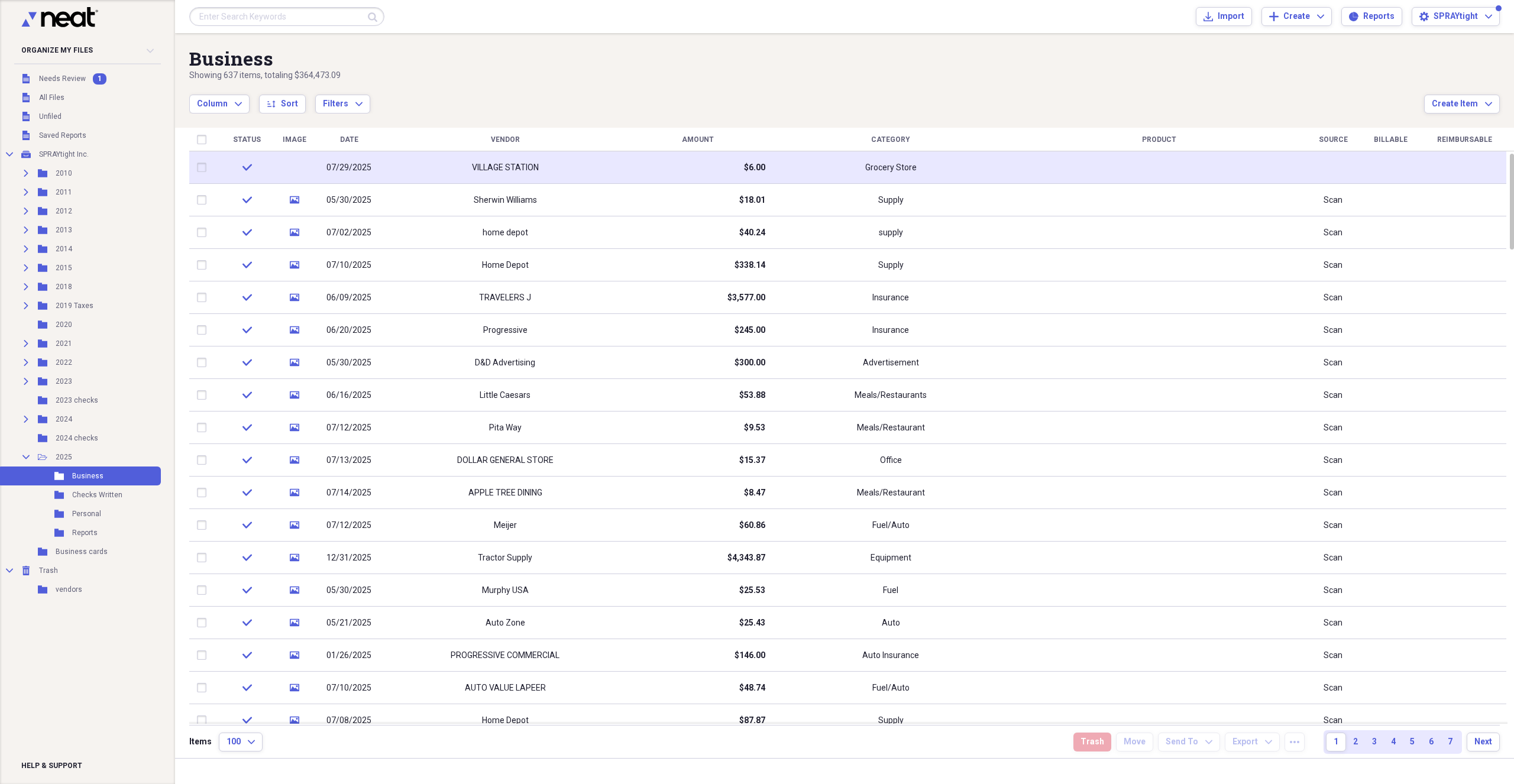 click at bounding box center [204, 167] 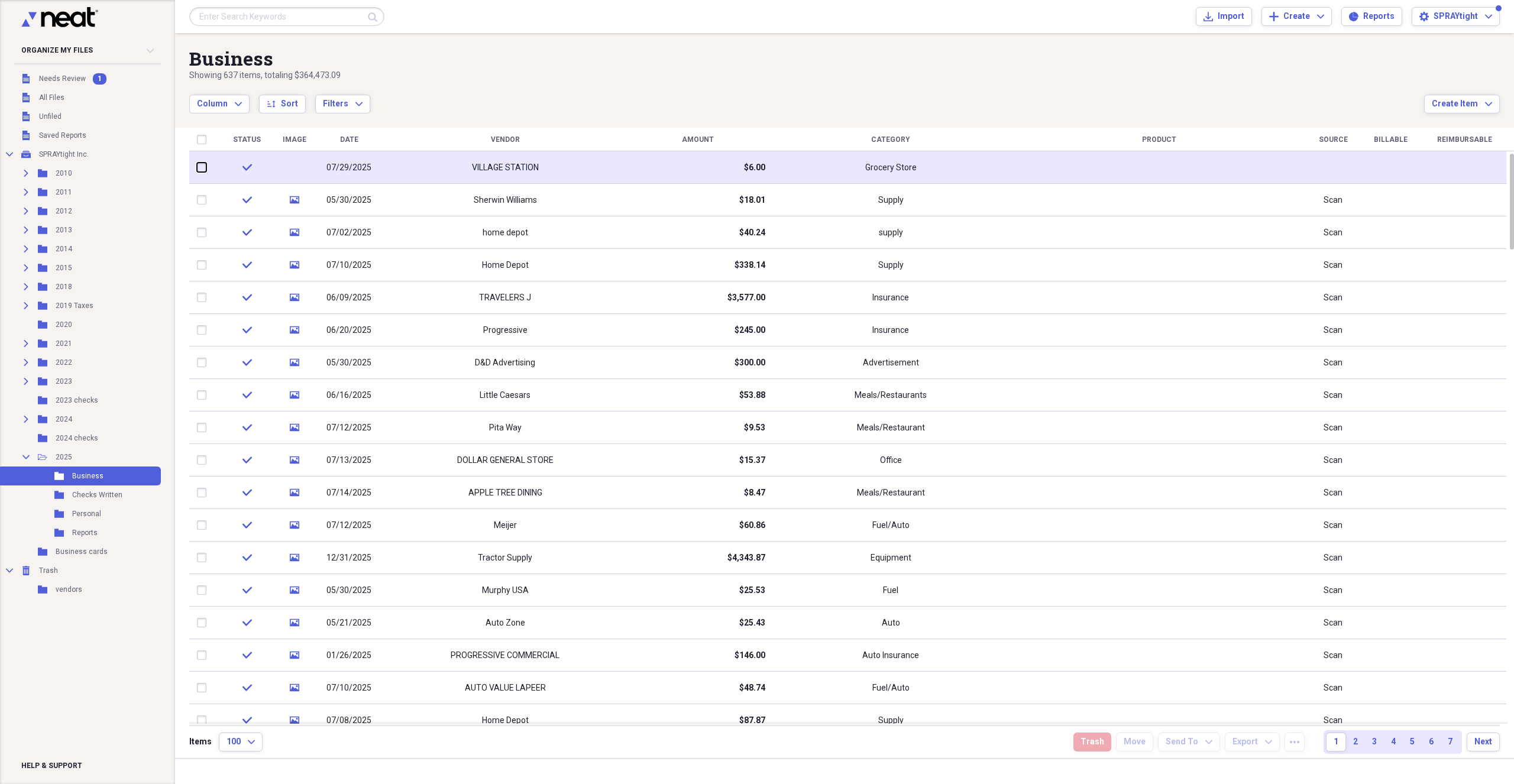 click at bounding box center [197, 167] 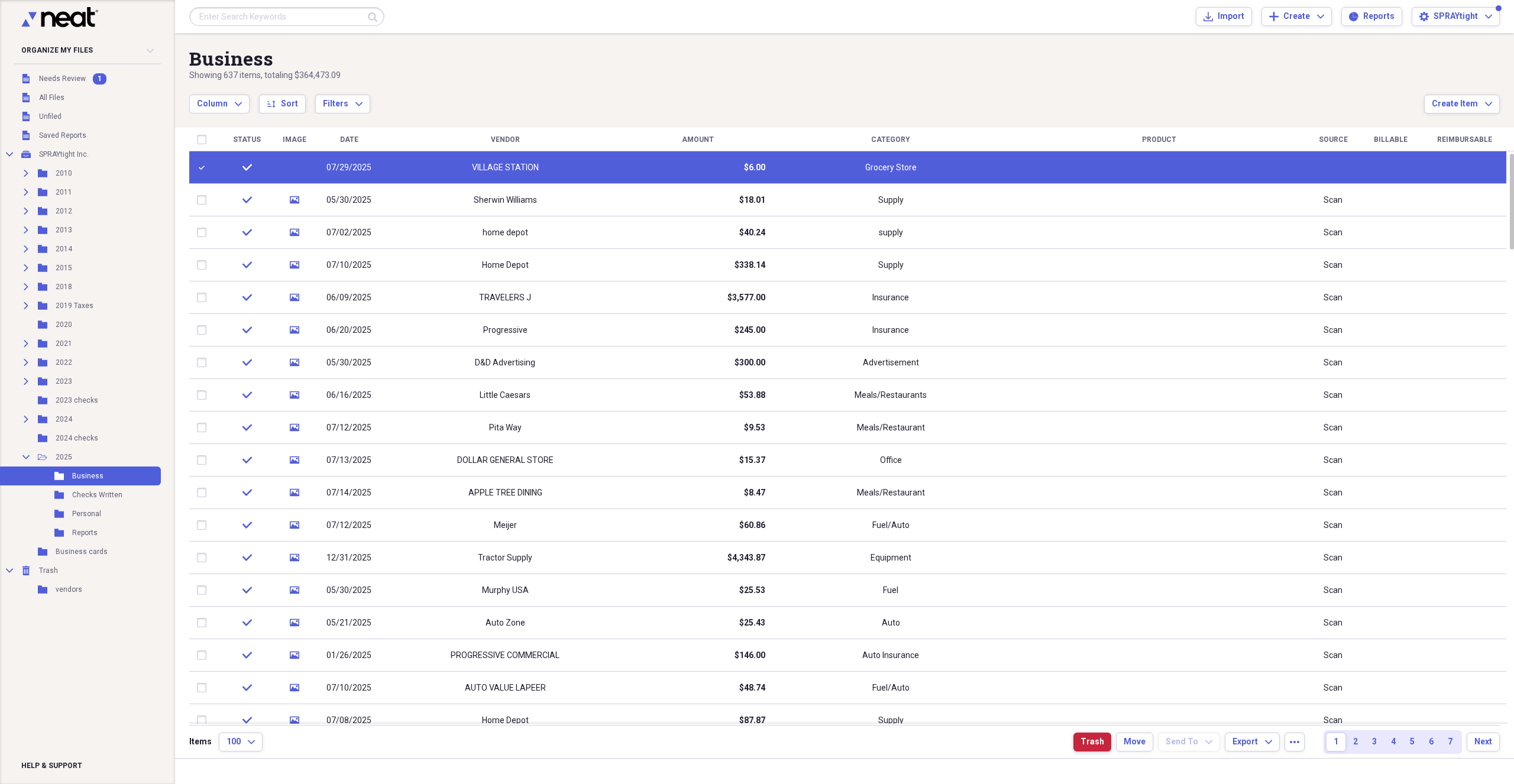 click on "Trash" at bounding box center [1092, 742] 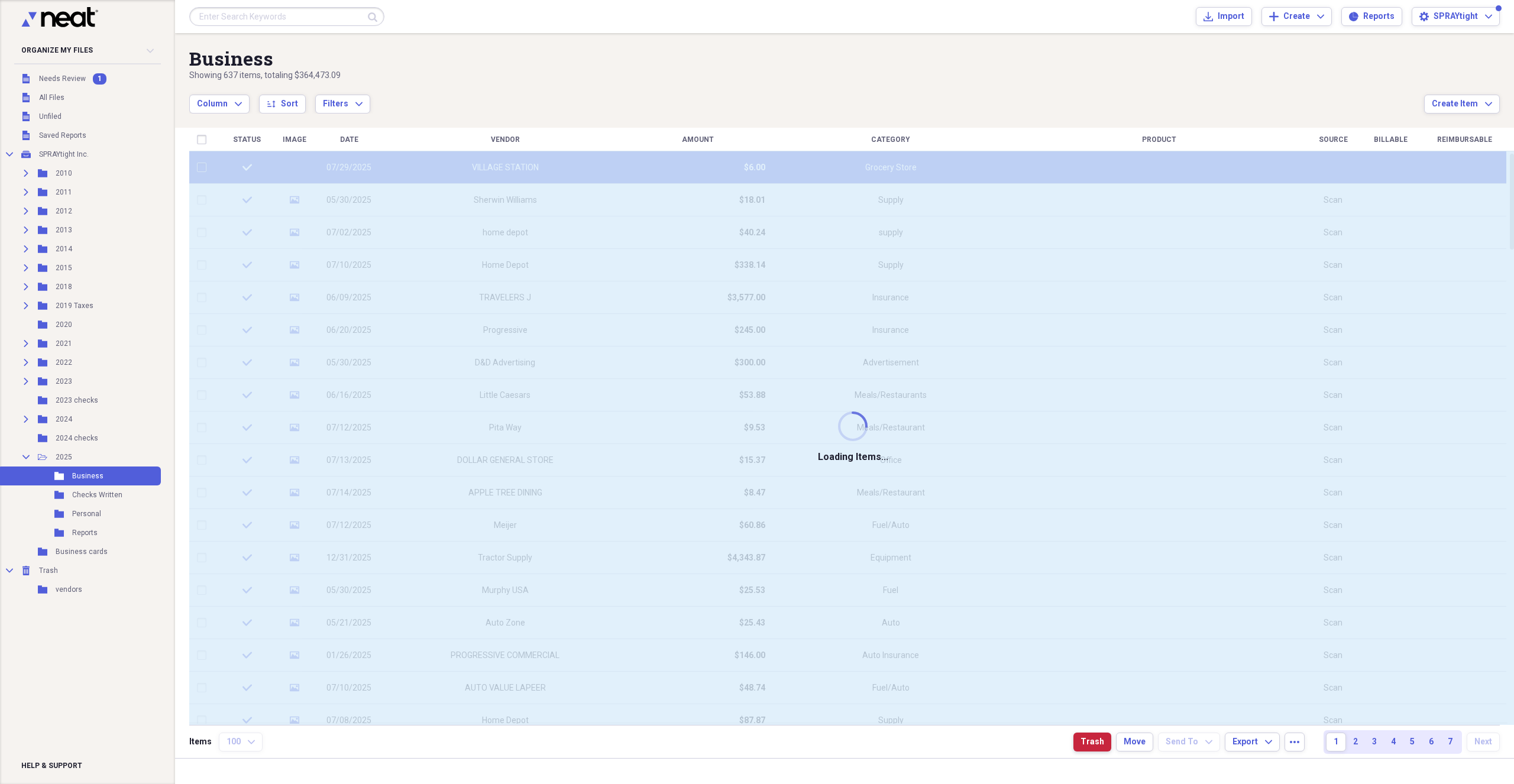 checkbox on "false" 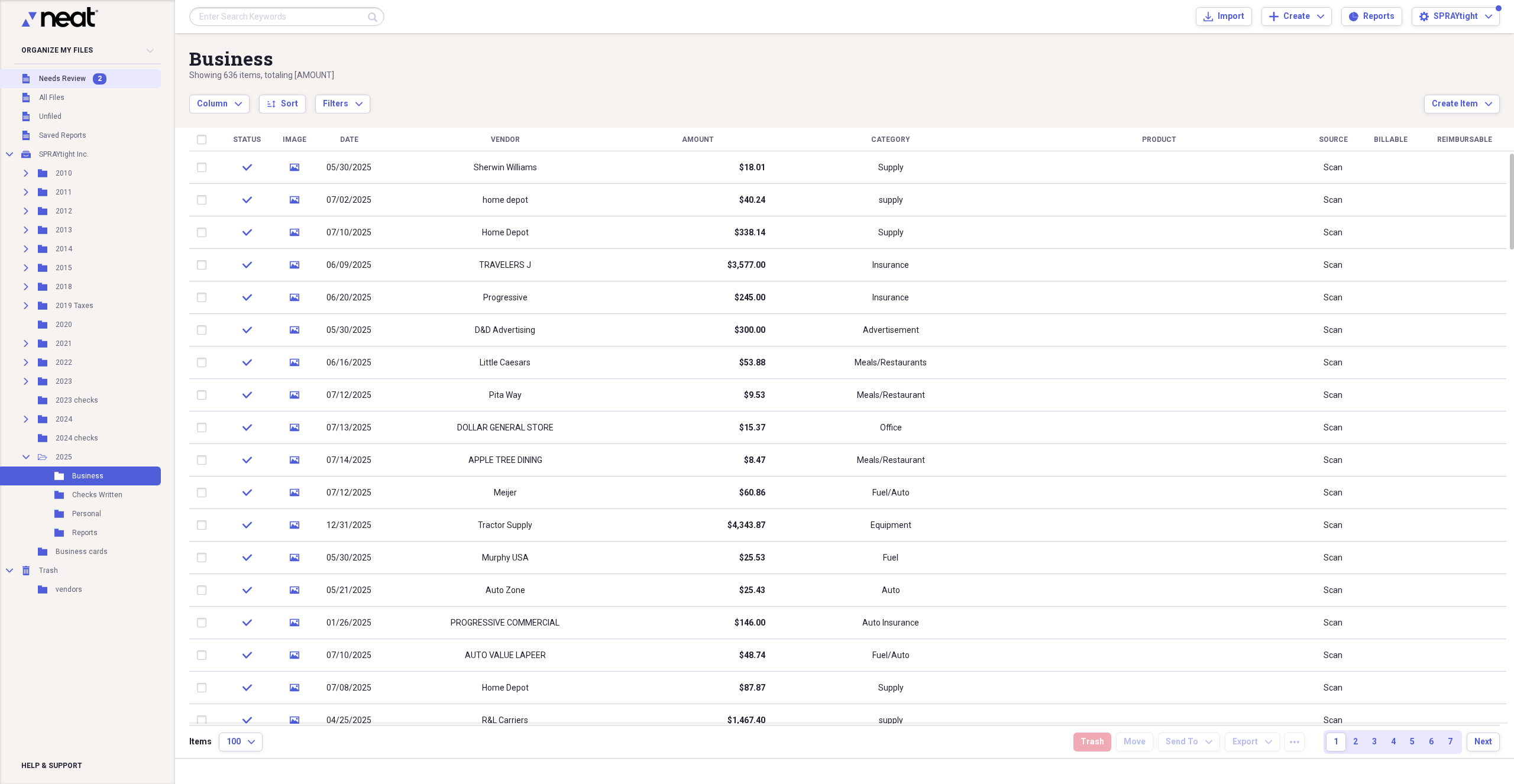 click on "Unfiled Needs Review 2" at bounding box center (79, 79) 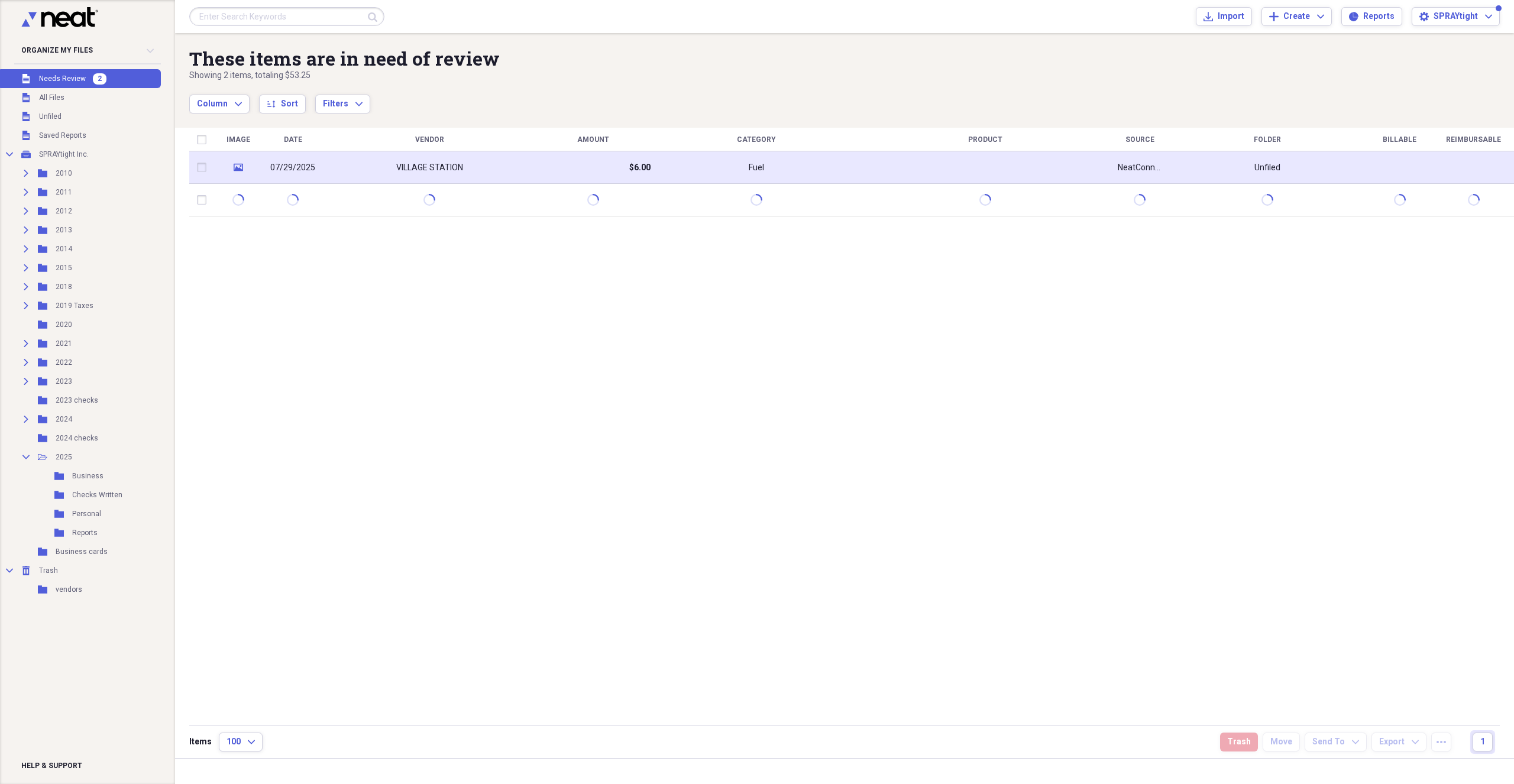click on "$6.00" at bounding box center [593, 167] 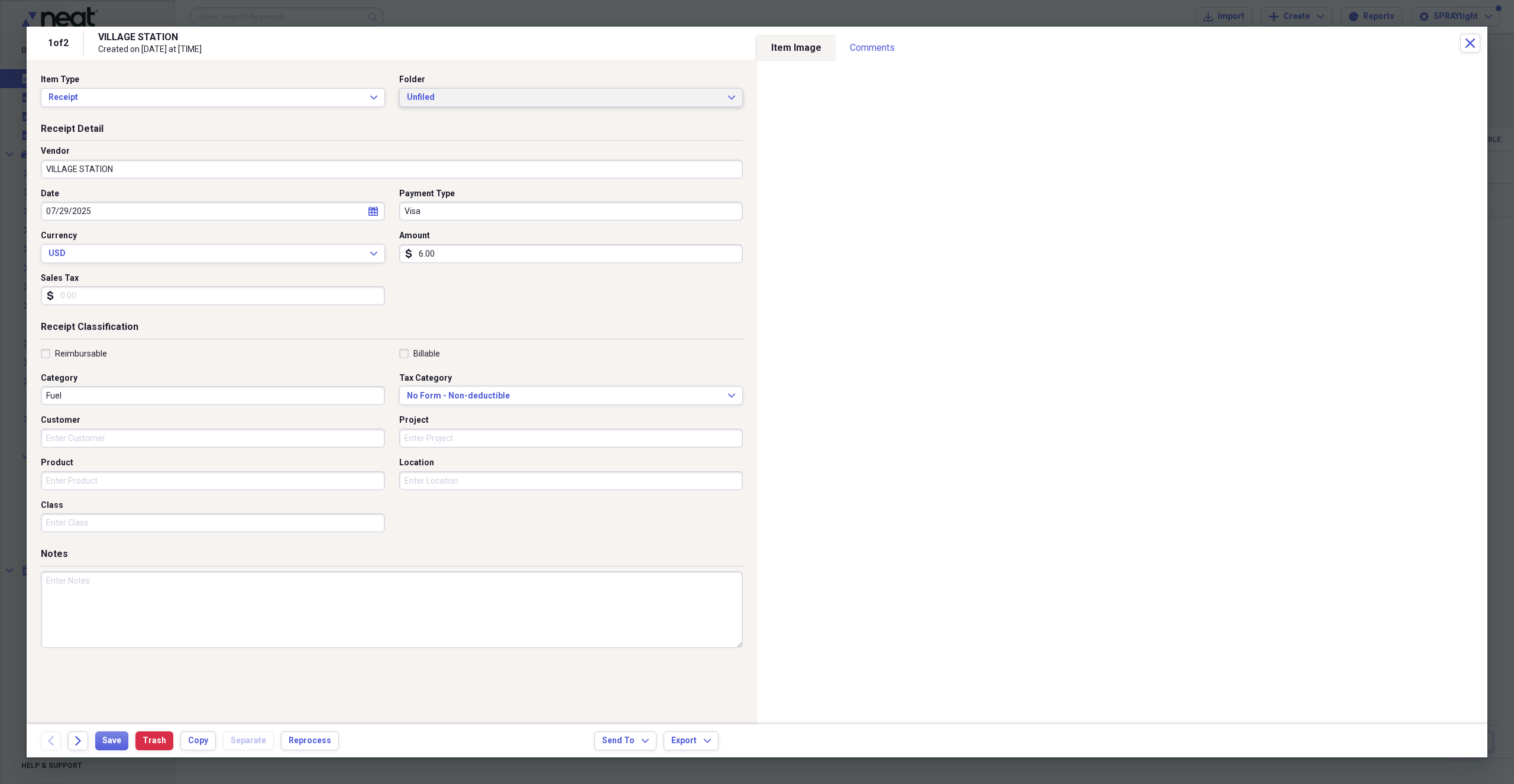 click on "Unfiled" at bounding box center (564, 98) 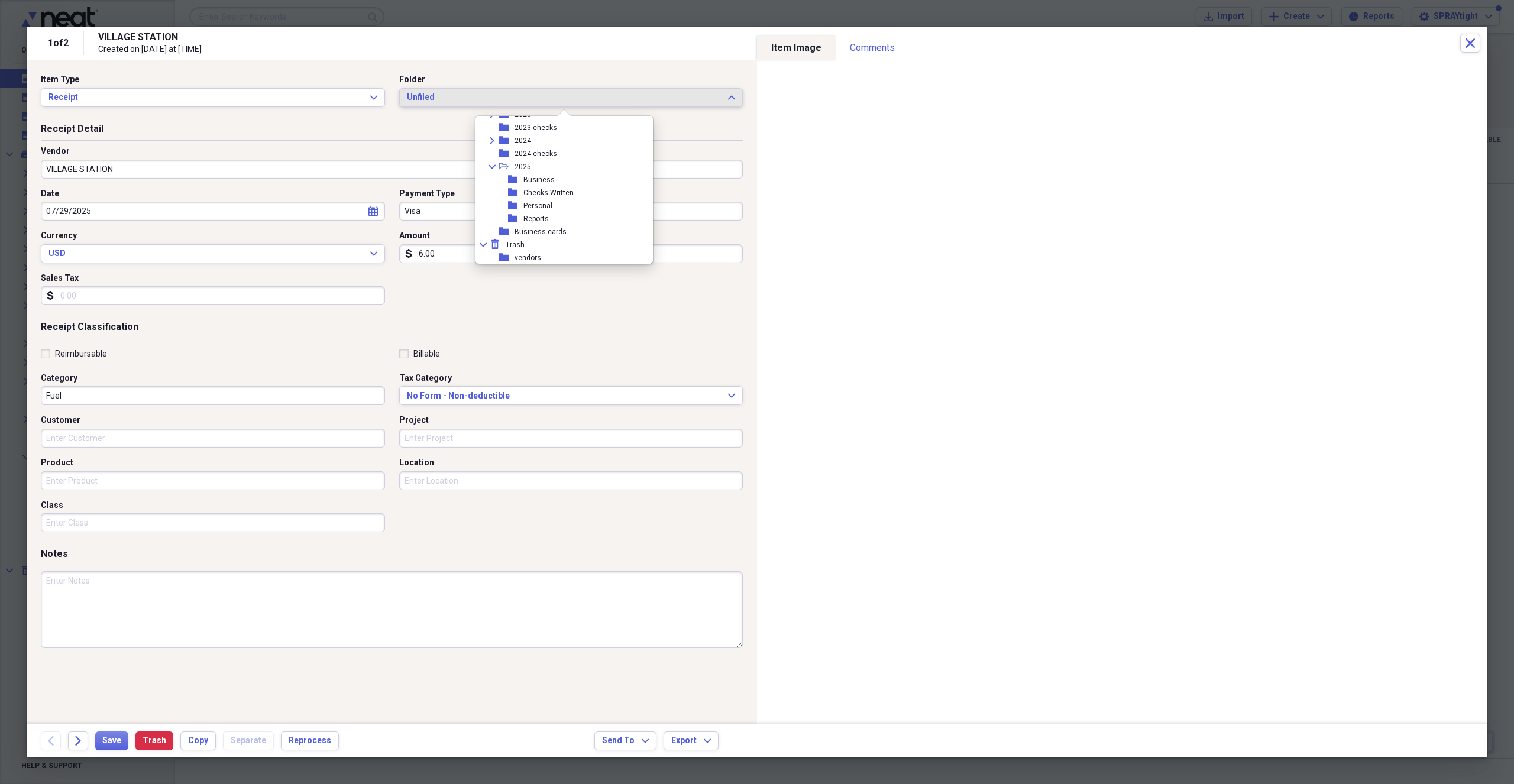 scroll, scrollTop: 186, scrollLeft: 0, axis: vertical 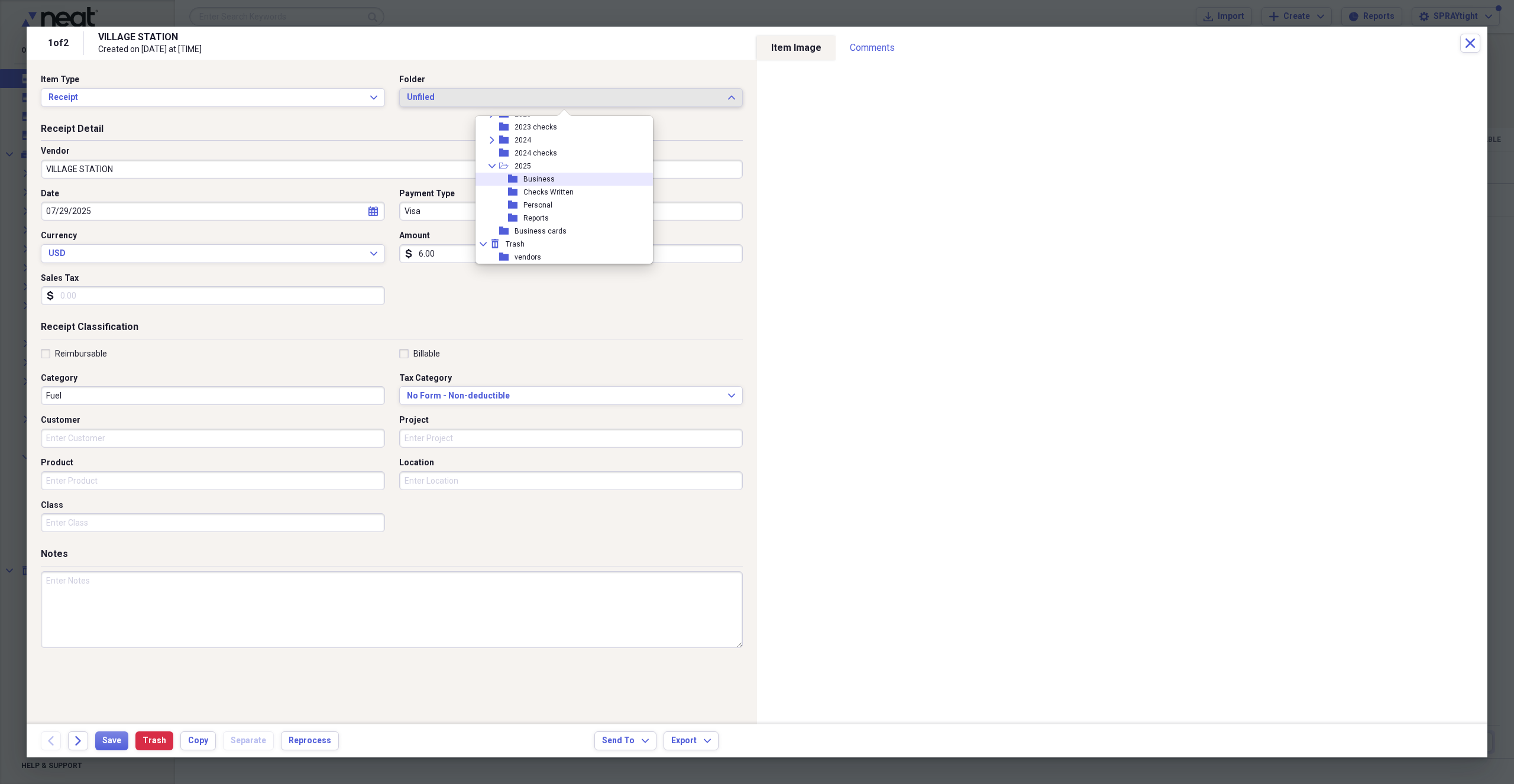 click on "folder Business" at bounding box center (559, 179) 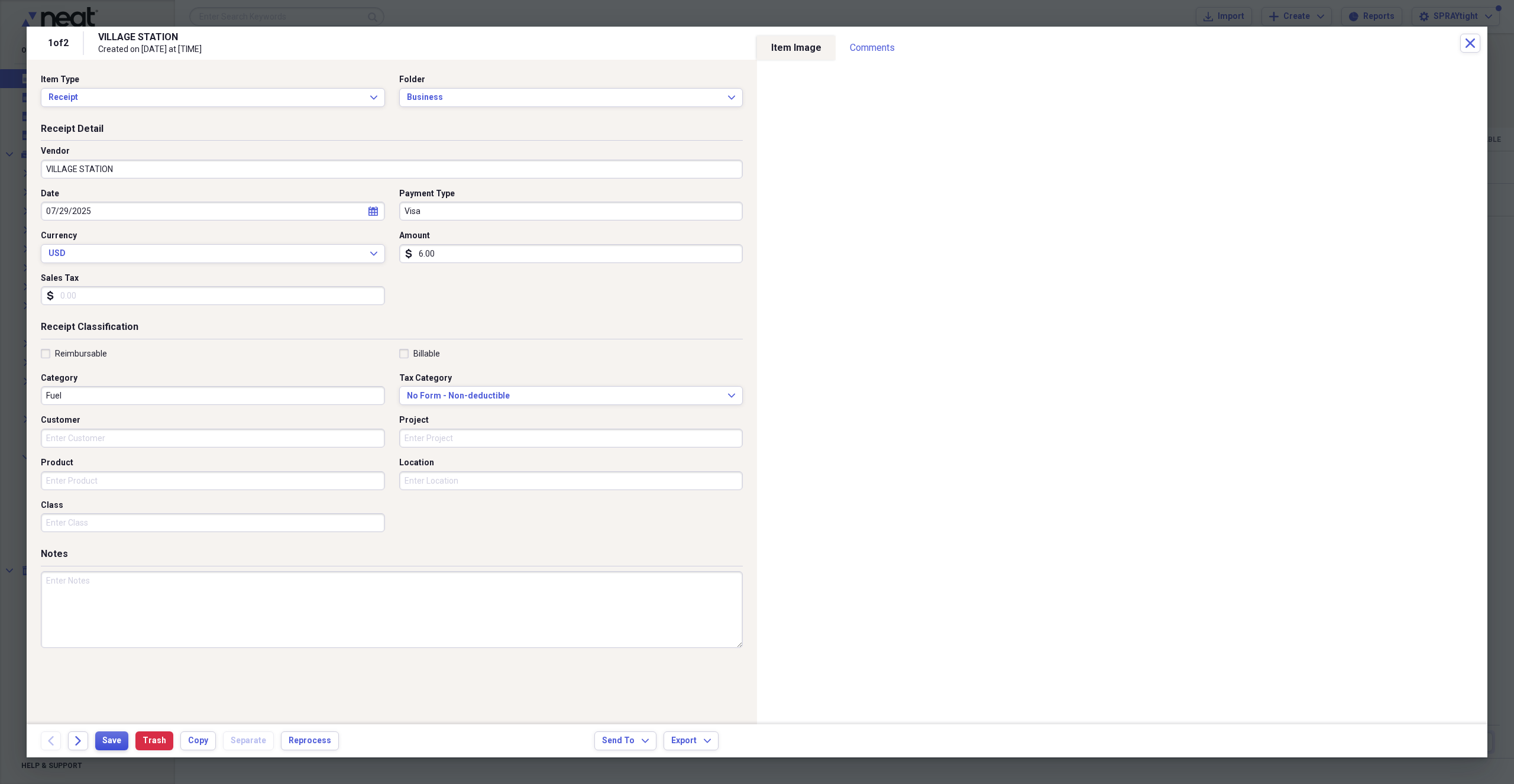 click on "Save" at bounding box center (112, 741) 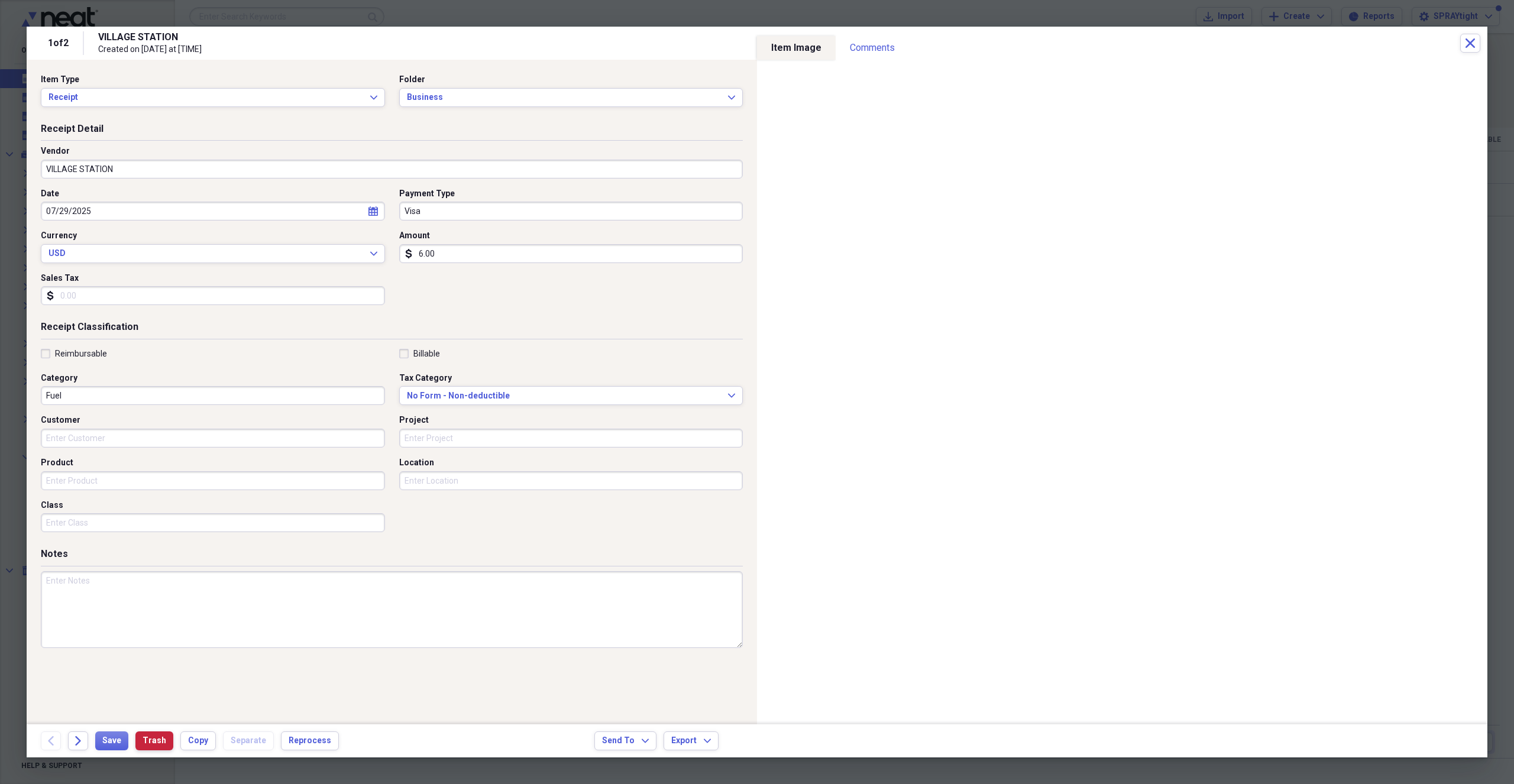 click on "Trash" at bounding box center [154, 741] 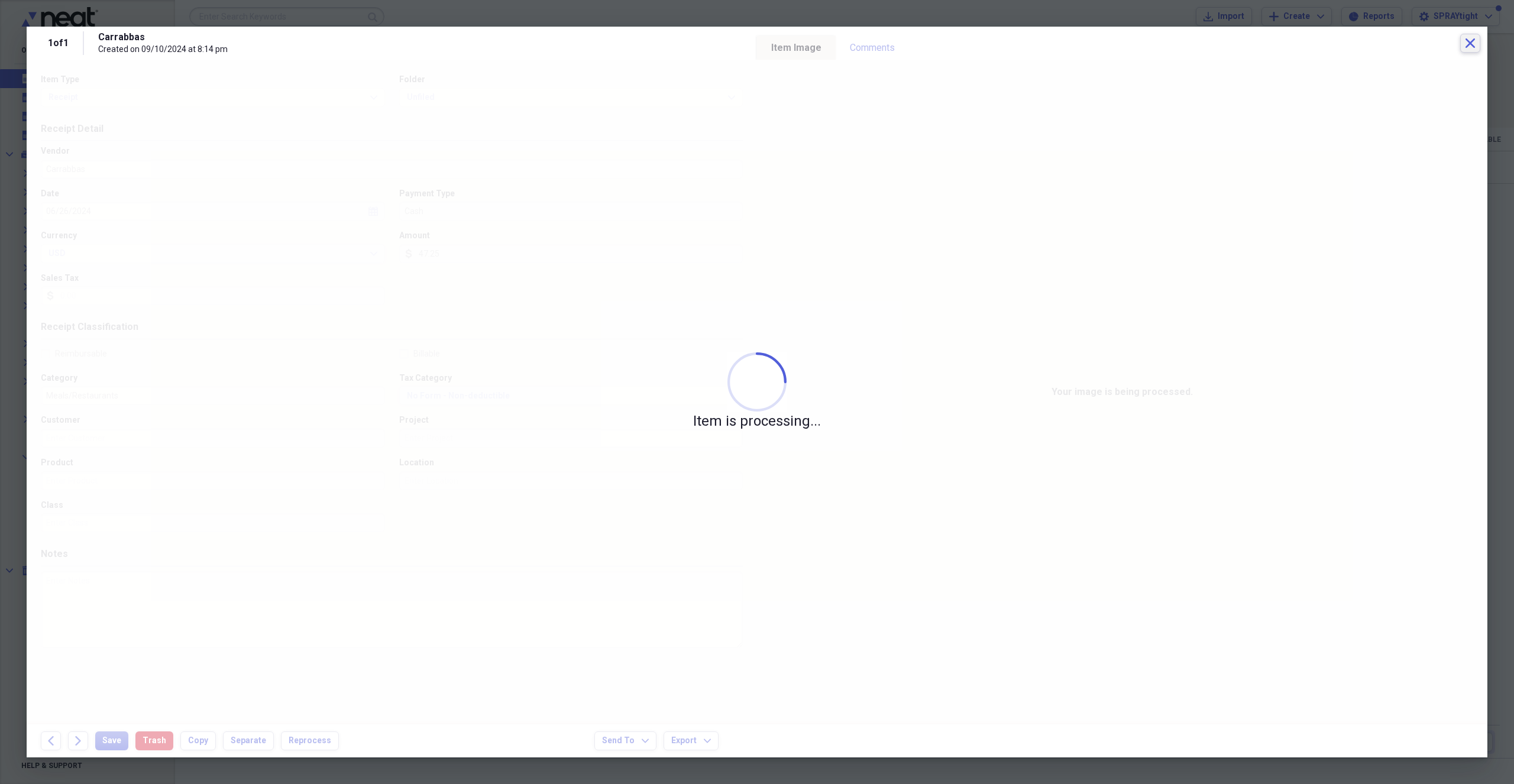 click on "Close" at bounding box center (1470, 43) 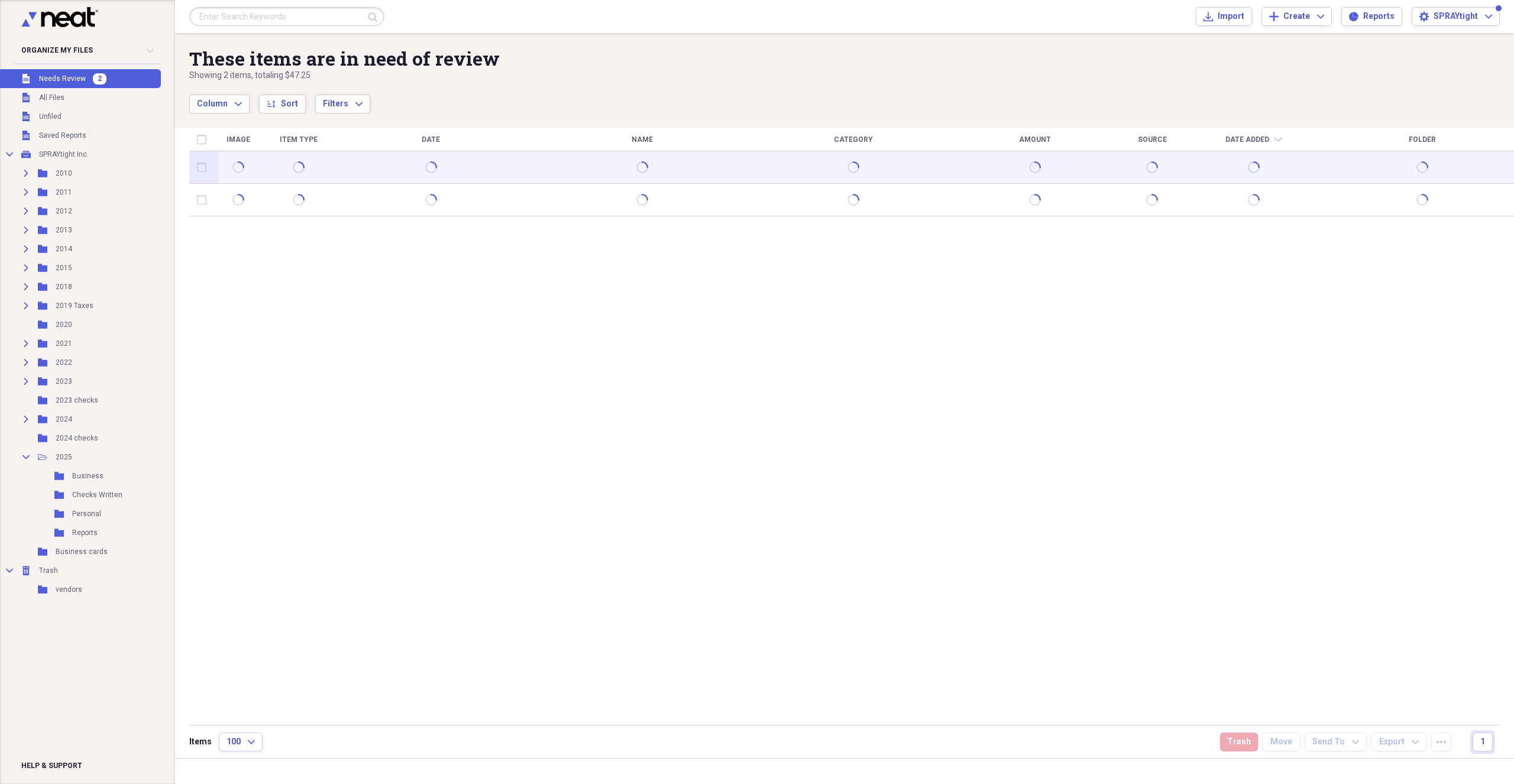 click at bounding box center (431, 167) 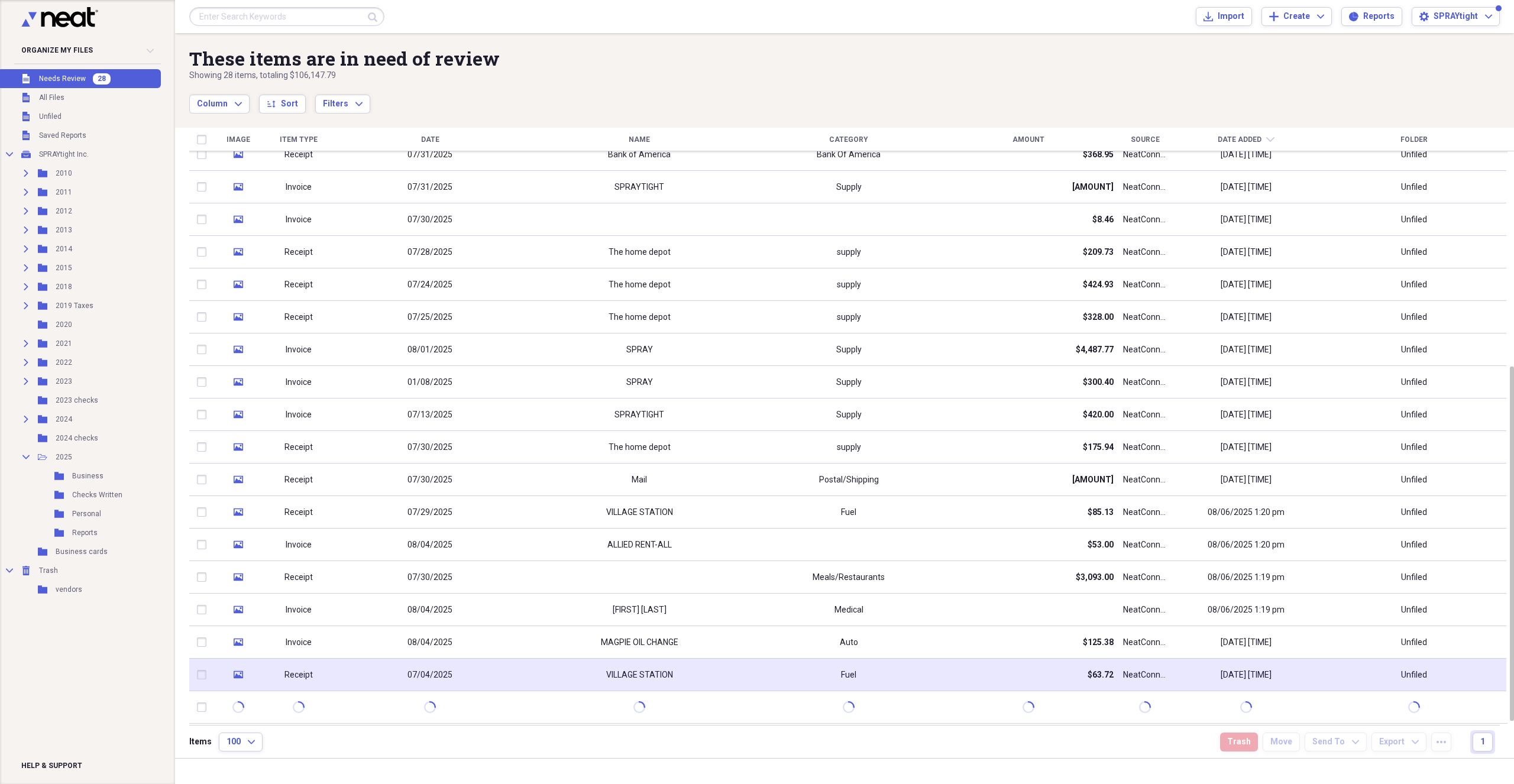 click on "Fuel" at bounding box center [849, 675] 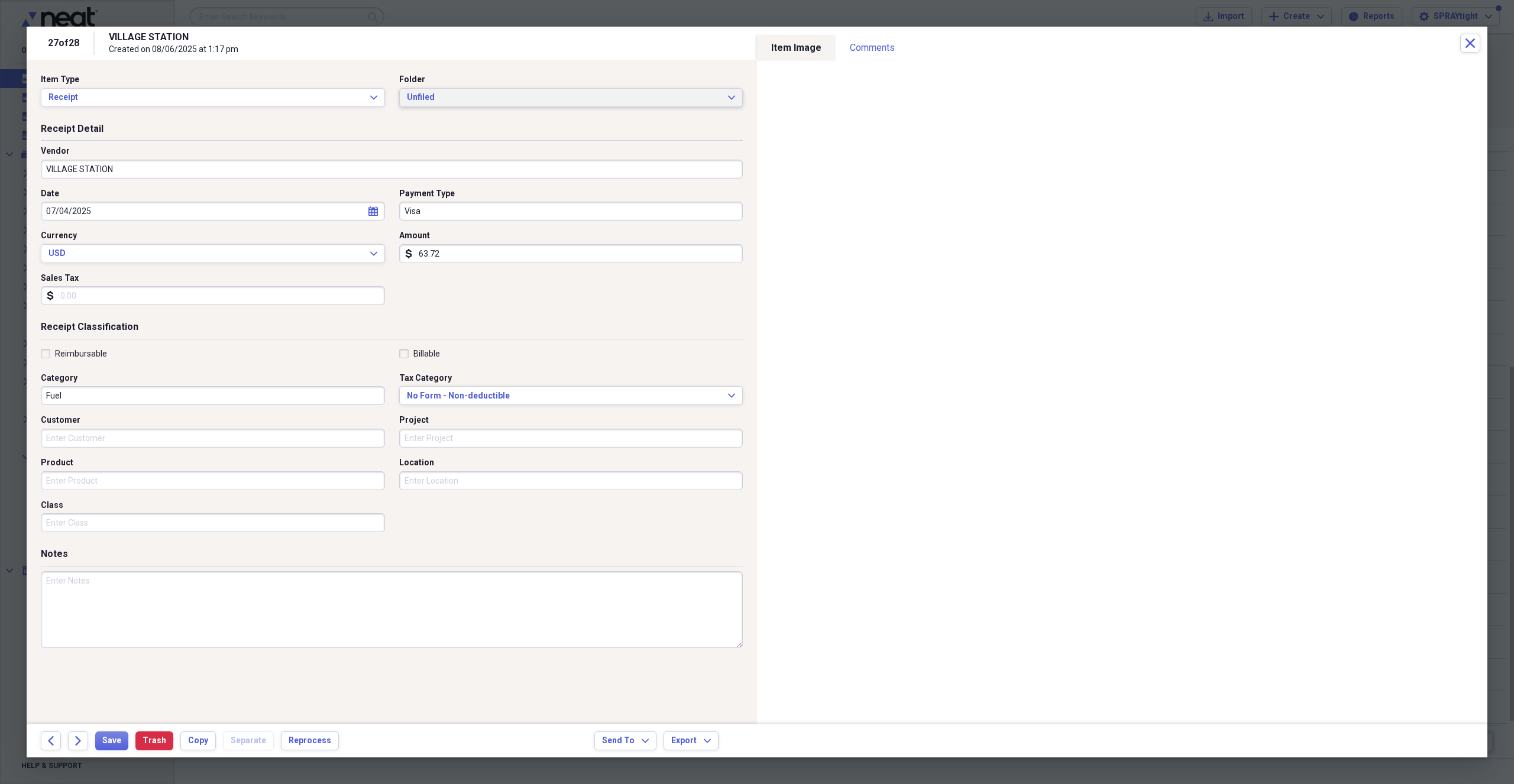 click on "Unfiled" at bounding box center [564, 98] 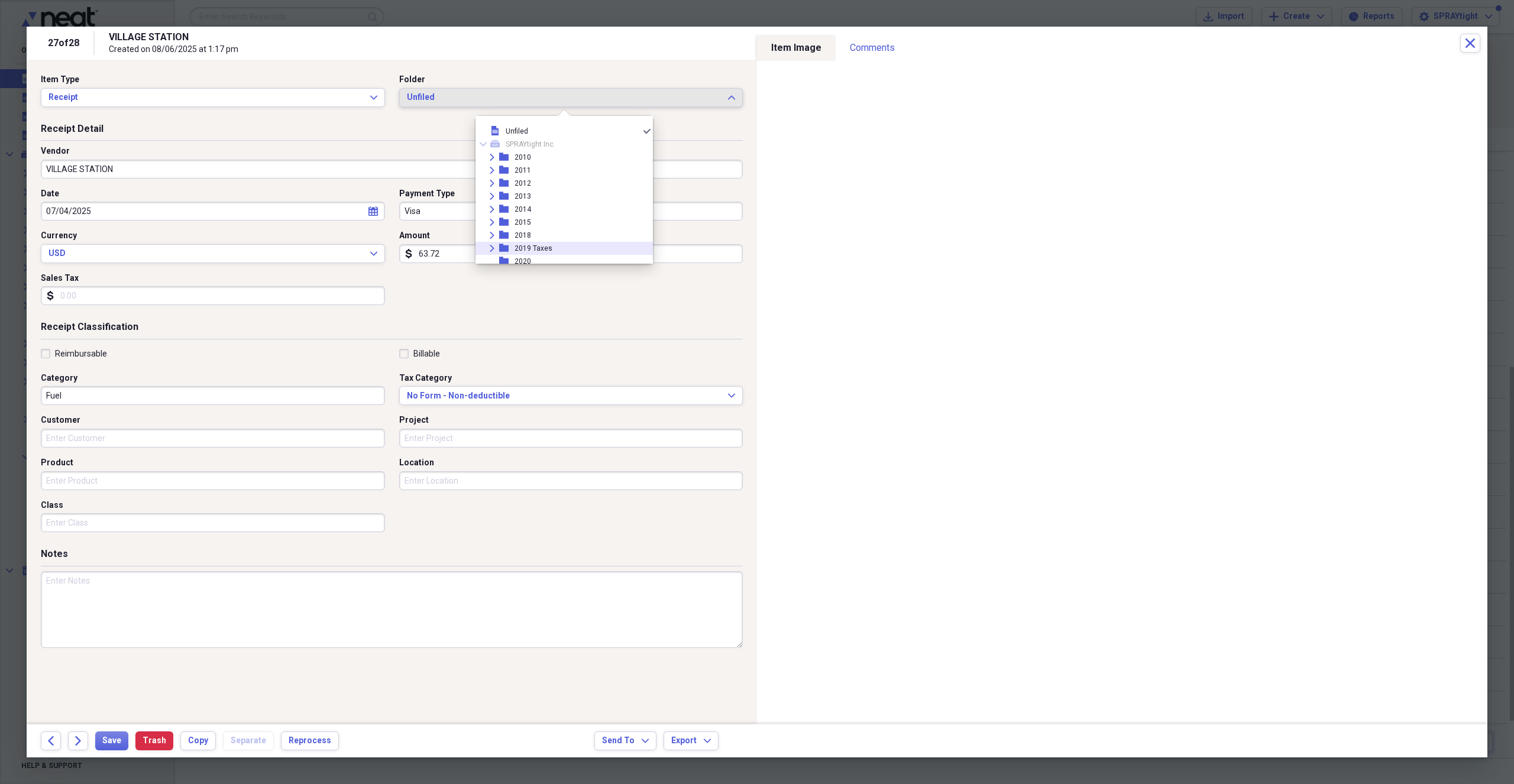 scroll, scrollTop: 186, scrollLeft: 0, axis: vertical 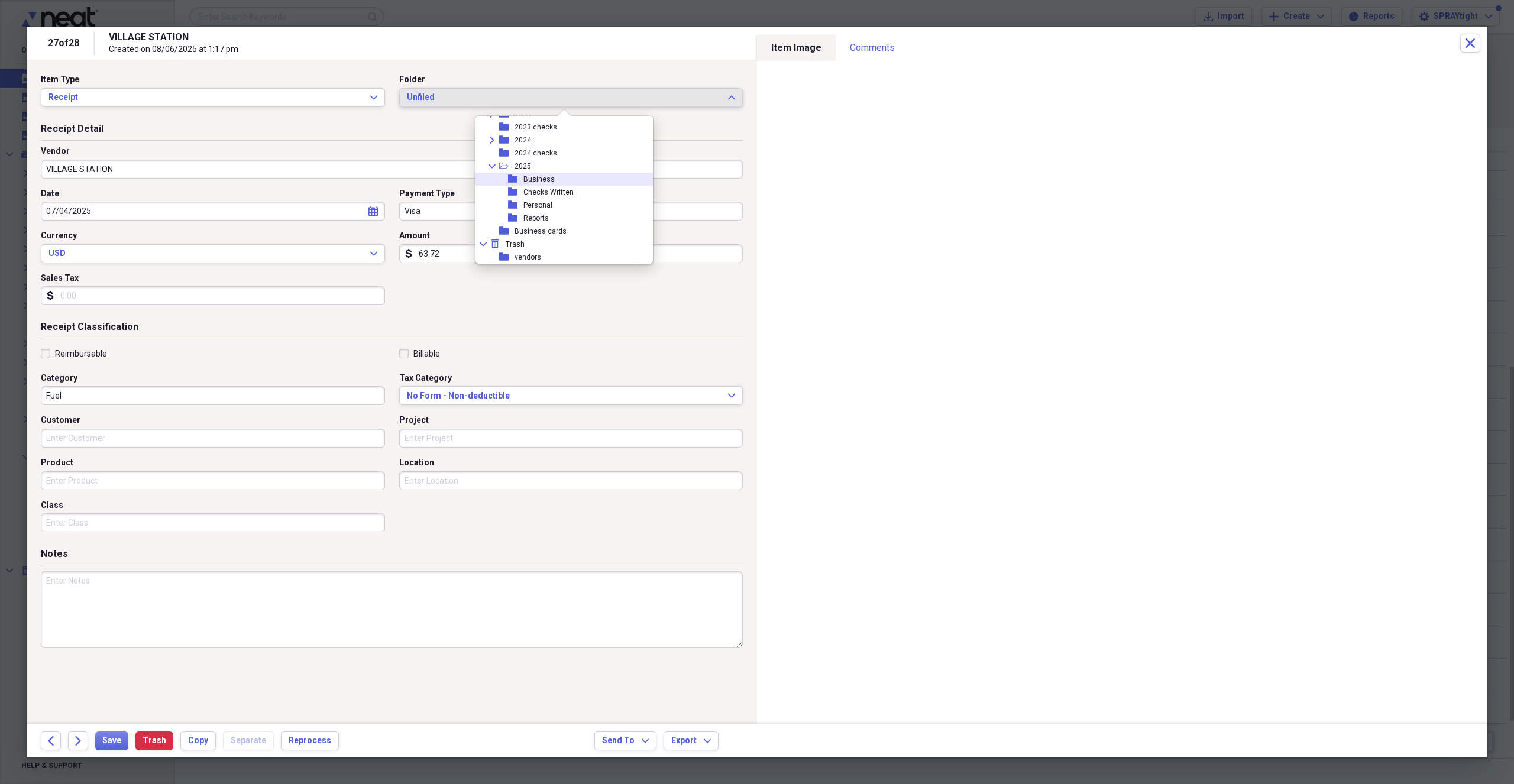 click on "Business" at bounding box center [539, 179] 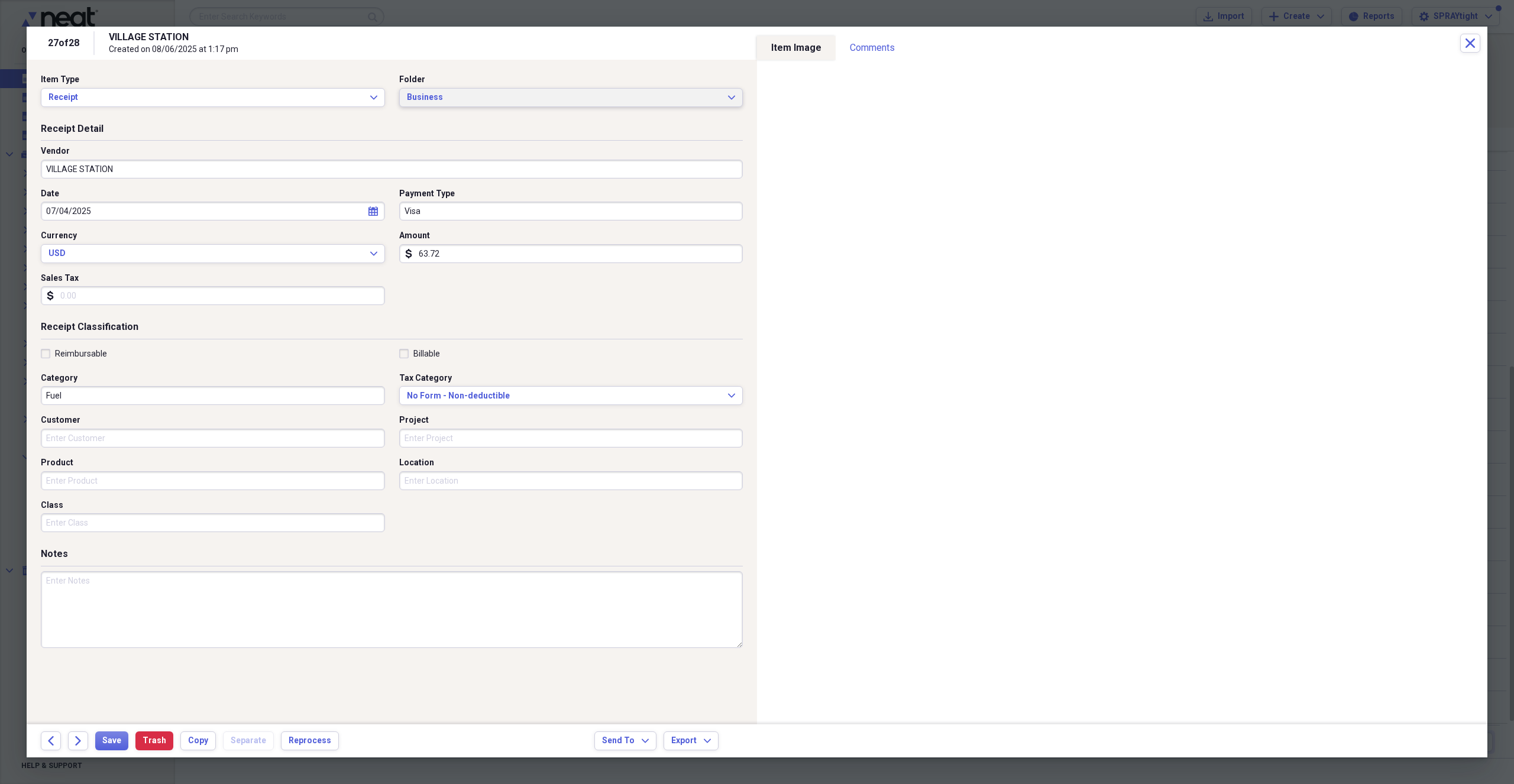 click on "Business" at bounding box center (564, 98) 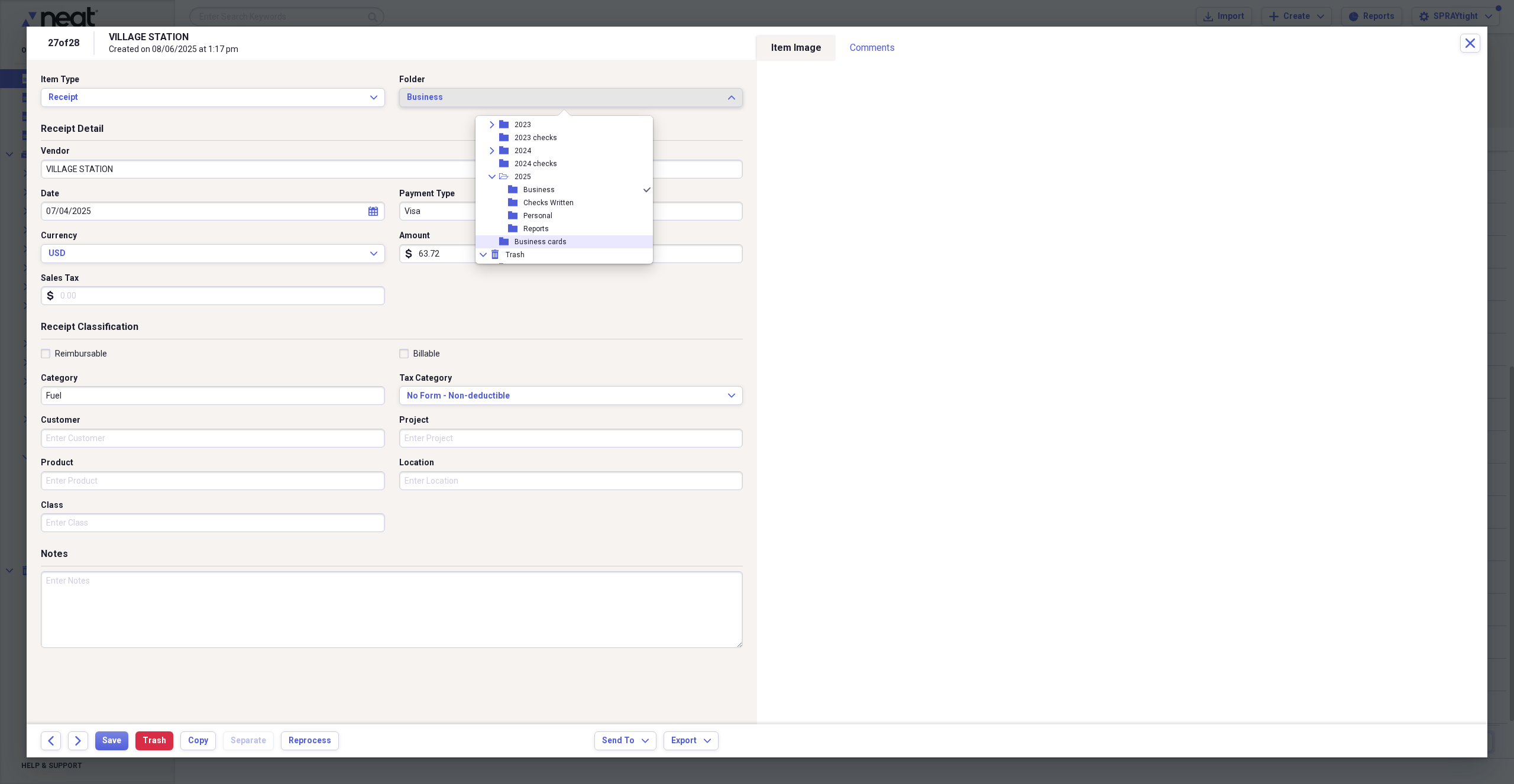 scroll, scrollTop: 186, scrollLeft: 0, axis: vertical 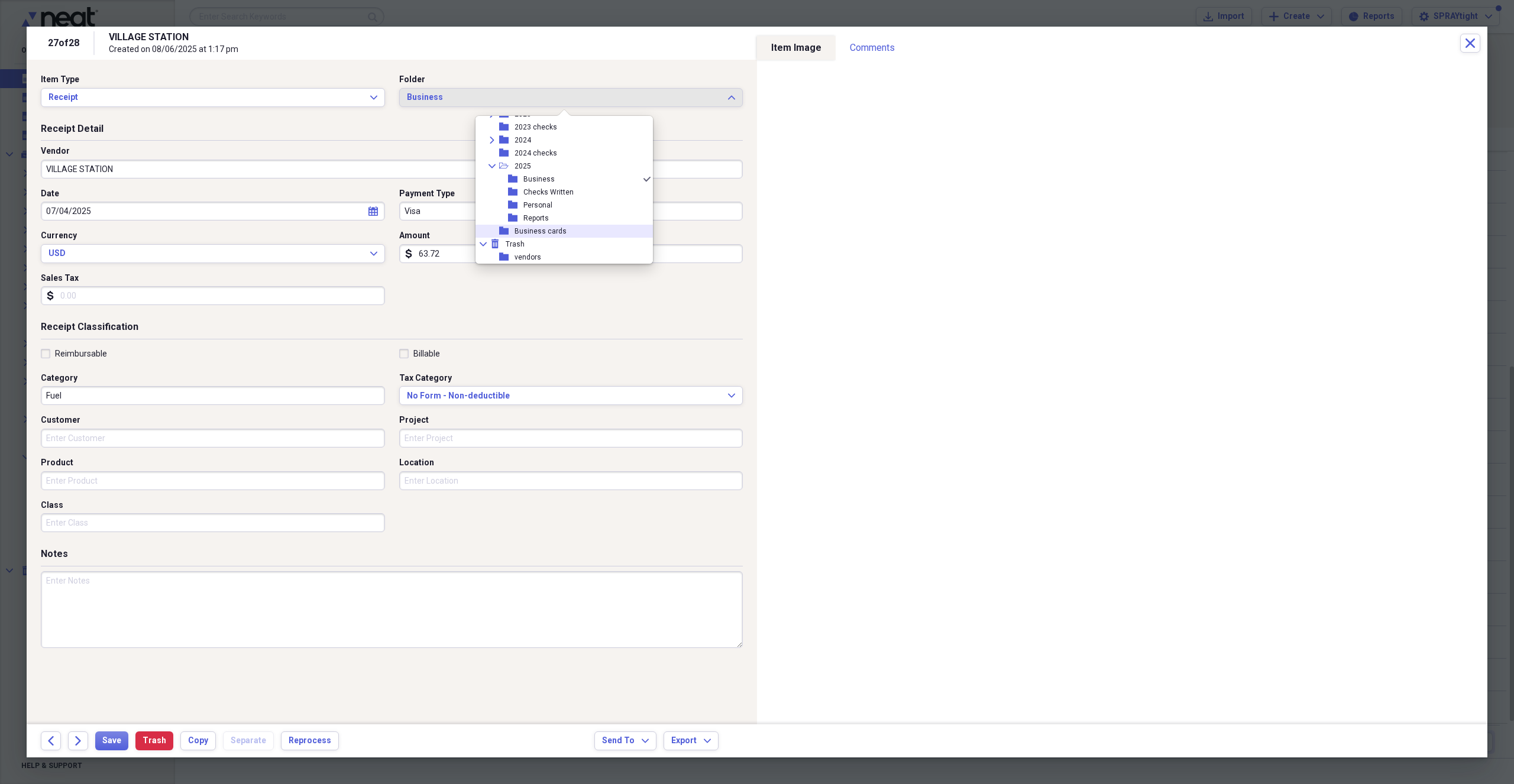 click on "Receipt Detail" at bounding box center (392, 131) 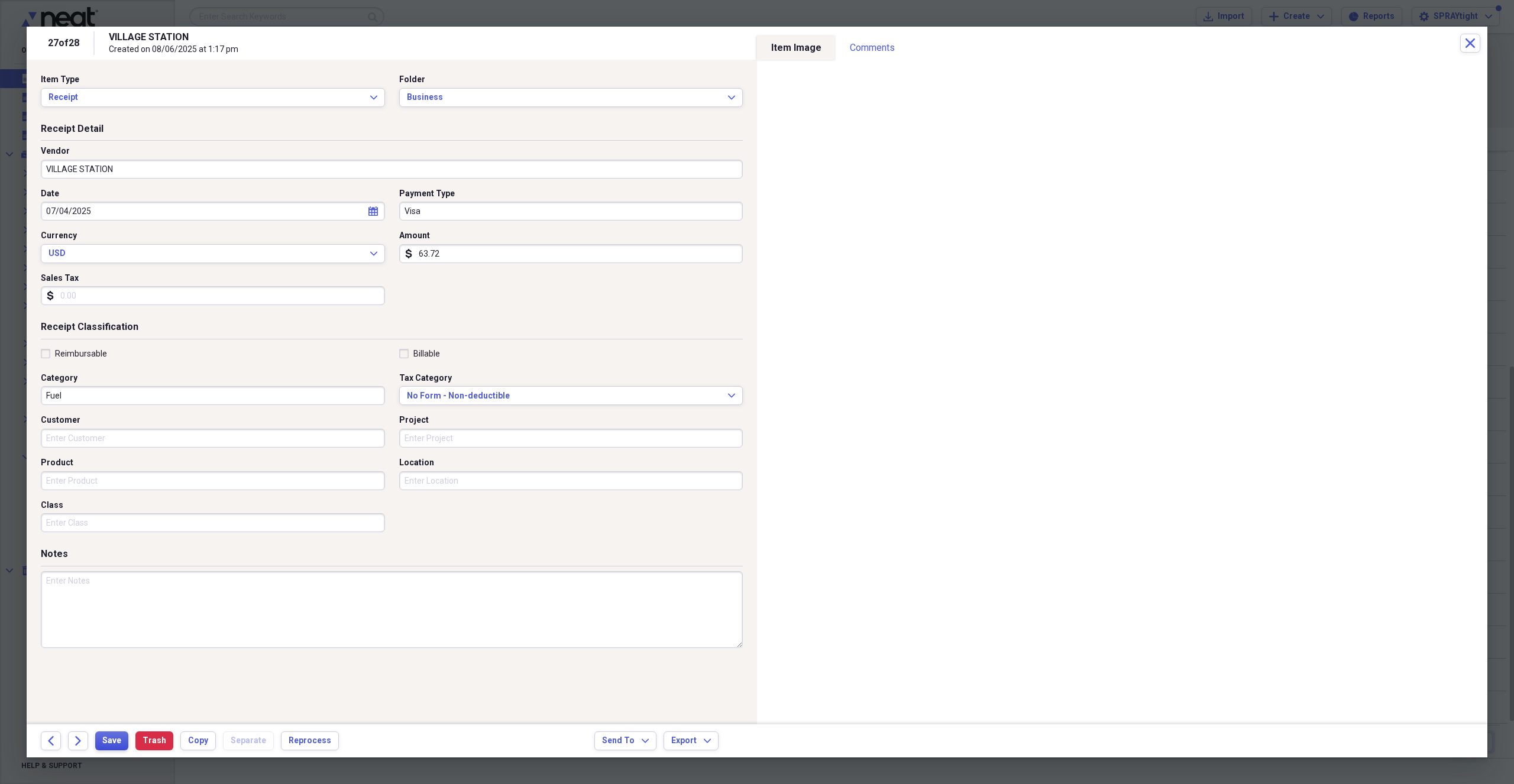 click on "Save" at bounding box center (112, 741) 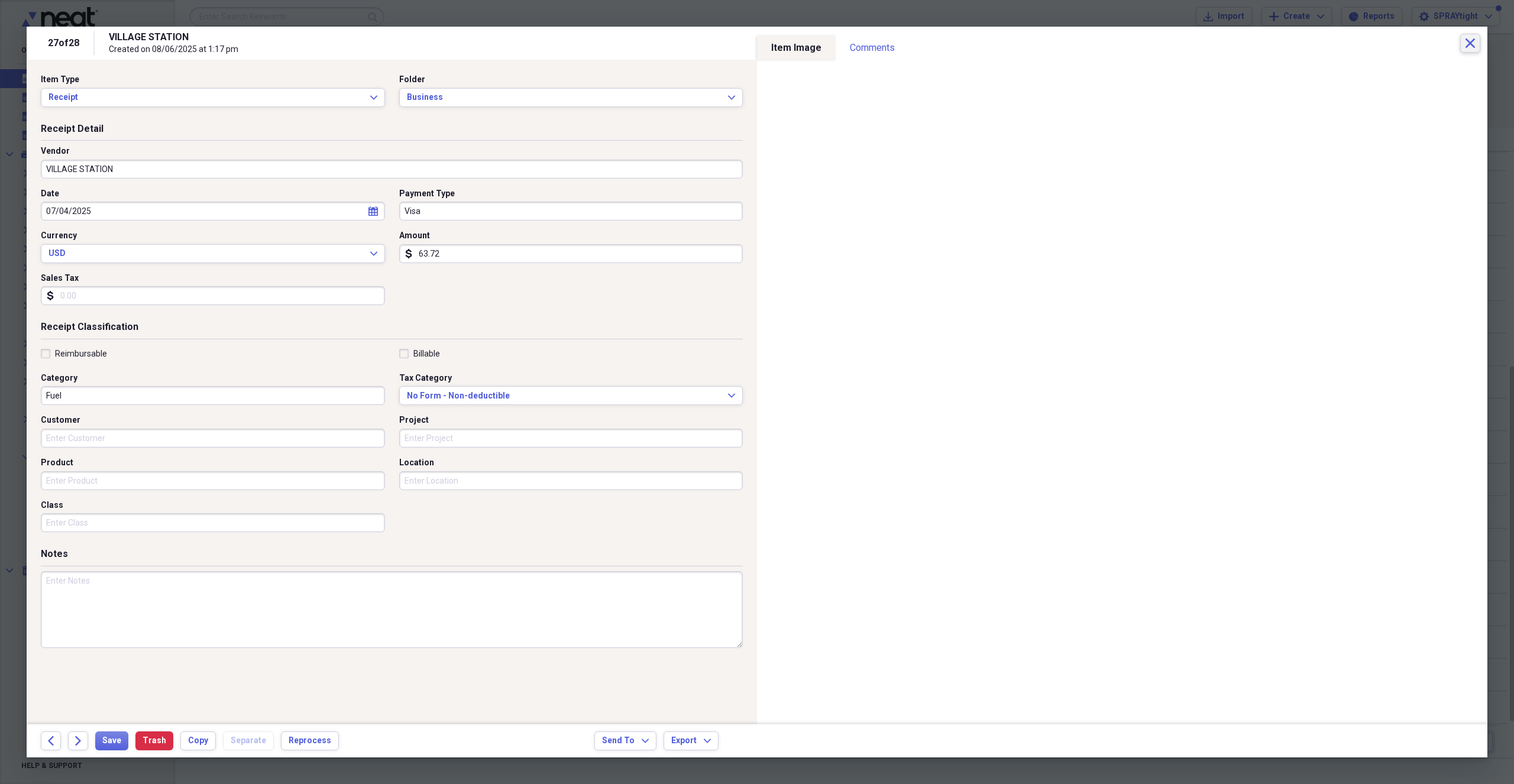 click on "Close" at bounding box center [1470, 43] 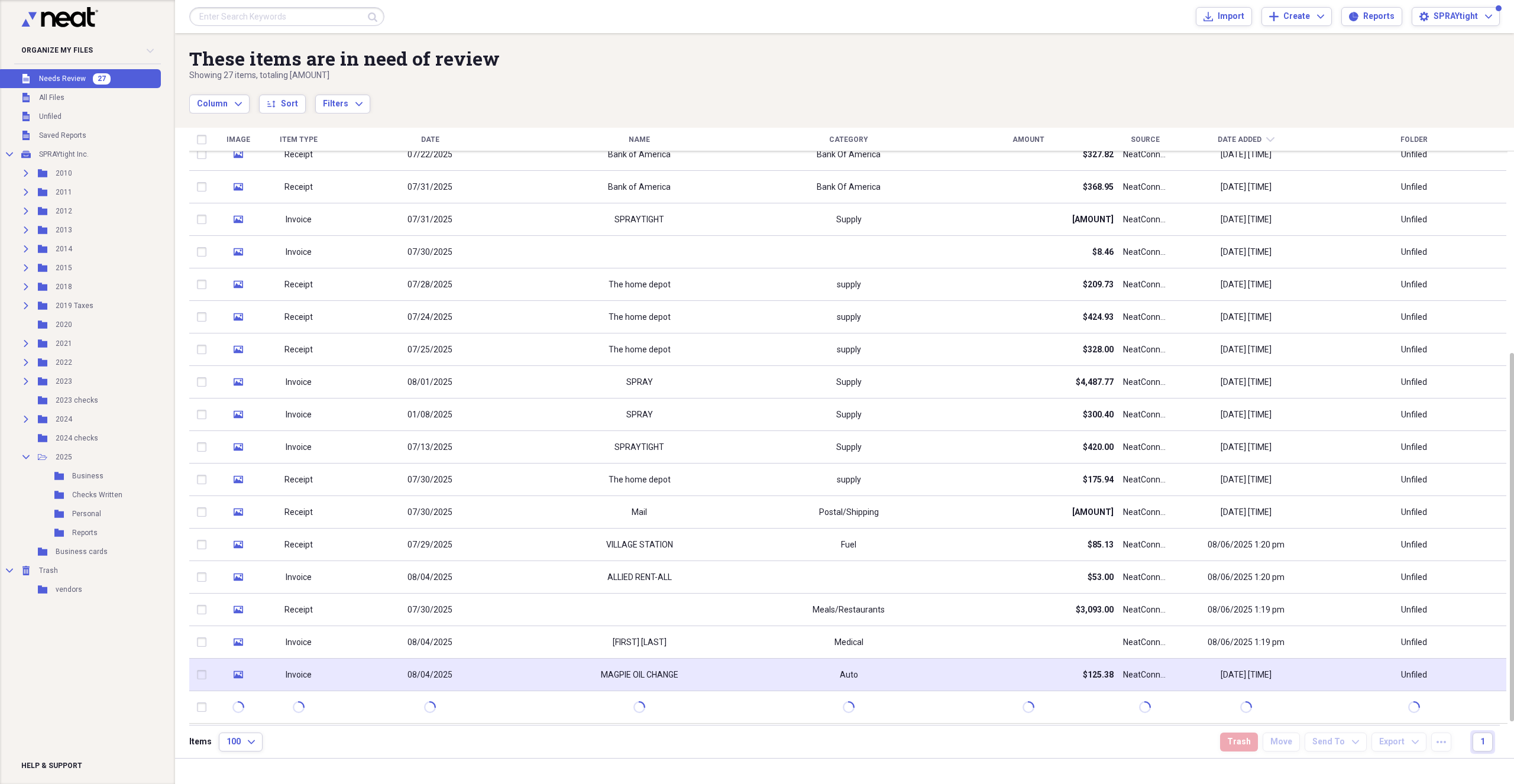 click on "MAGPIE OIL CHANGE" at bounding box center (639, 675) 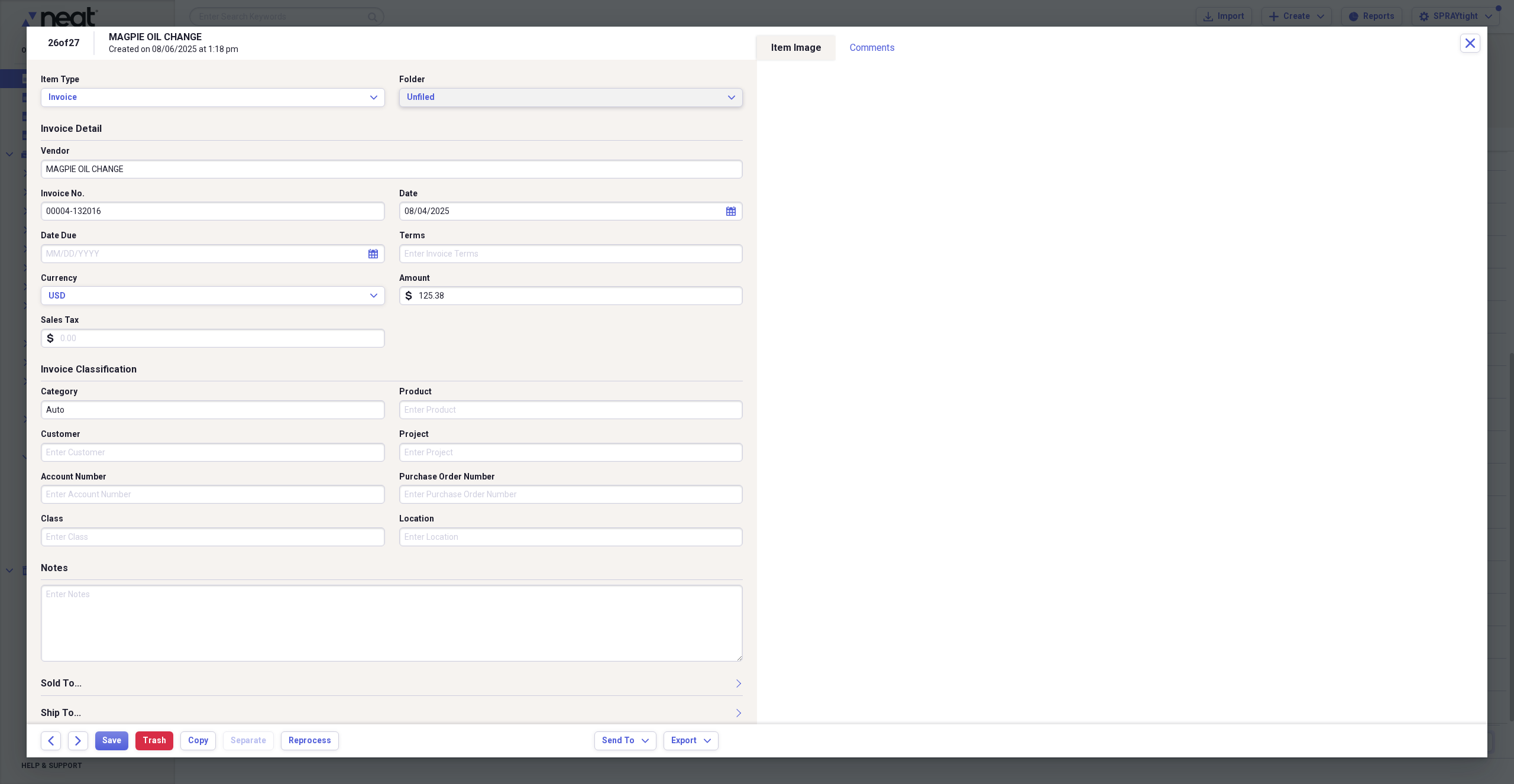 click on "Unfiled" at bounding box center [564, 98] 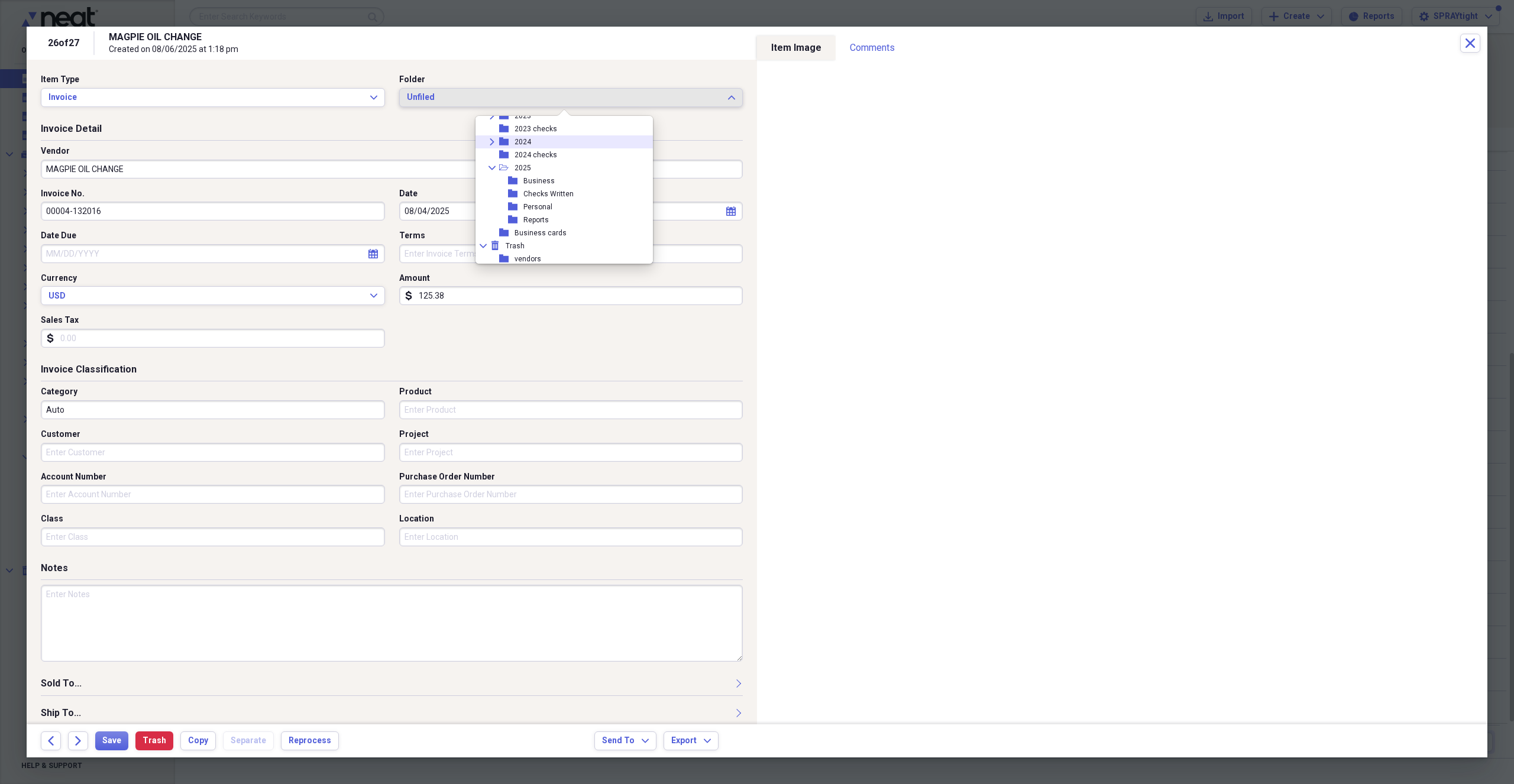 scroll, scrollTop: 186, scrollLeft: 0, axis: vertical 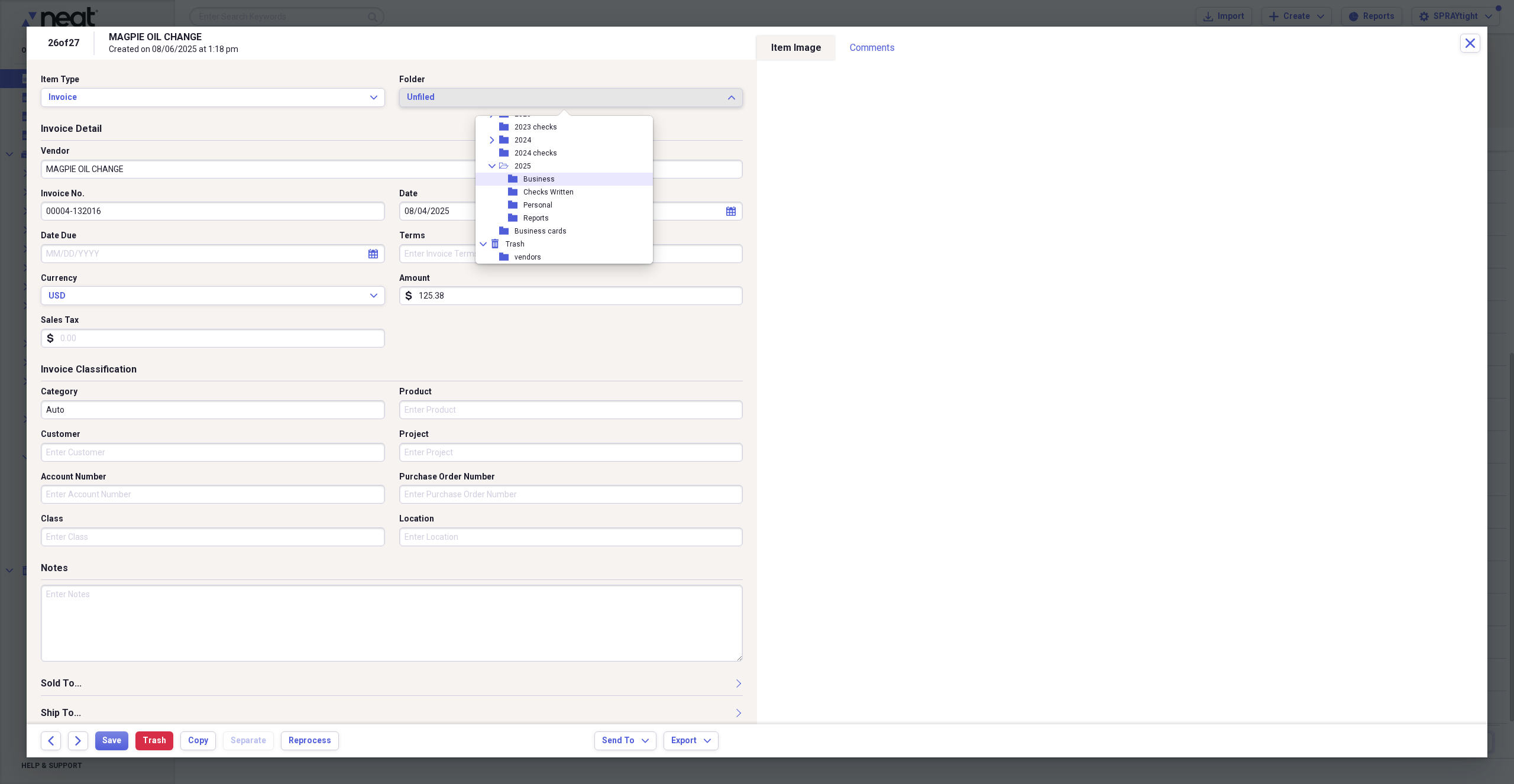 click on "folder Business" at bounding box center [559, 179] 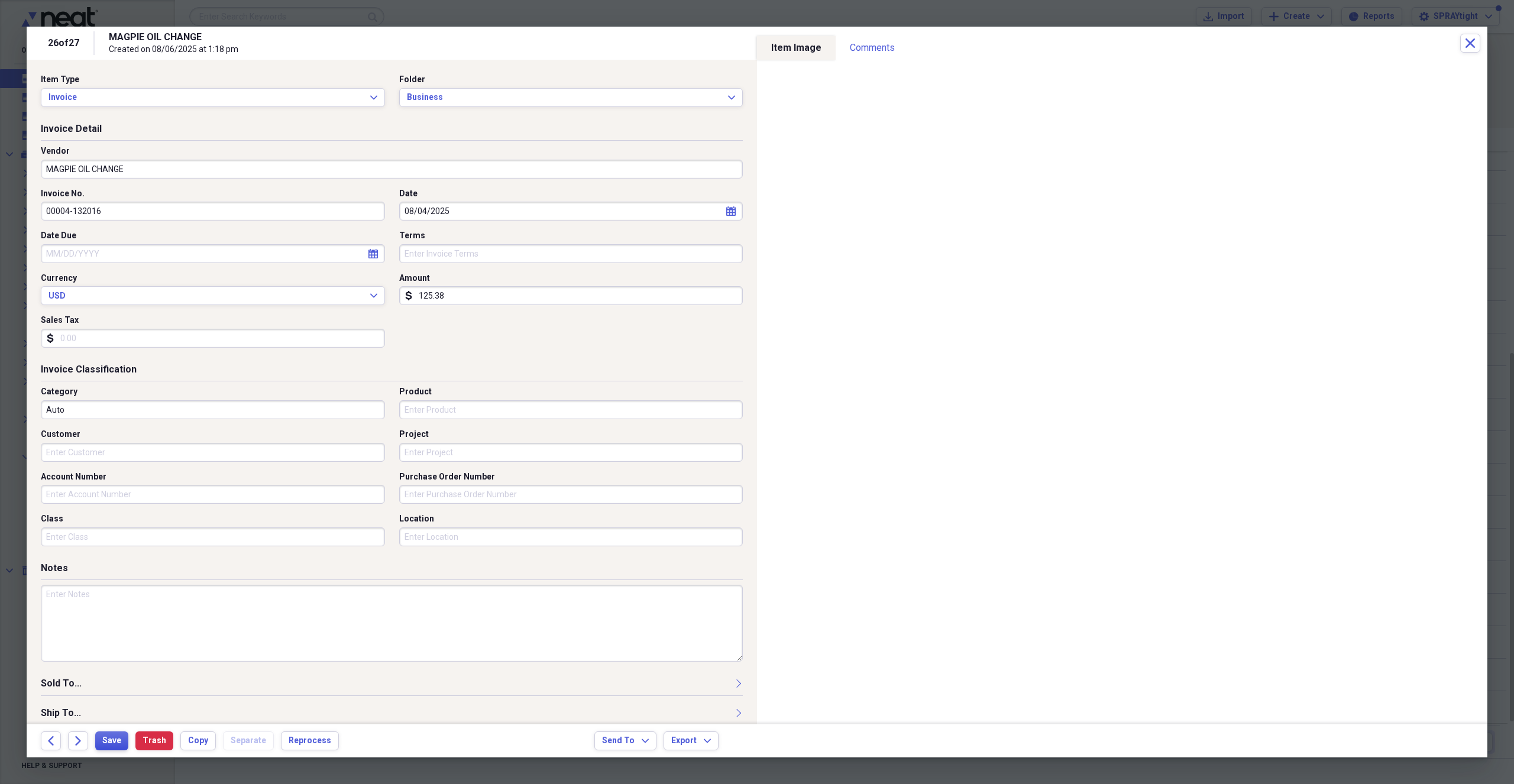 click on "Save" at bounding box center (112, 741) 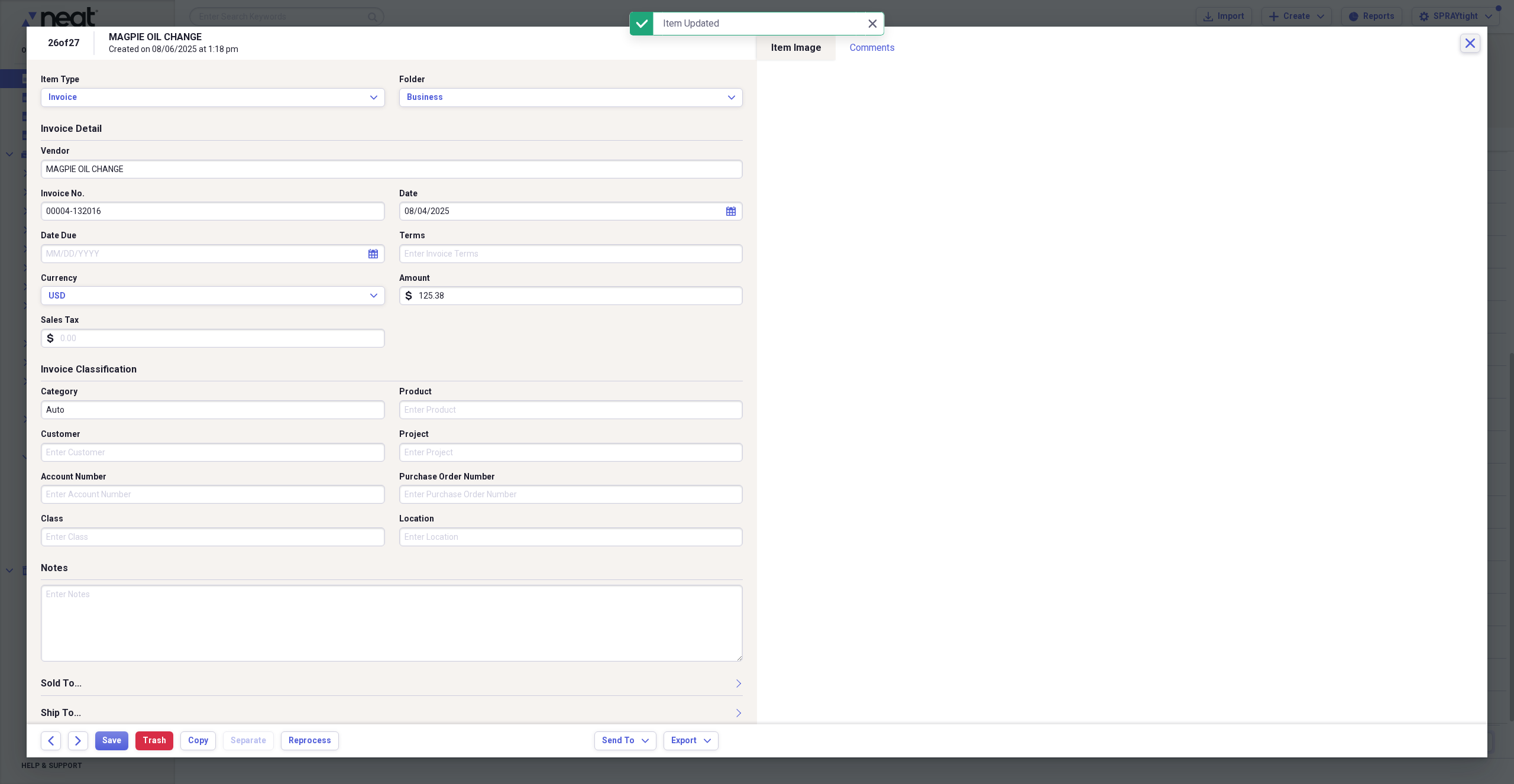 click on "Close" at bounding box center (1470, 43) 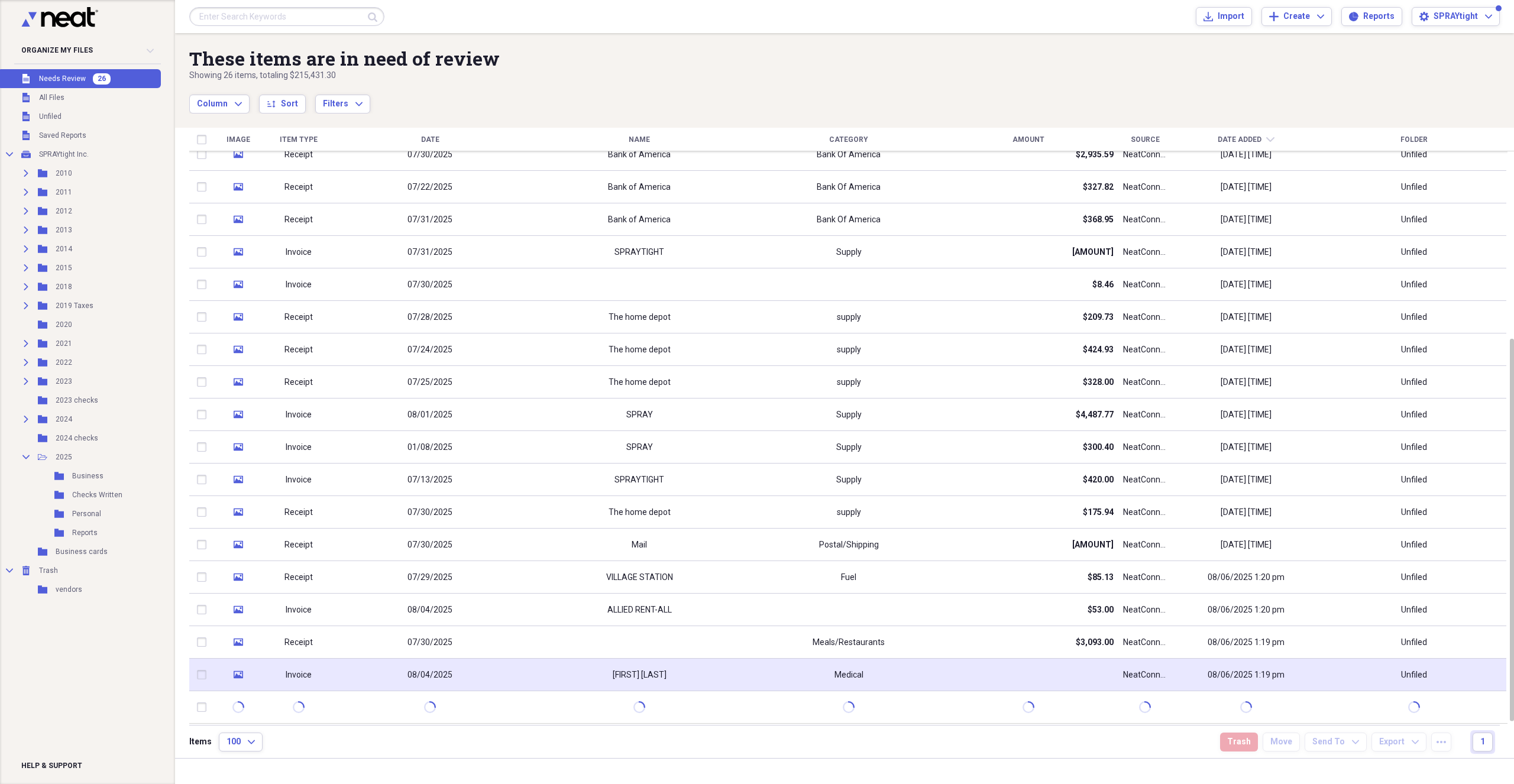 click on "[FIRST] [LAST]" at bounding box center [639, 675] 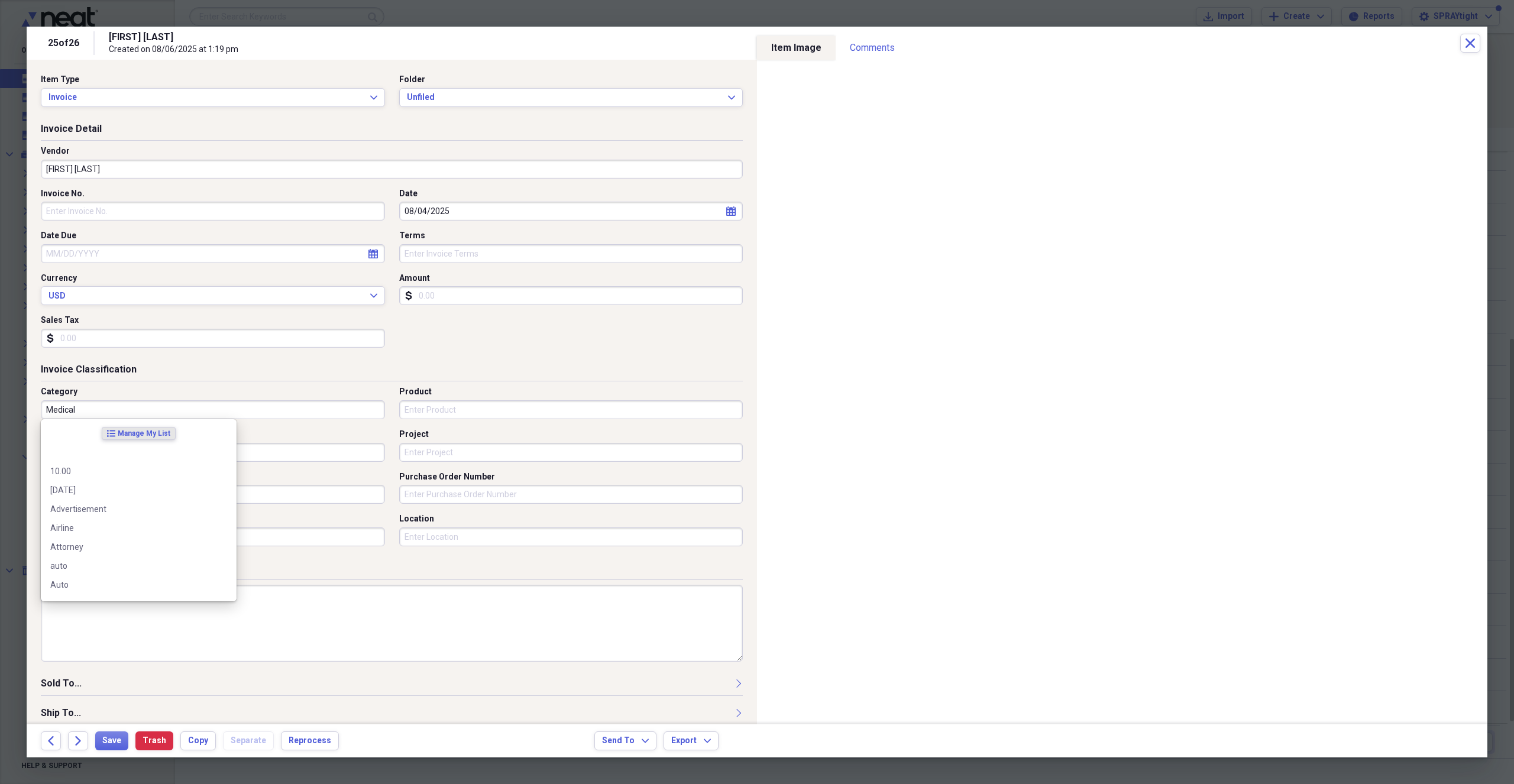 click on "Medical" at bounding box center (213, 410) 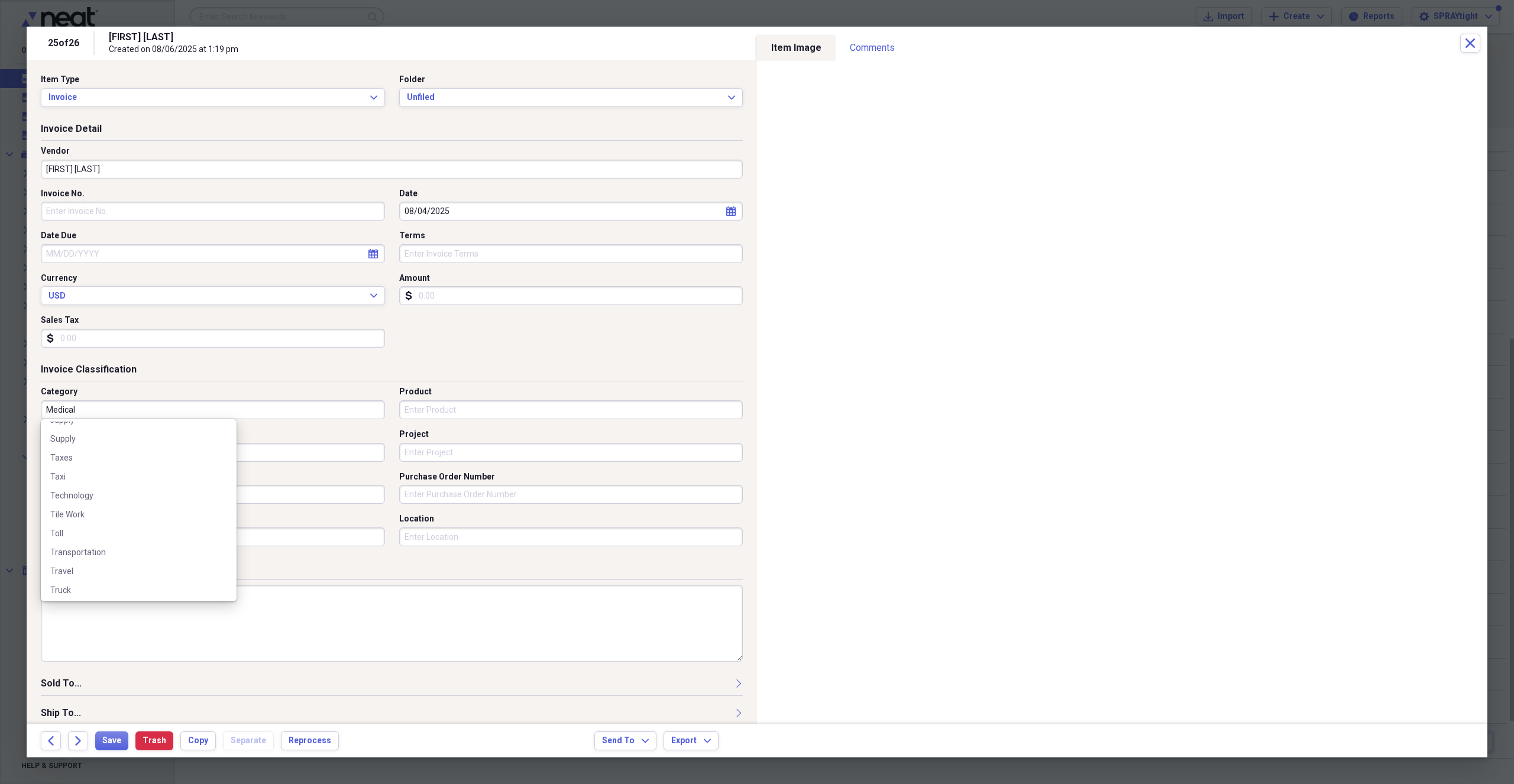 scroll, scrollTop: 1537, scrollLeft: 0, axis: vertical 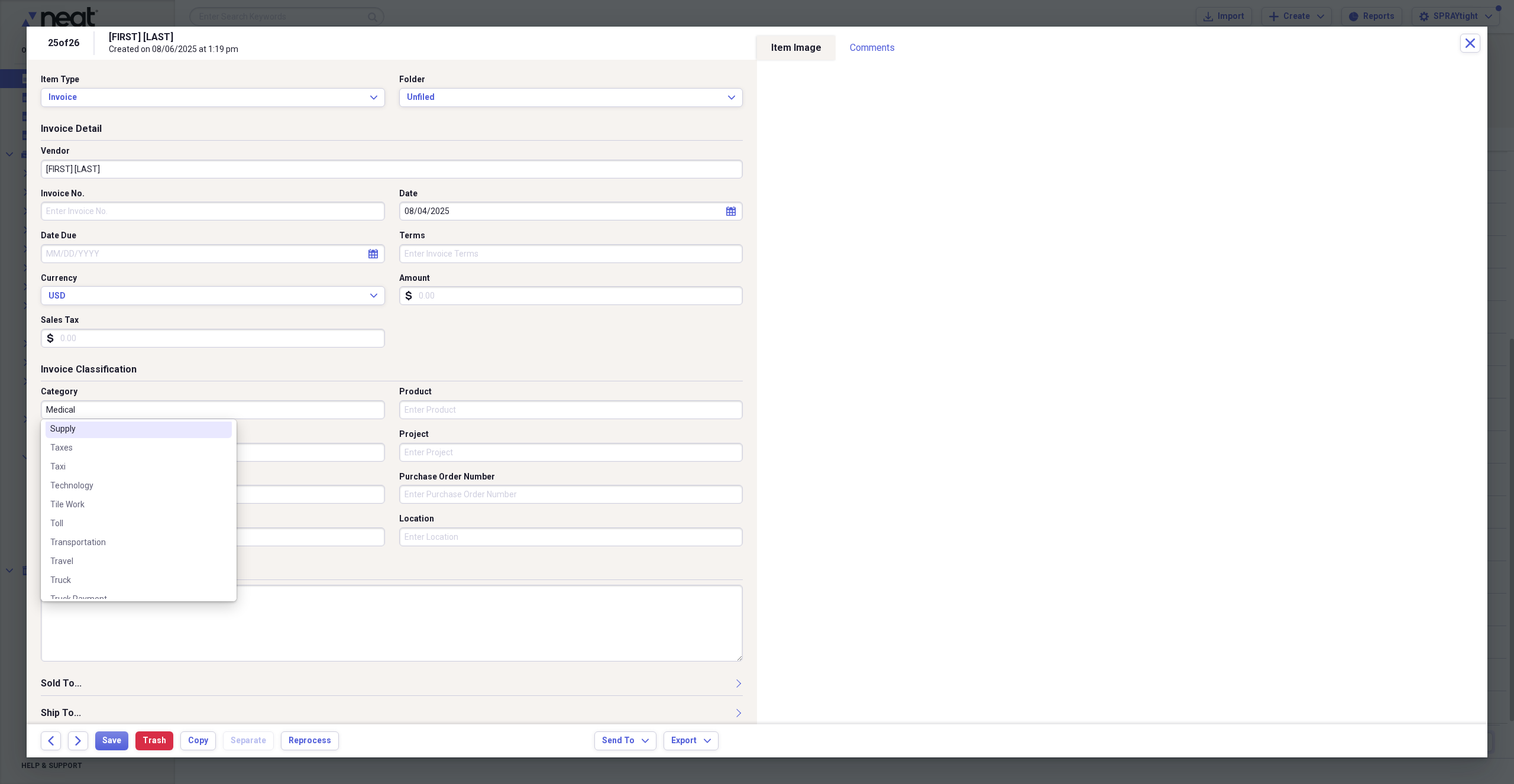 click on "Supply" at bounding box center [131, 429] 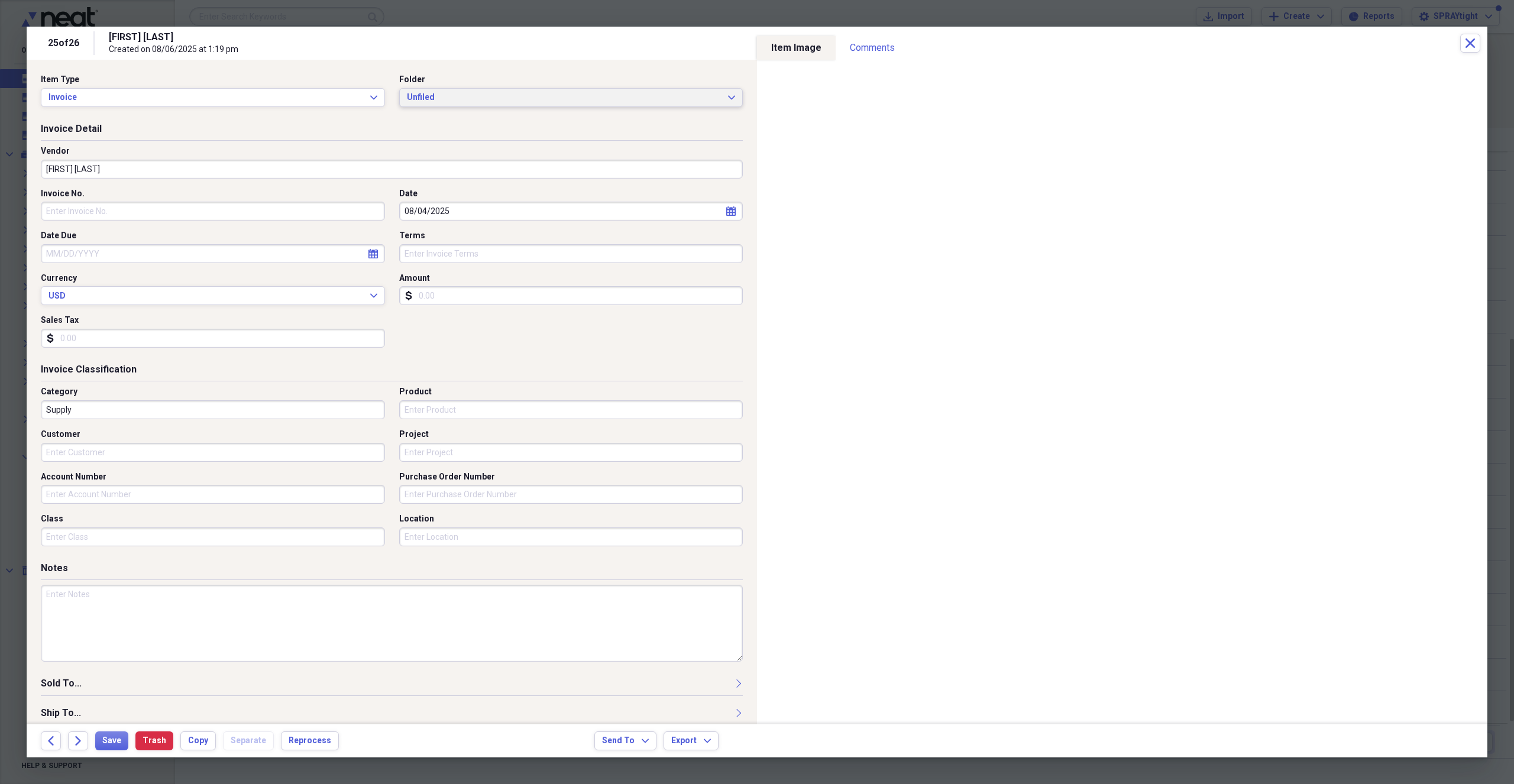 click on "Unfiled" at bounding box center [564, 98] 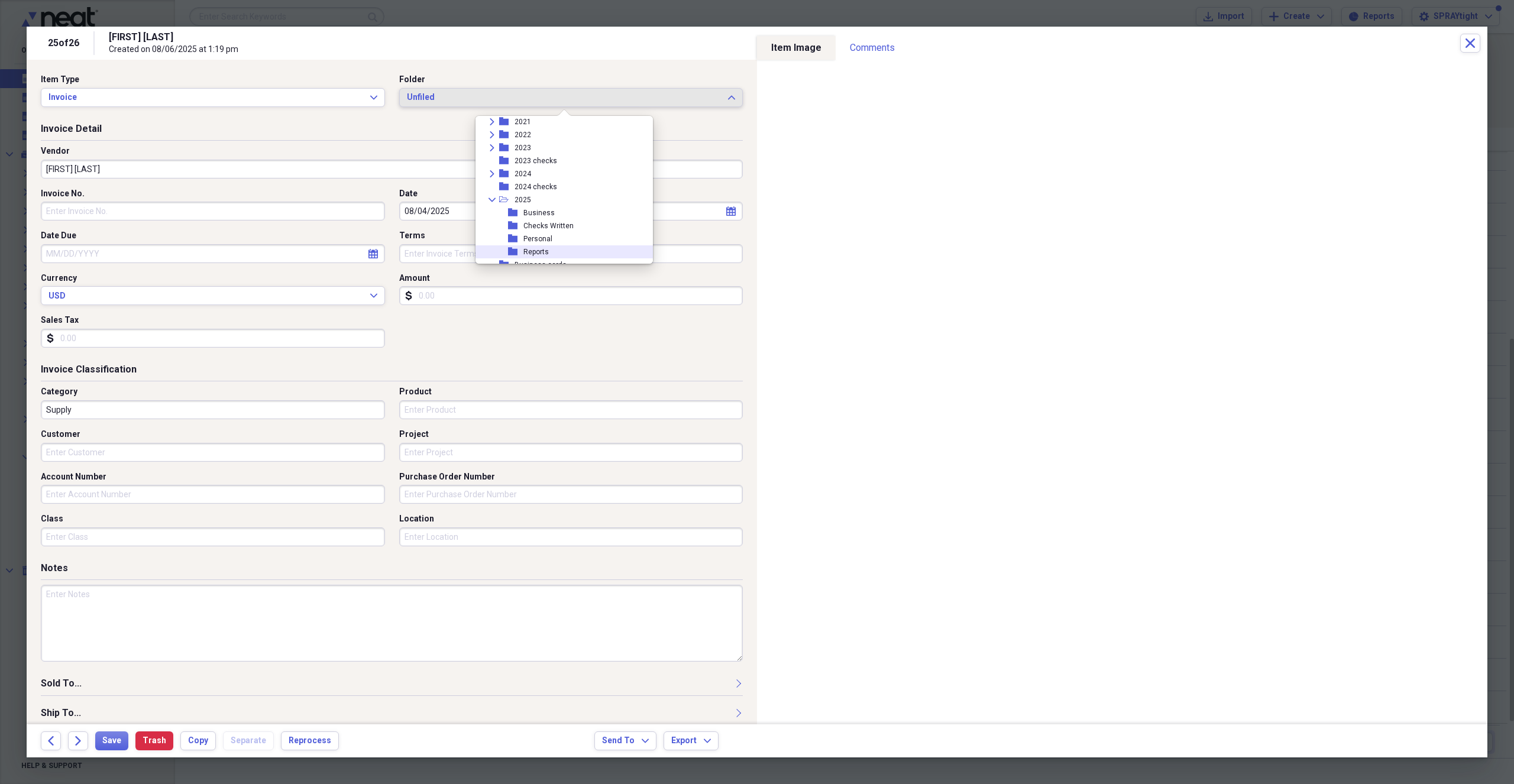 scroll, scrollTop: 186, scrollLeft: 0, axis: vertical 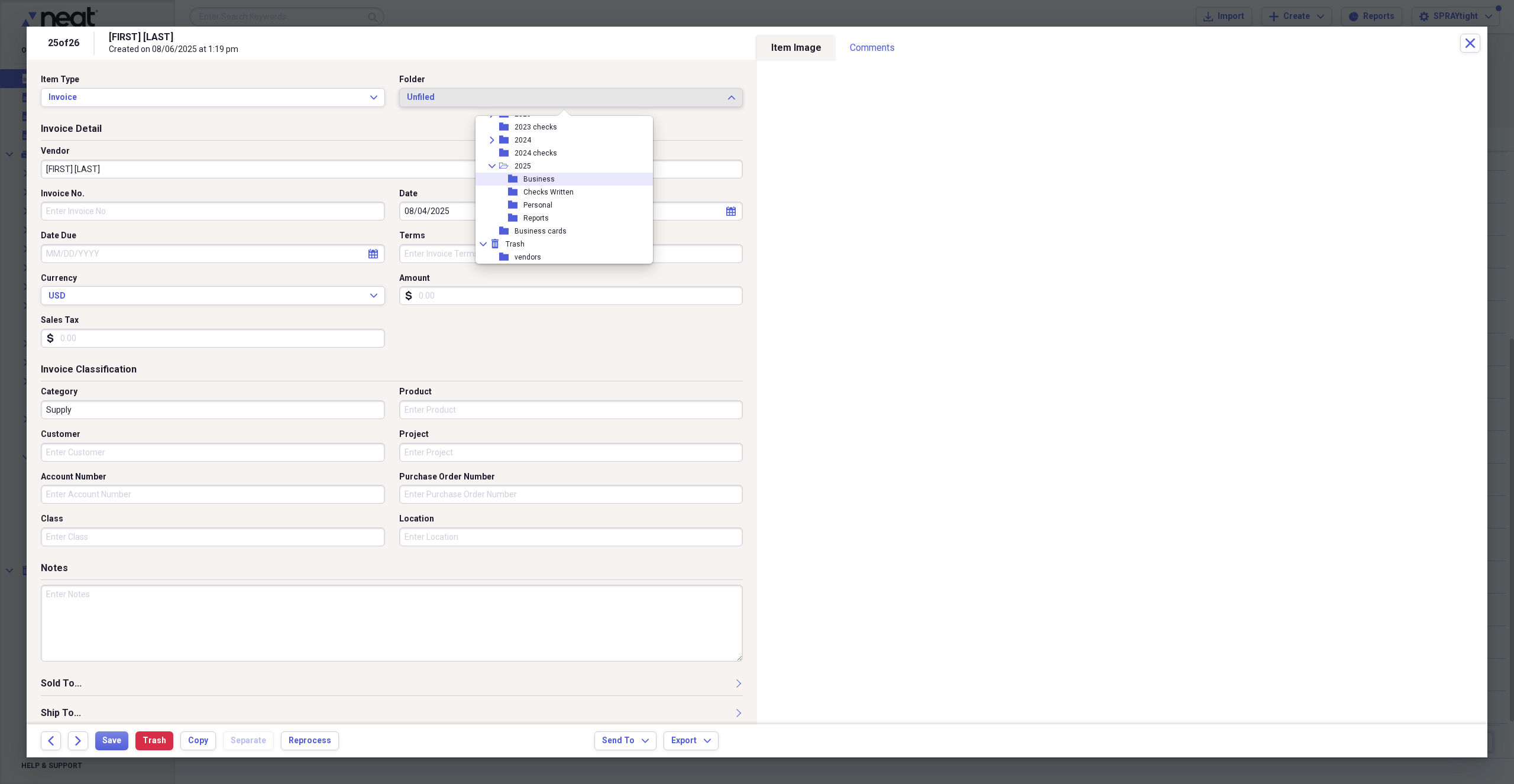 click on "folder Business" at bounding box center (559, 179) 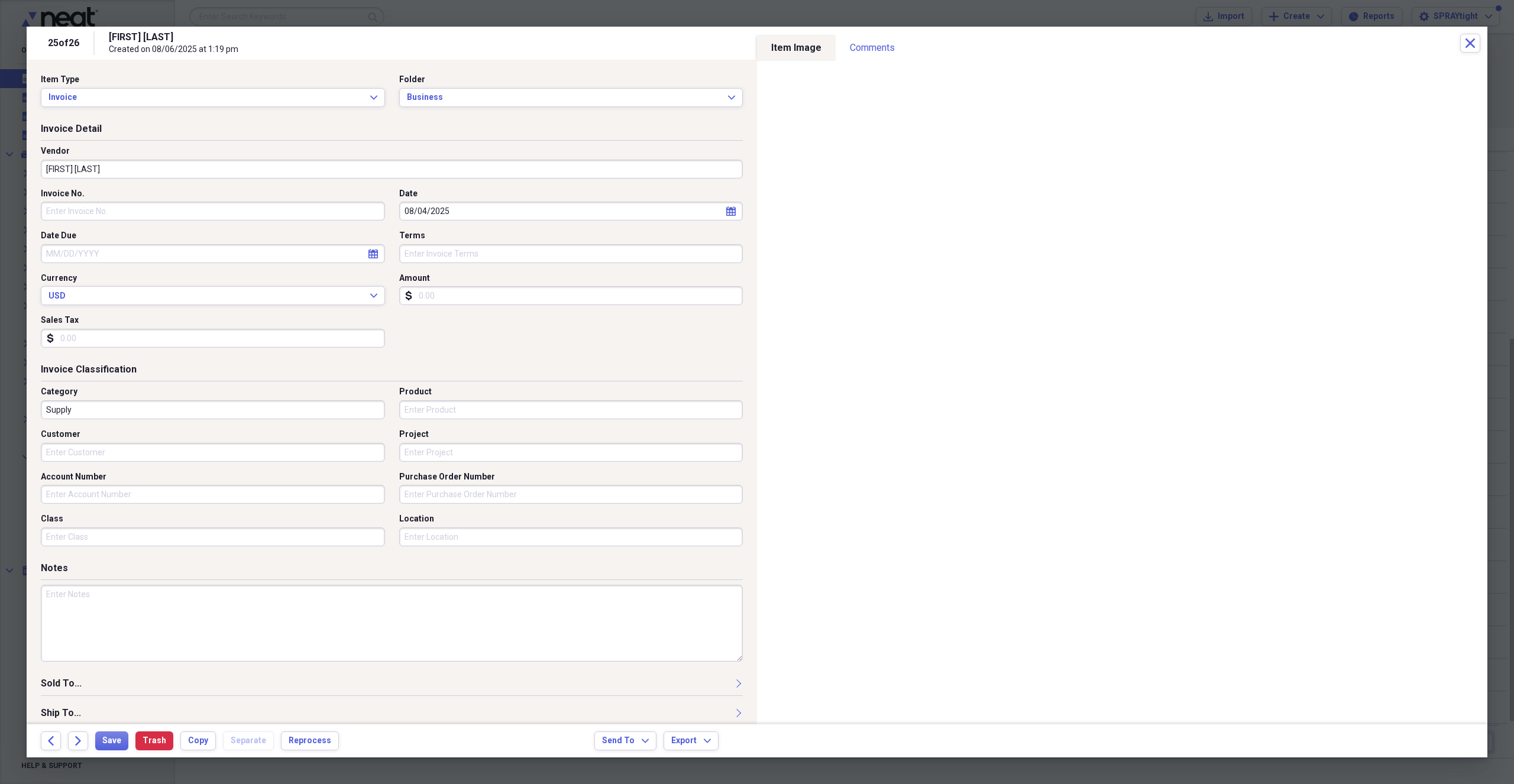 click on "Amount" at bounding box center (571, 296) 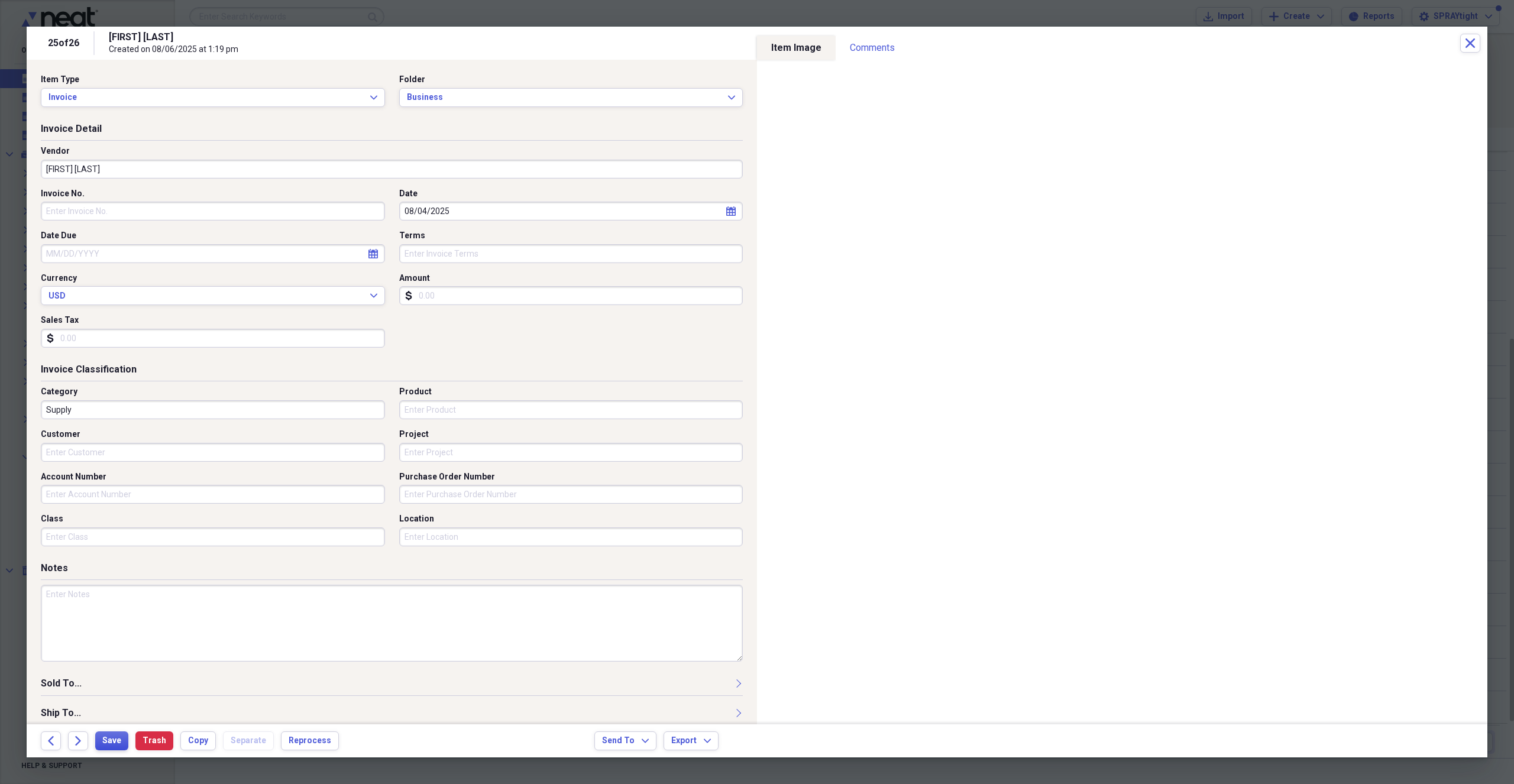 click on "Save" at bounding box center (112, 741) 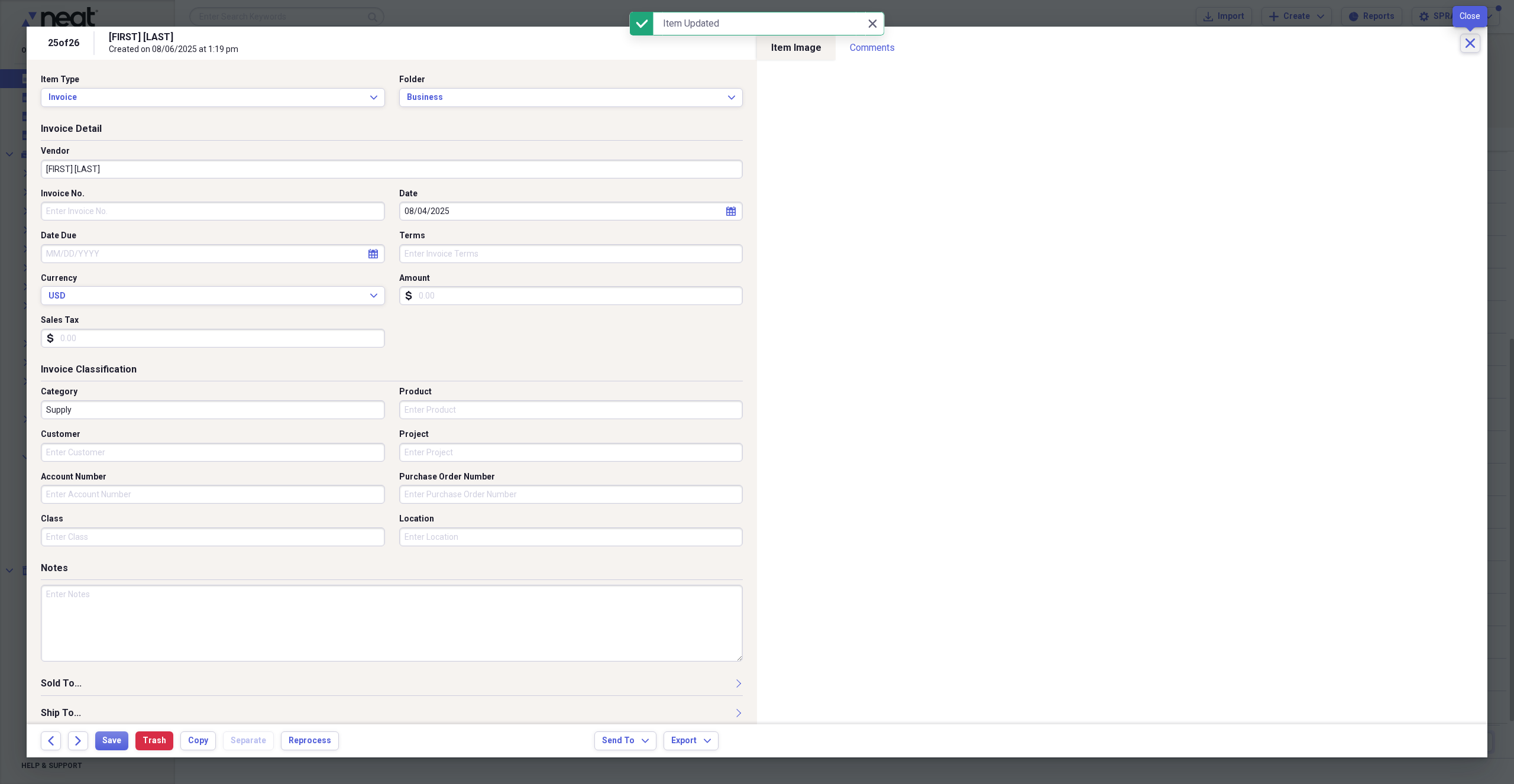 click on "Close" at bounding box center (1470, 43) 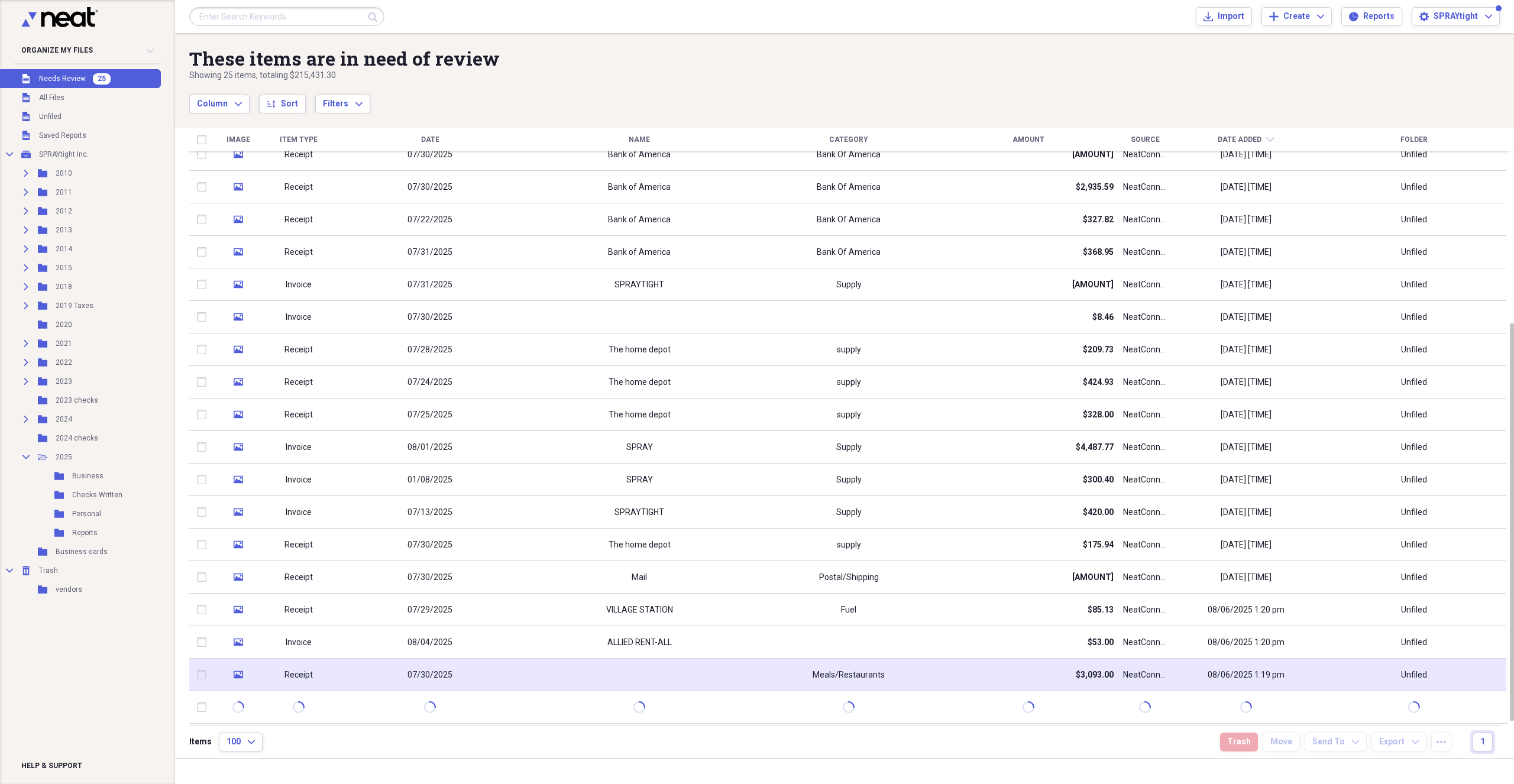 click at bounding box center (639, 675) 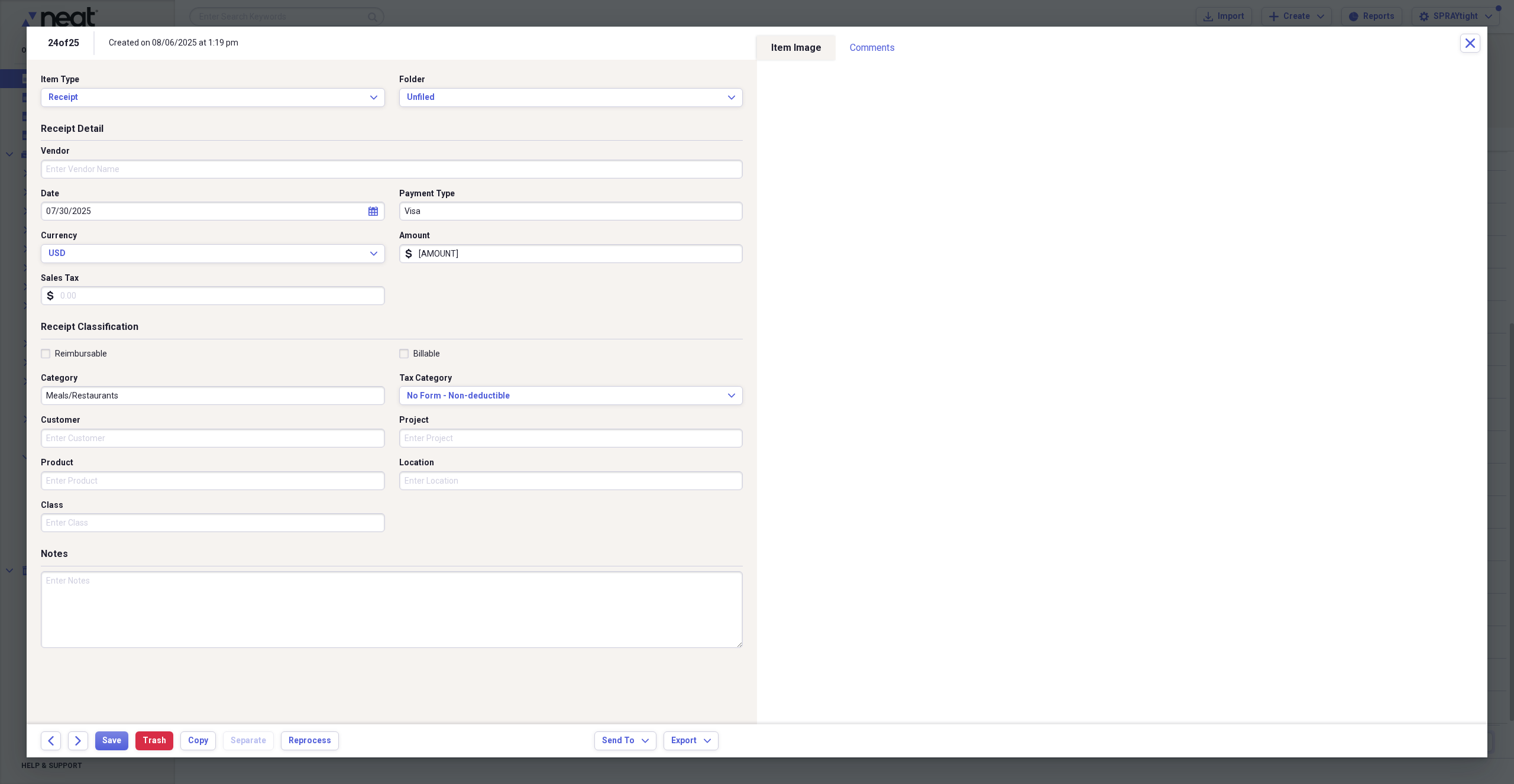 drag, startPoint x: 521, startPoint y: 255, endPoint x: 447, endPoint y: 251, distance: 74.10803 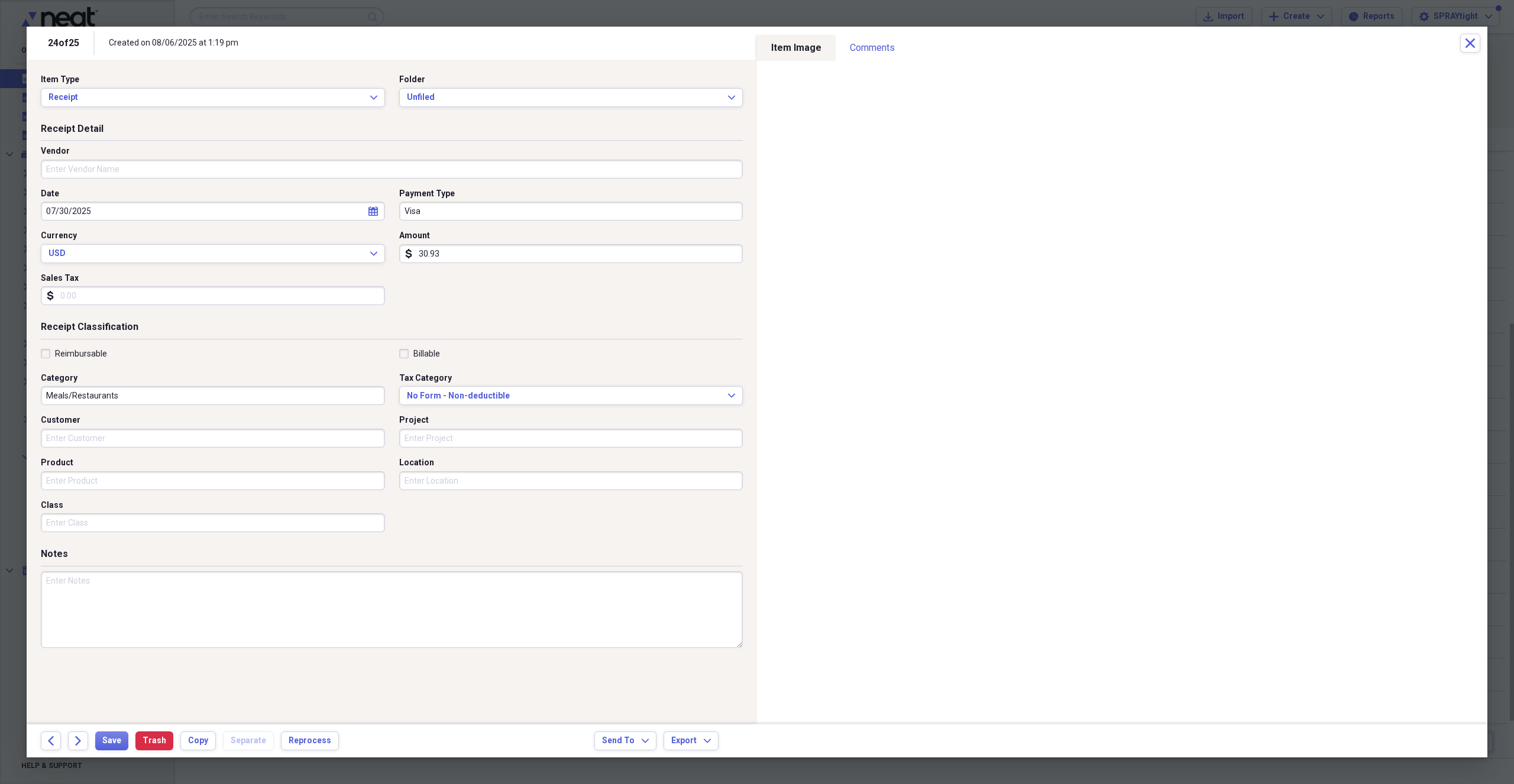 type on "30.93" 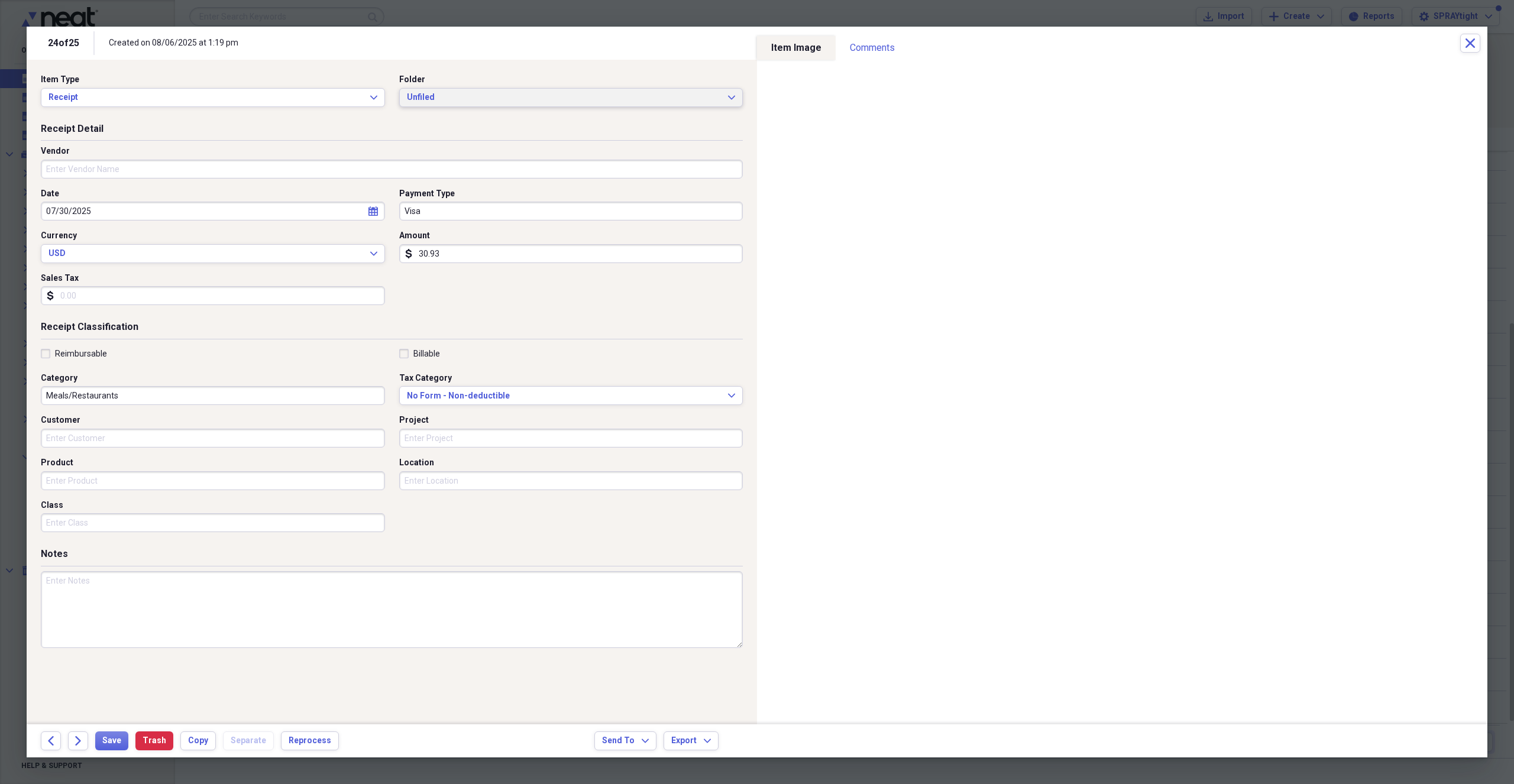 click on "Unfiled" at bounding box center [564, 98] 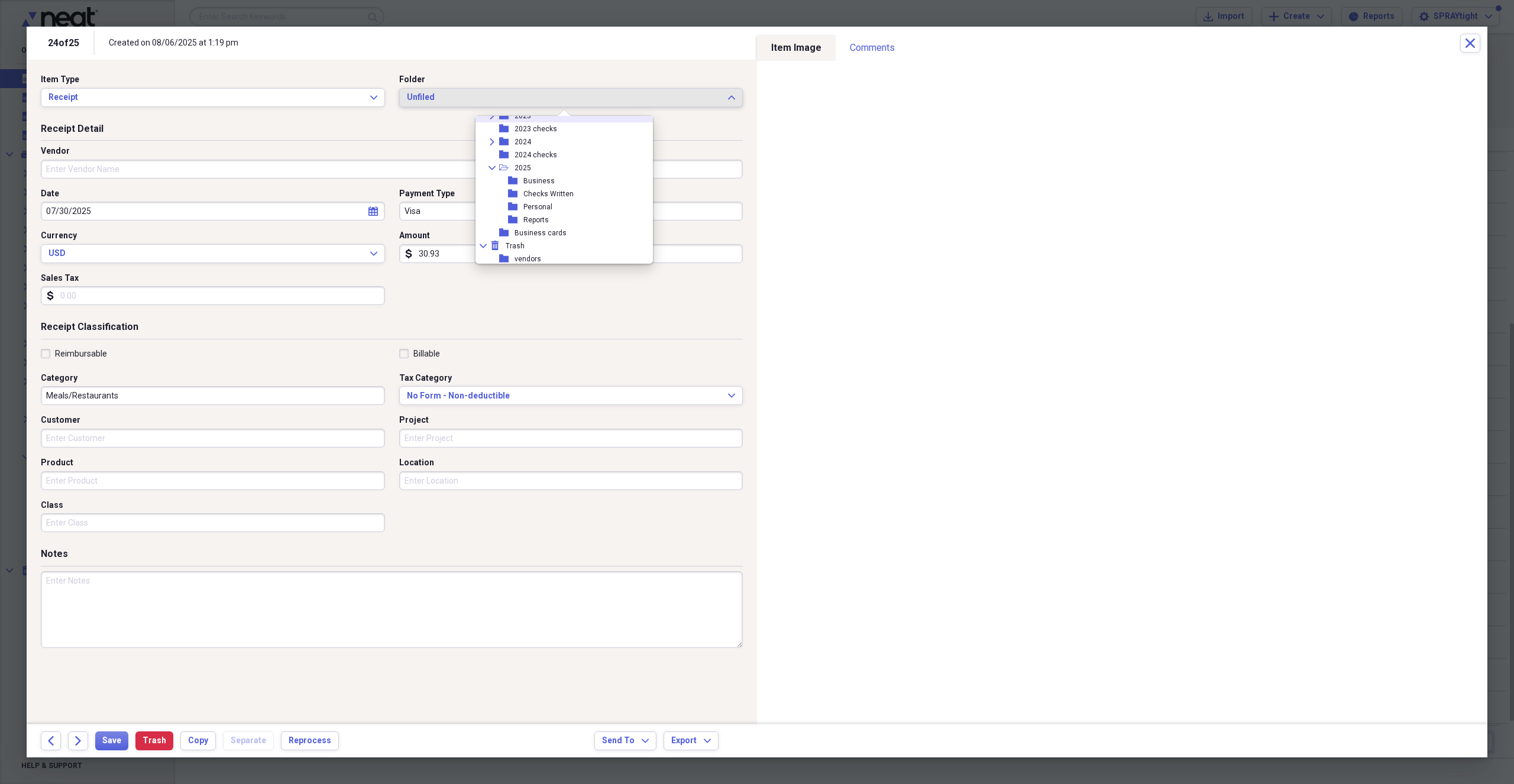 scroll, scrollTop: 186, scrollLeft: 0, axis: vertical 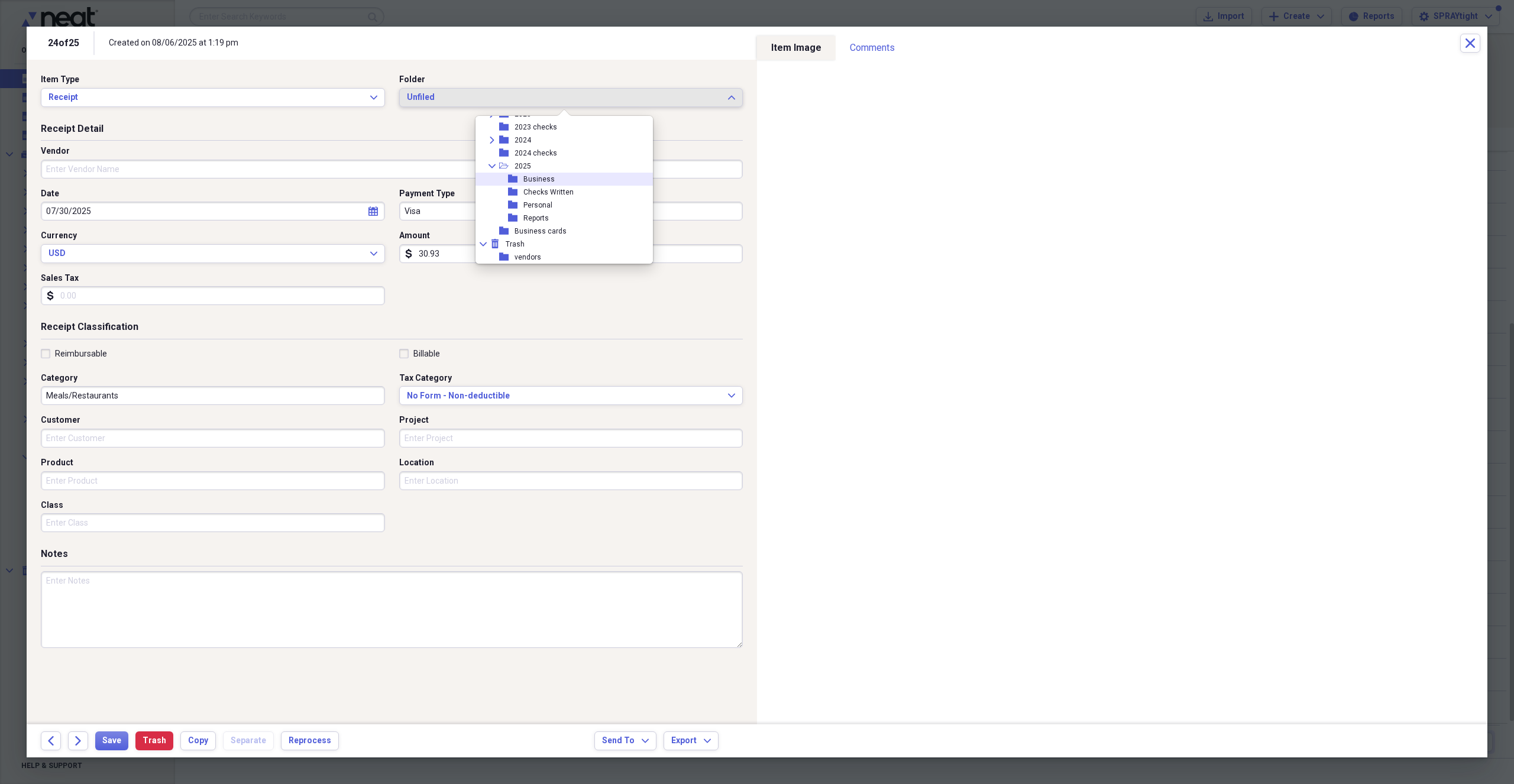 click on "folder Business" at bounding box center (559, 179) 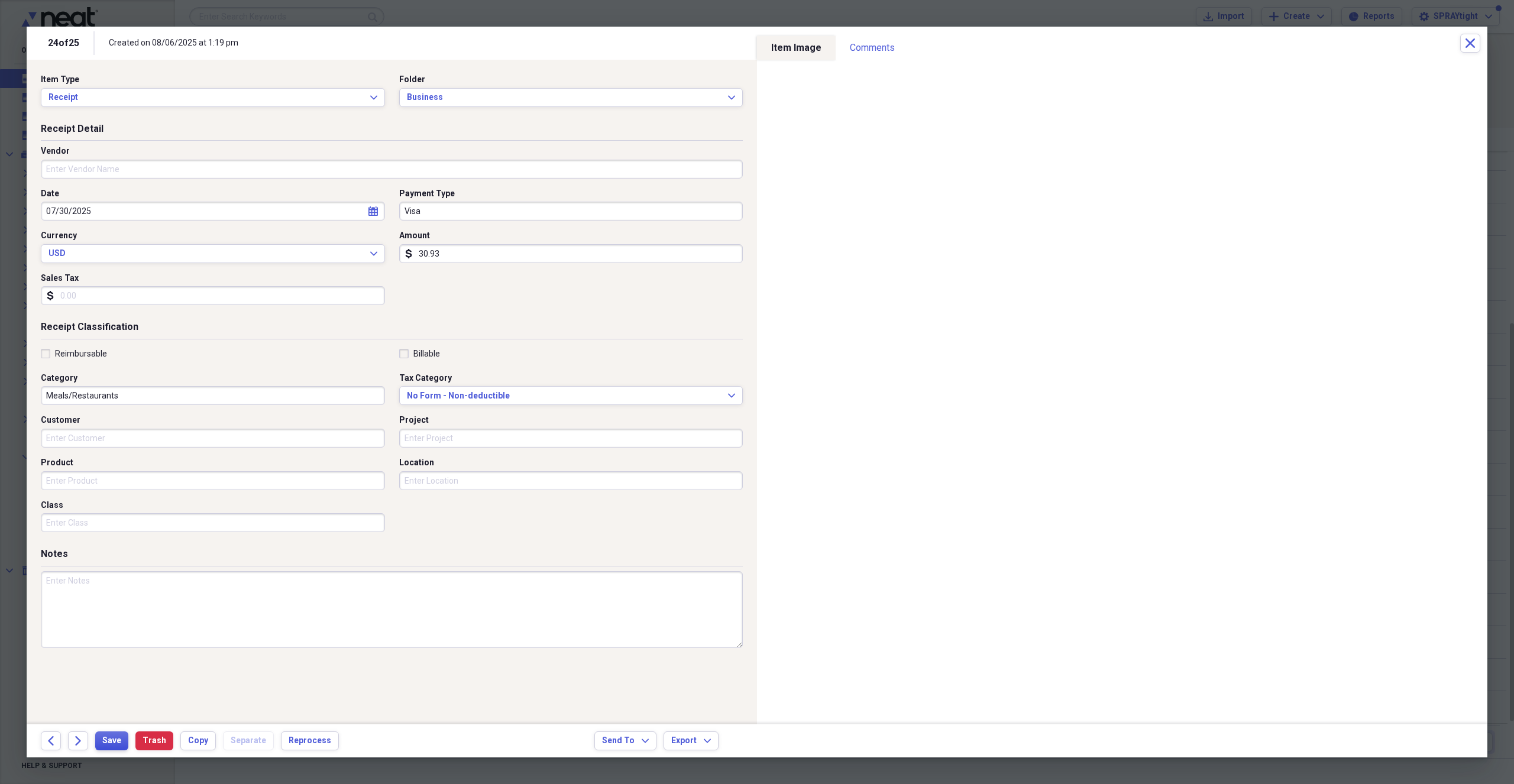 click on "Save" at bounding box center (112, 741) 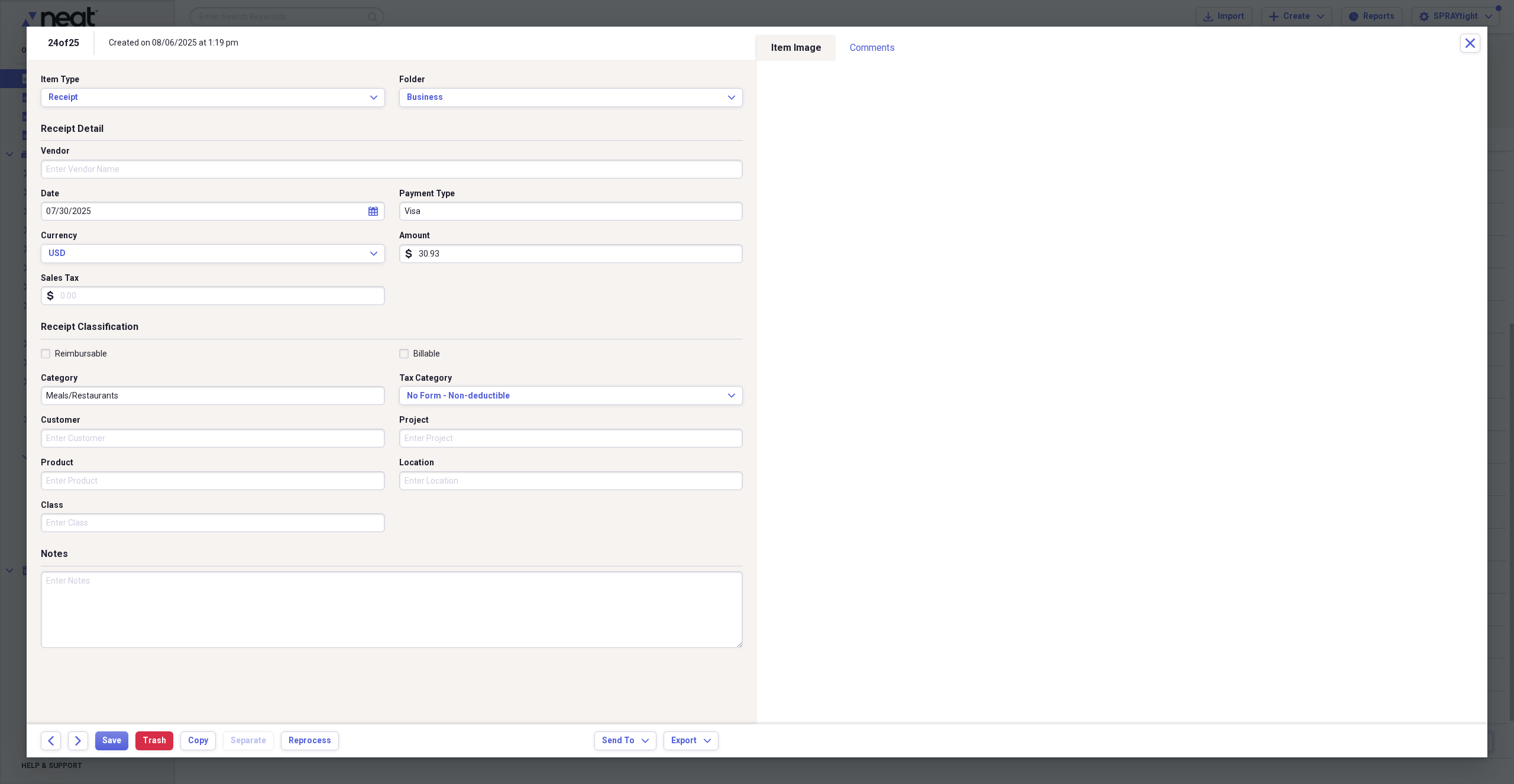 click on "Created on 08/06/2025 at 1:19 pm" at bounding box center (784, 43) 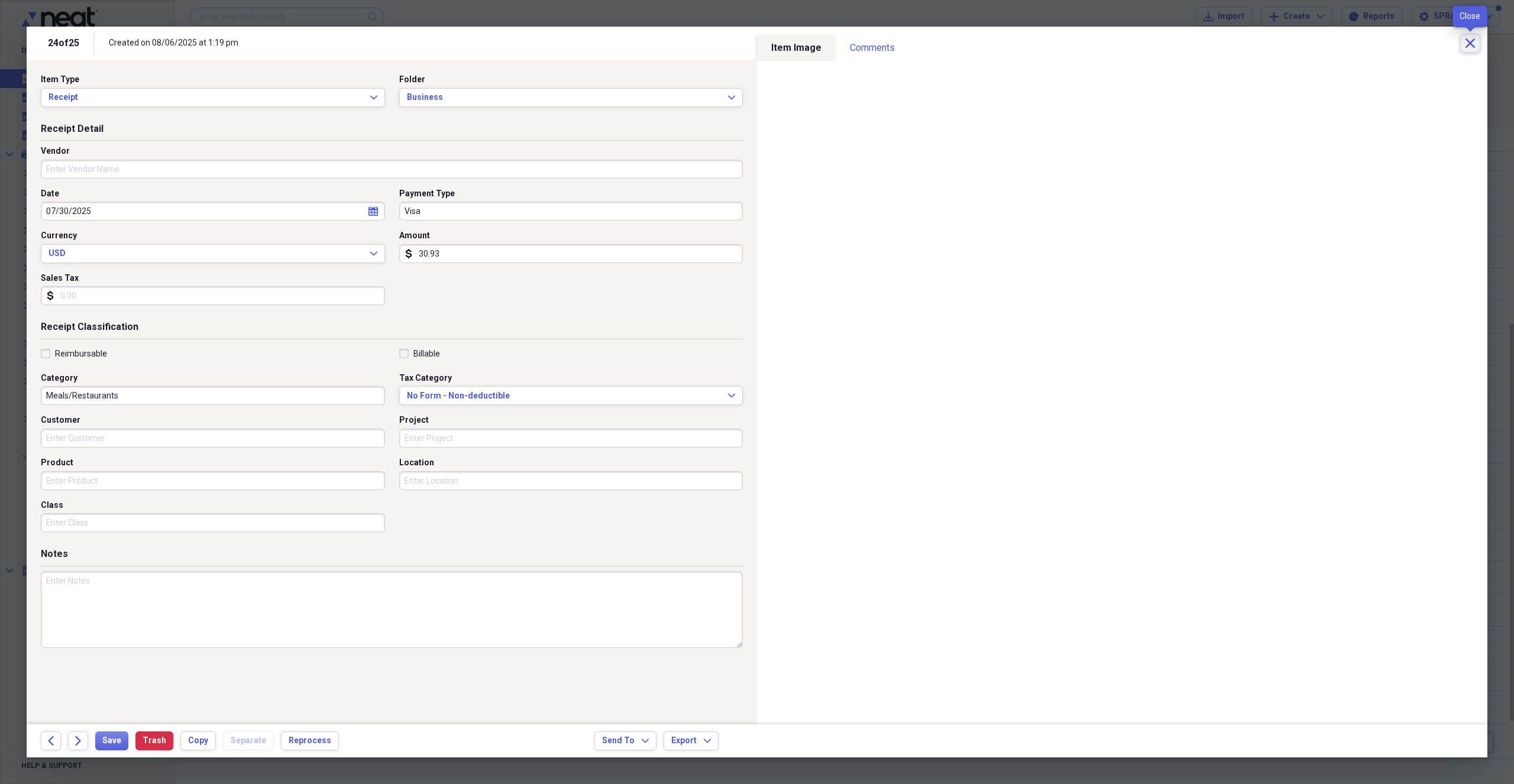 click on "Close" 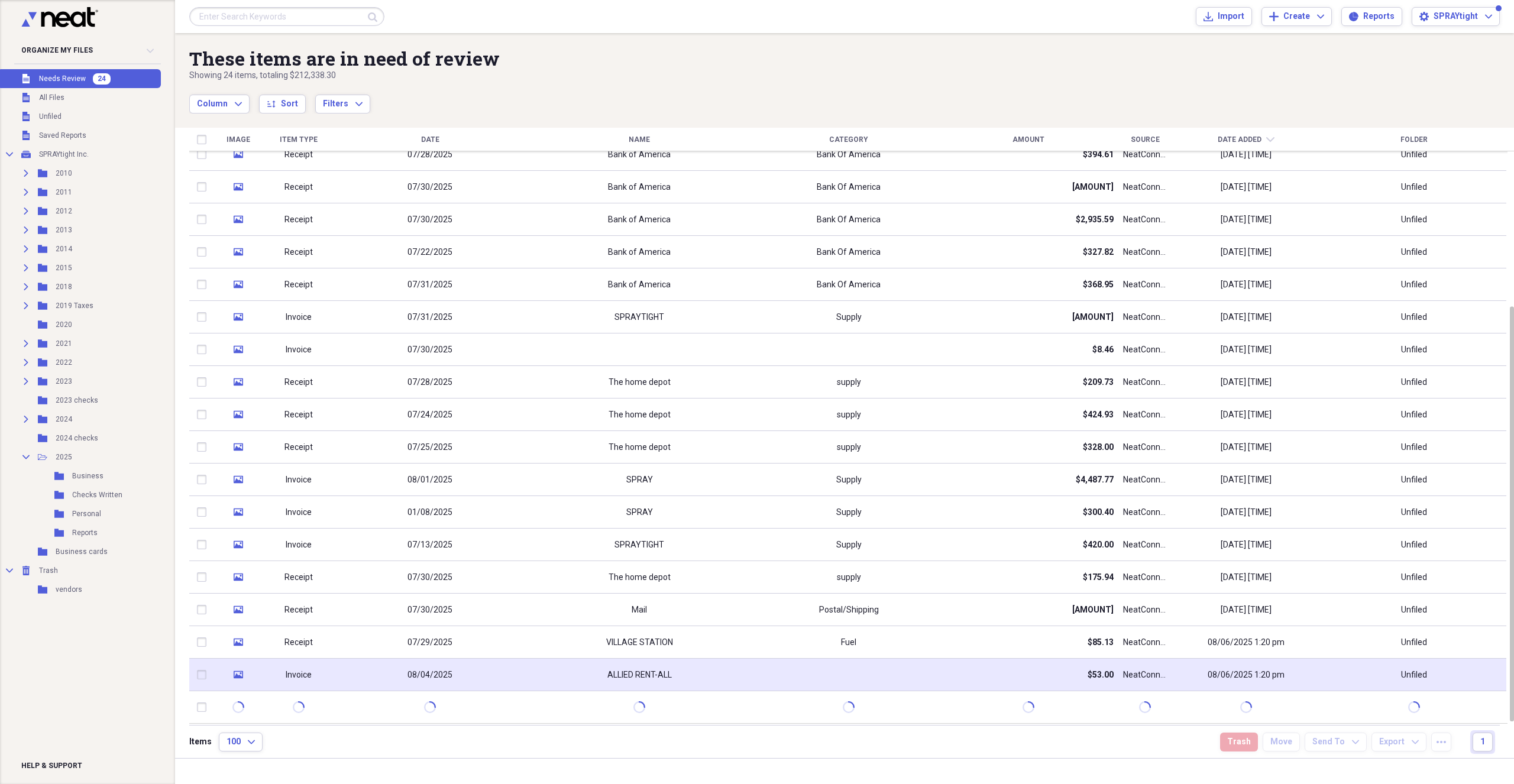 click on "ALLIED RENT-ALL" at bounding box center (639, 675) 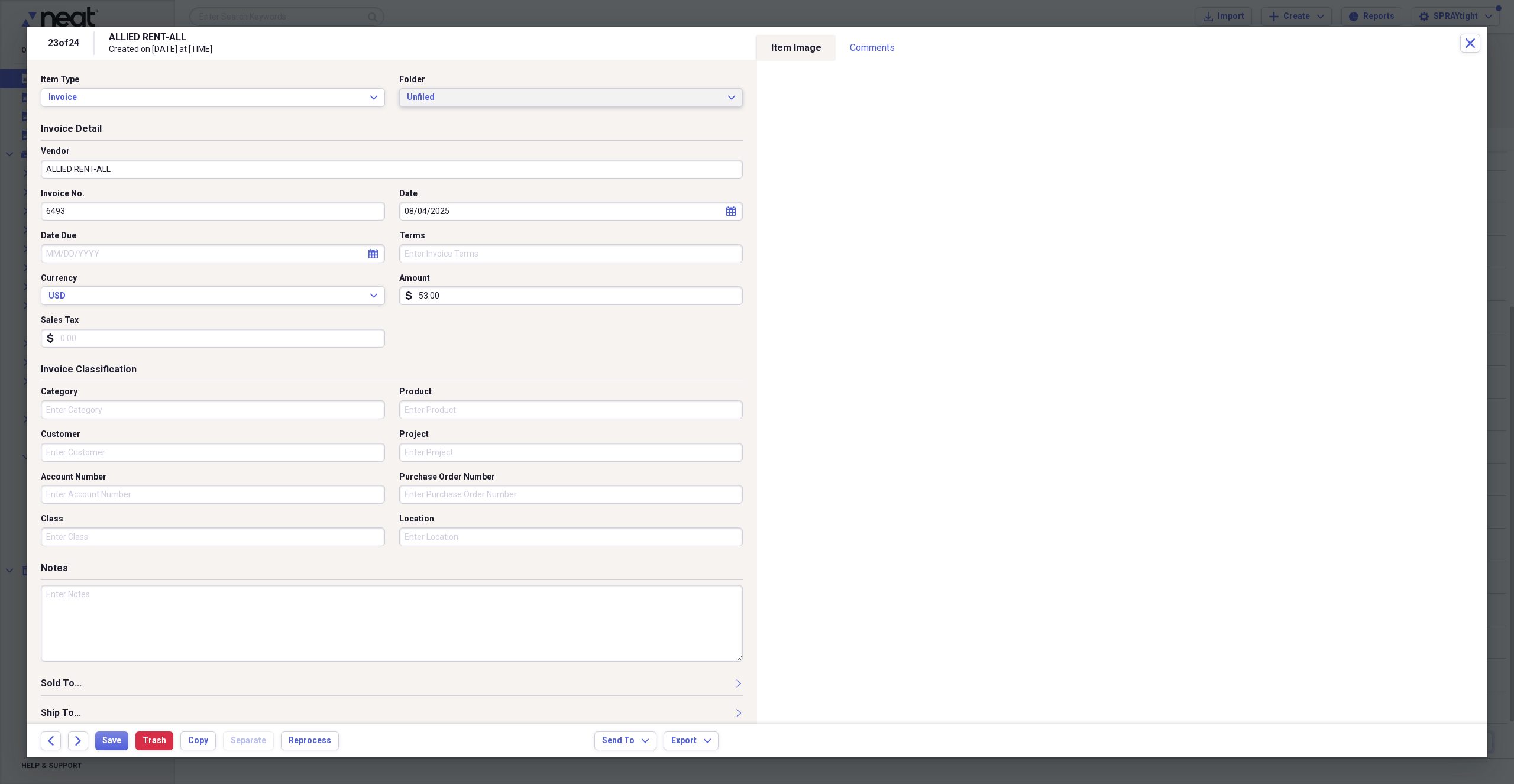click on "Unfiled" at bounding box center [564, 98] 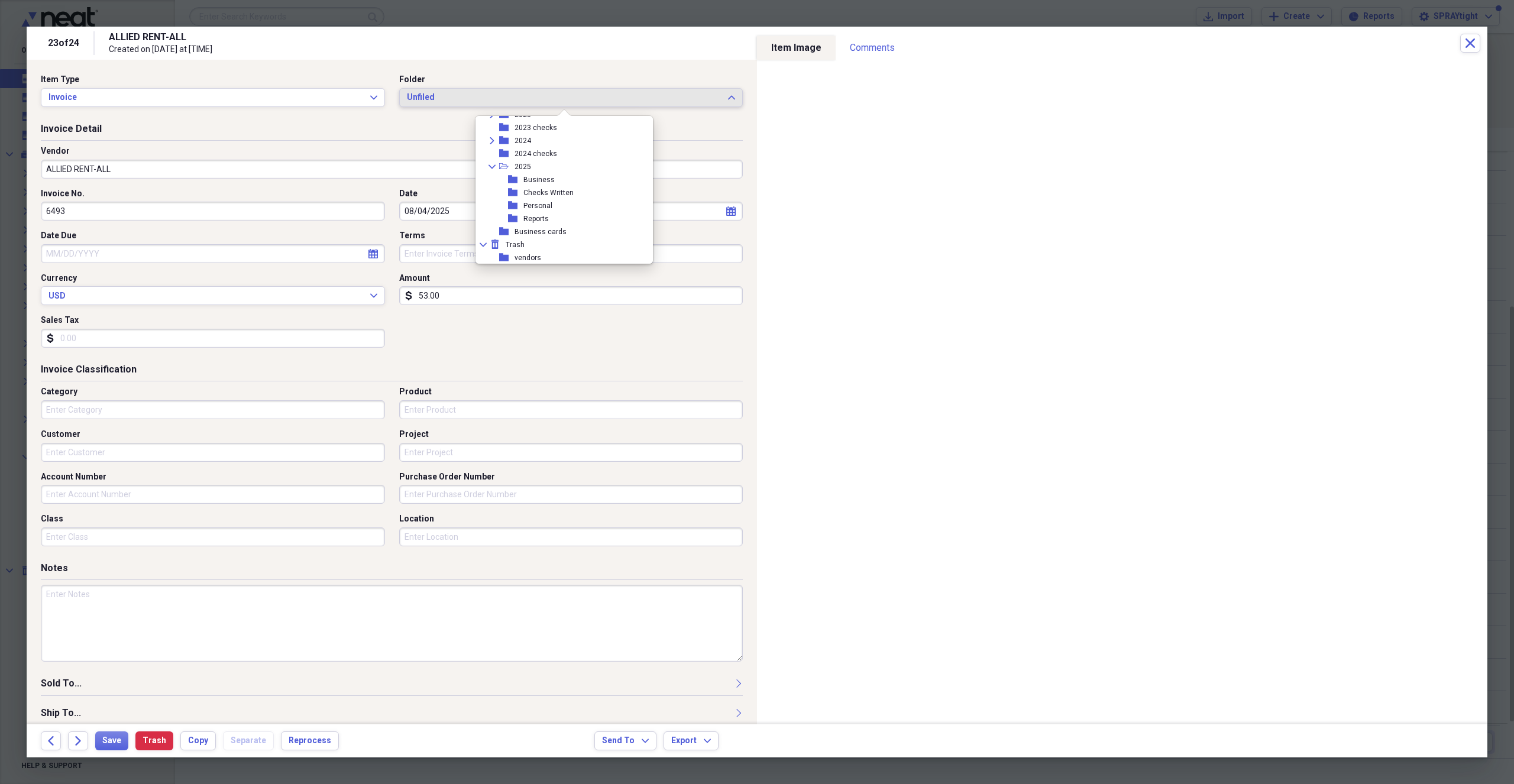 scroll, scrollTop: 186, scrollLeft: 0, axis: vertical 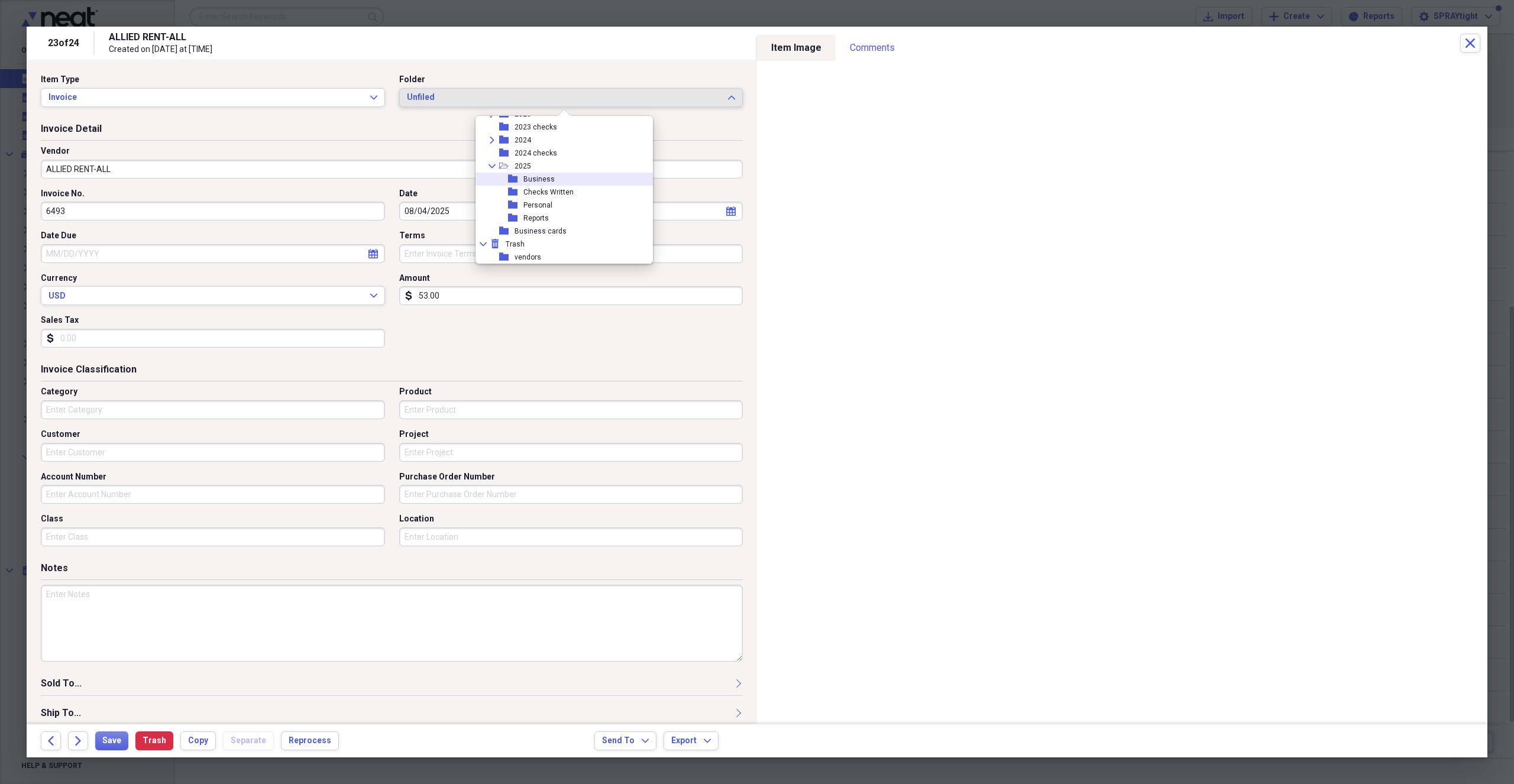 click on "folder Business" at bounding box center (559, 179) 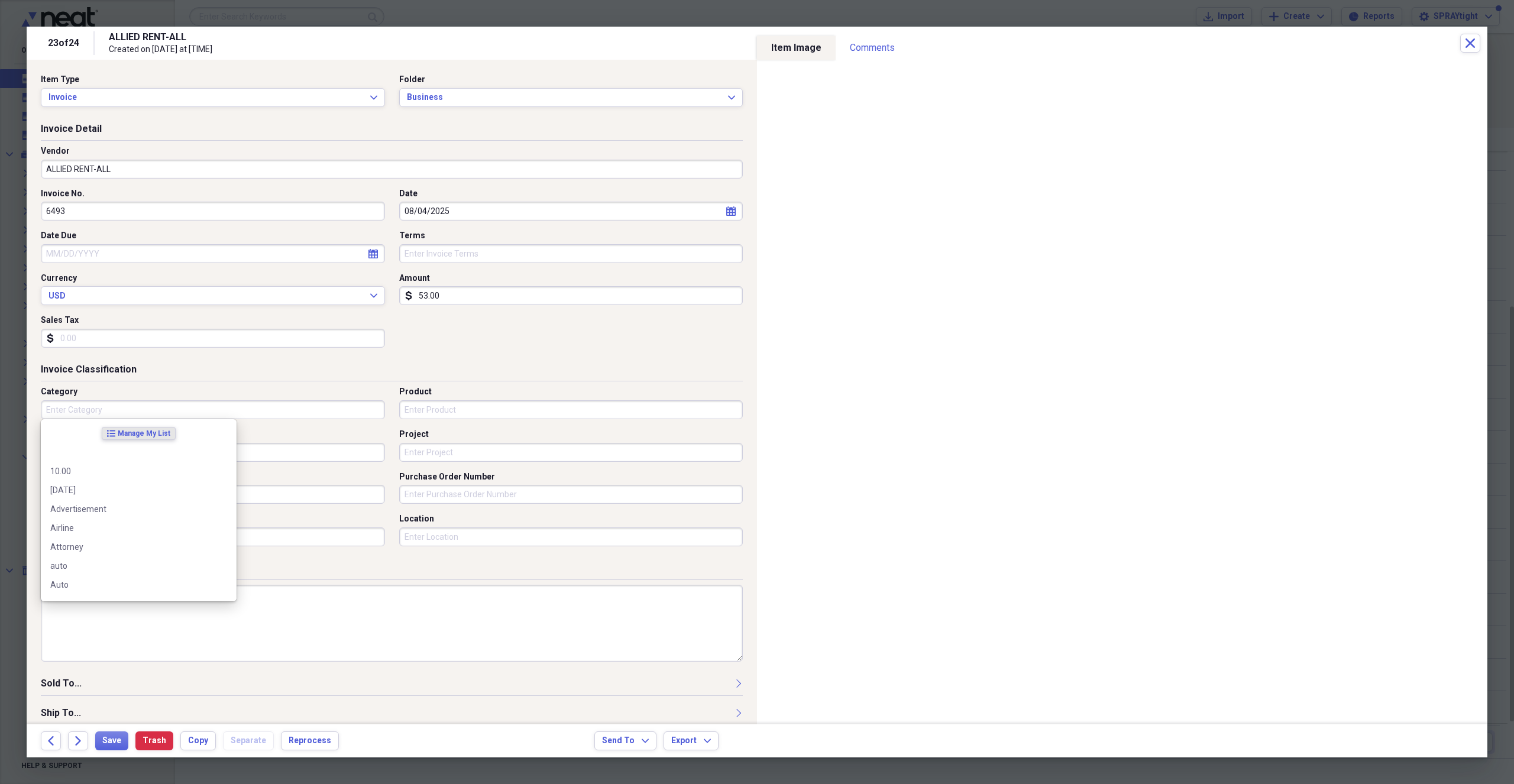 click on "Category" at bounding box center [213, 410] 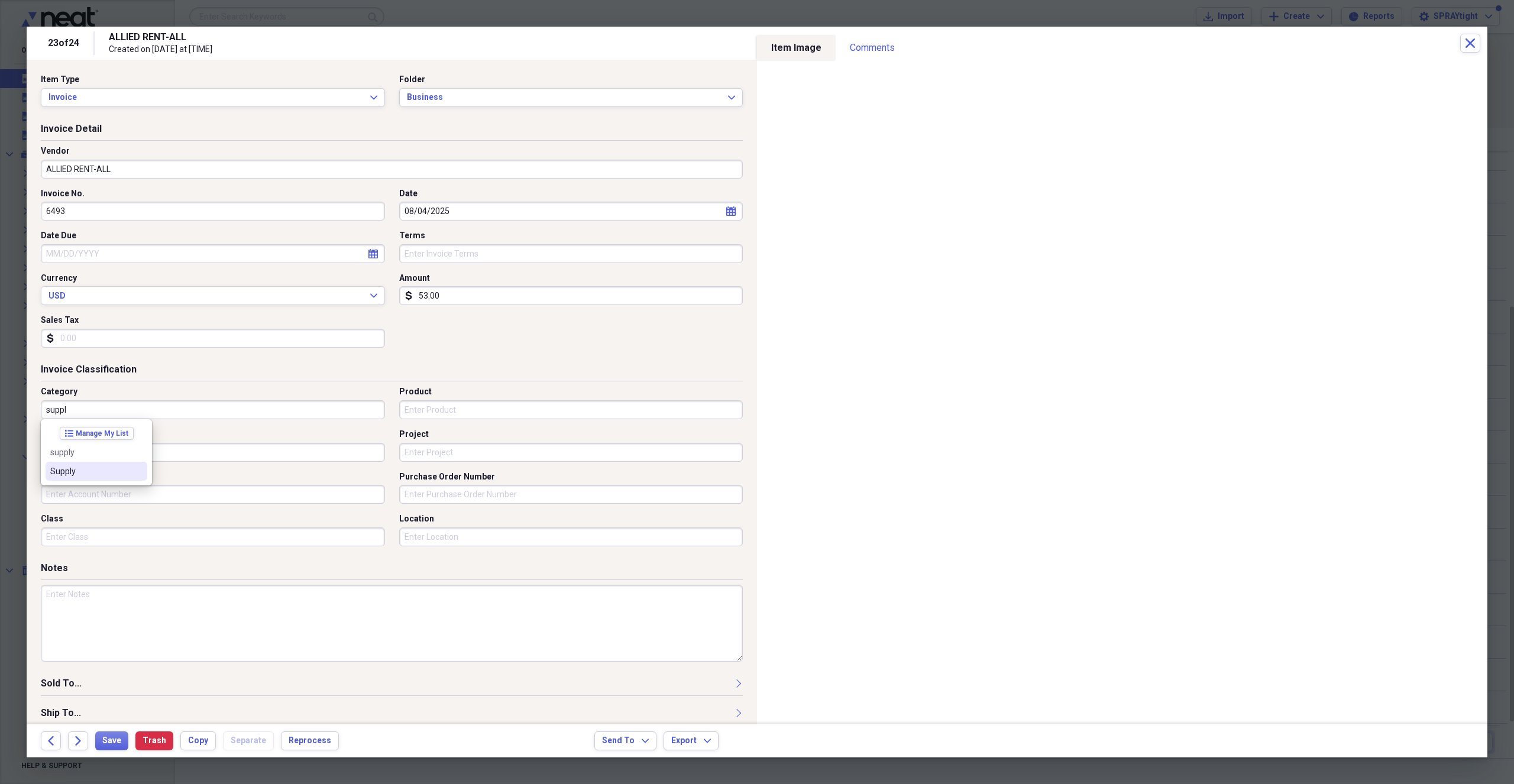click on "Supply" at bounding box center (96, 471) 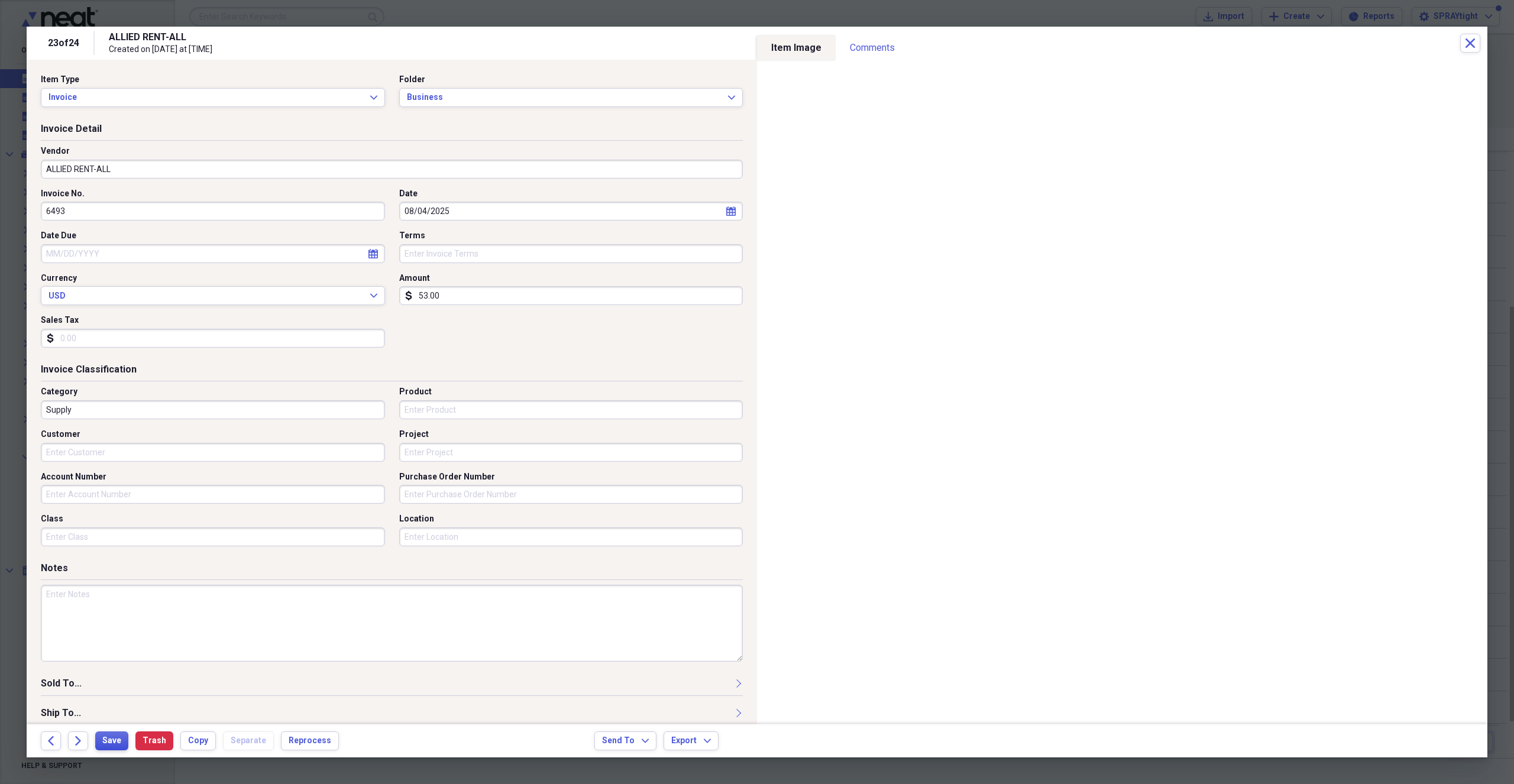 click on "Save" at bounding box center (112, 741) 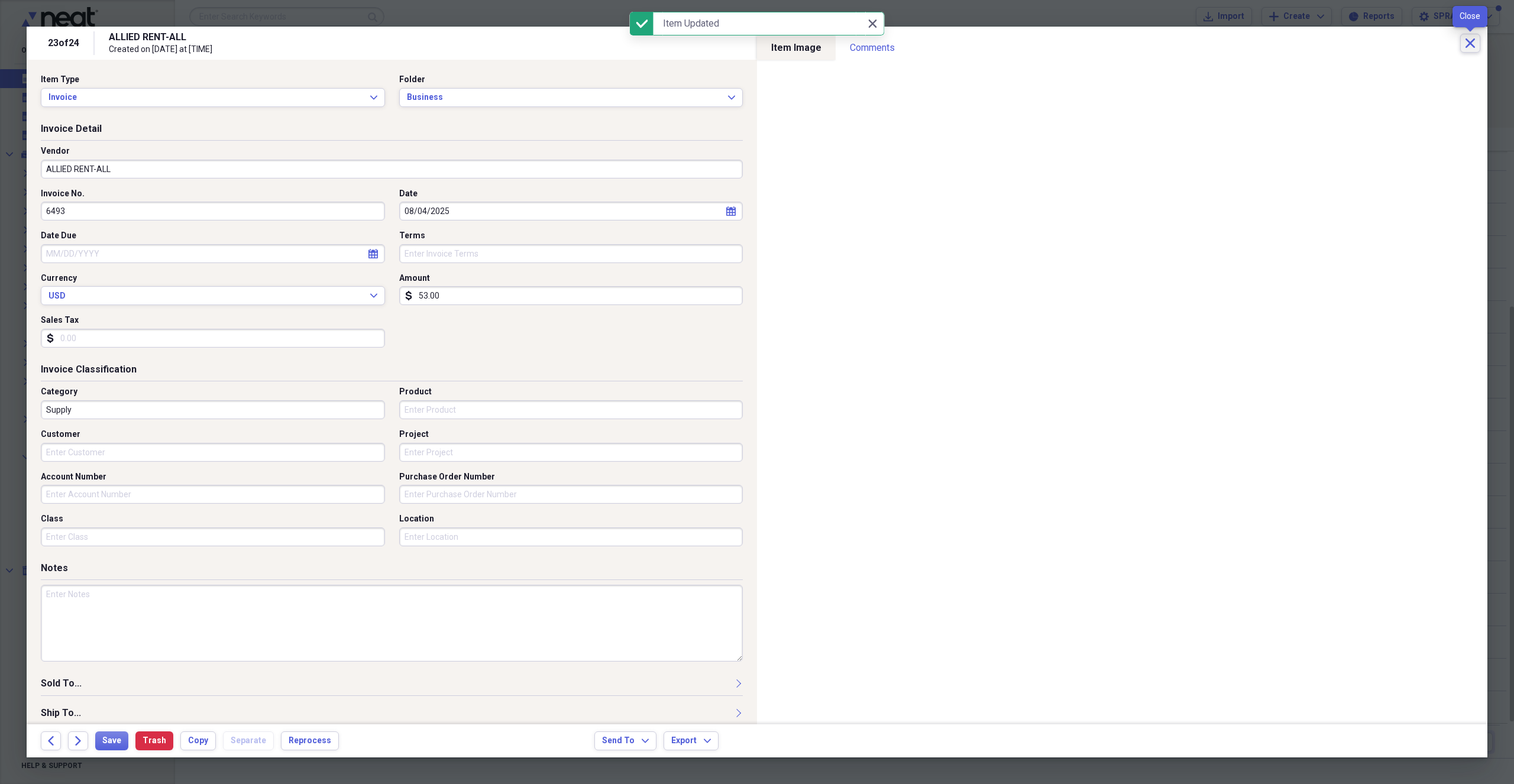 click on "Close" 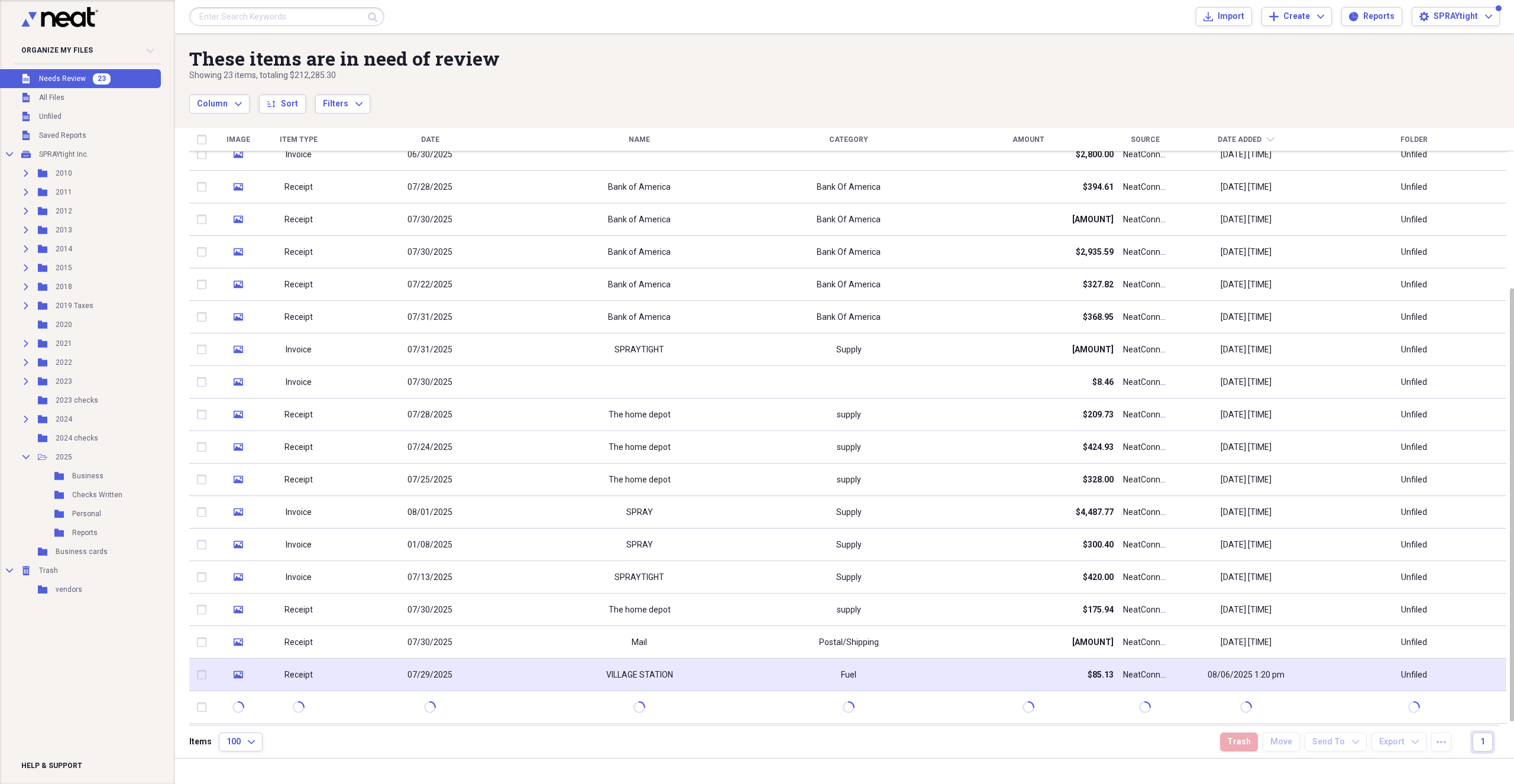 click on "VILLAGE STATION" at bounding box center [639, 675] 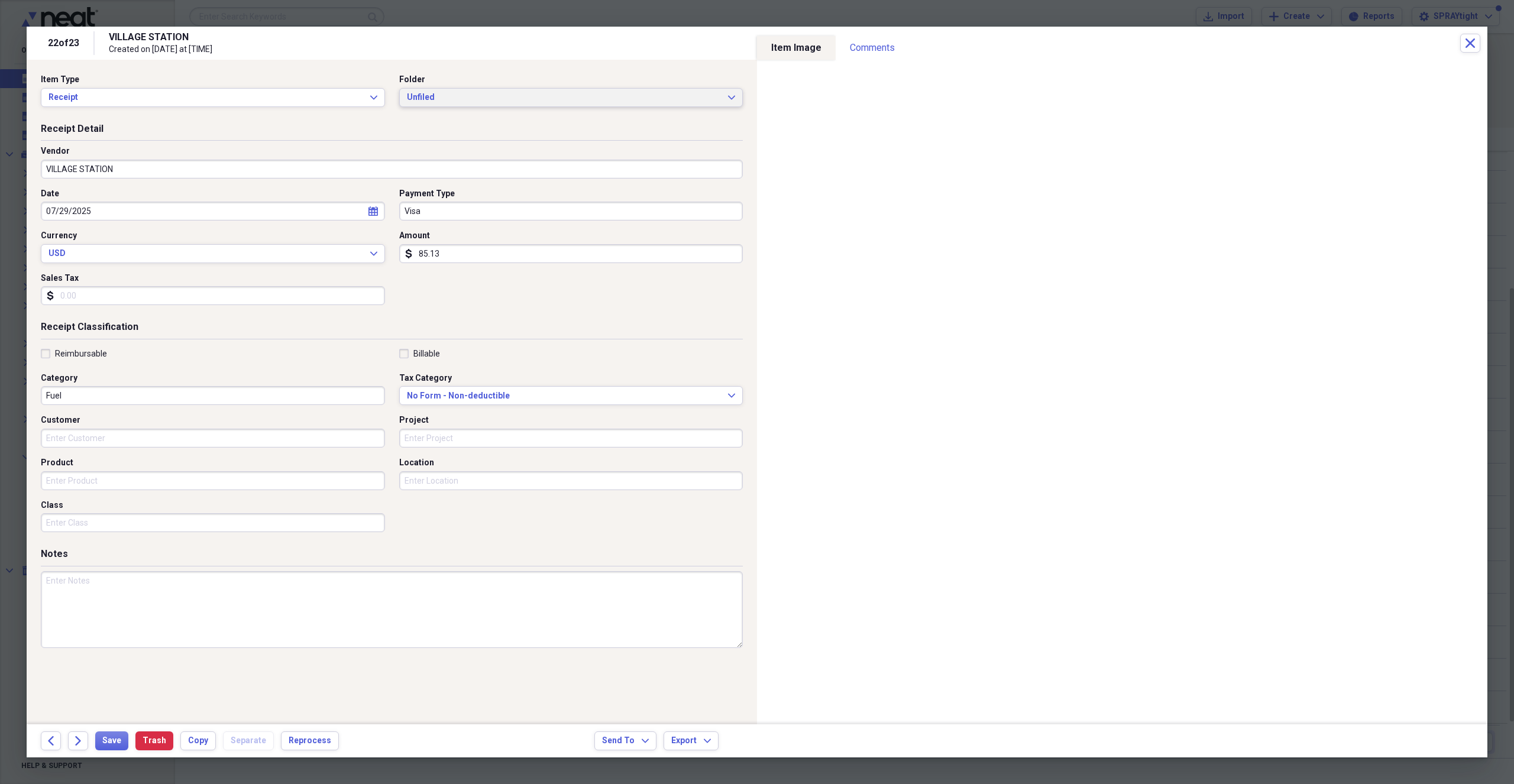 click on "Unfiled" at bounding box center [564, 98] 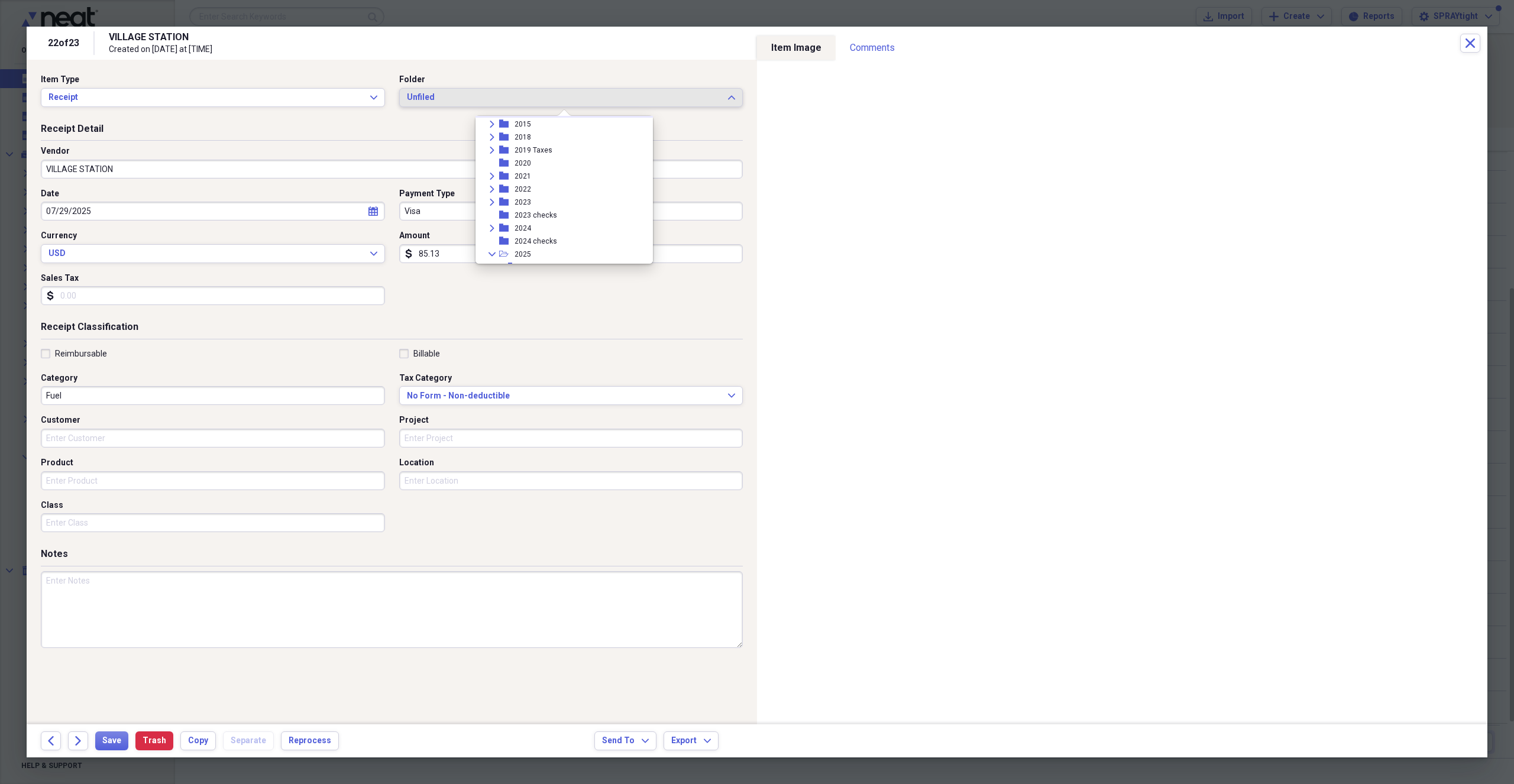 scroll, scrollTop: 177, scrollLeft: 0, axis: vertical 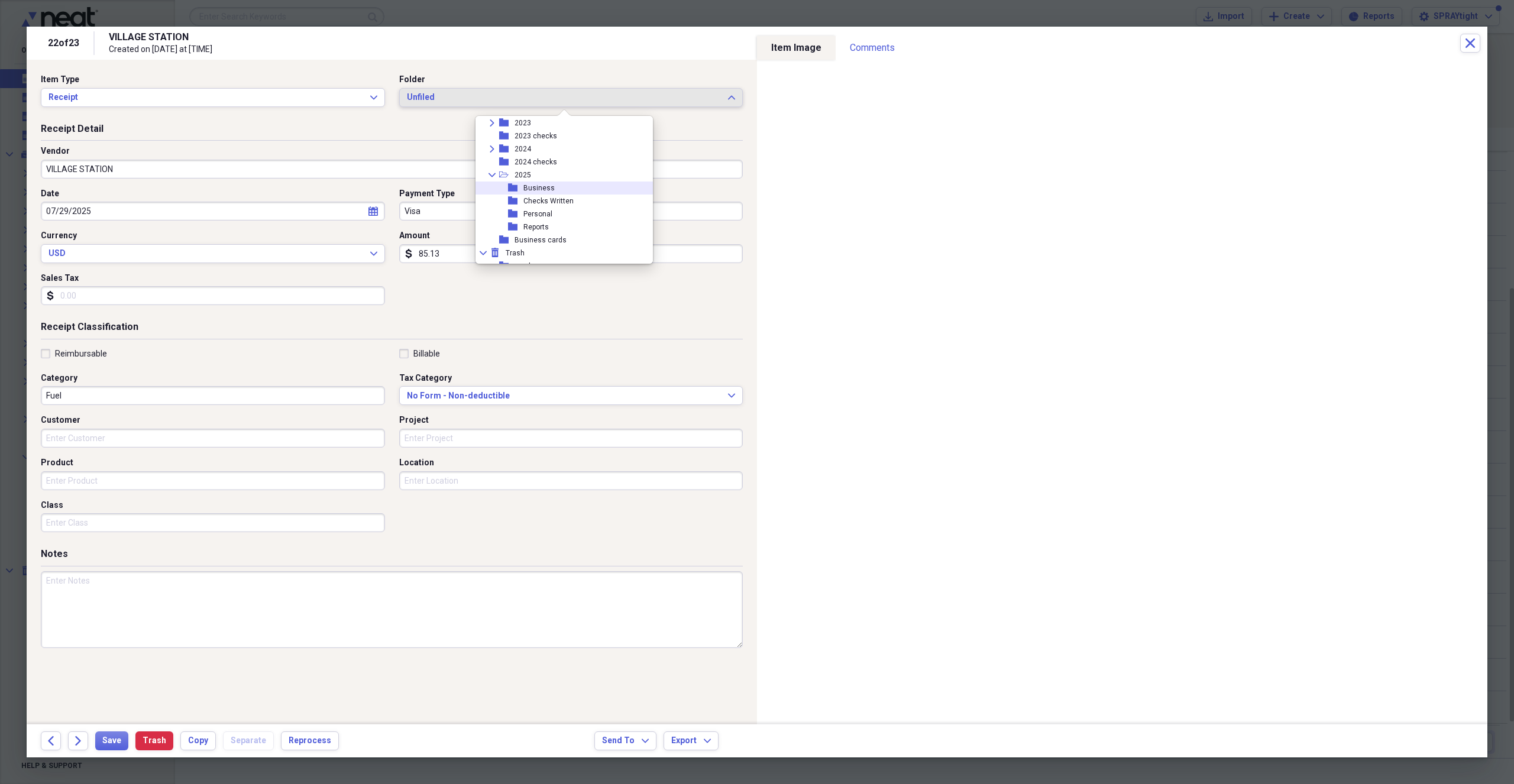 click on "folder Business" at bounding box center [559, 188] 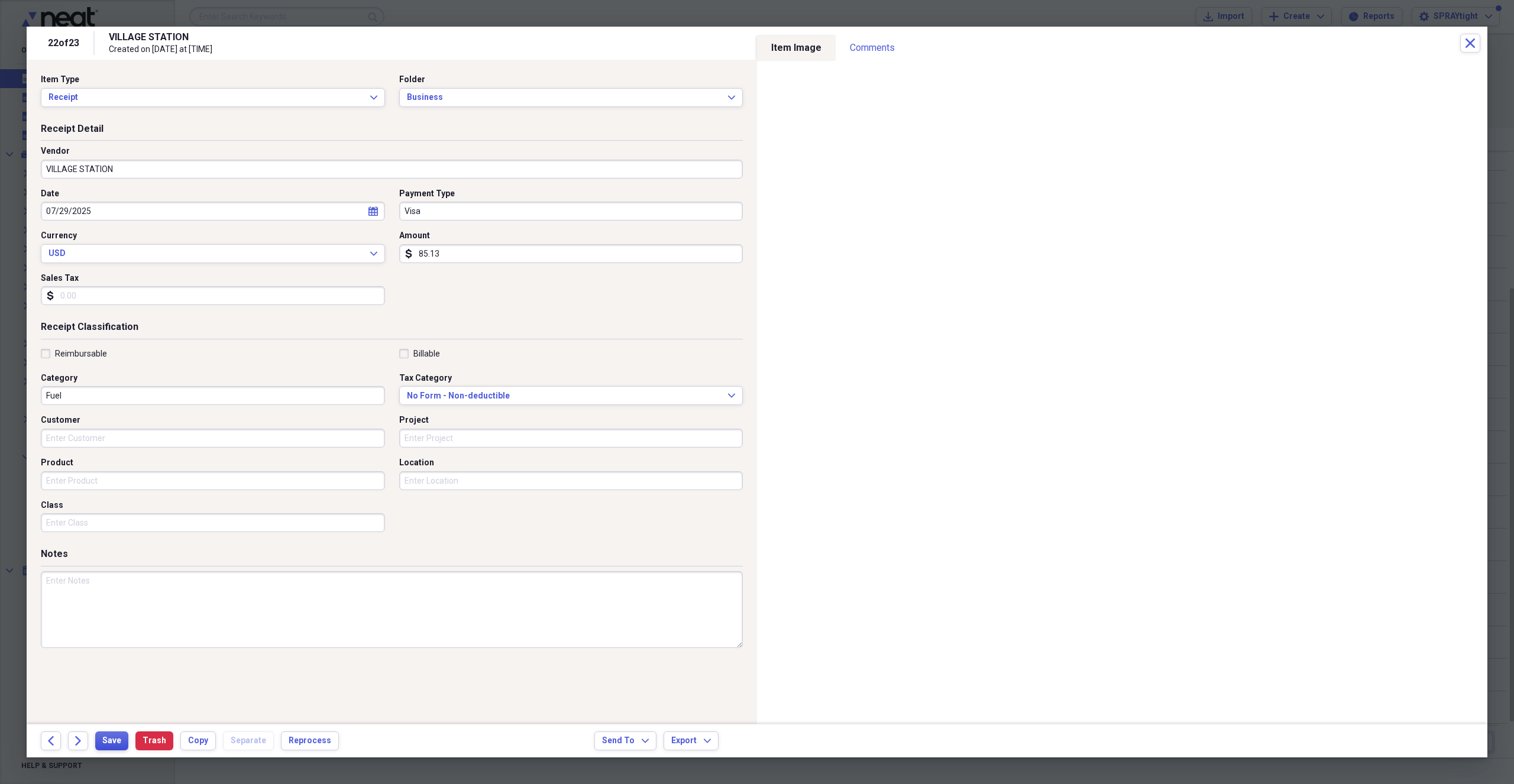 click on "Save" at bounding box center (112, 741) 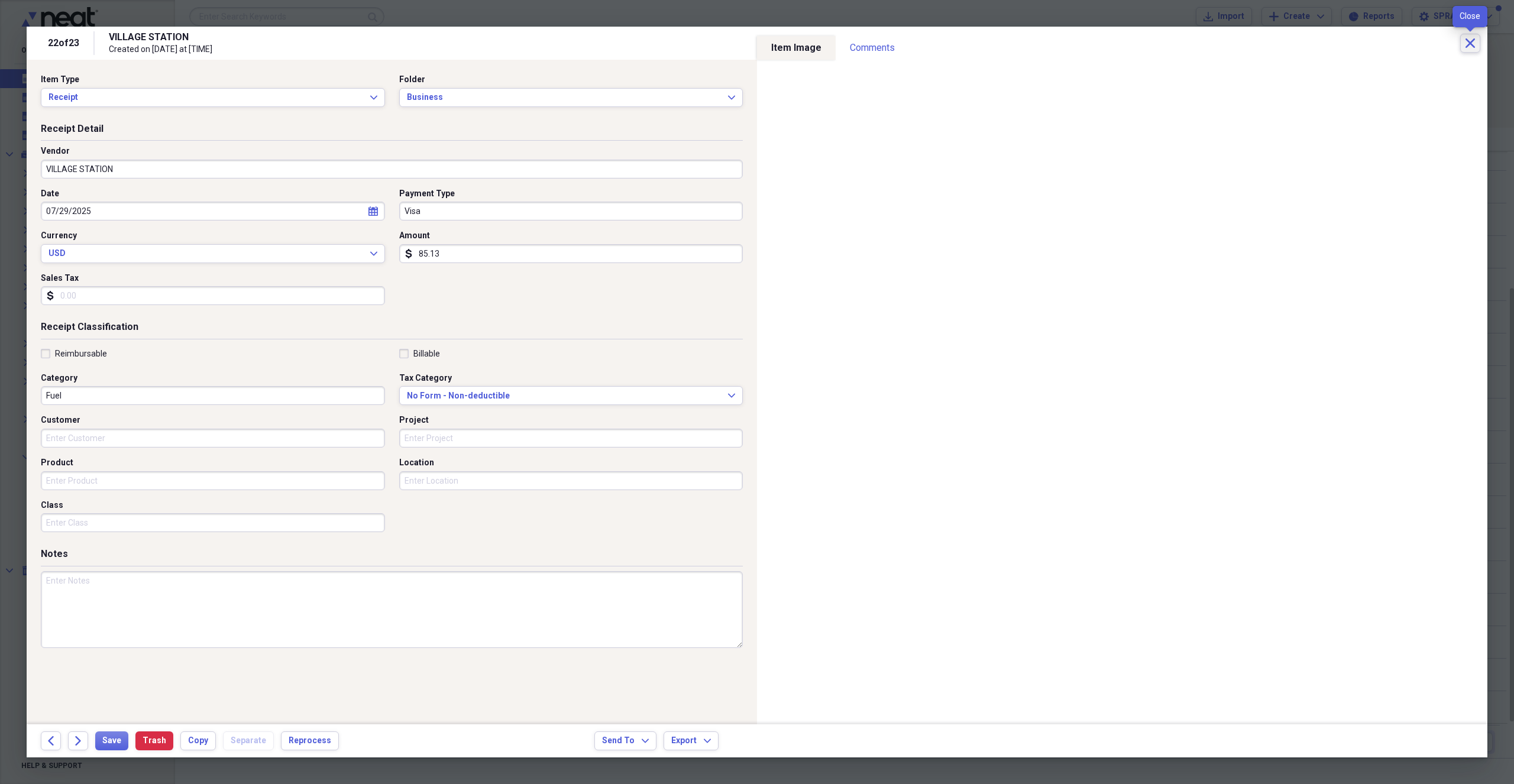 click on "Close" at bounding box center [1470, 43] 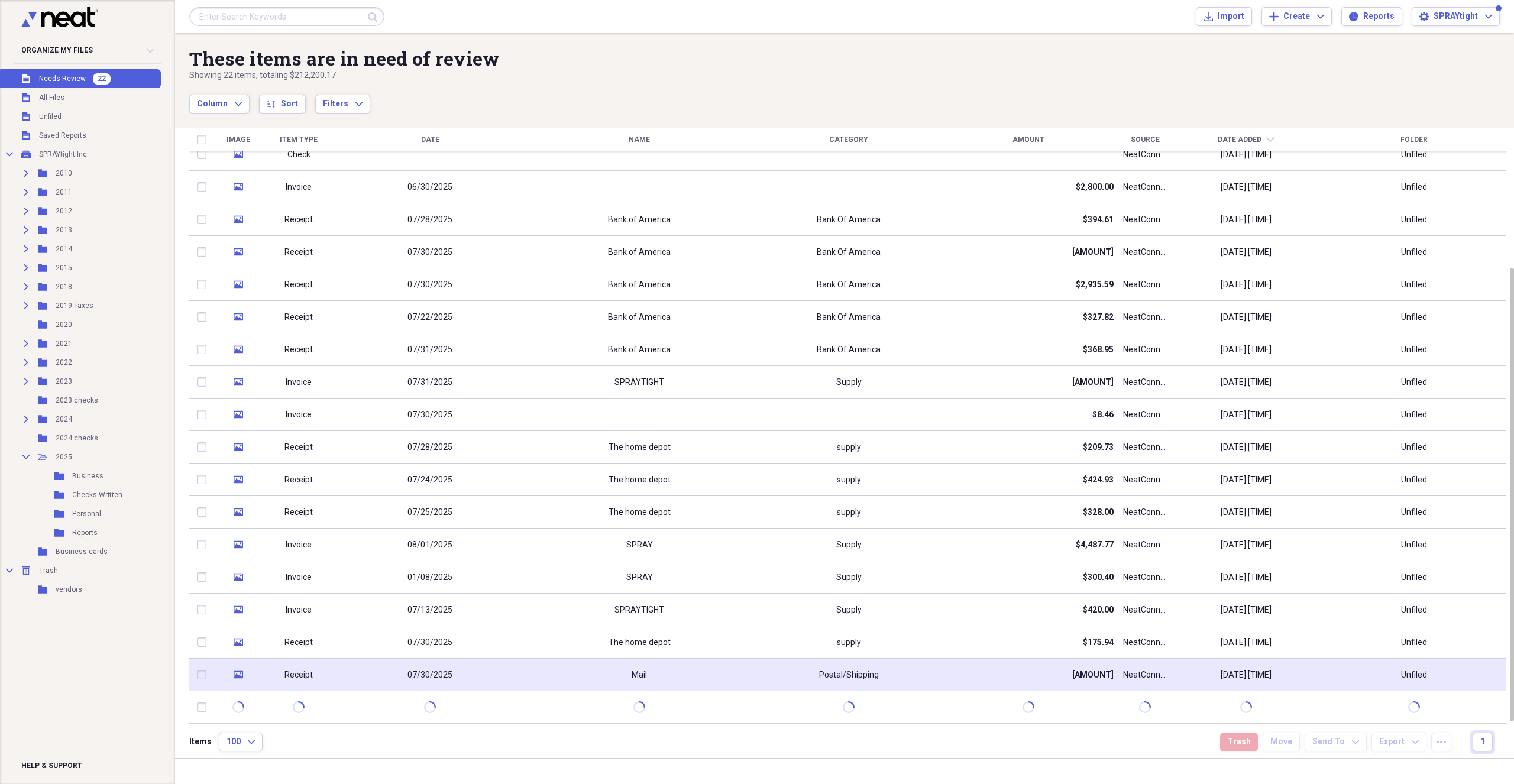 click on "Mail" at bounding box center (639, 675) 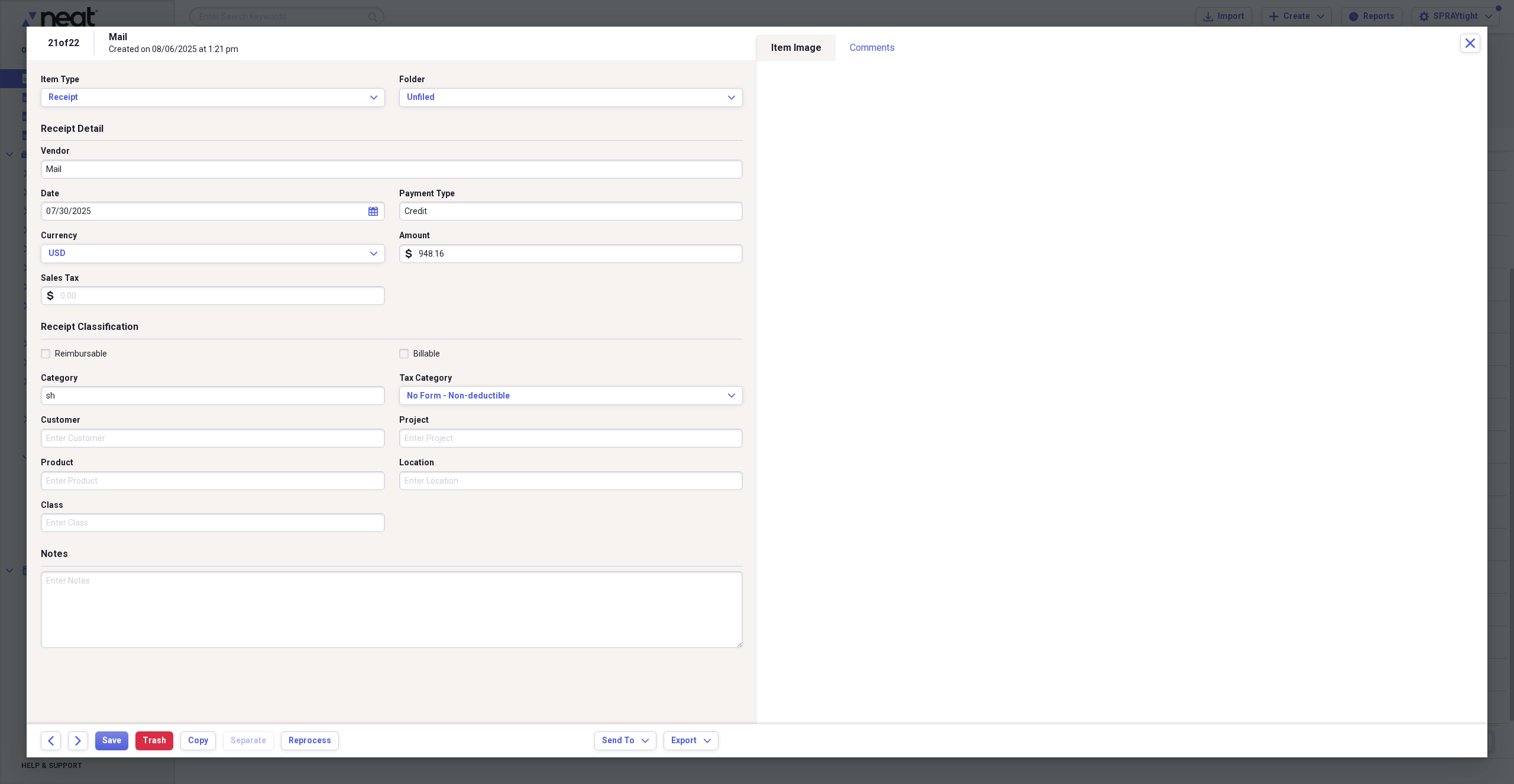 type on "s" 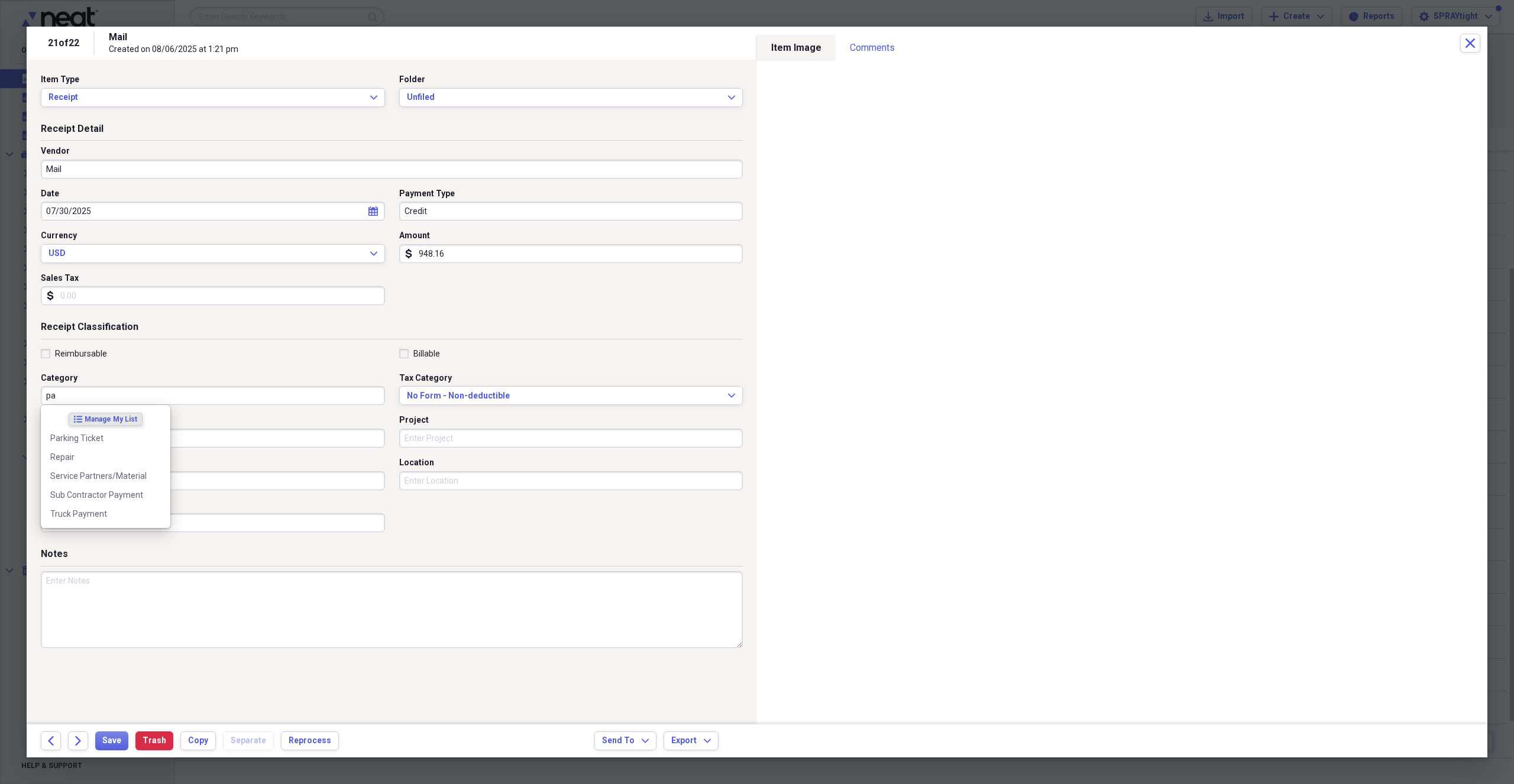 type on "p" 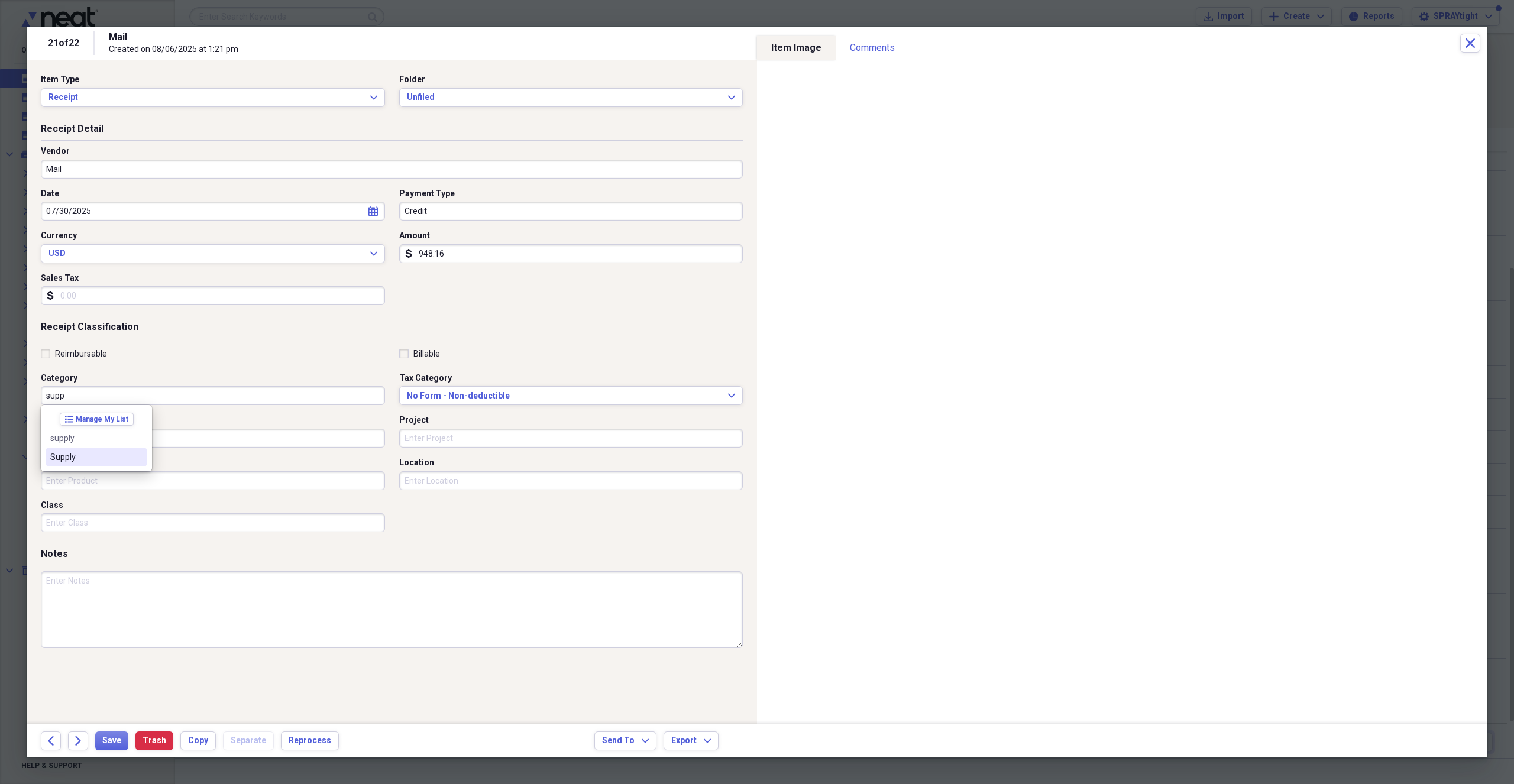 click on "Supply" at bounding box center (89, 457) 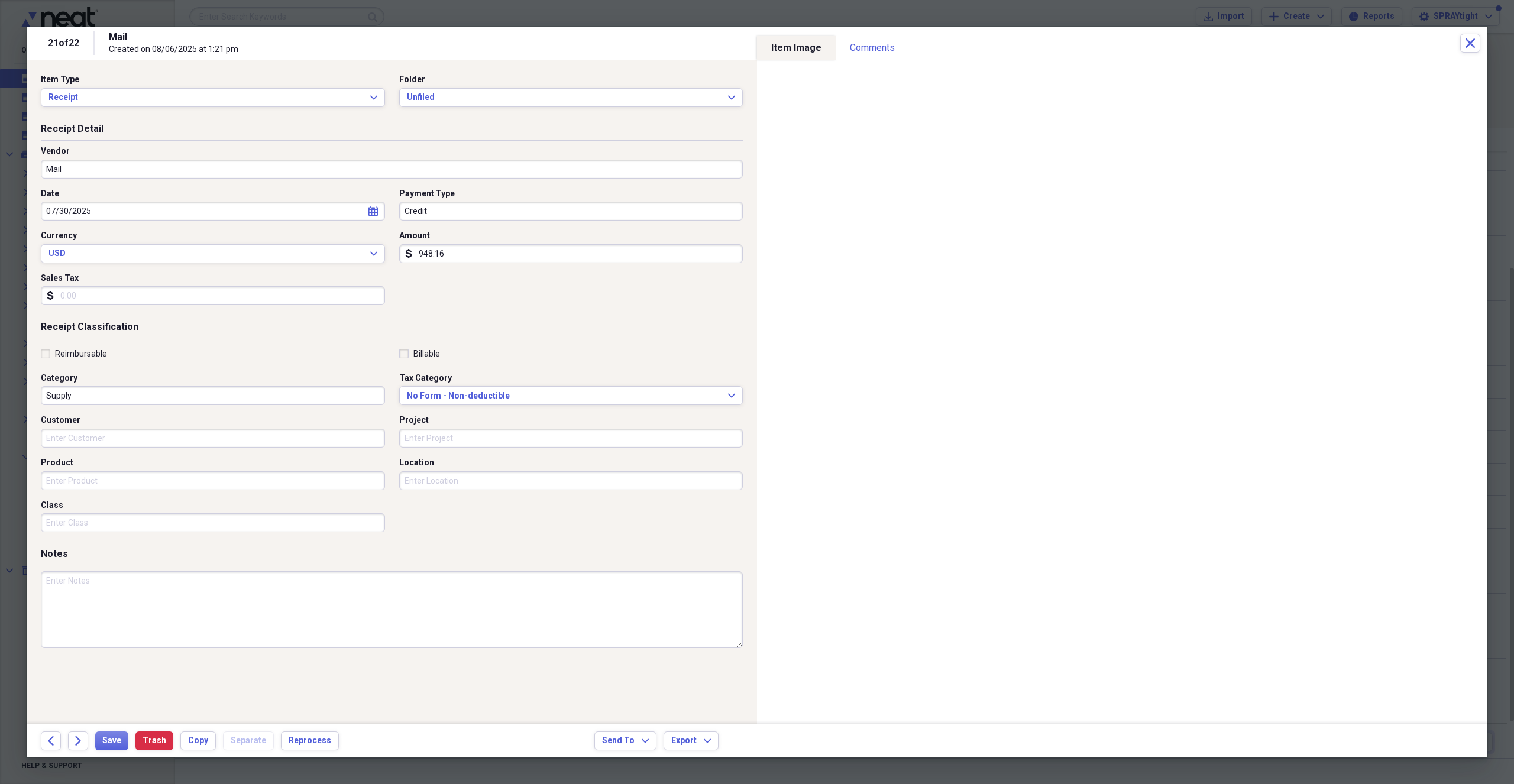 drag, startPoint x: 164, startPoint y: 170, endPoint x: 0, endPoint y: 148, distance: 165.469 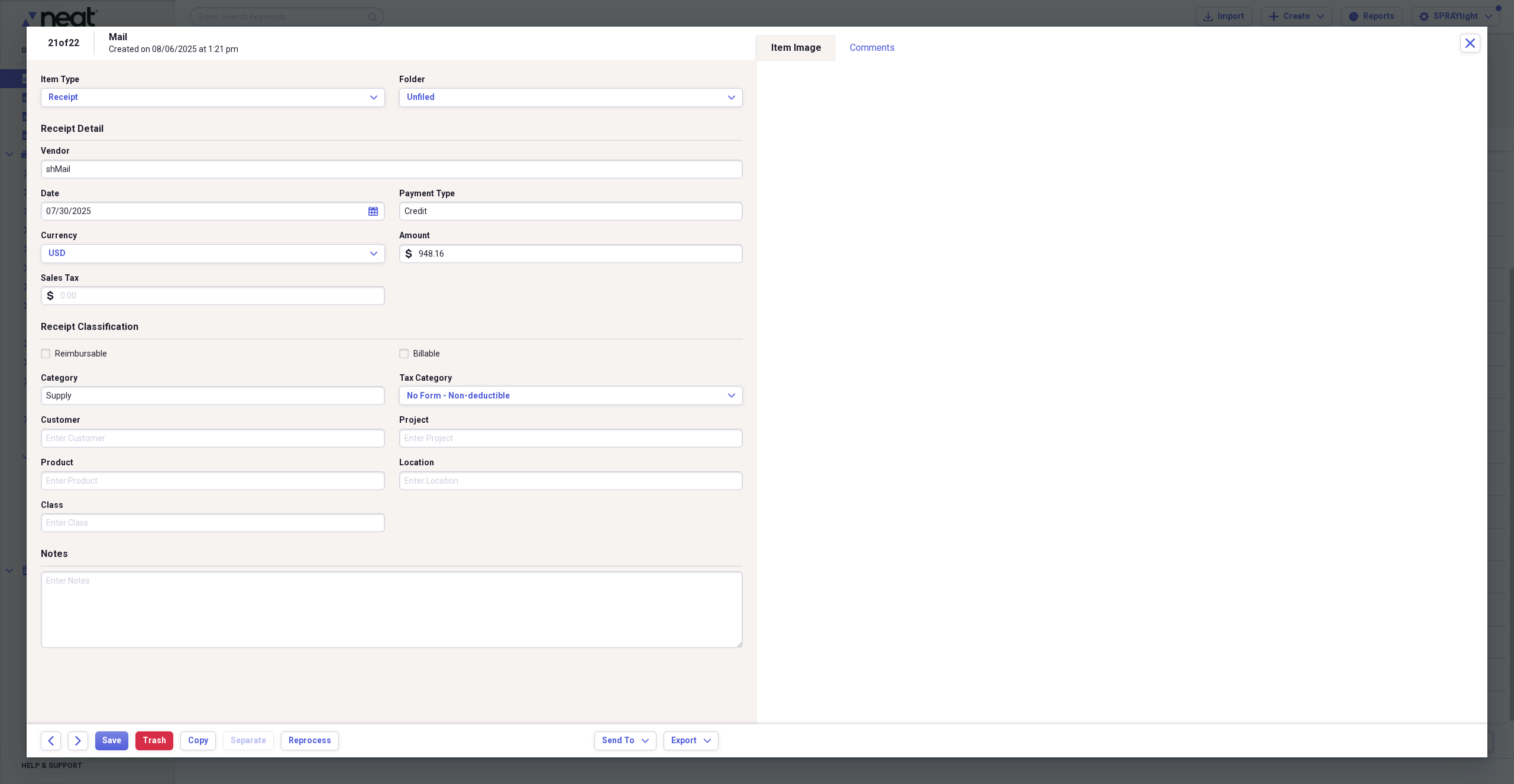 type on "sMail" 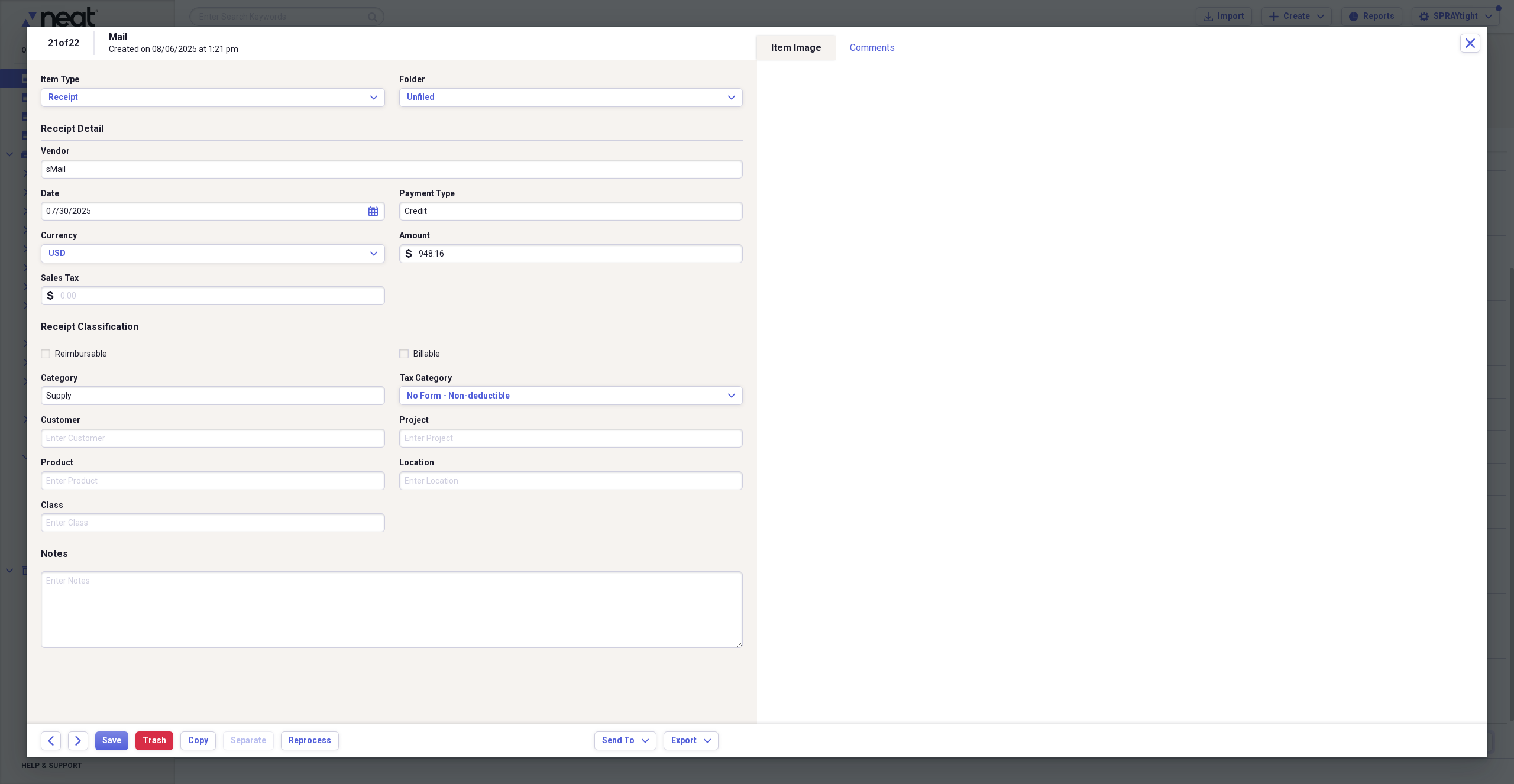 drag, startPoint x: 130, startPoint y: 171, endPoint x: 33, endPoint y: 166, distance: 97.12878 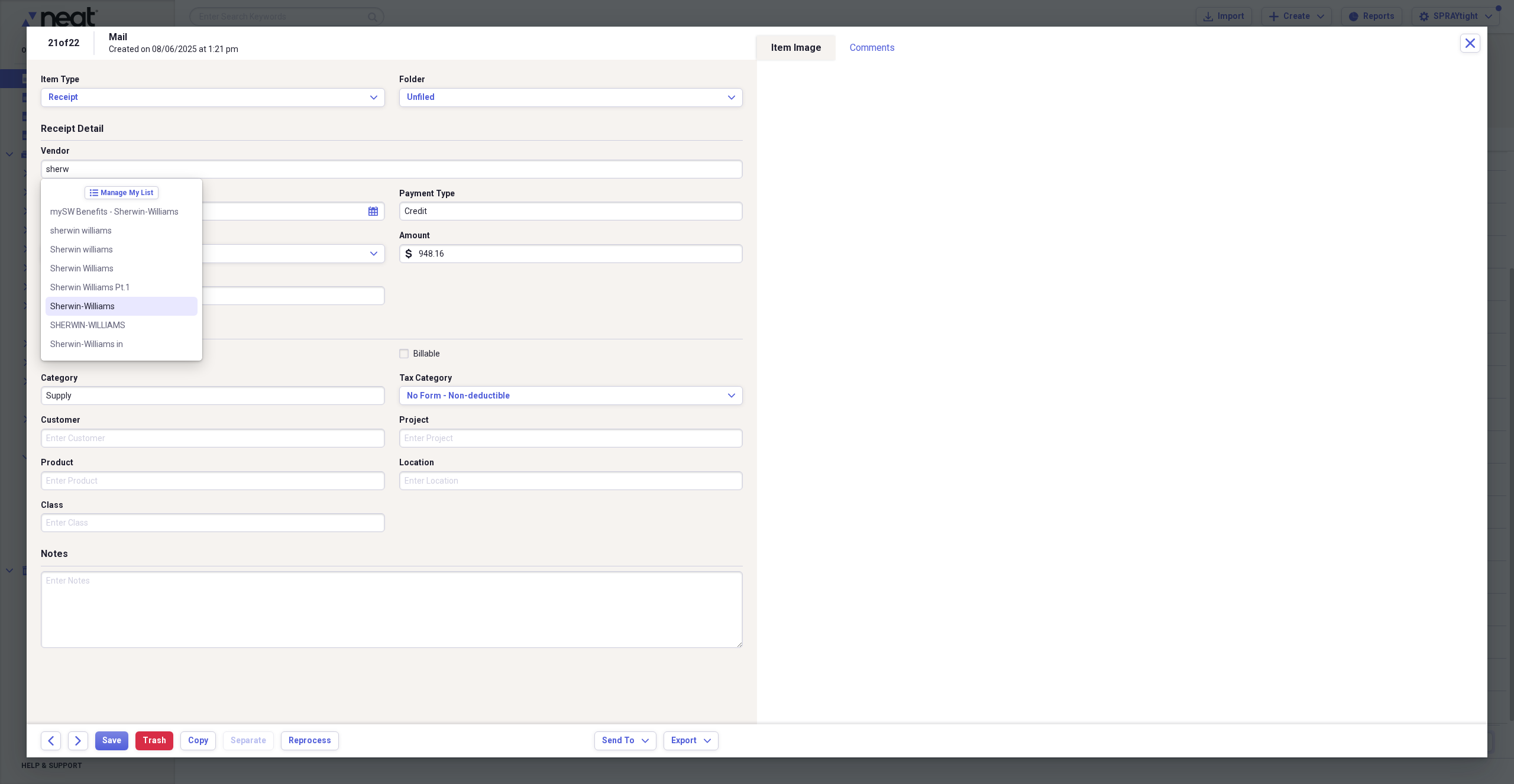click on "Sherwin-Williams" at bounding box center [114, 306] 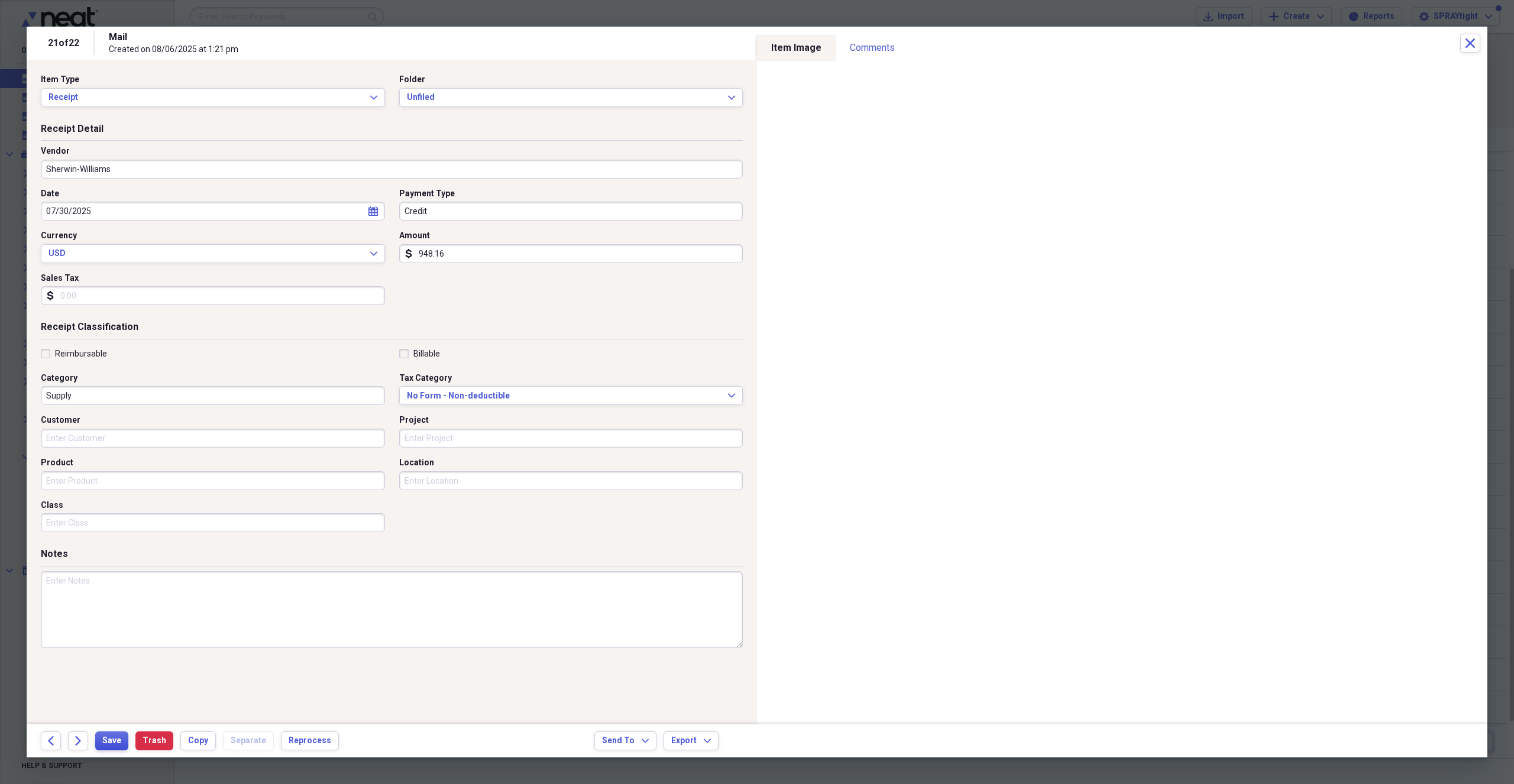 click on "Save" at bounding box center (112, 741) 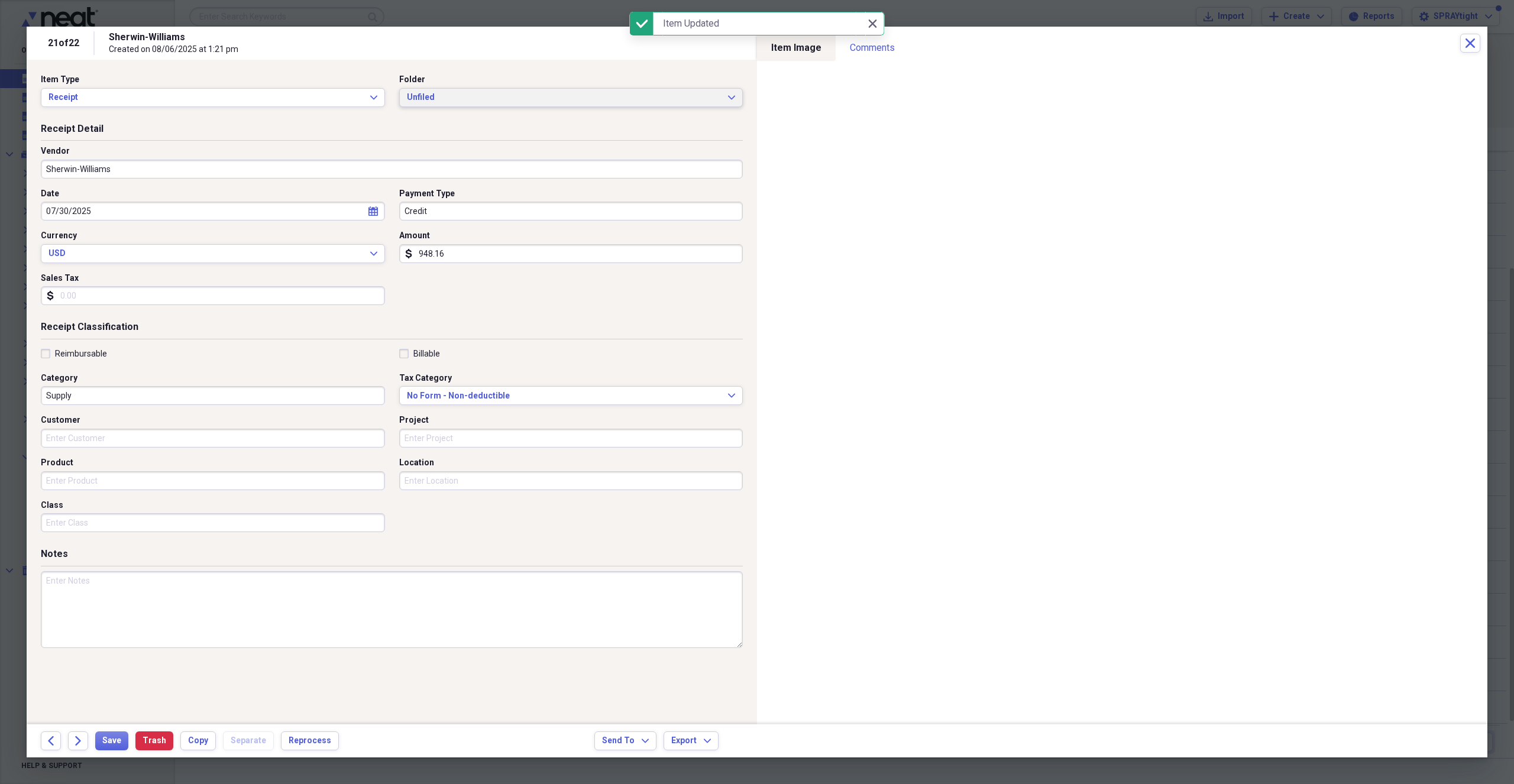 click on "Unfiled" at bounding box center [564, 98] 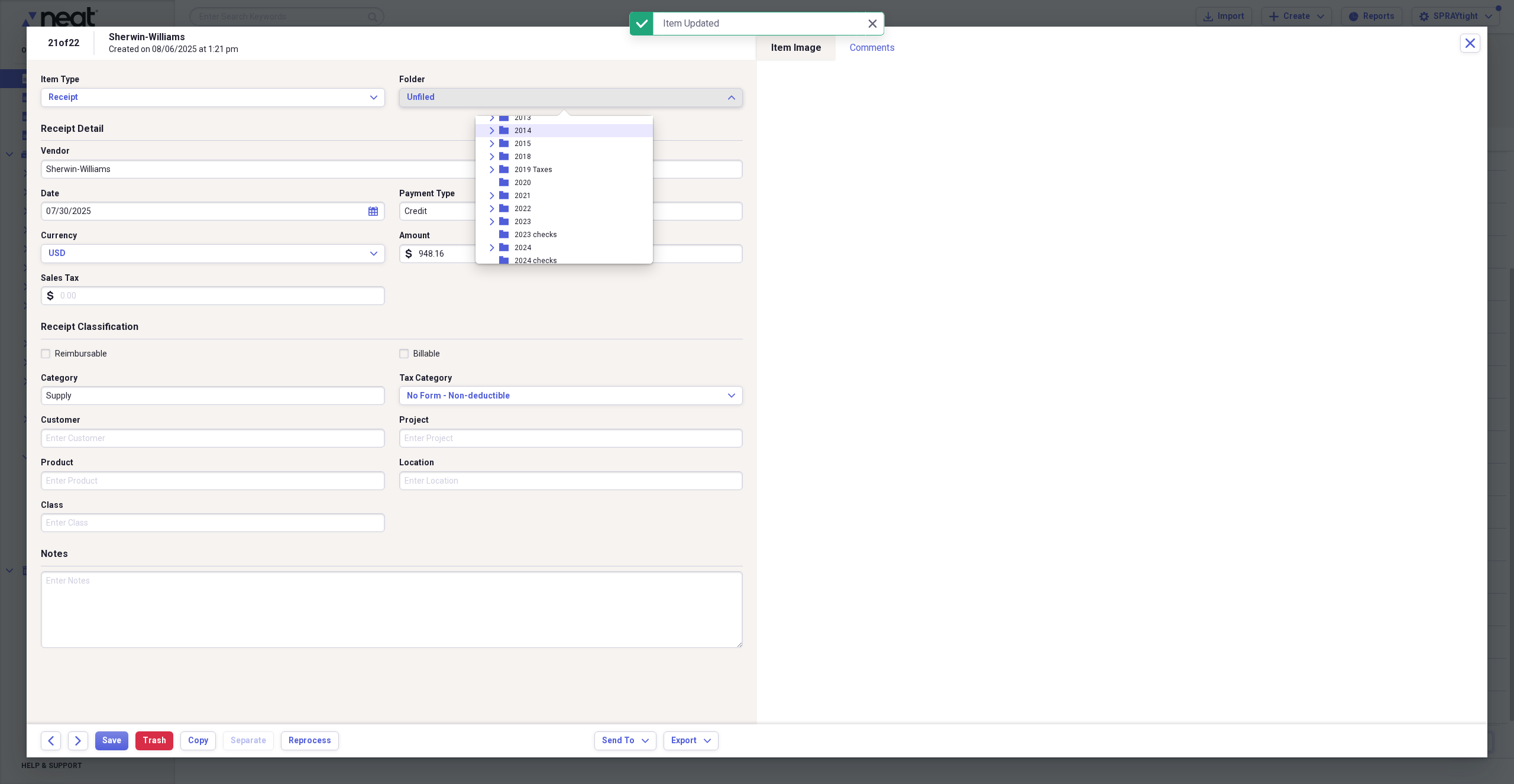 scroll, scrollTop: 177, scrollLeft: 0, axis: vertical 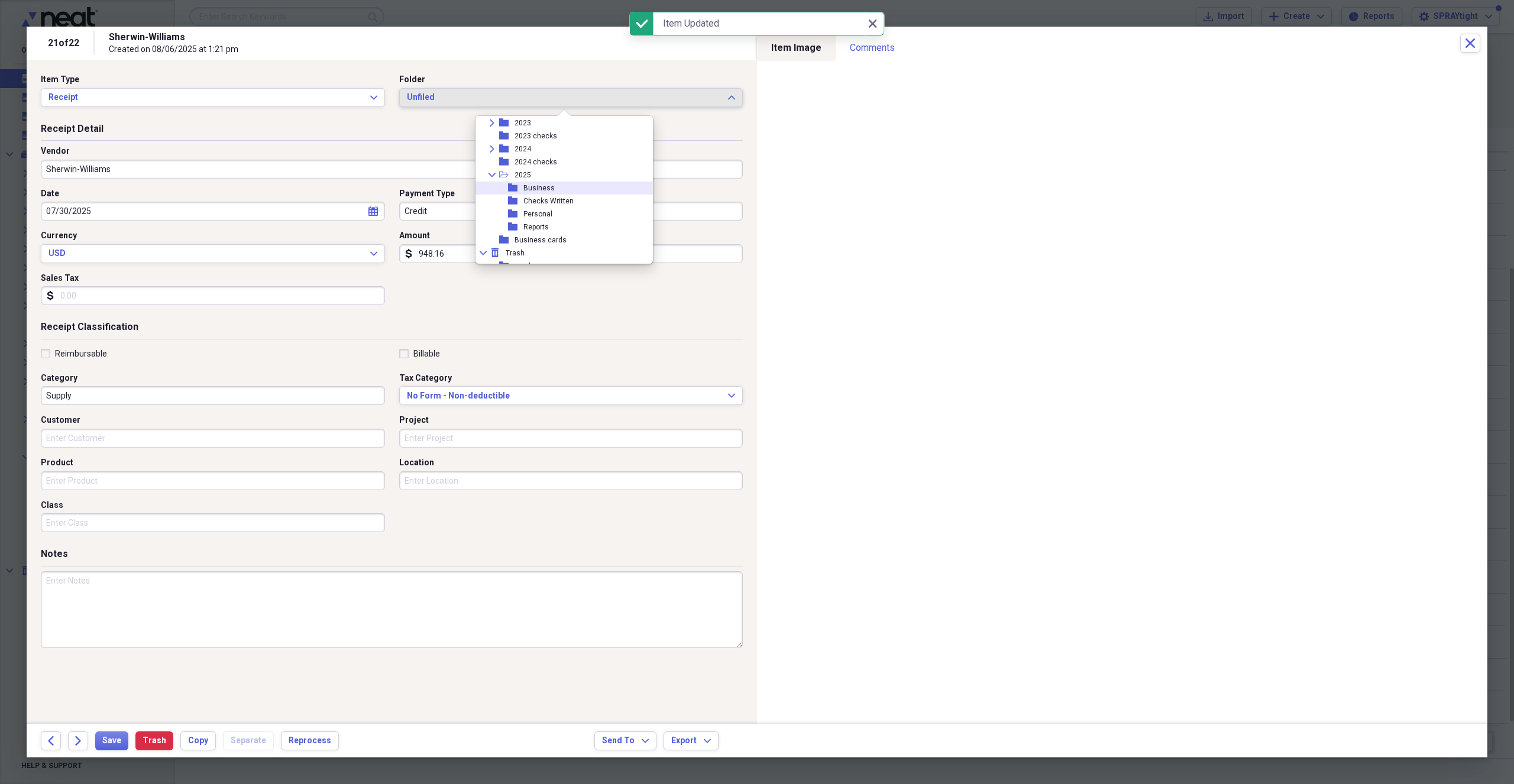 click on "folder Business" at bounding box center (559, 188) 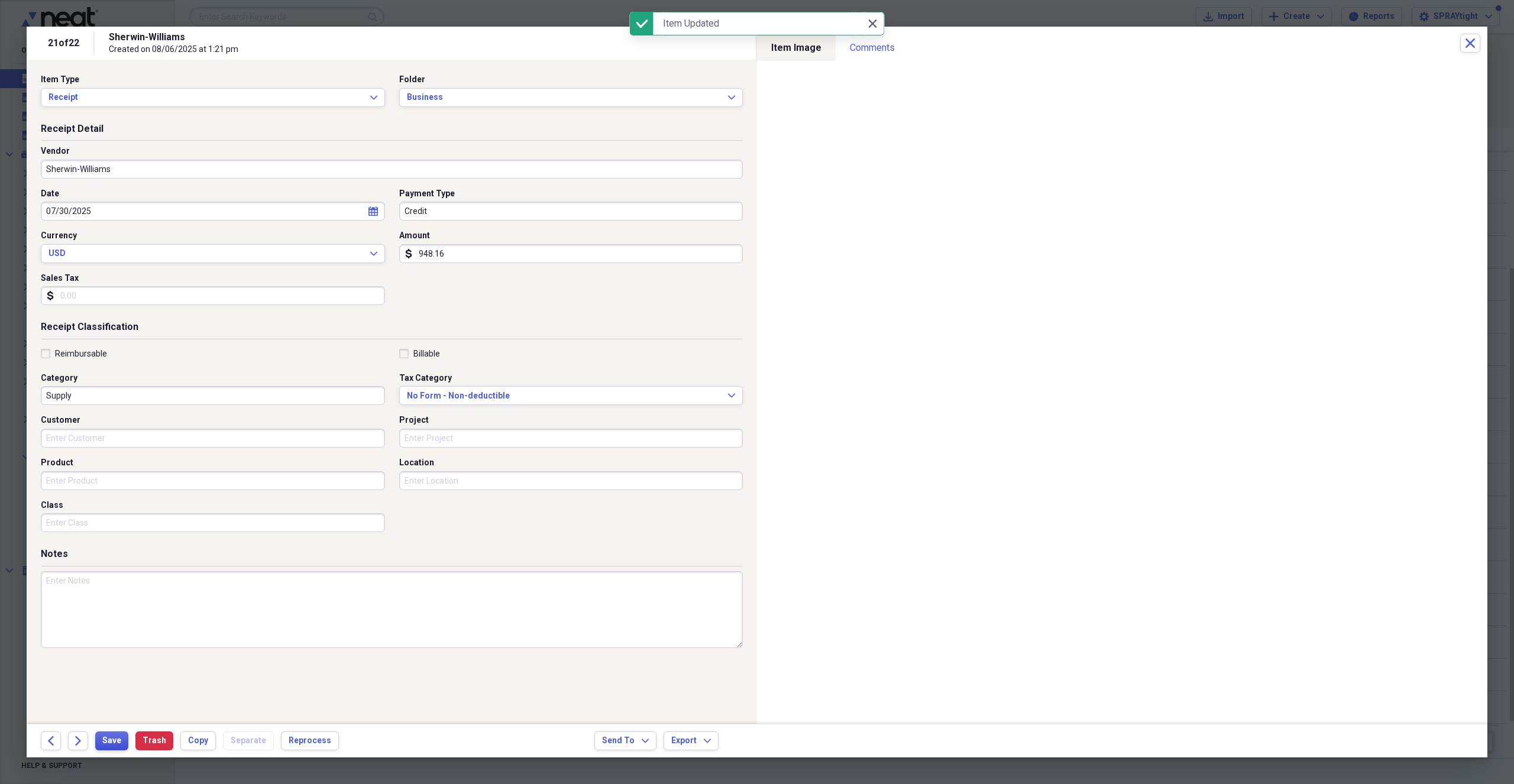 click on "Save" at bounding box center (112, 741) 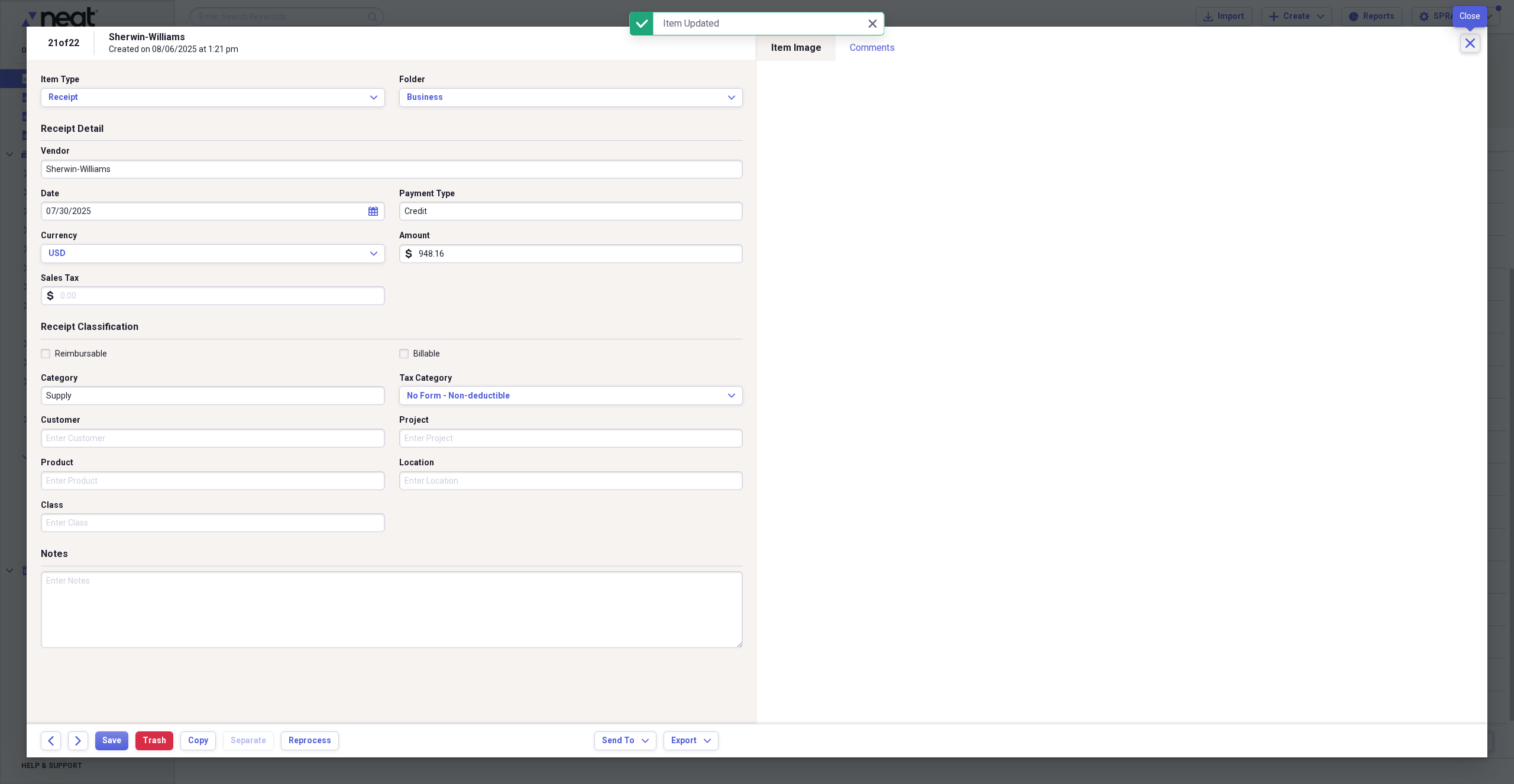 click 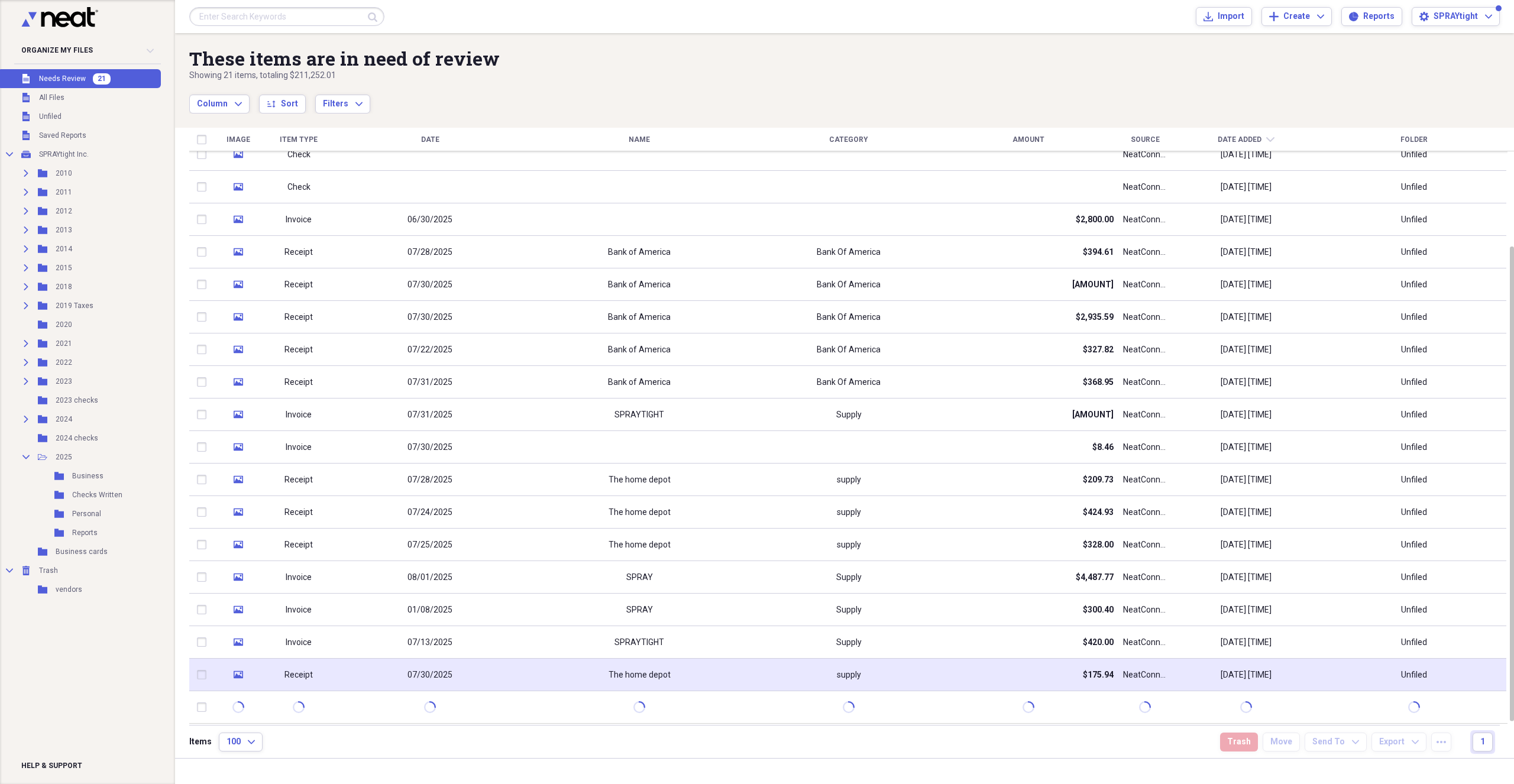 click on "The home depot" at bounding box center (639, 675) 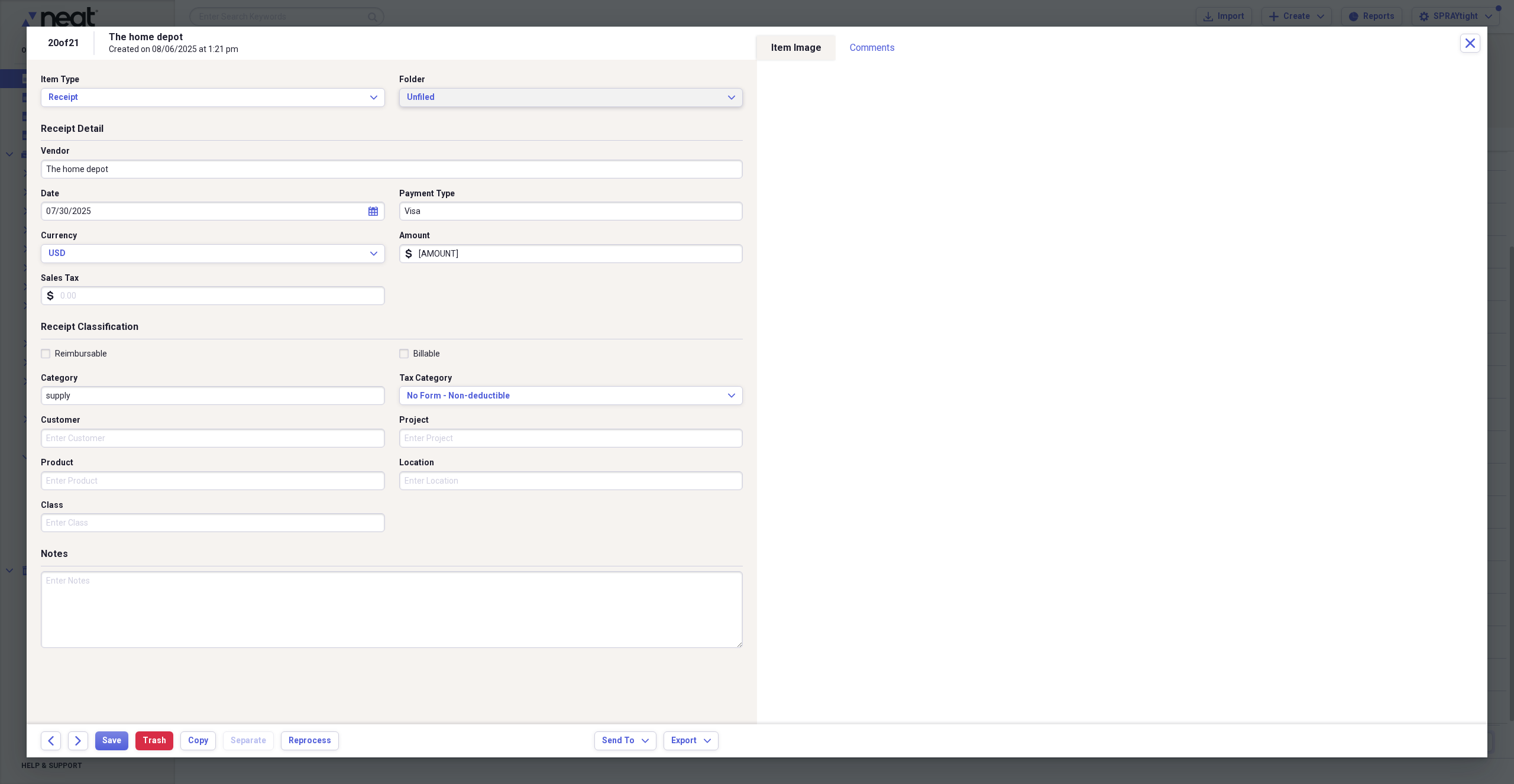 click on "Unfiled" at bounding box center [564, 98] 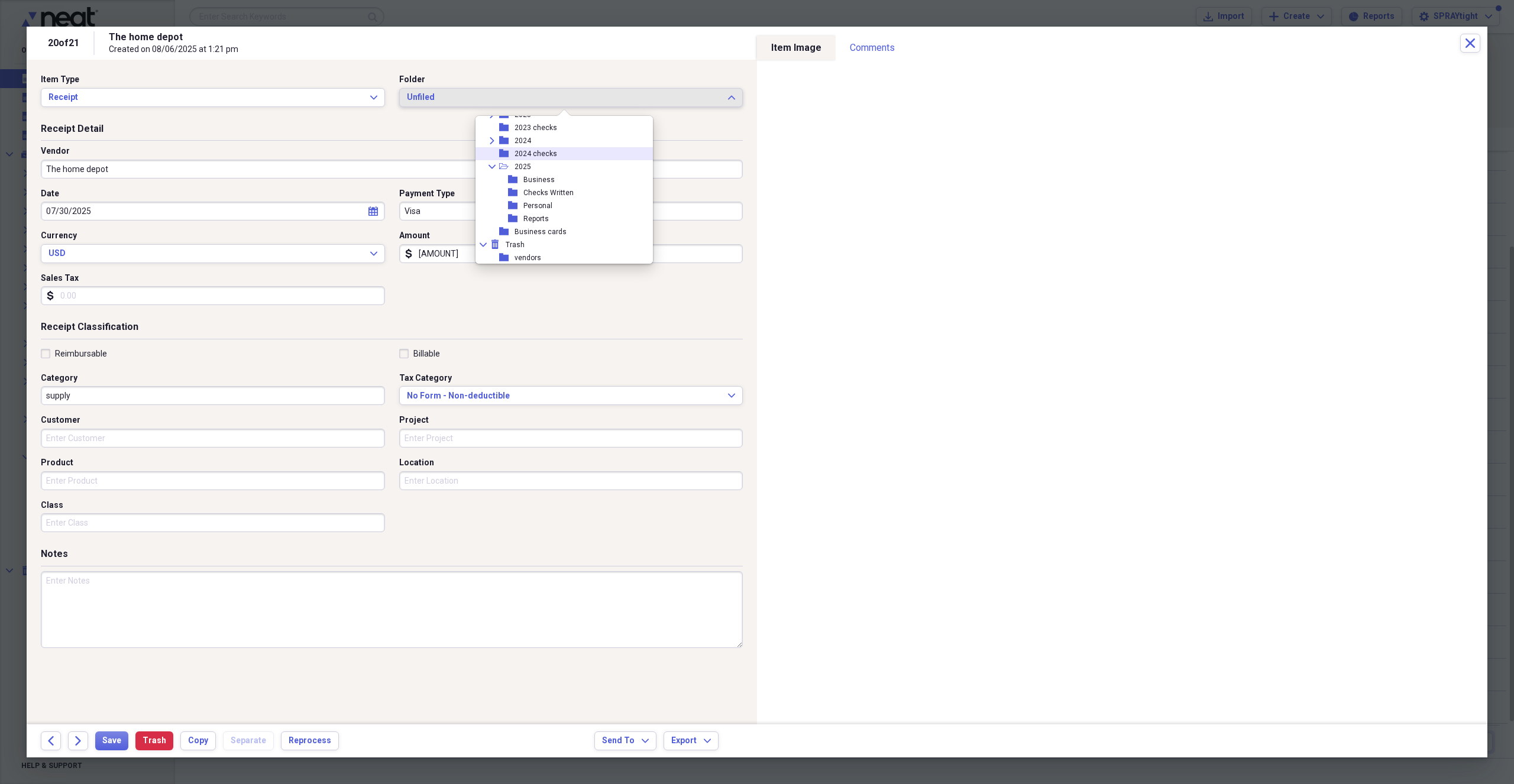 scroll, scrollTop: 186, scrollLeft: 0, axis: vertical 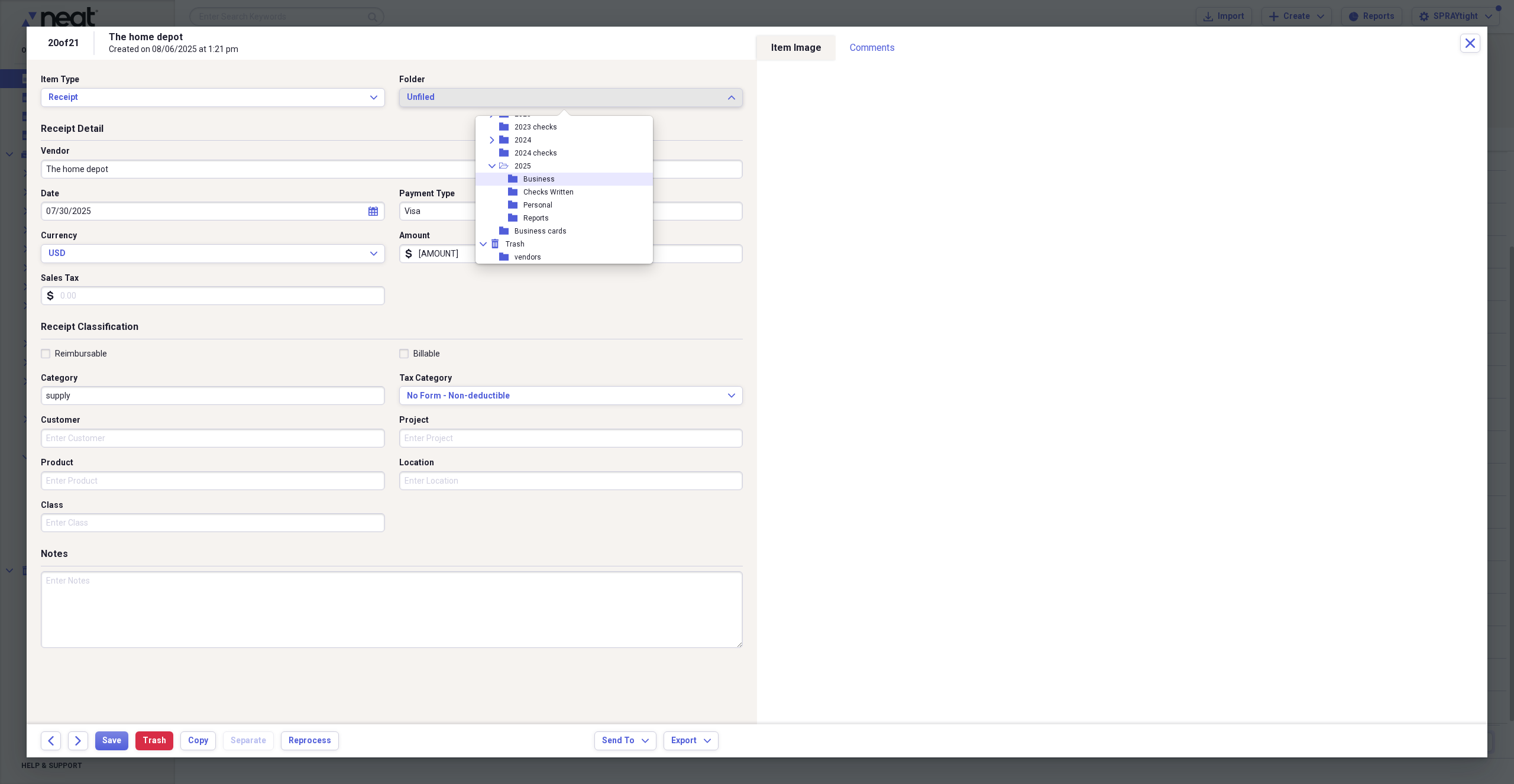 click on "folder Business" at bounding box center (559, 179) 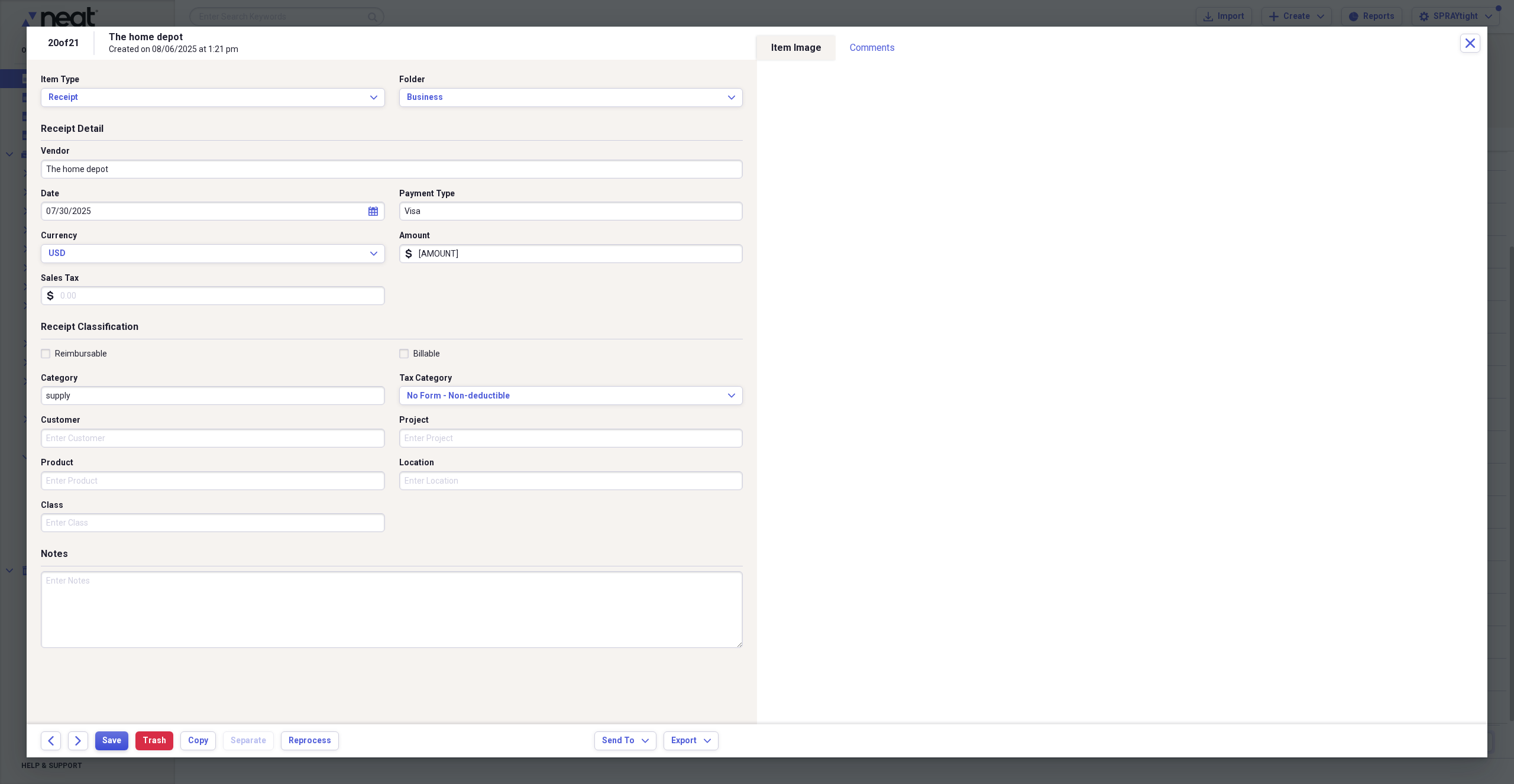 click on "Save" at bounding box center (112, 741) 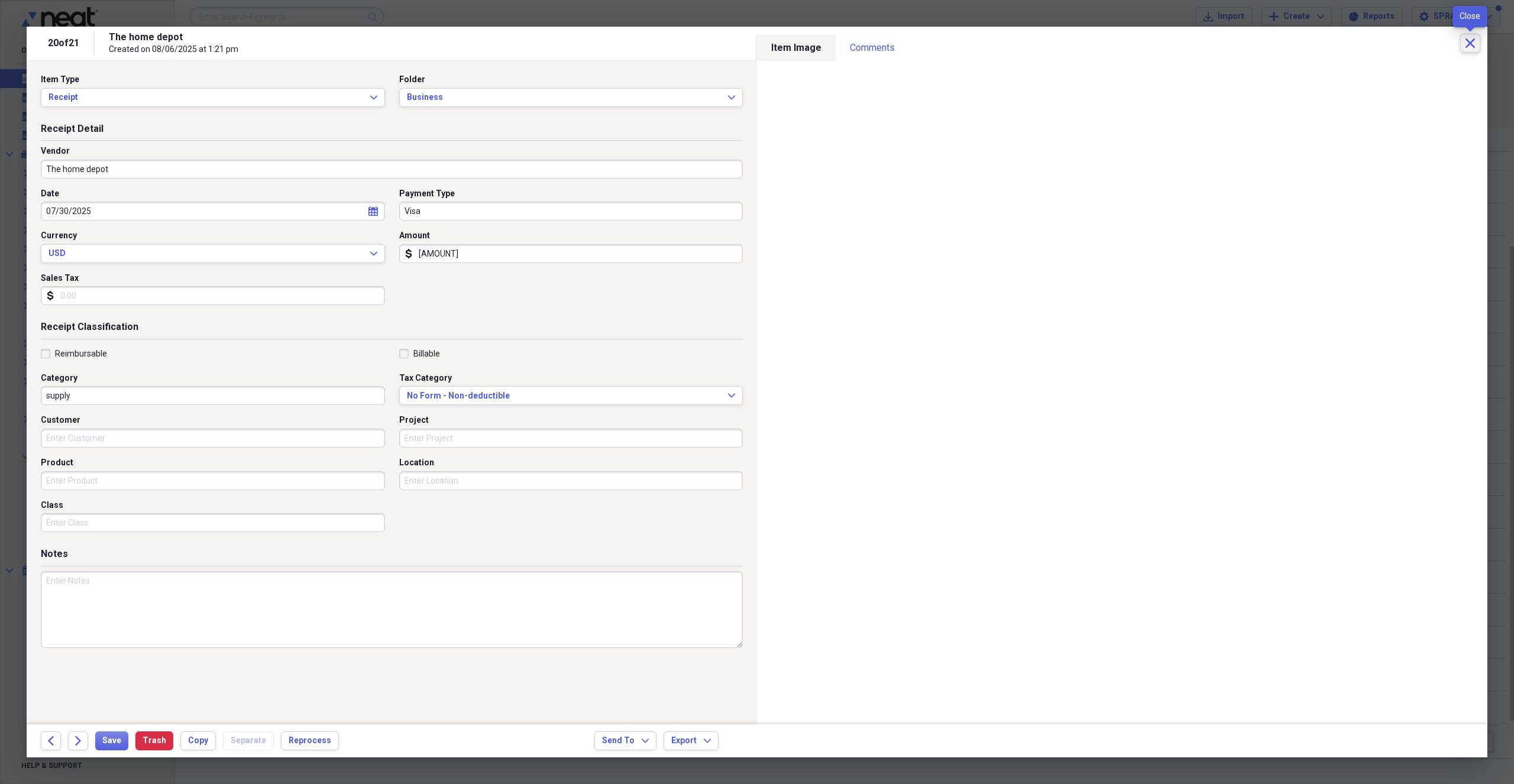 click on "Close" 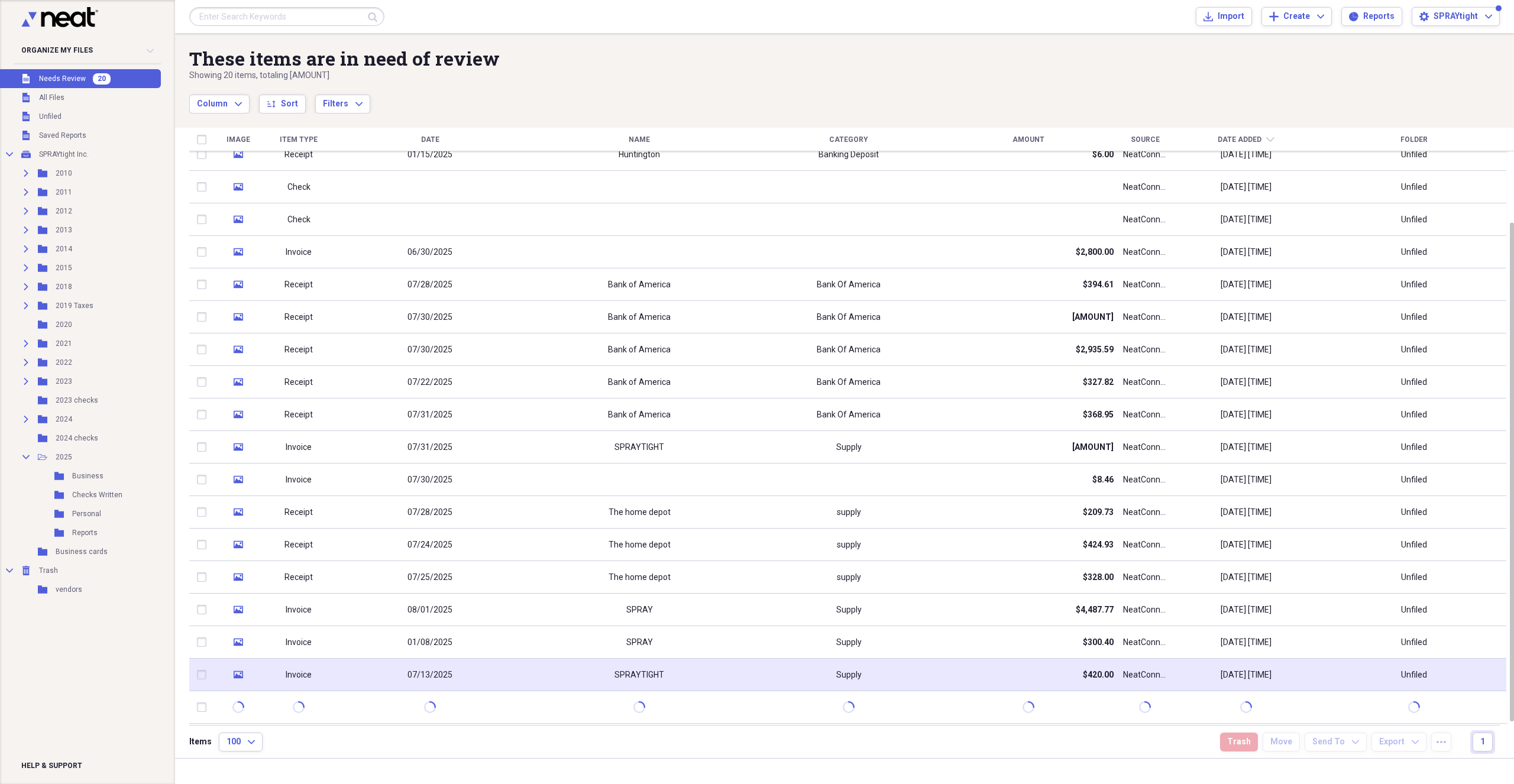 click on "SPRAYTIGHT" at bounding box center (639, 675) 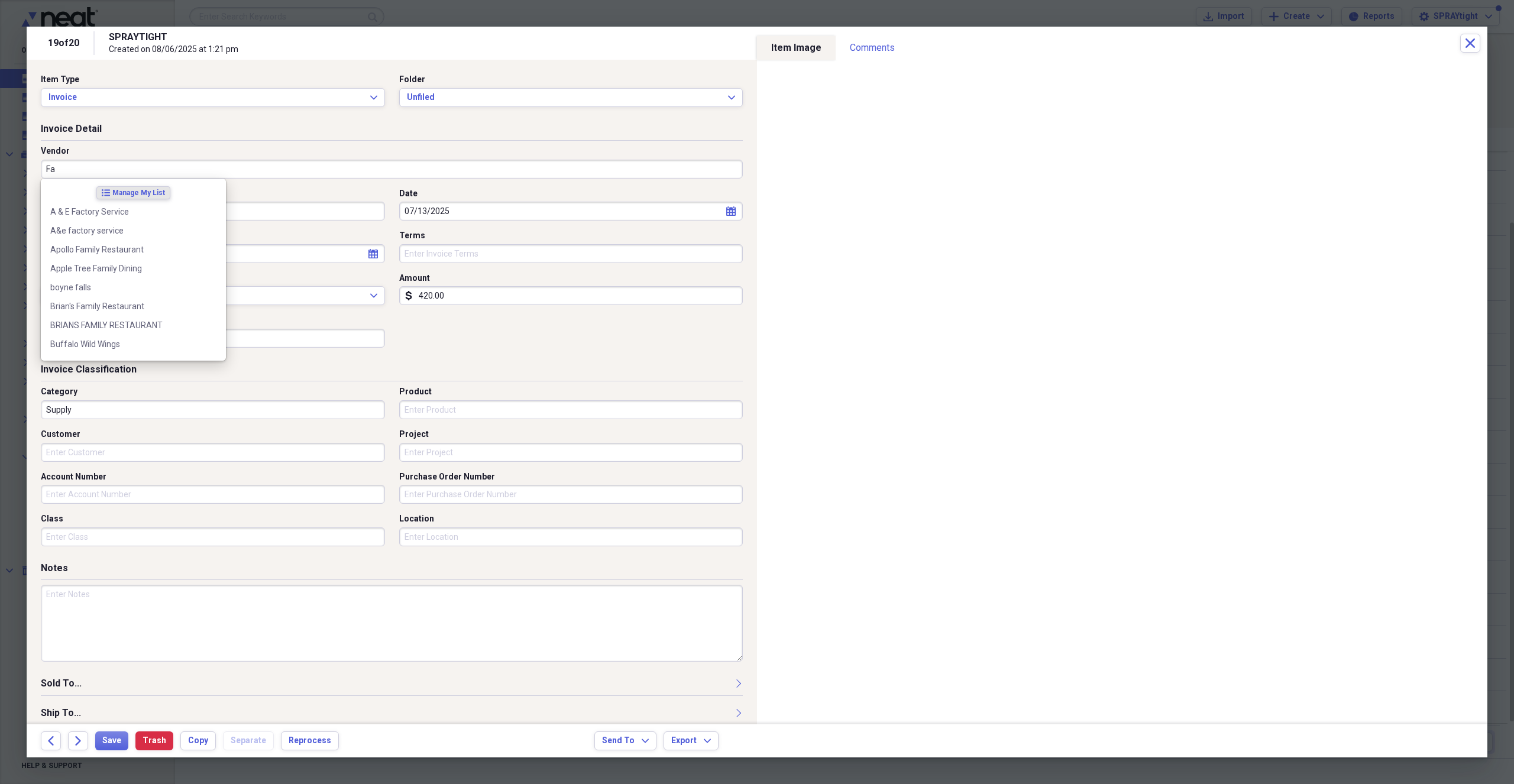 type on "F" 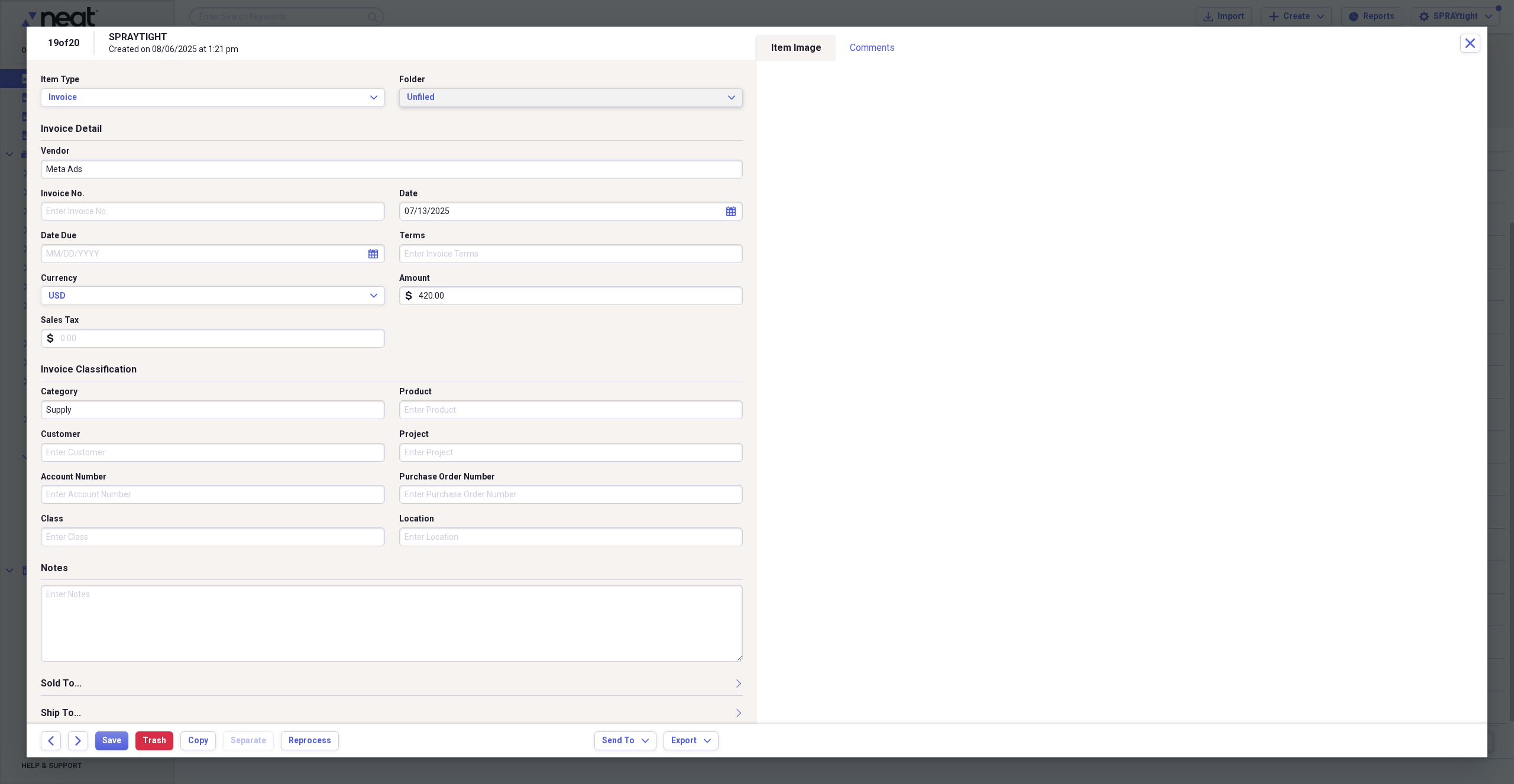 type on "Meta Ads" 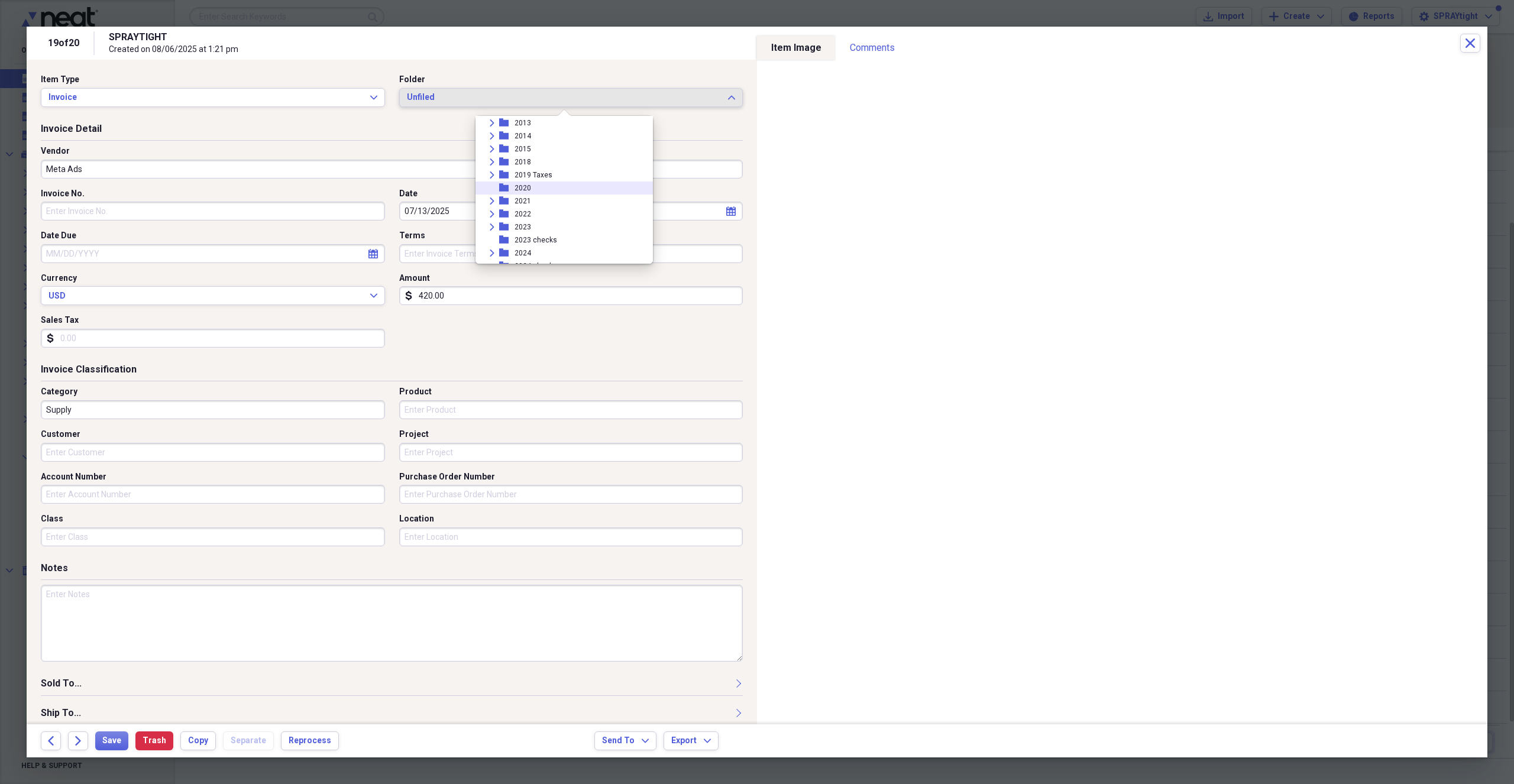 scroll, scrollTop: 177, scrollLeft: 0, axis: vertical 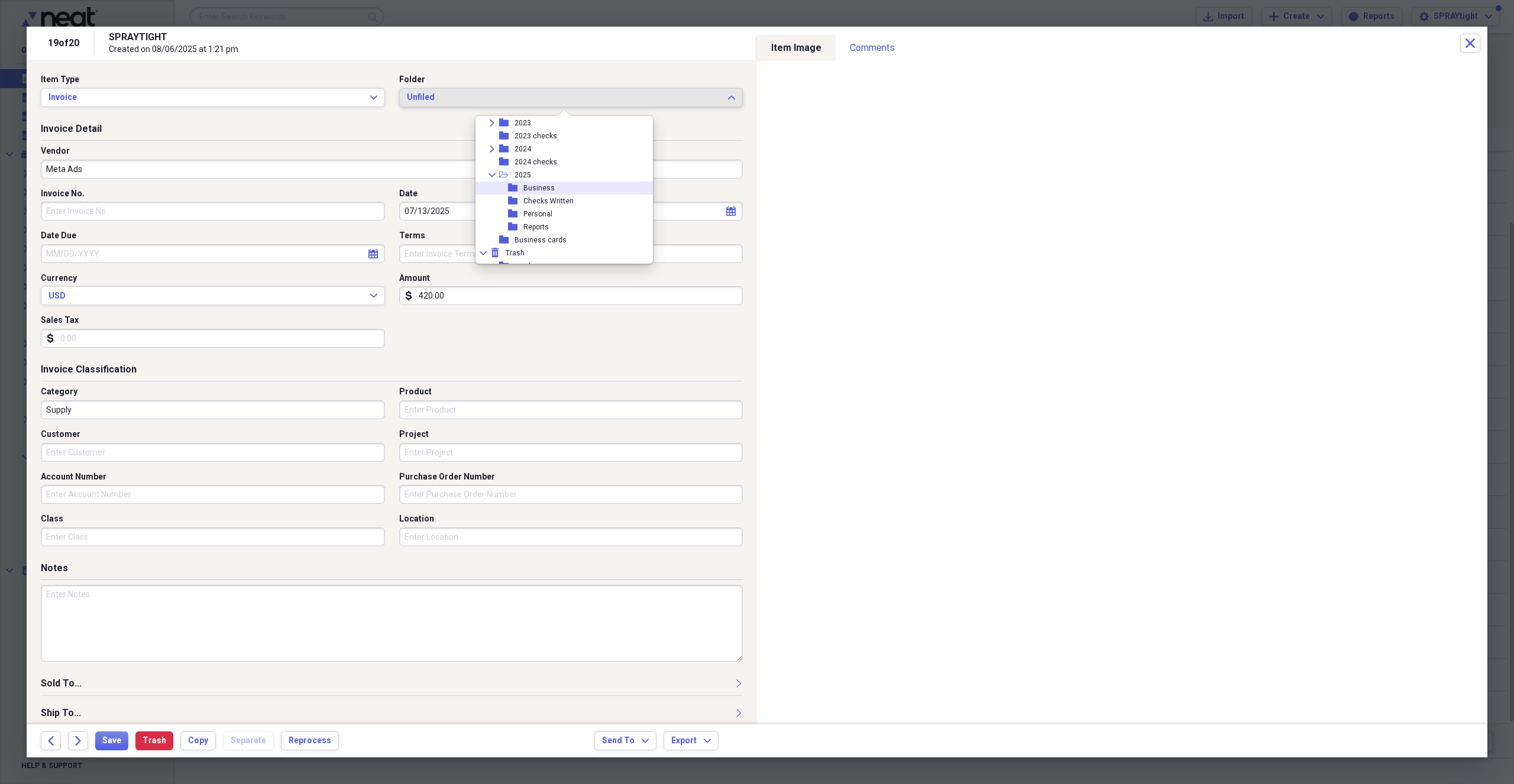 click on "folder Business" at bounding box center [559, 188] 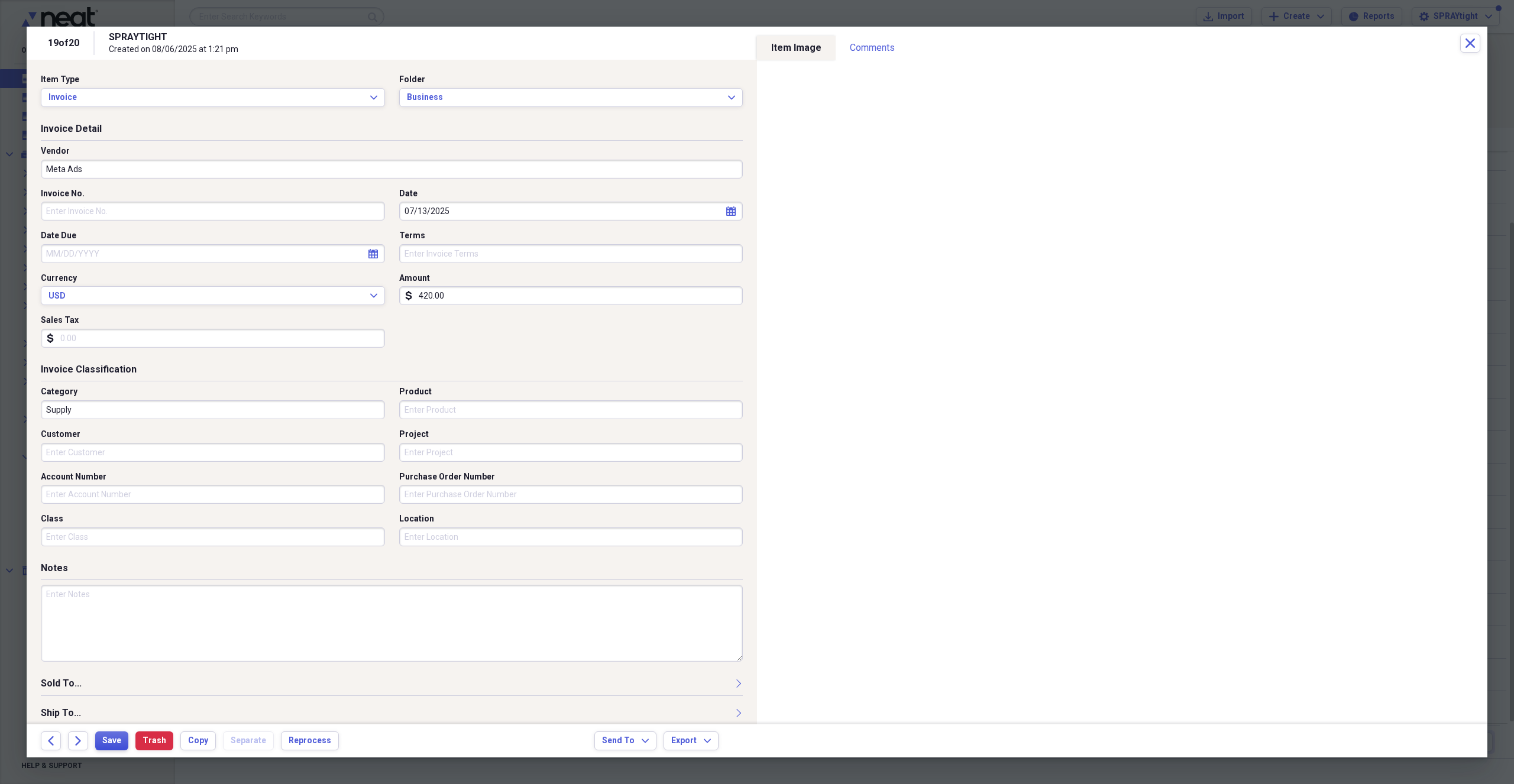 click on "Save" at bounding box center [112, 741] 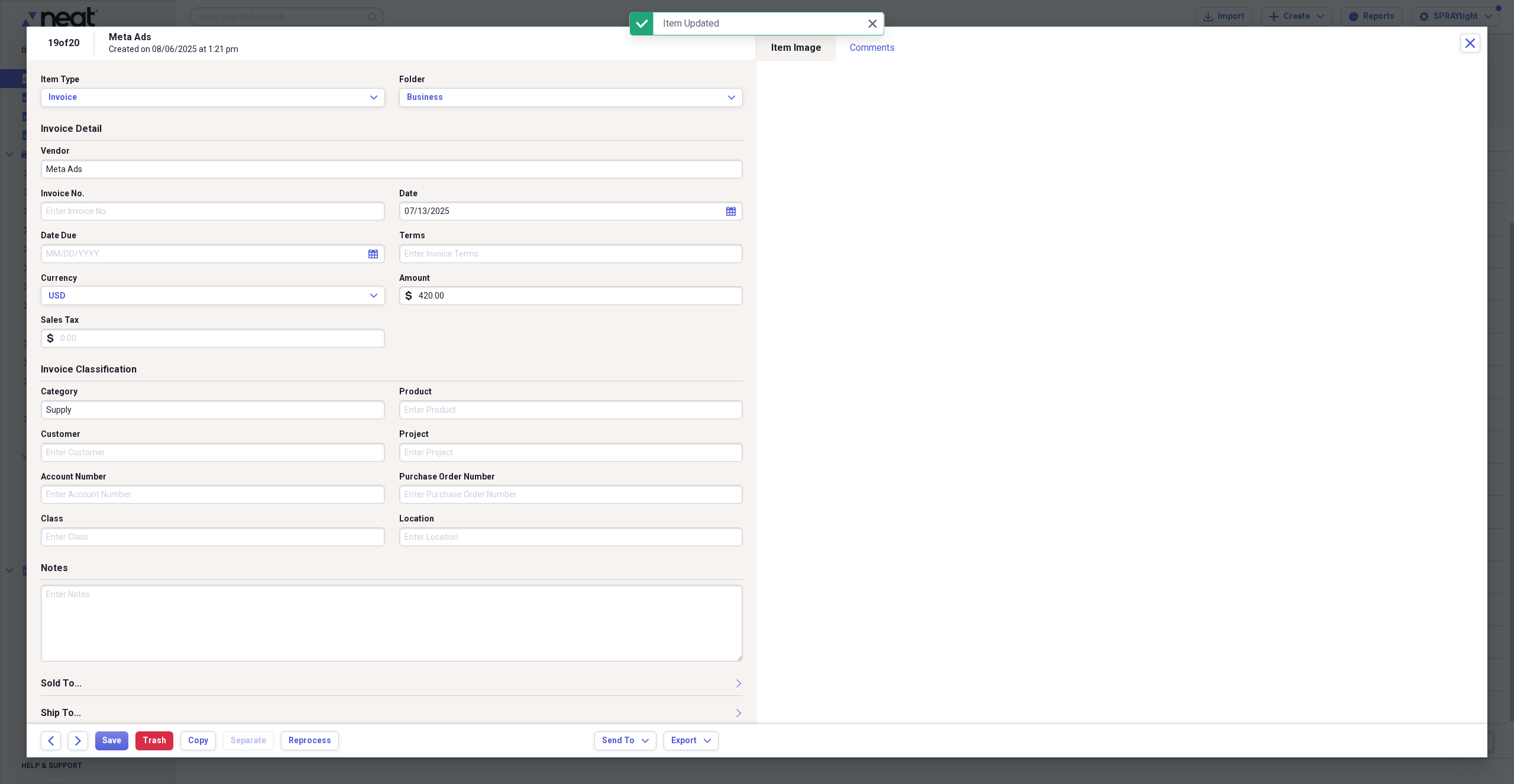 select on "7" 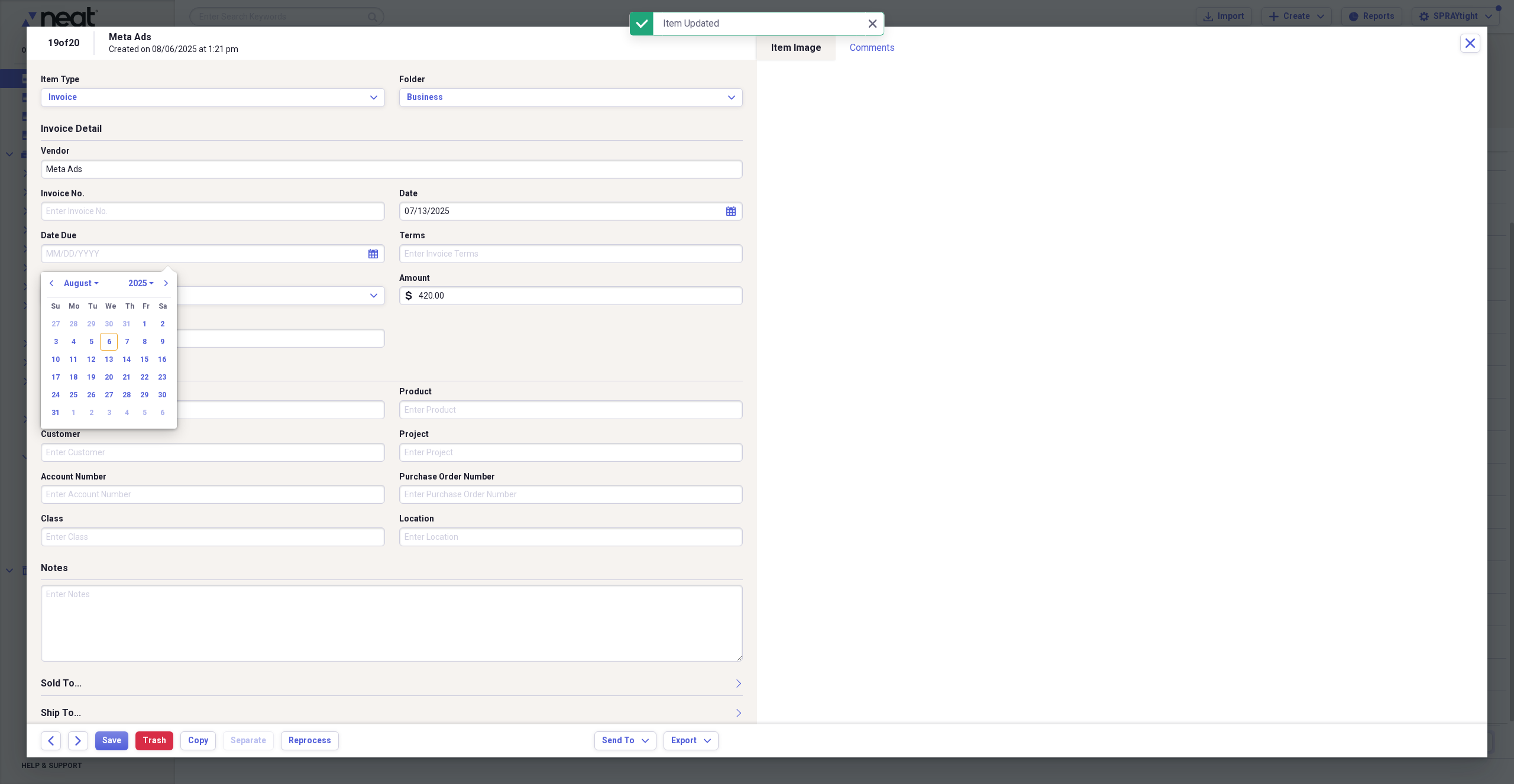 click on "Date Due" at bounding box center (213, 254) 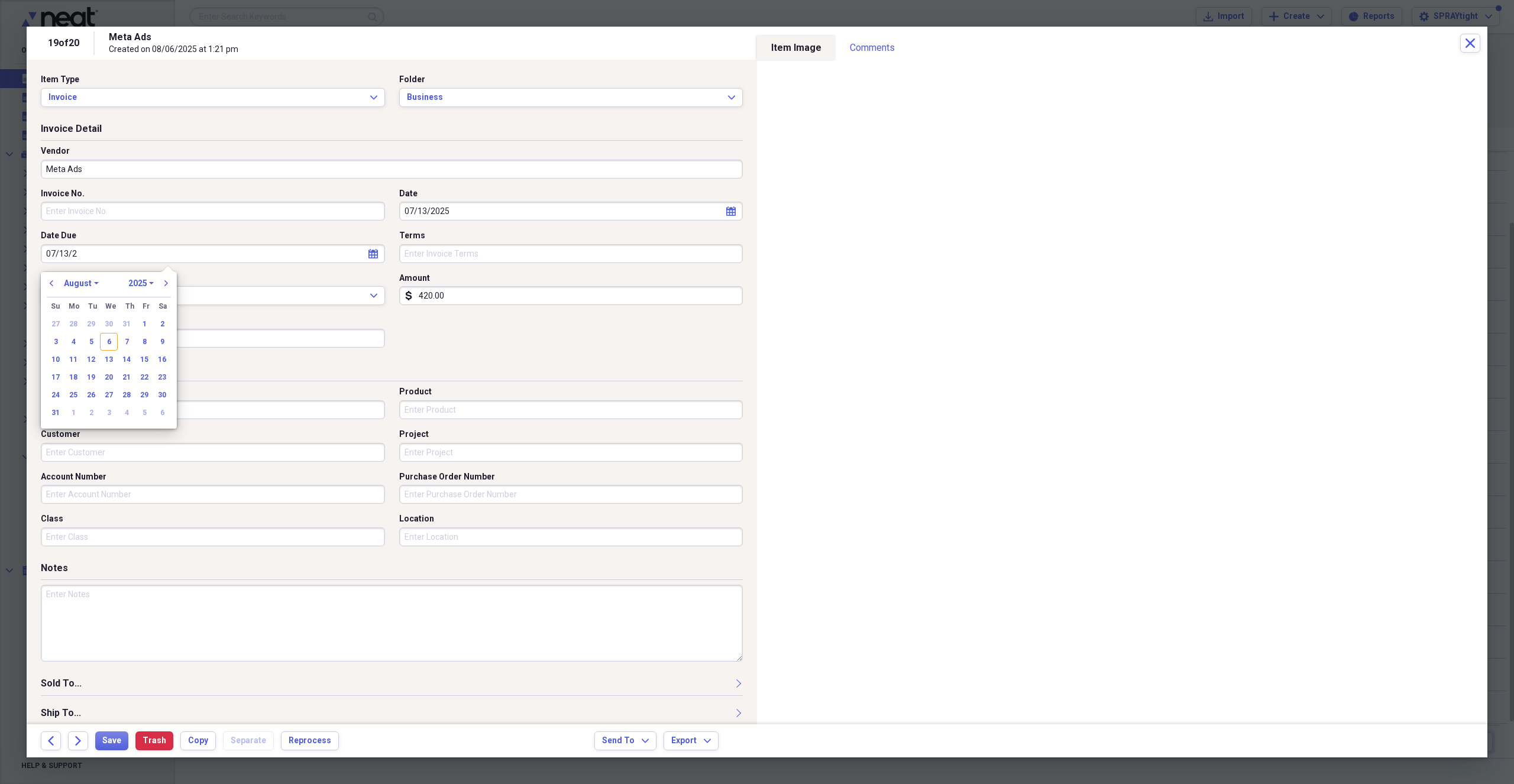 type on "[DATE]" 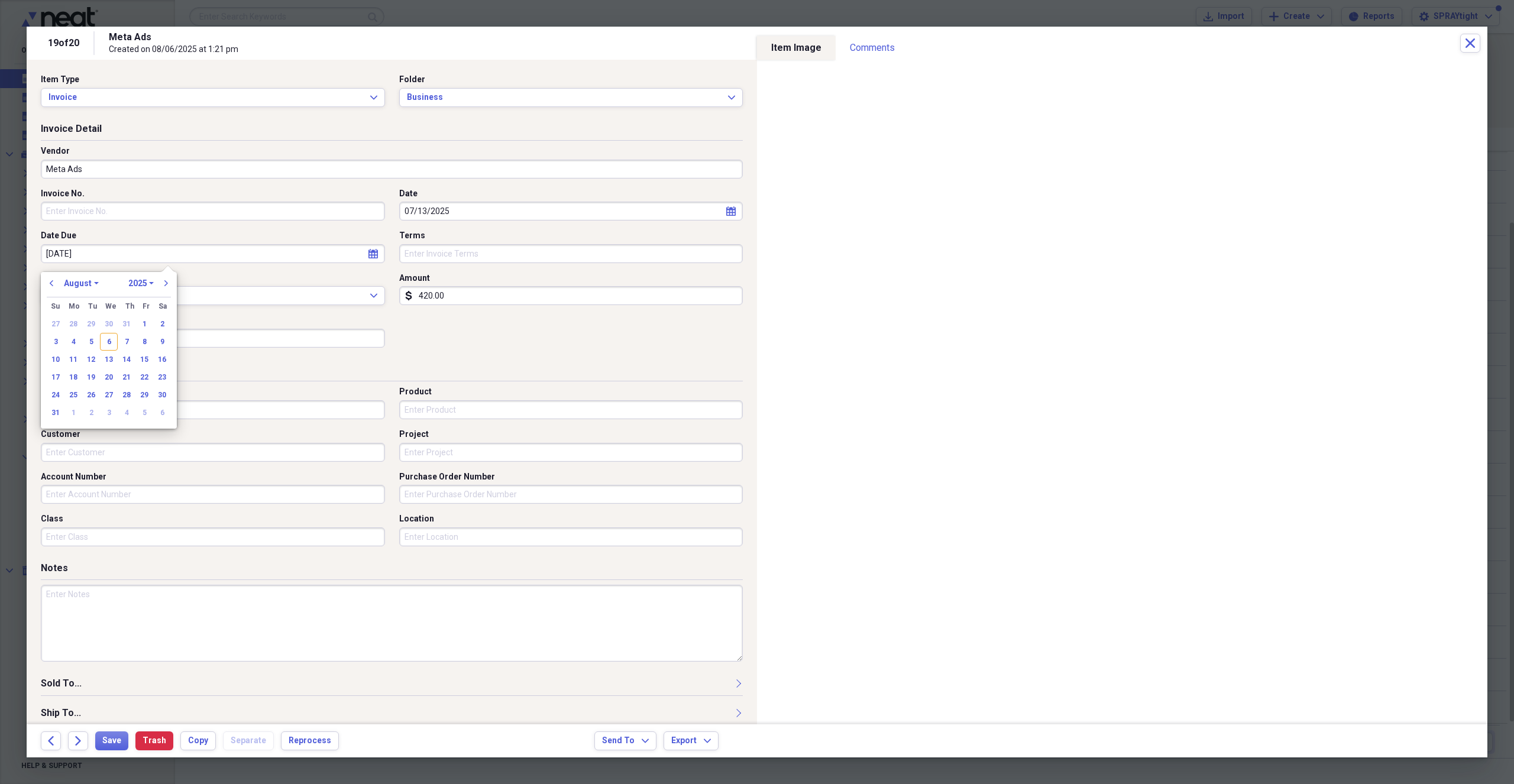 select on "6" 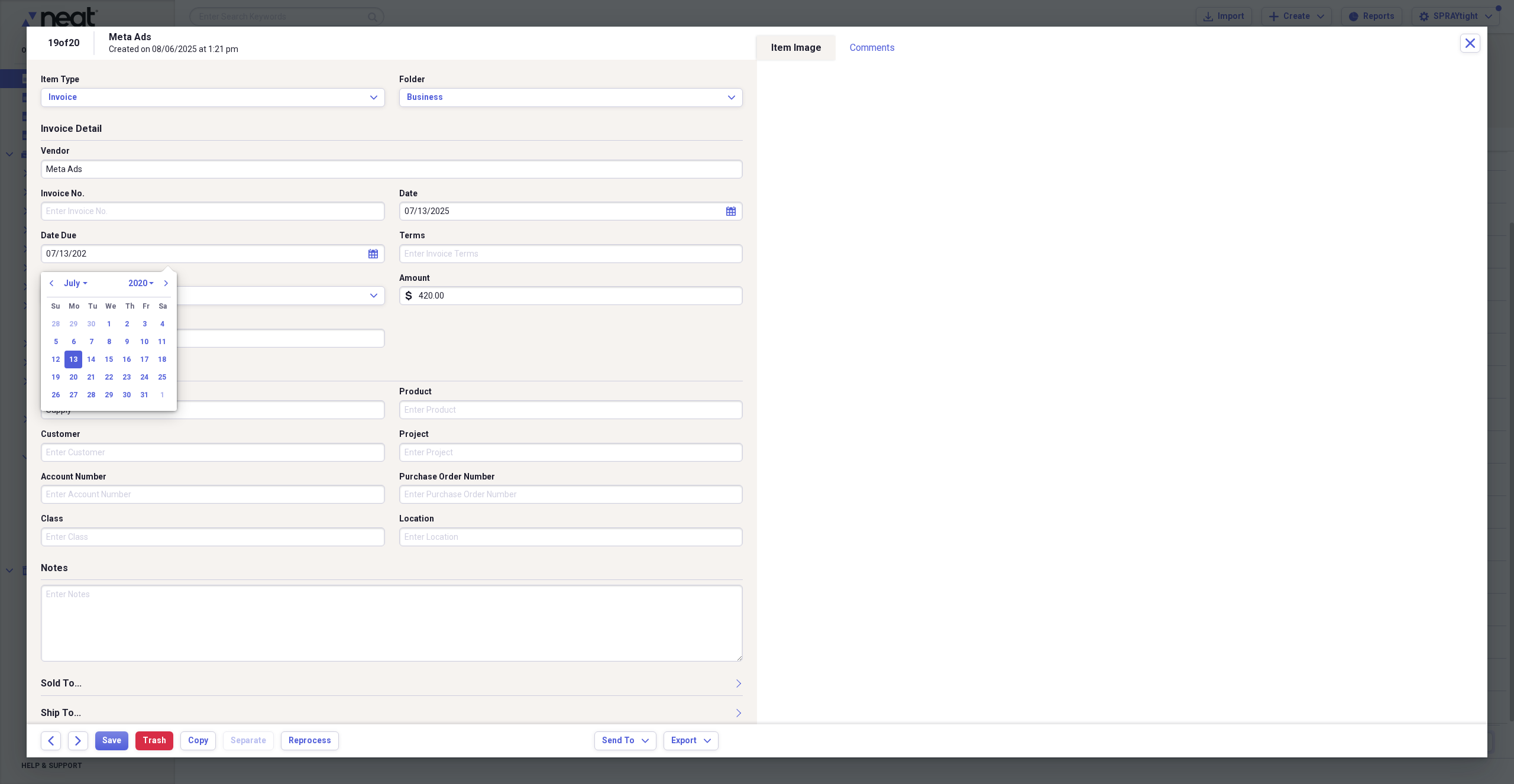 type on "07/13/2025" 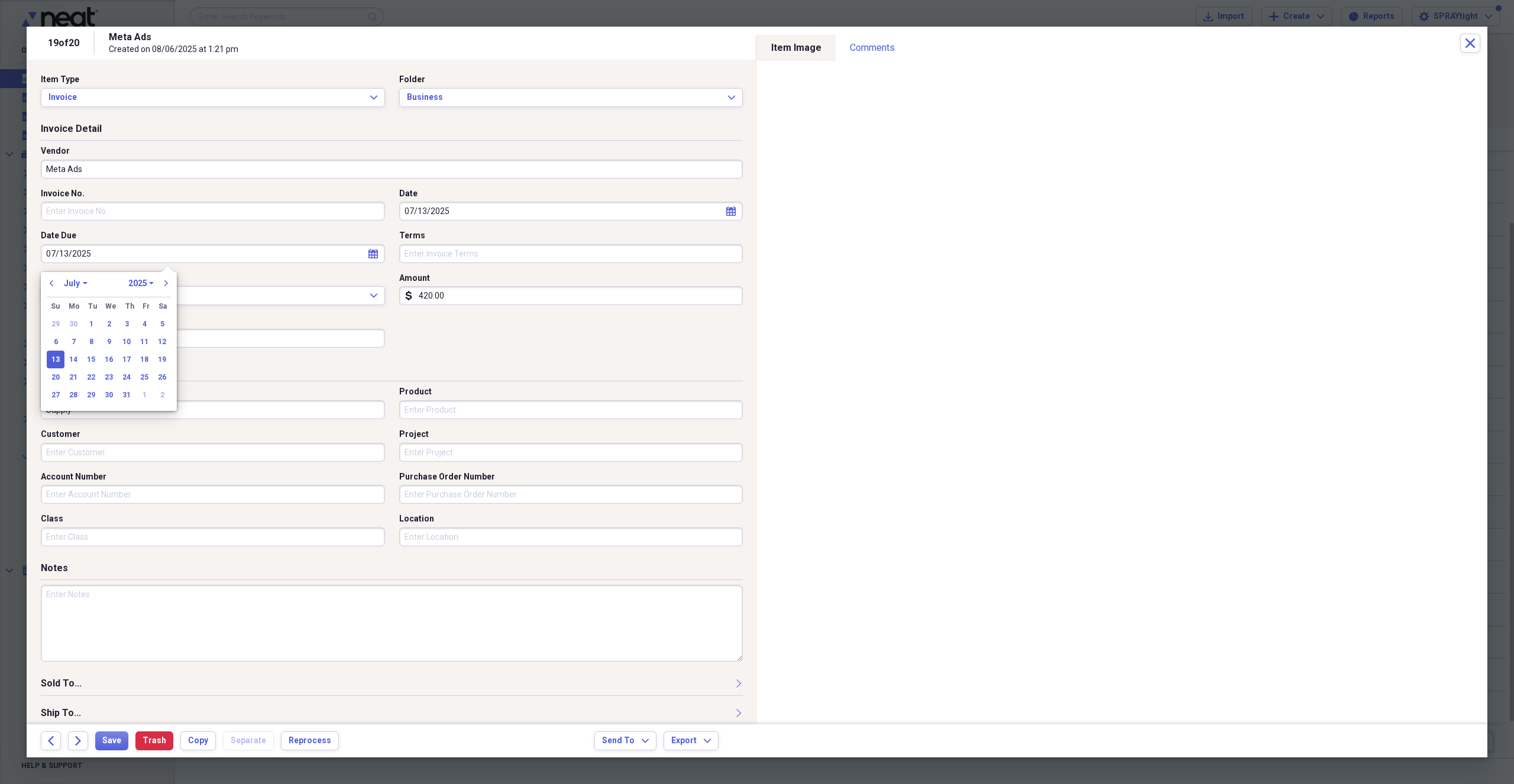 type on "07/13/2025" 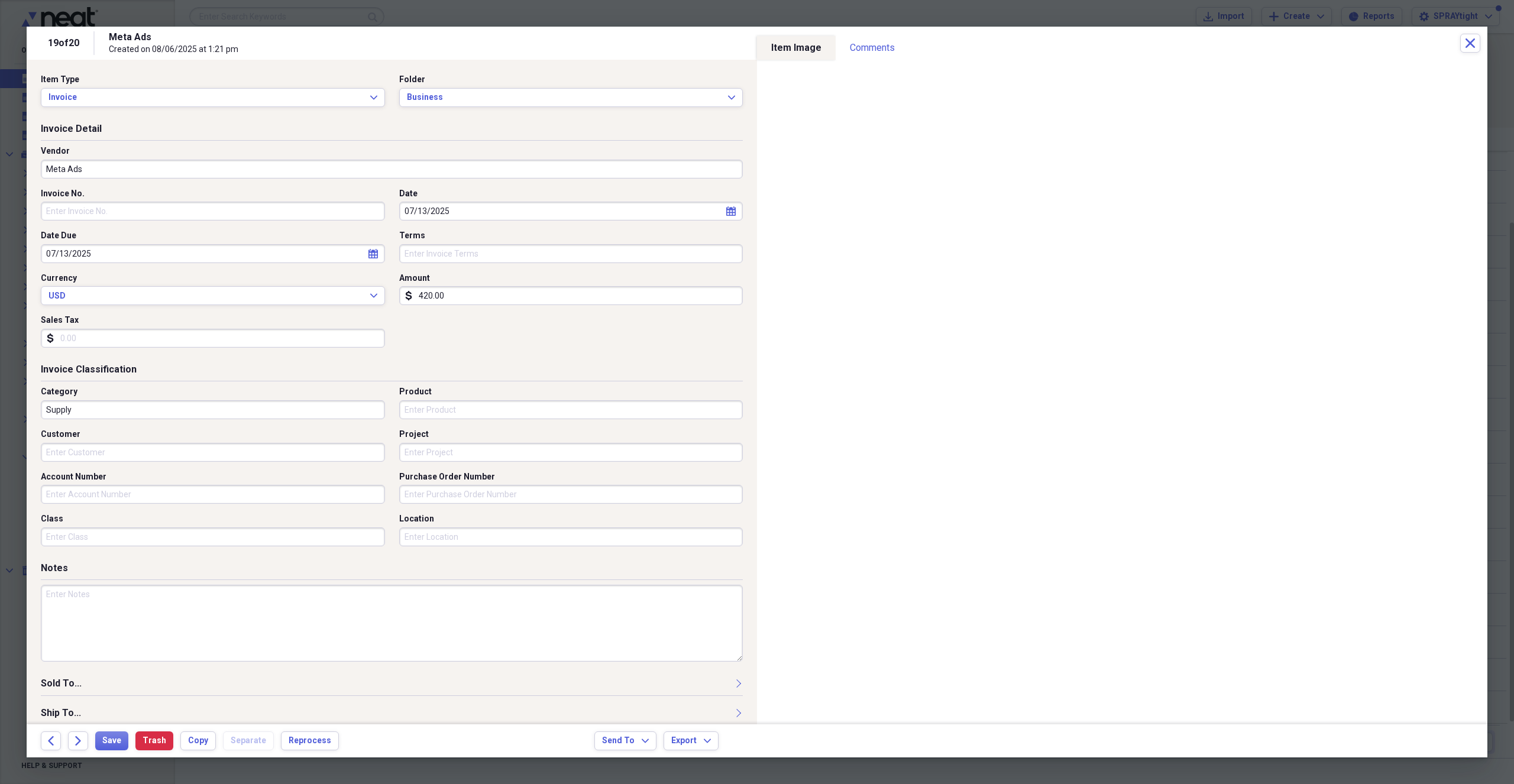 click on "Invoice No. Date [DATE] calendar Calendar Date Due [DATE] calendar Calendar Terms Currency USD Expand Amount dollar-sign [AMOUNT] Sales Tax dollar-sign" at bounding box center (392, 273) 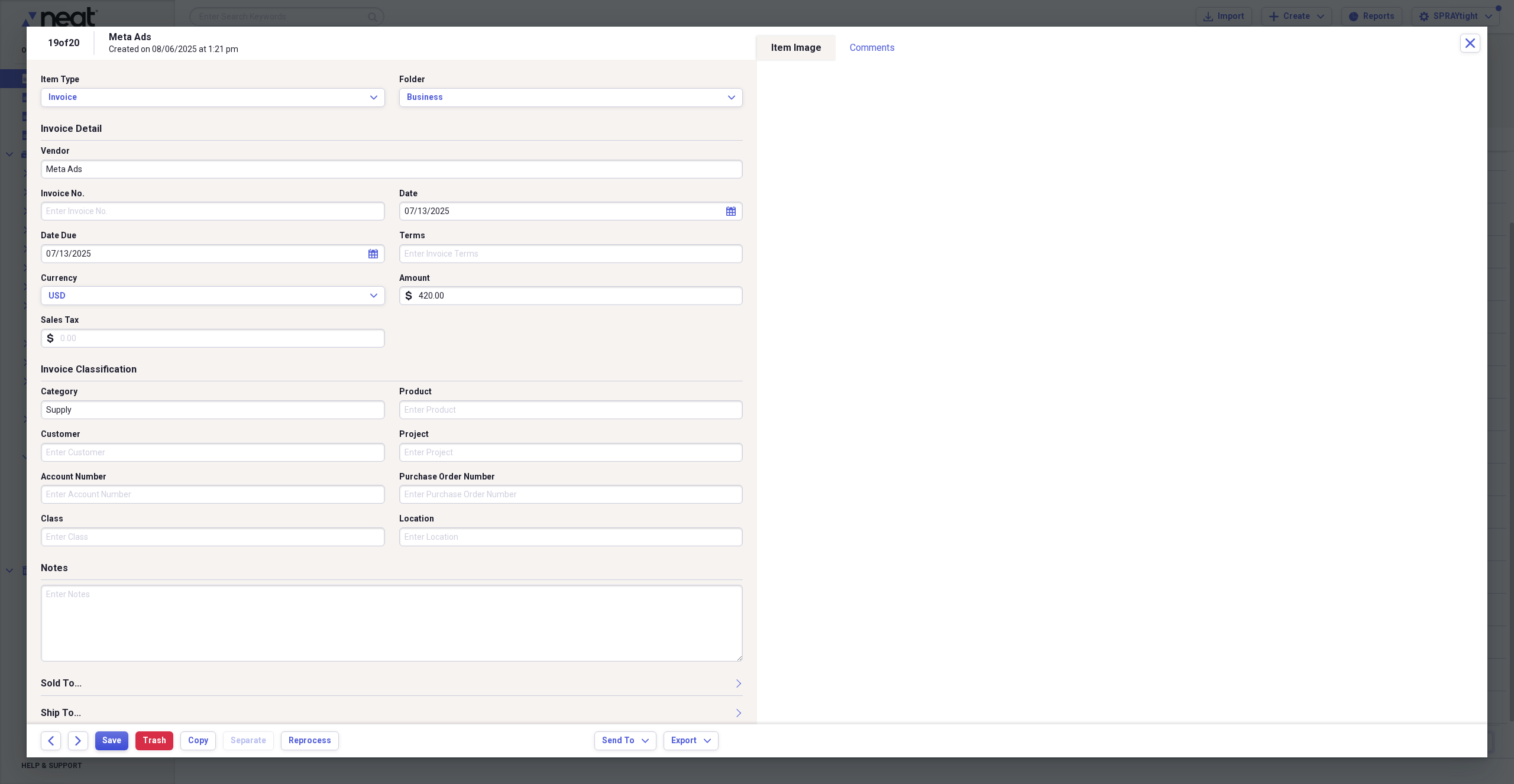 click on "Save" at bounding box center (112, 741) 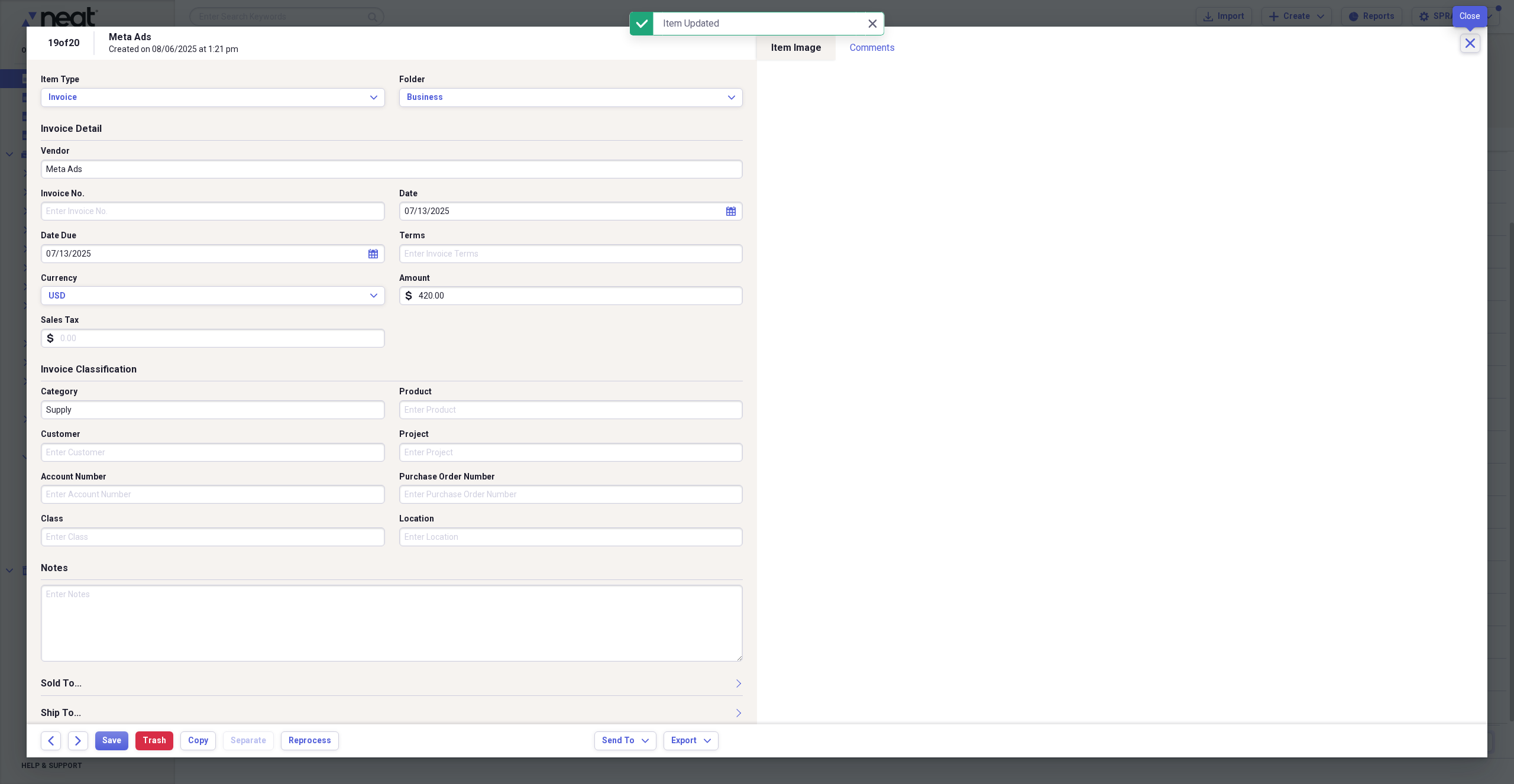 click 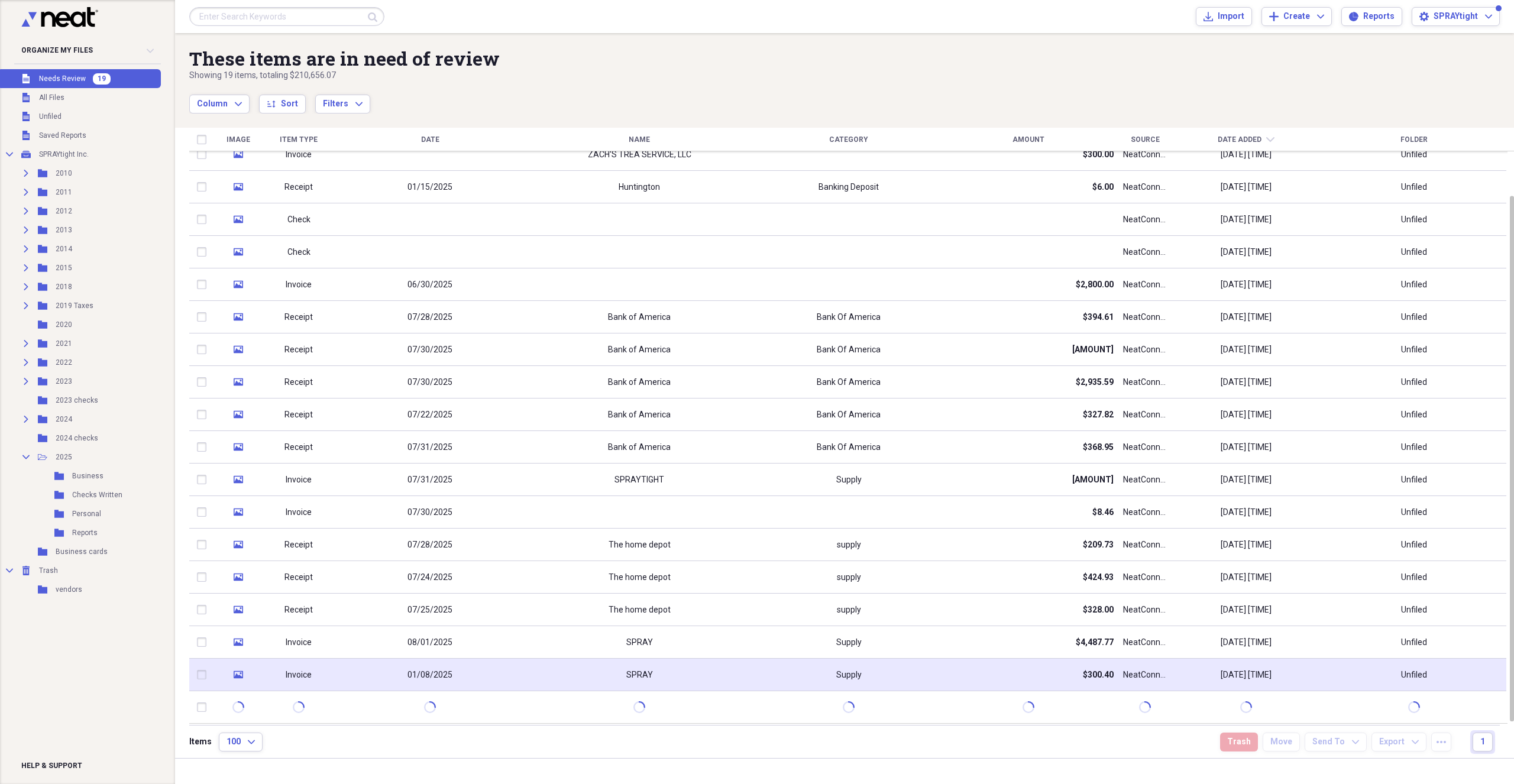 click on "$300.40" at bounding box center (1028, 675) 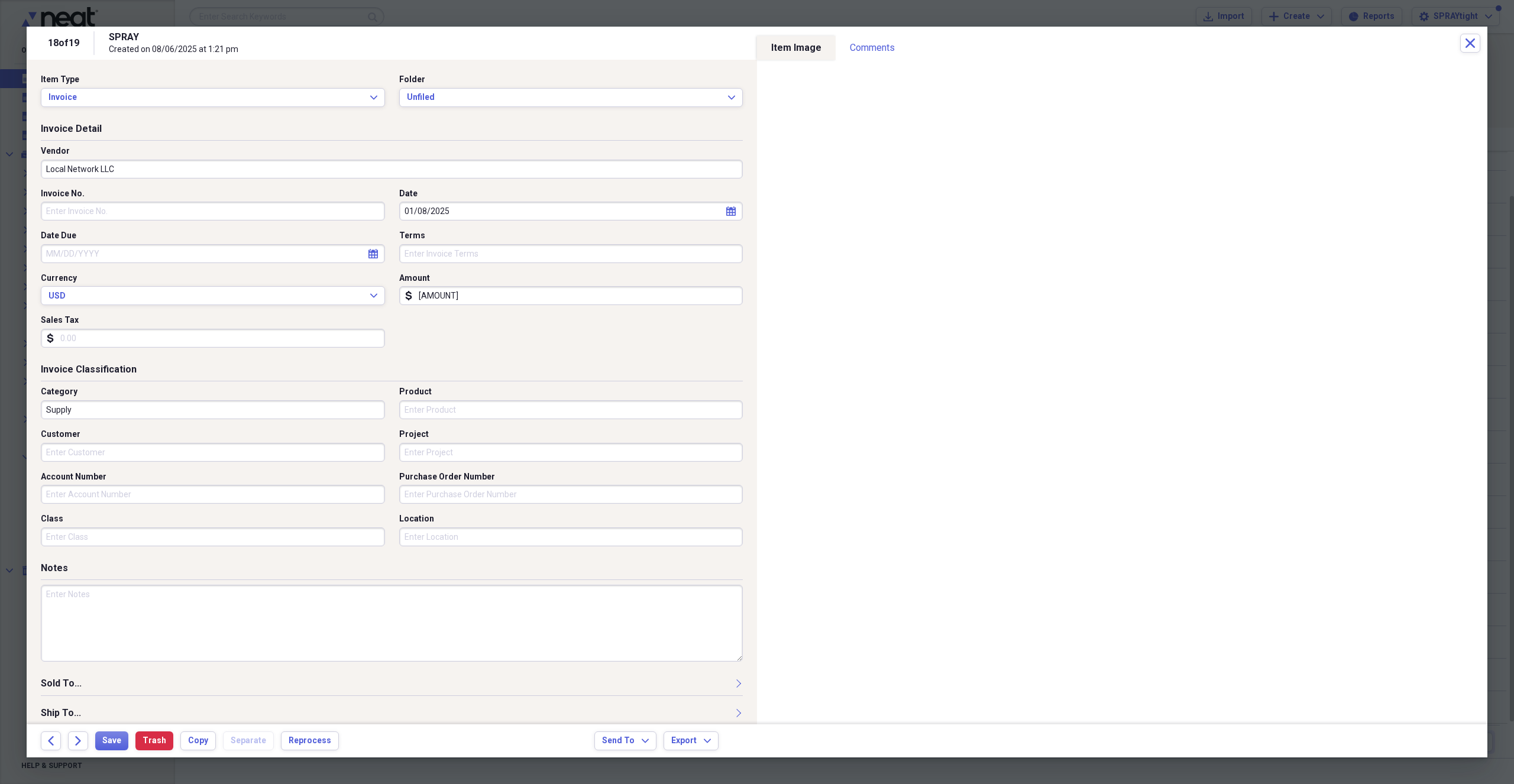 type on "Local Network LLC" 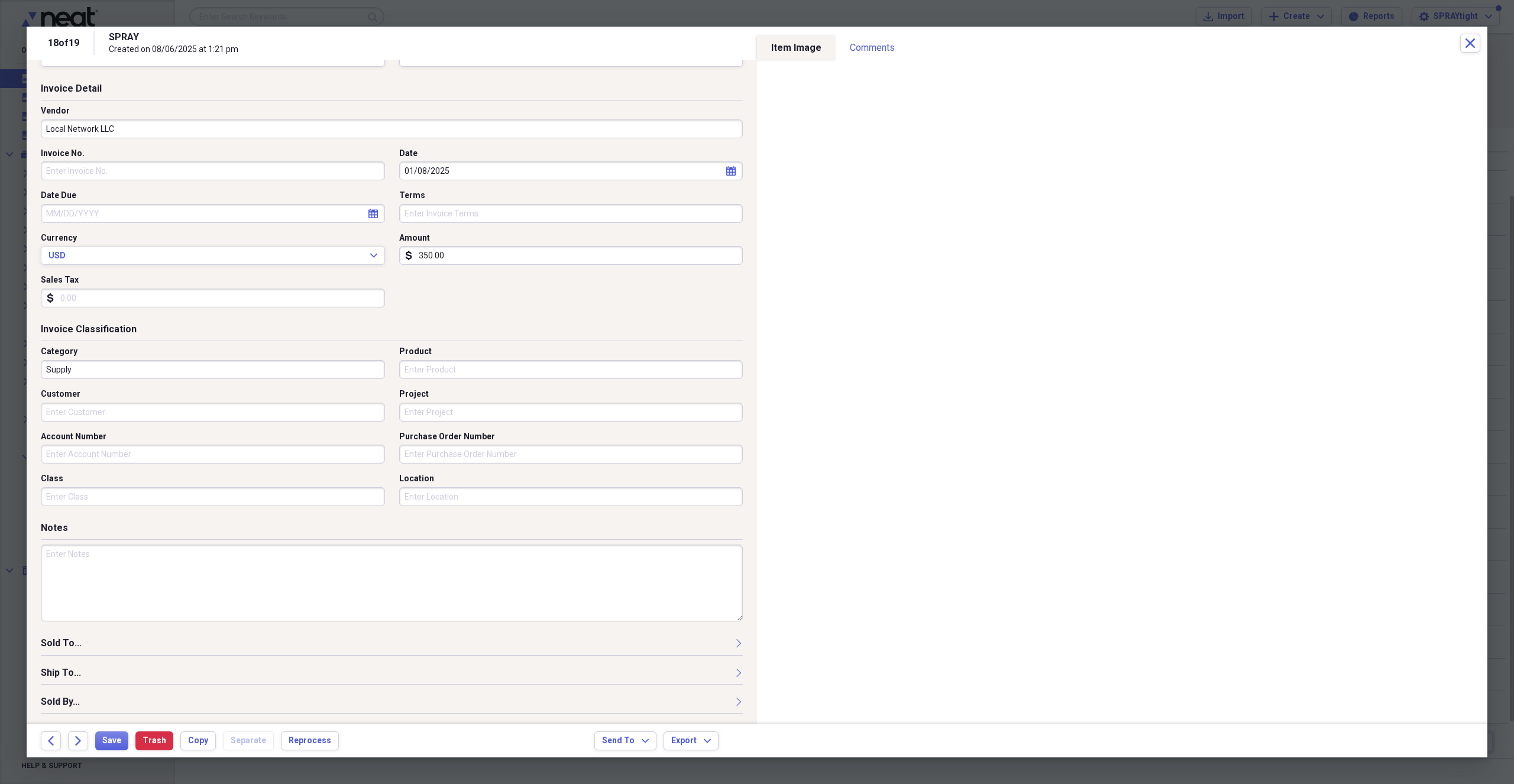 scroll, scrollTop: 0, scrollLeft: 0, axis: both 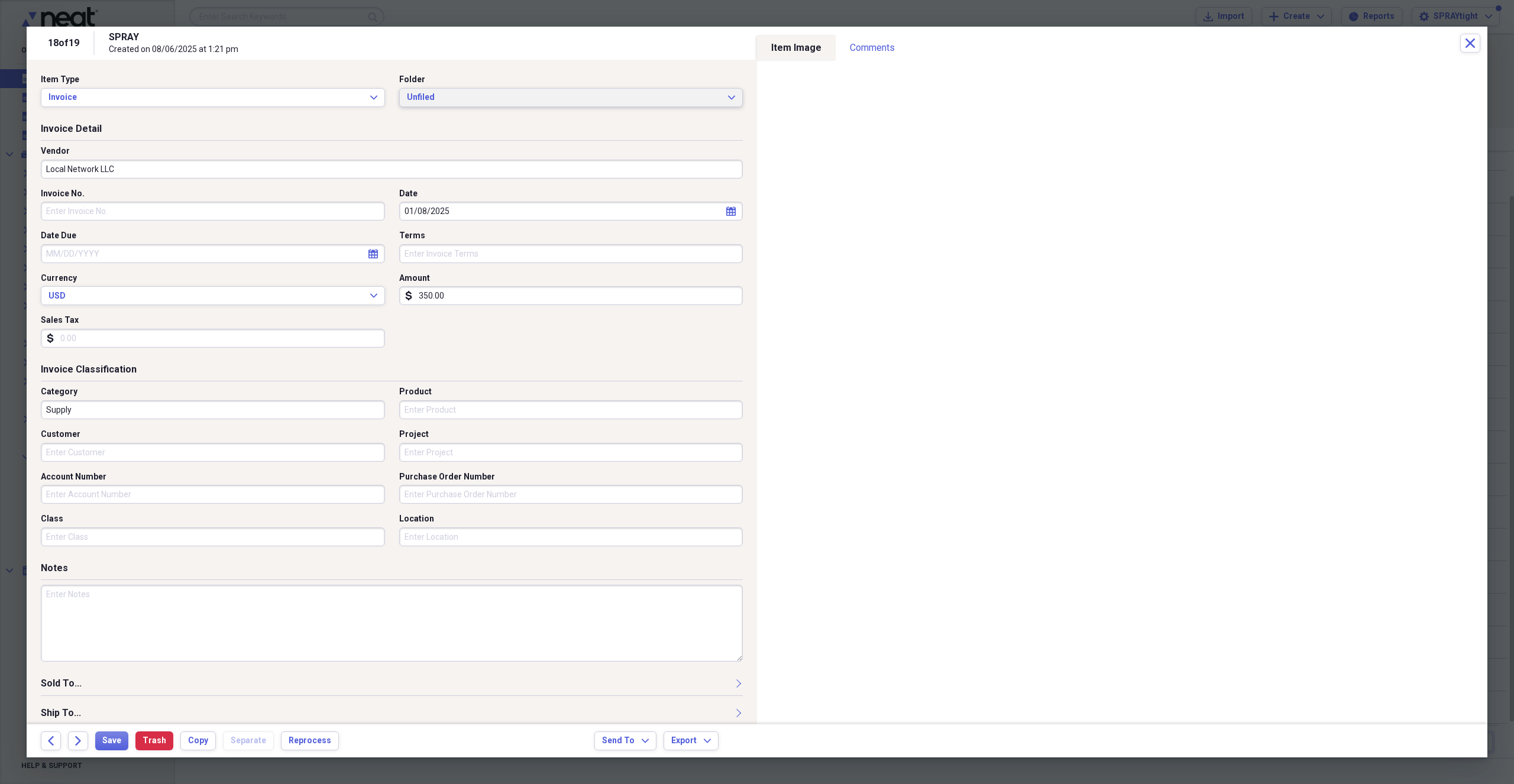 type on "350.00" 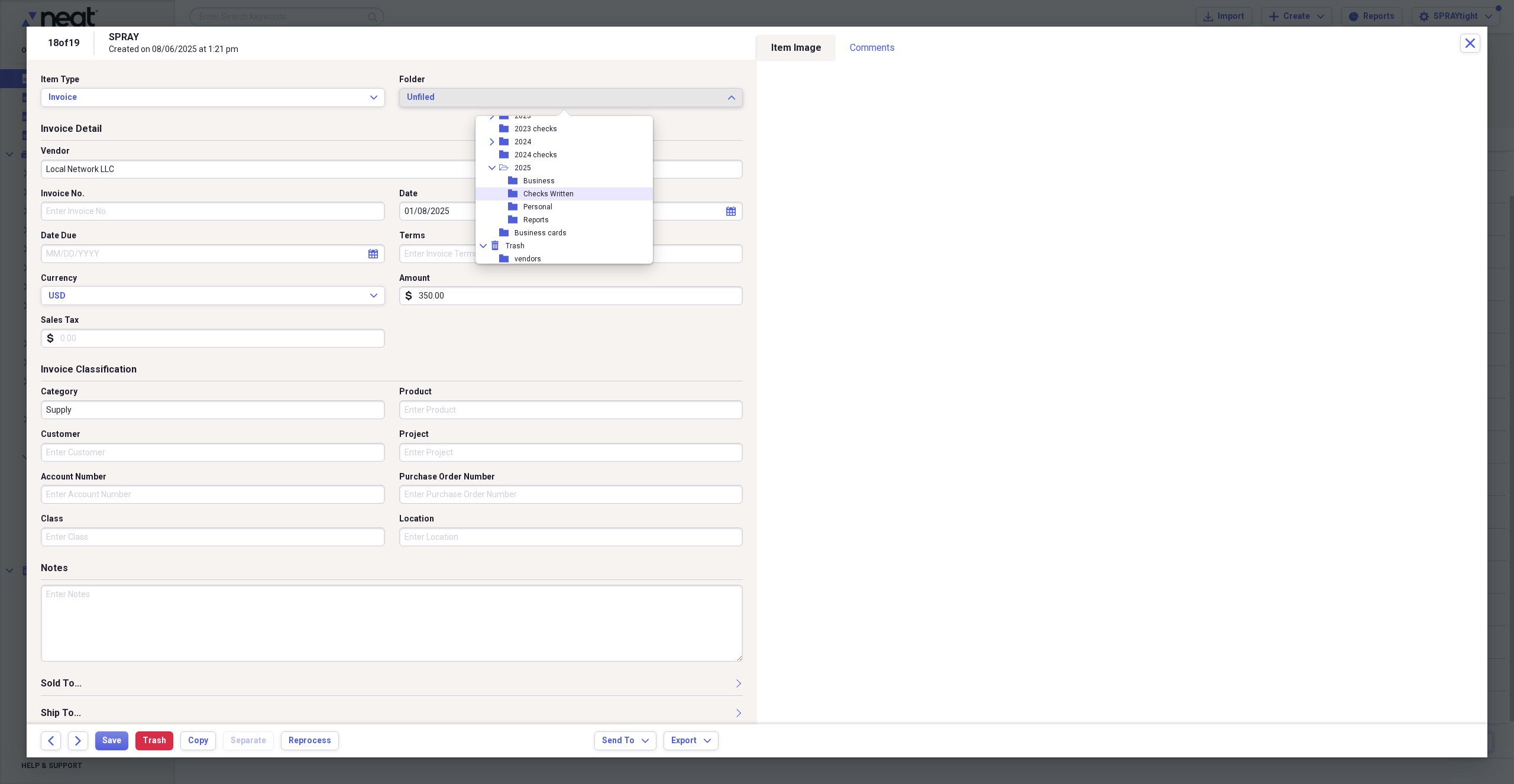 scroll, scrollTop: 186, scrollLeft: 0, axis: vertical 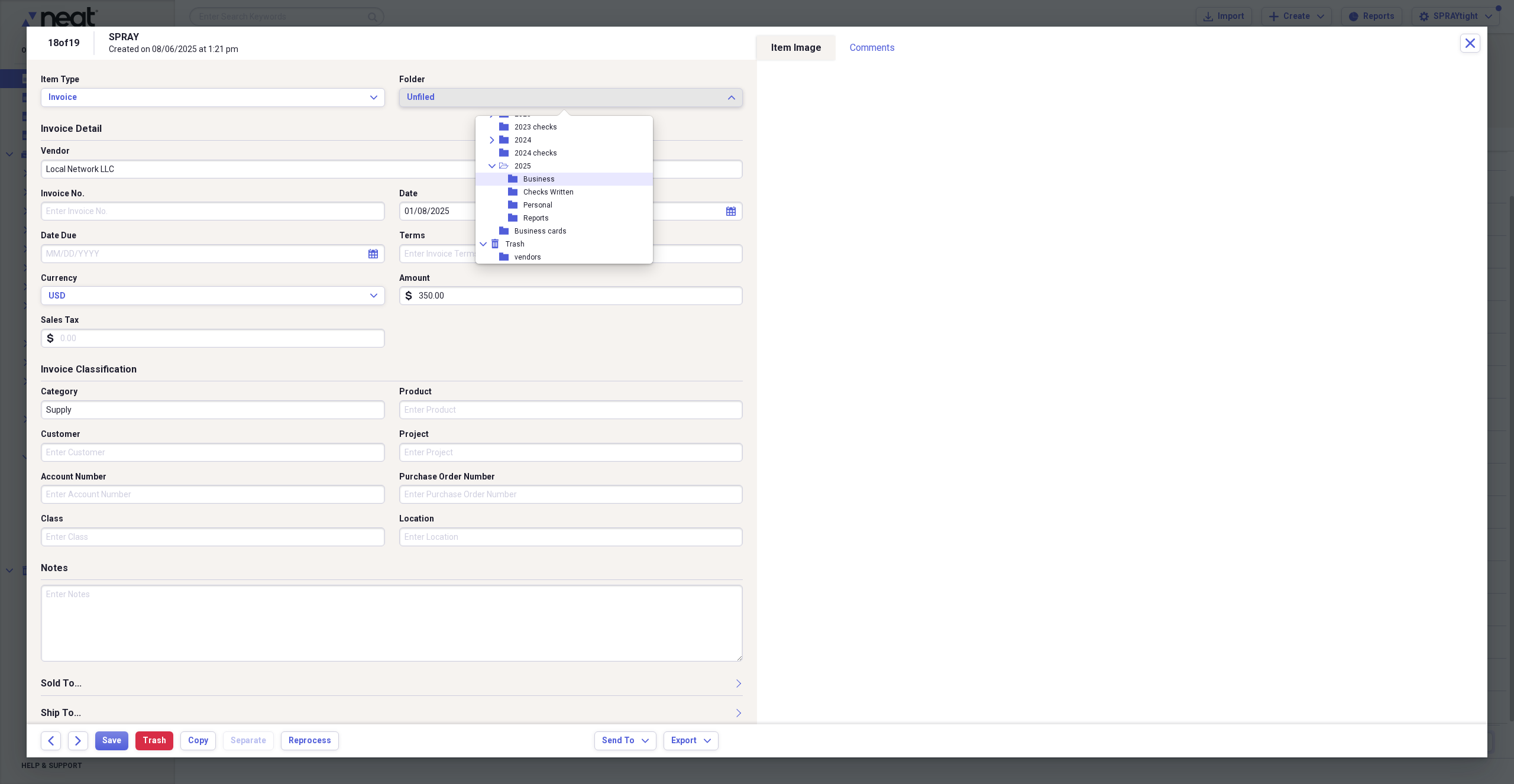 click on "folder Business" at bounding box center (559, 179) 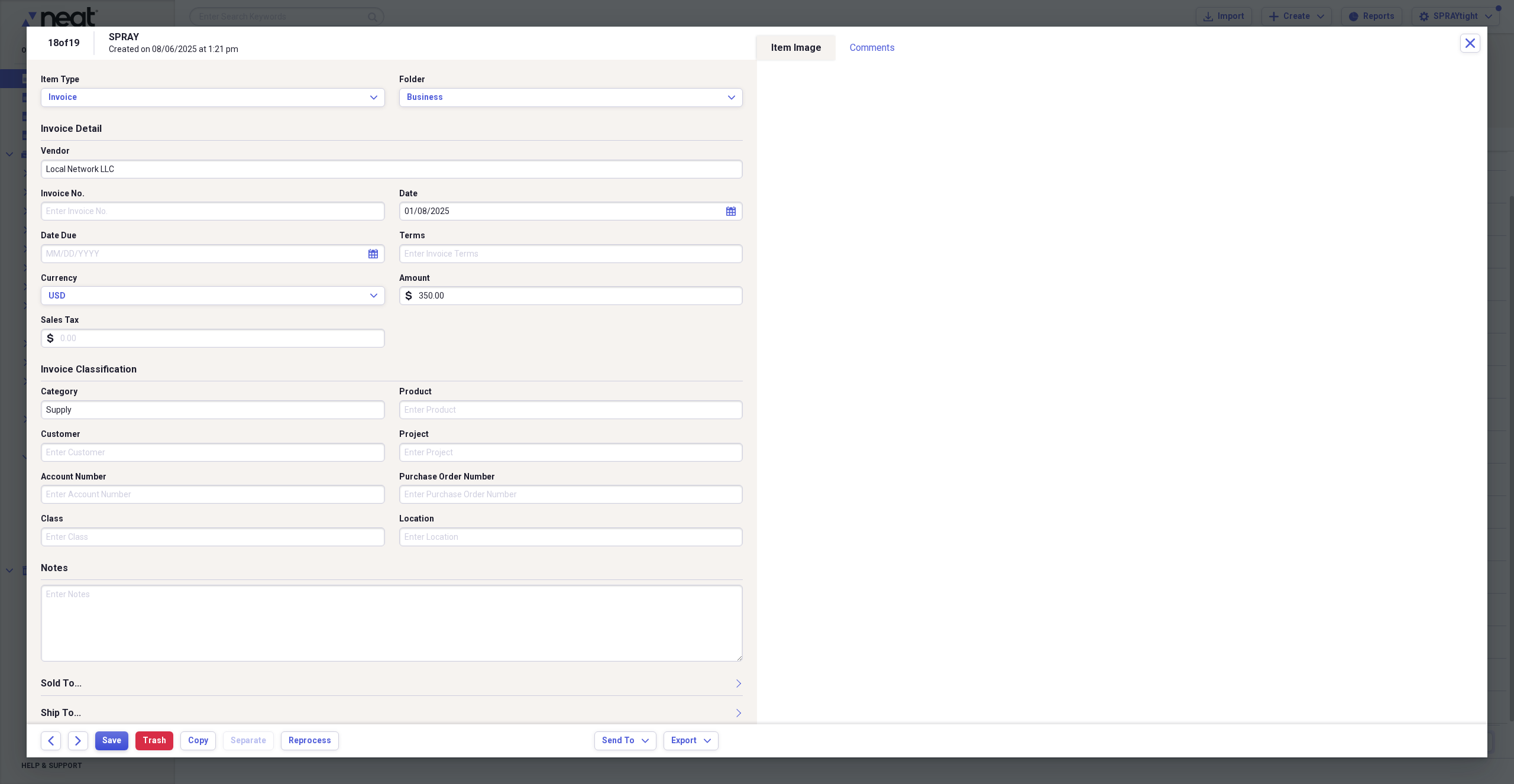 click on "Save" at bounding box center (112, 741) 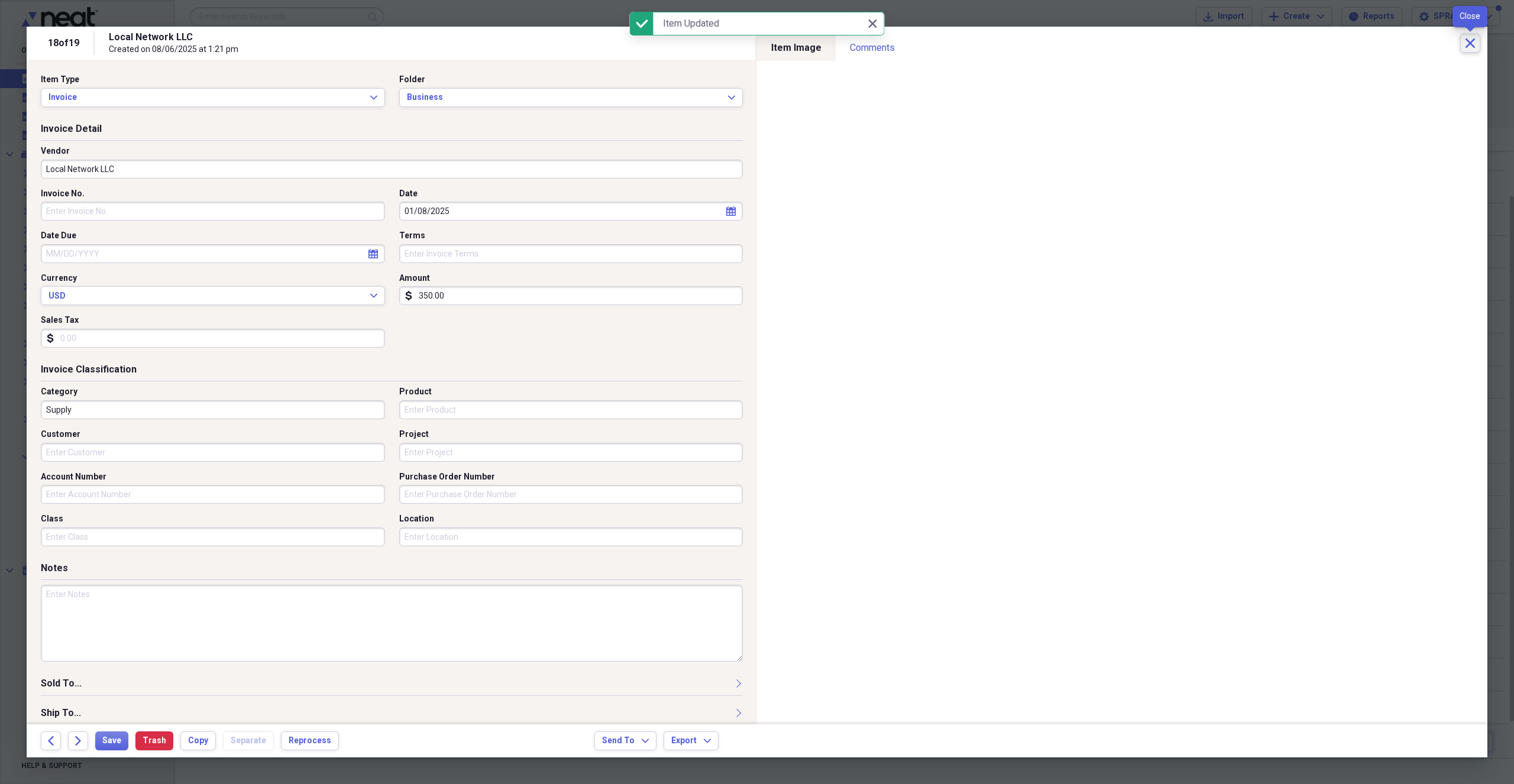 click on "Close" 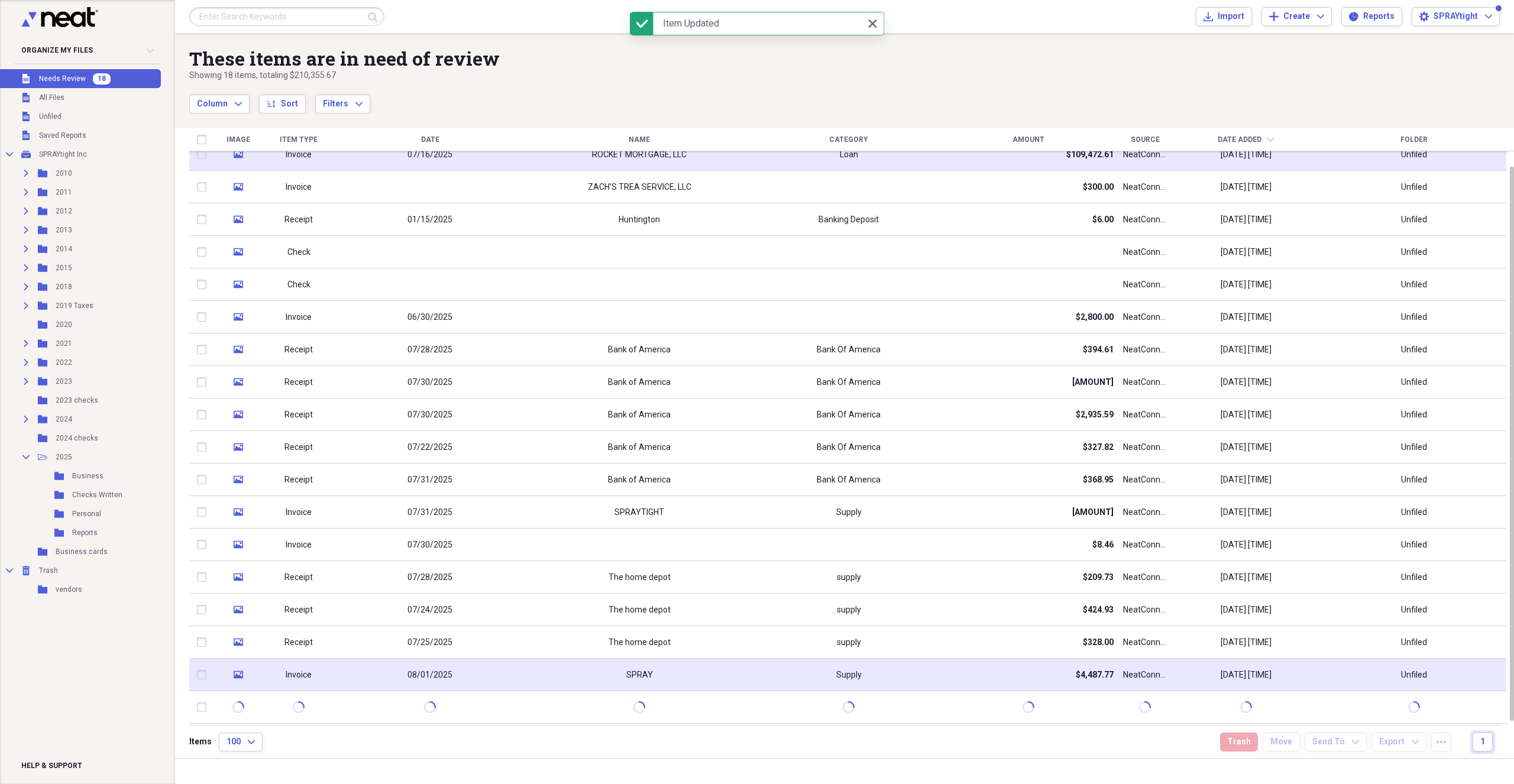 click on "SPRAY" at bounding box center (639, 675) 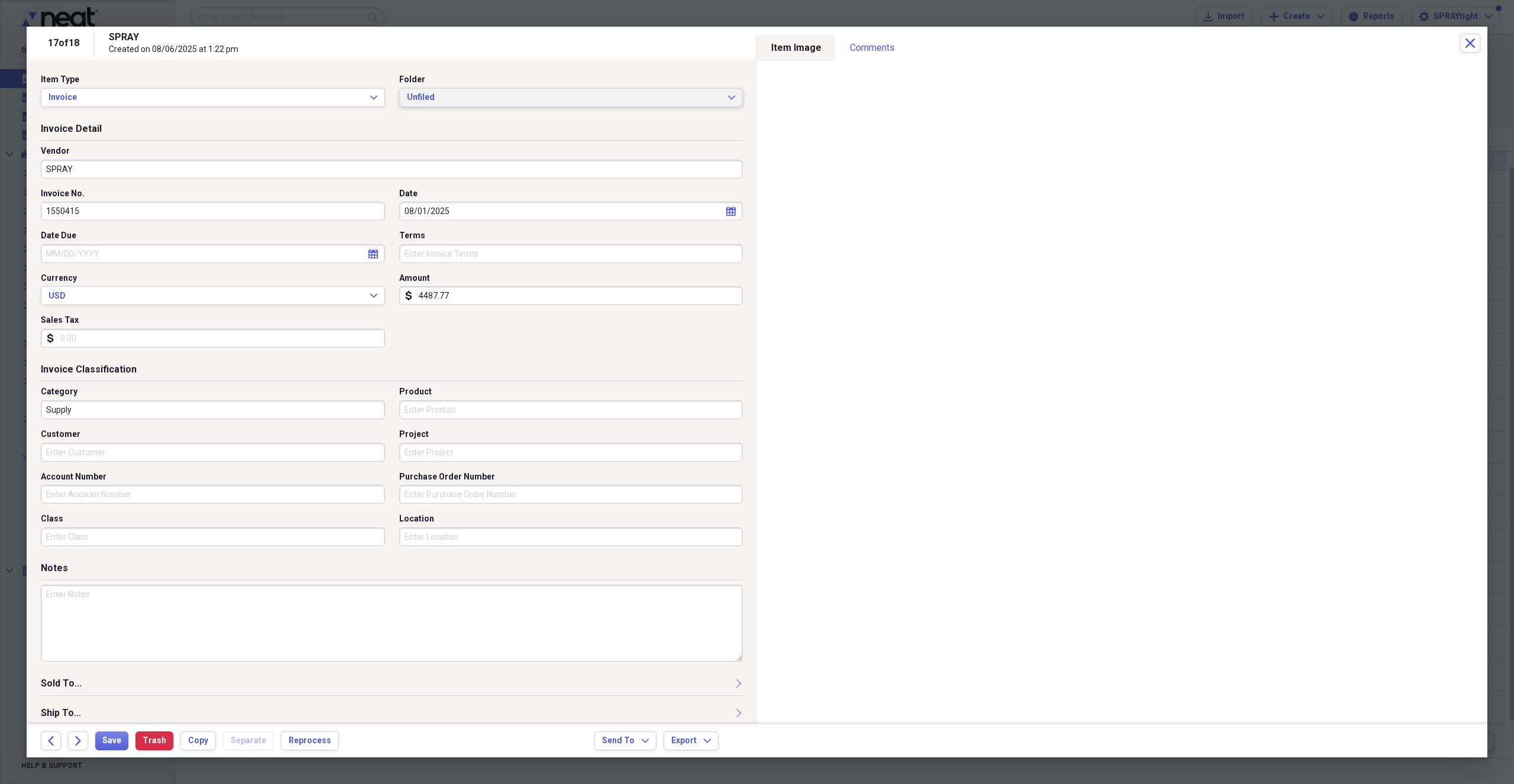 click on "Unfiled" at bounding box center [564, 98] 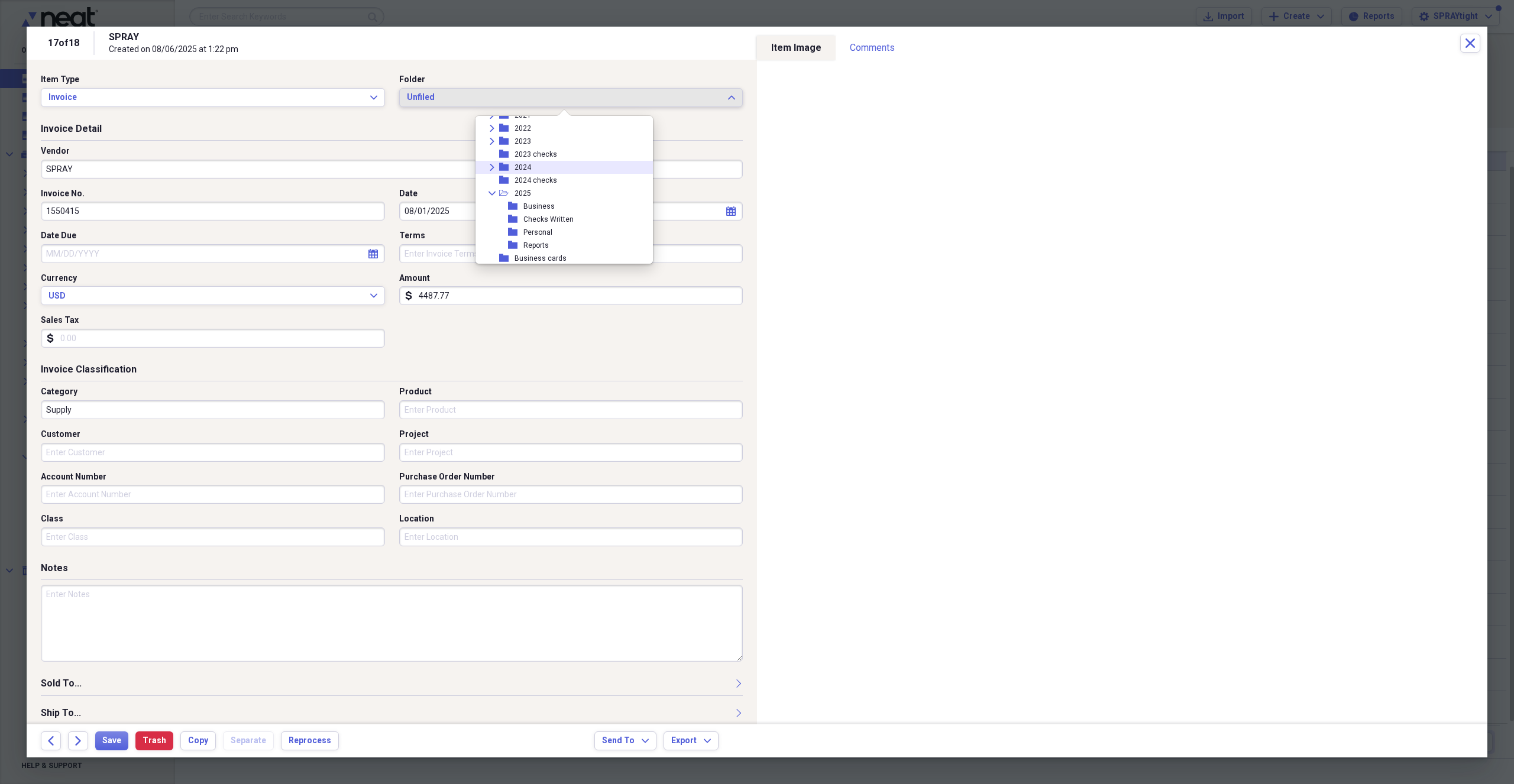 scroll, scrollTop: 177, scrollLeft: 0, axis: vertical 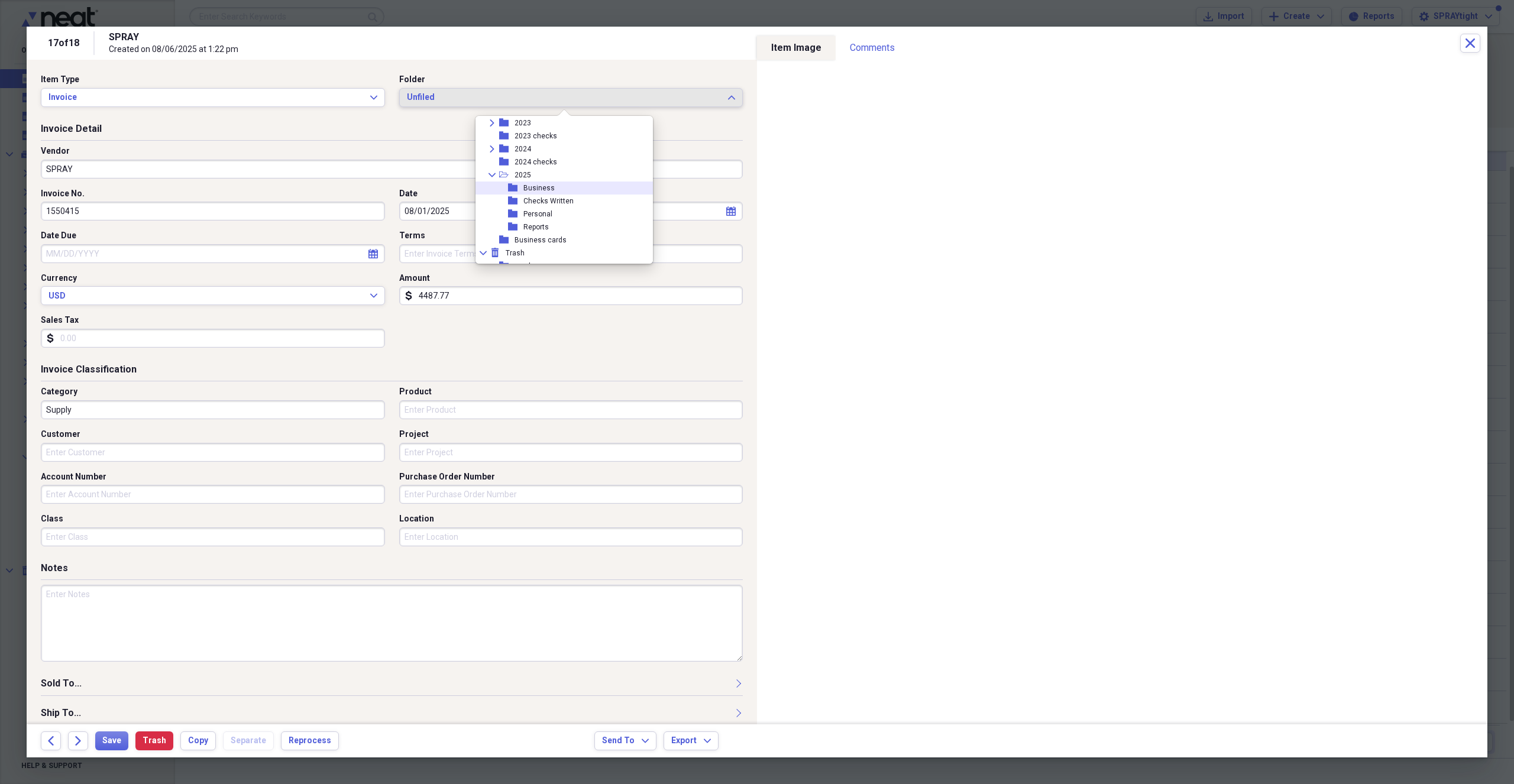 click on "Business" at bounding box center [539, 188] 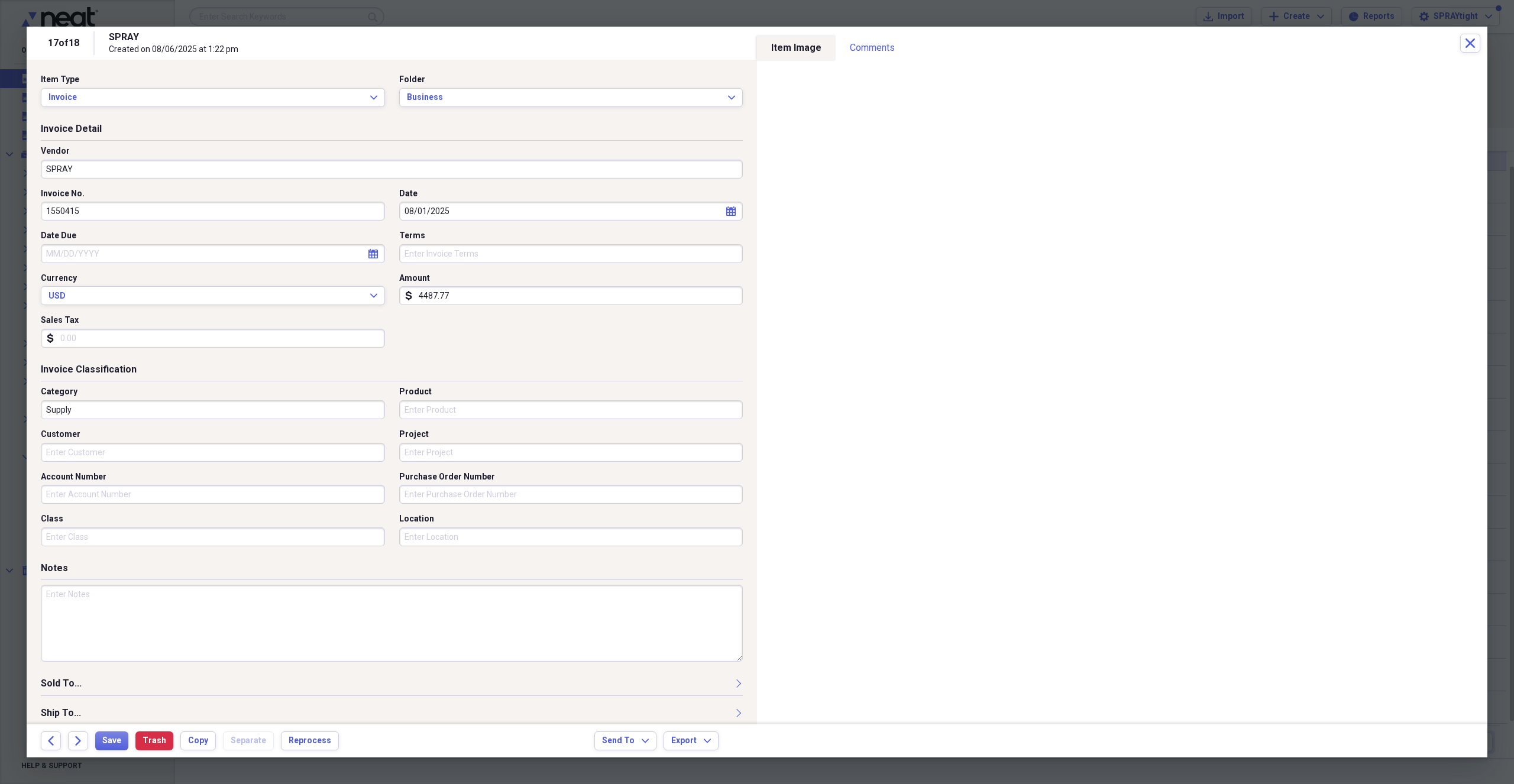 click on "Date Due" at bounding box center [213, 254] 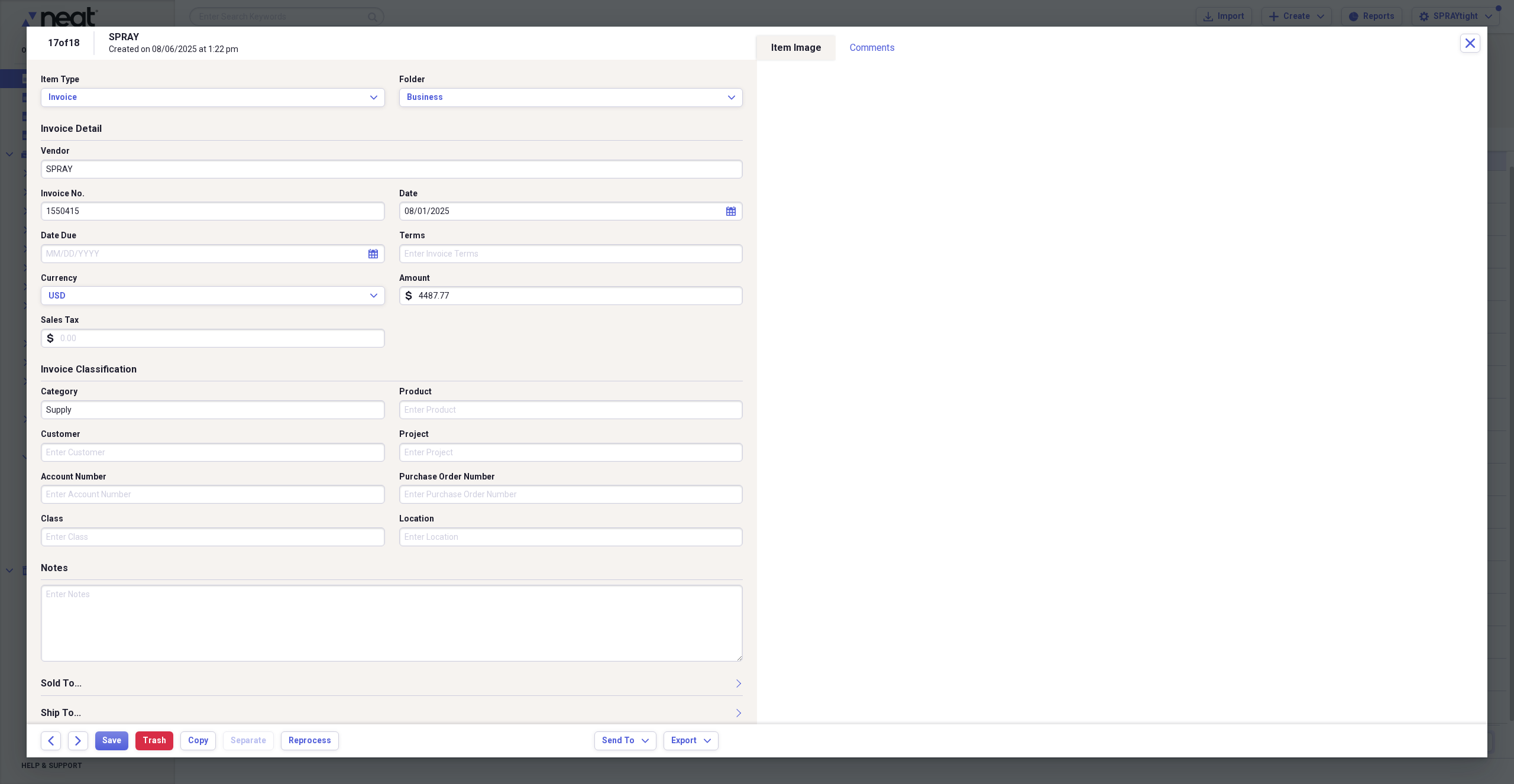 click on "Invoice No. [NUMBER] Date [DATE] calendar Calendar Date Due calendar Calendar Terms Currency USD Expand Amount dollar-sign [AMOUNT] Sales Tax dollar-sign" at bounding box center [392, 273] 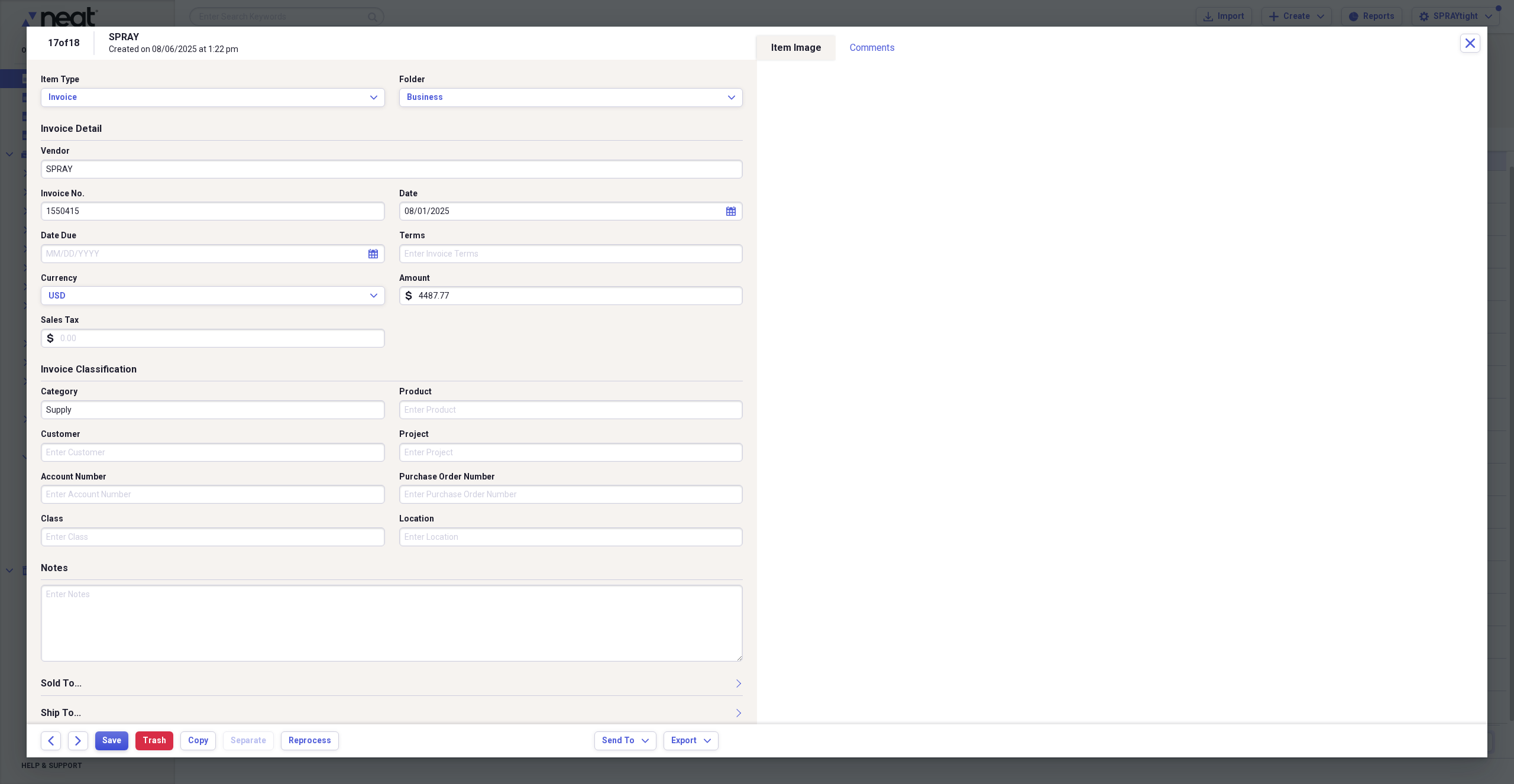click on "Save" at bounding box center [112, 741] 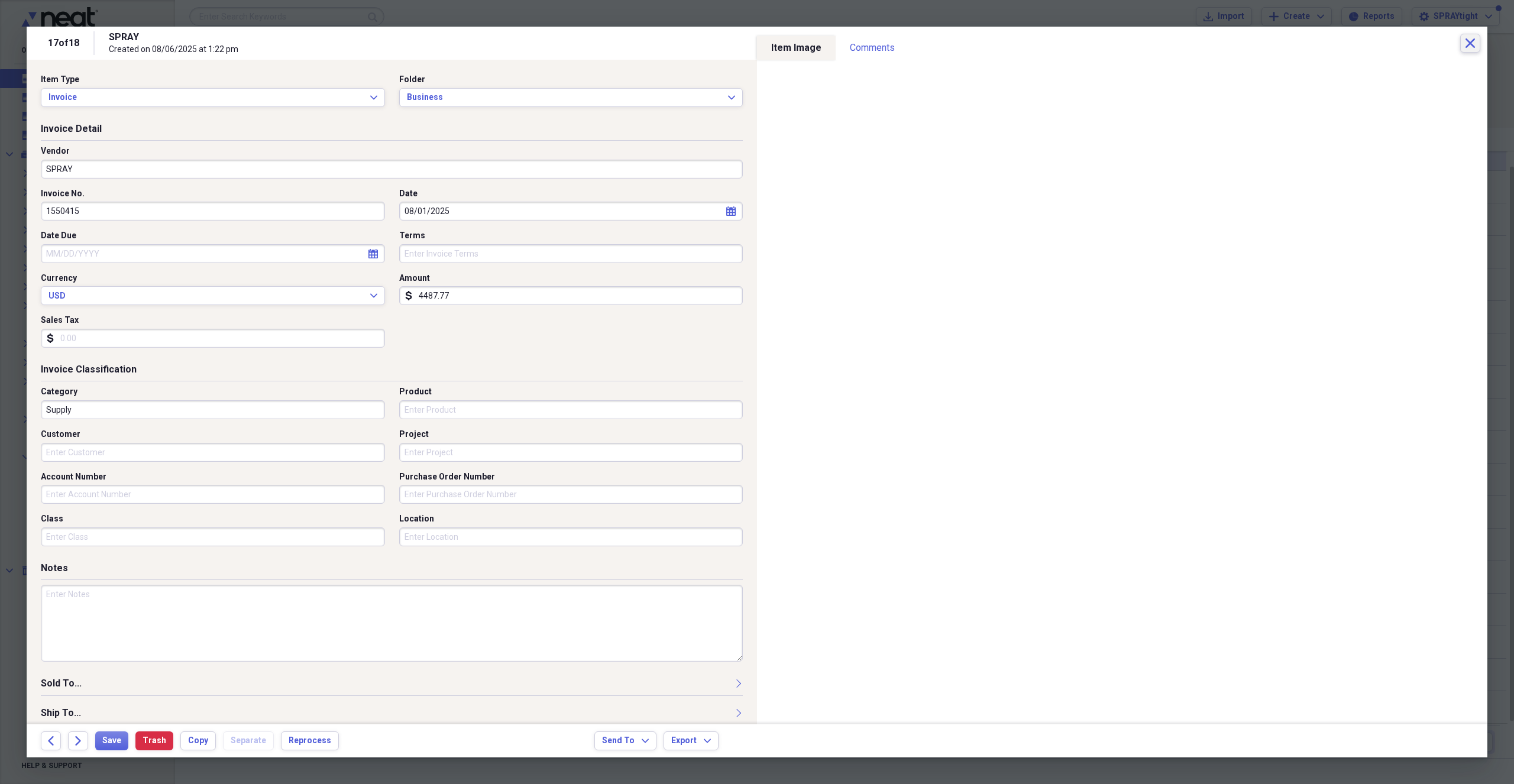 click on "Close" at bounding box center (1470, 43) 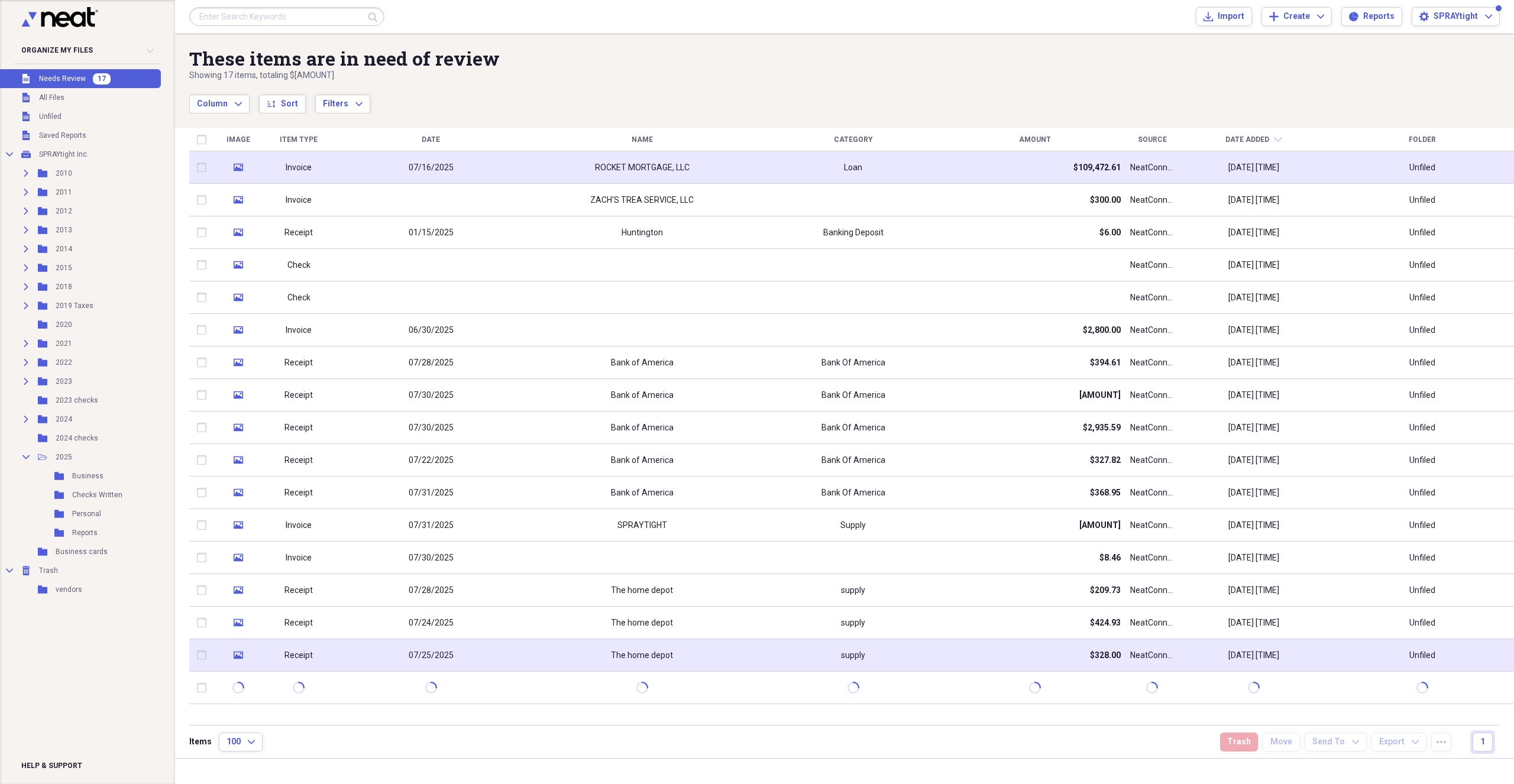 click on "supply" at bounding box center (853, 655) 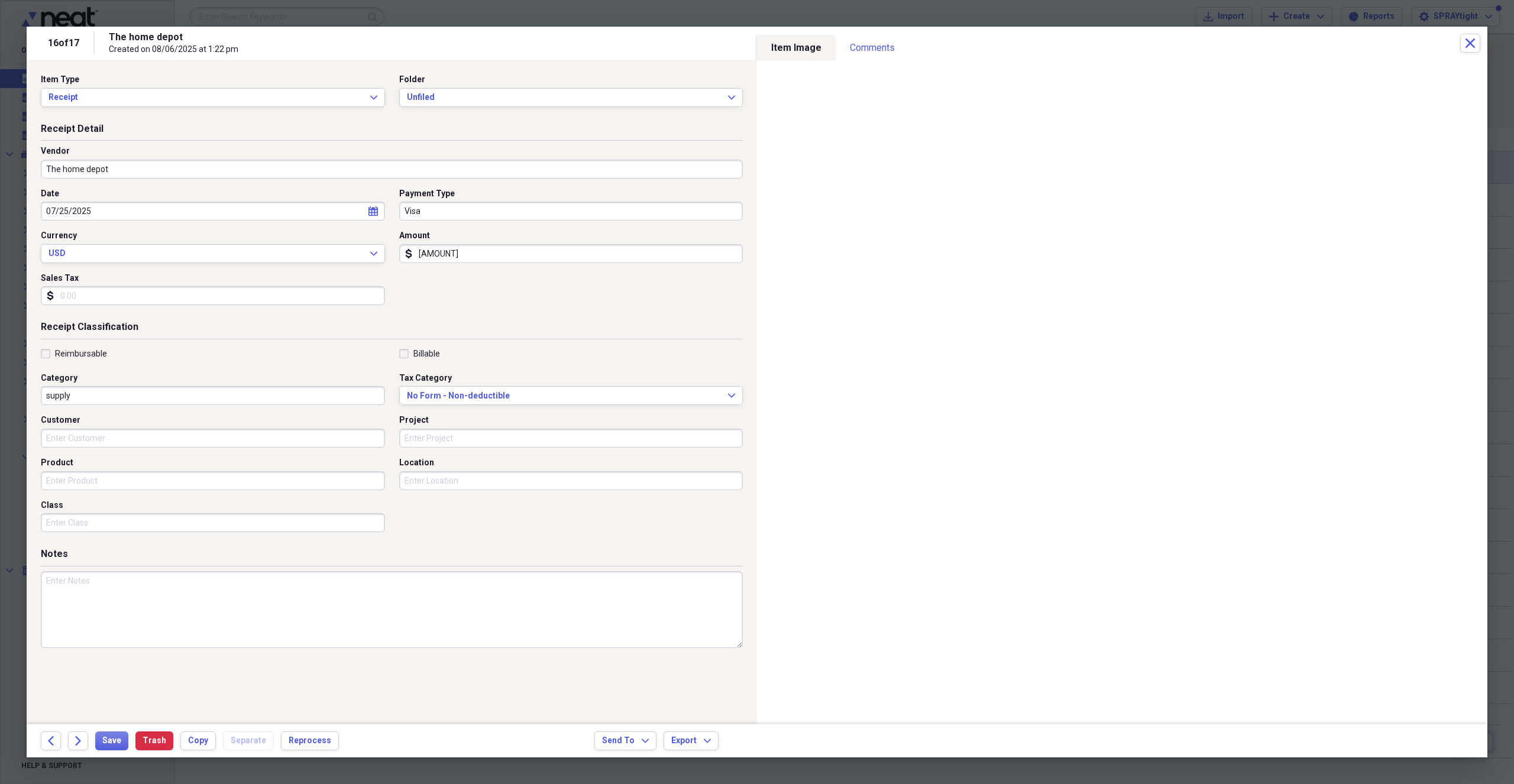 type on "[AMOUNT]" 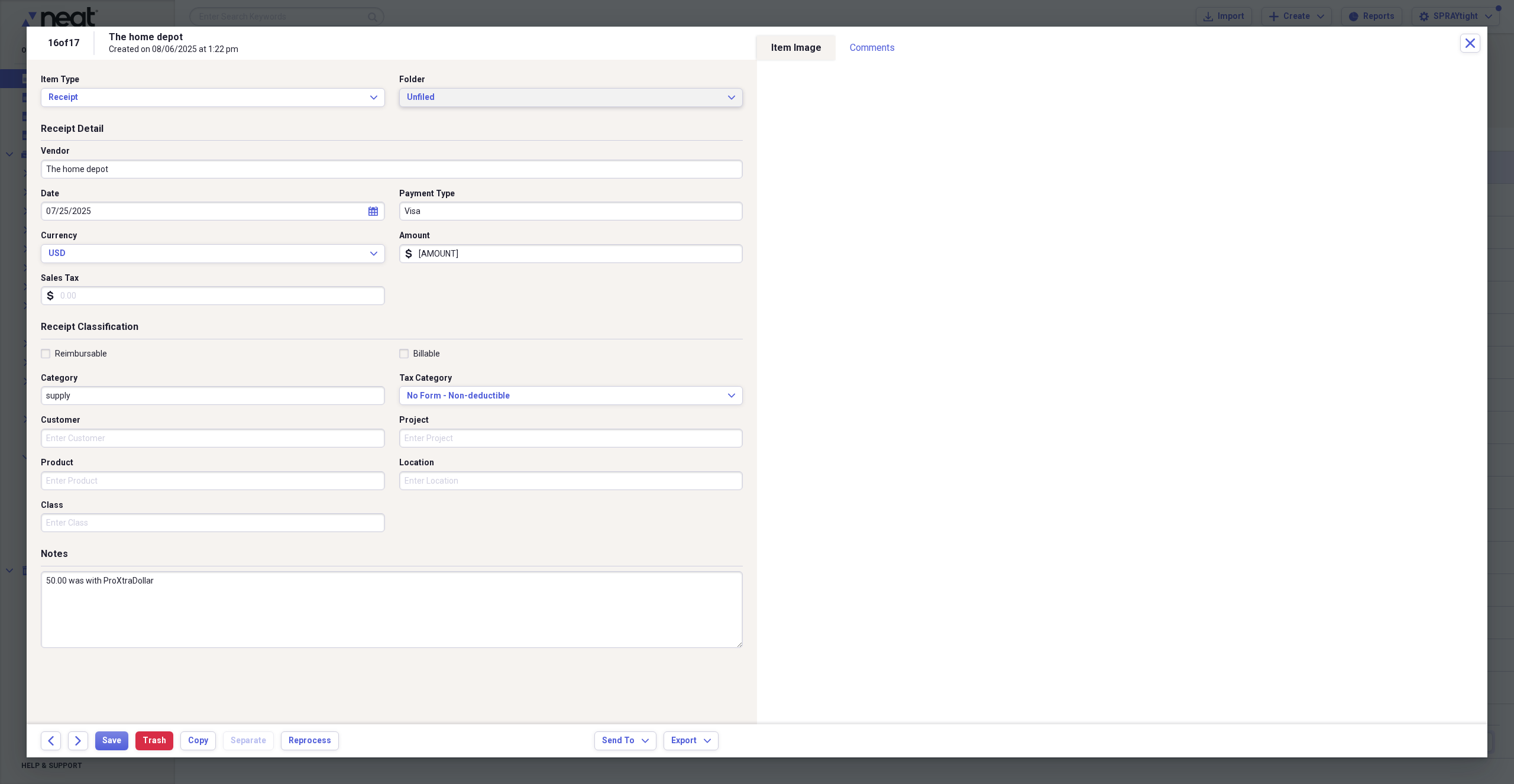 type on "50.00 was with ProXtraDollar" 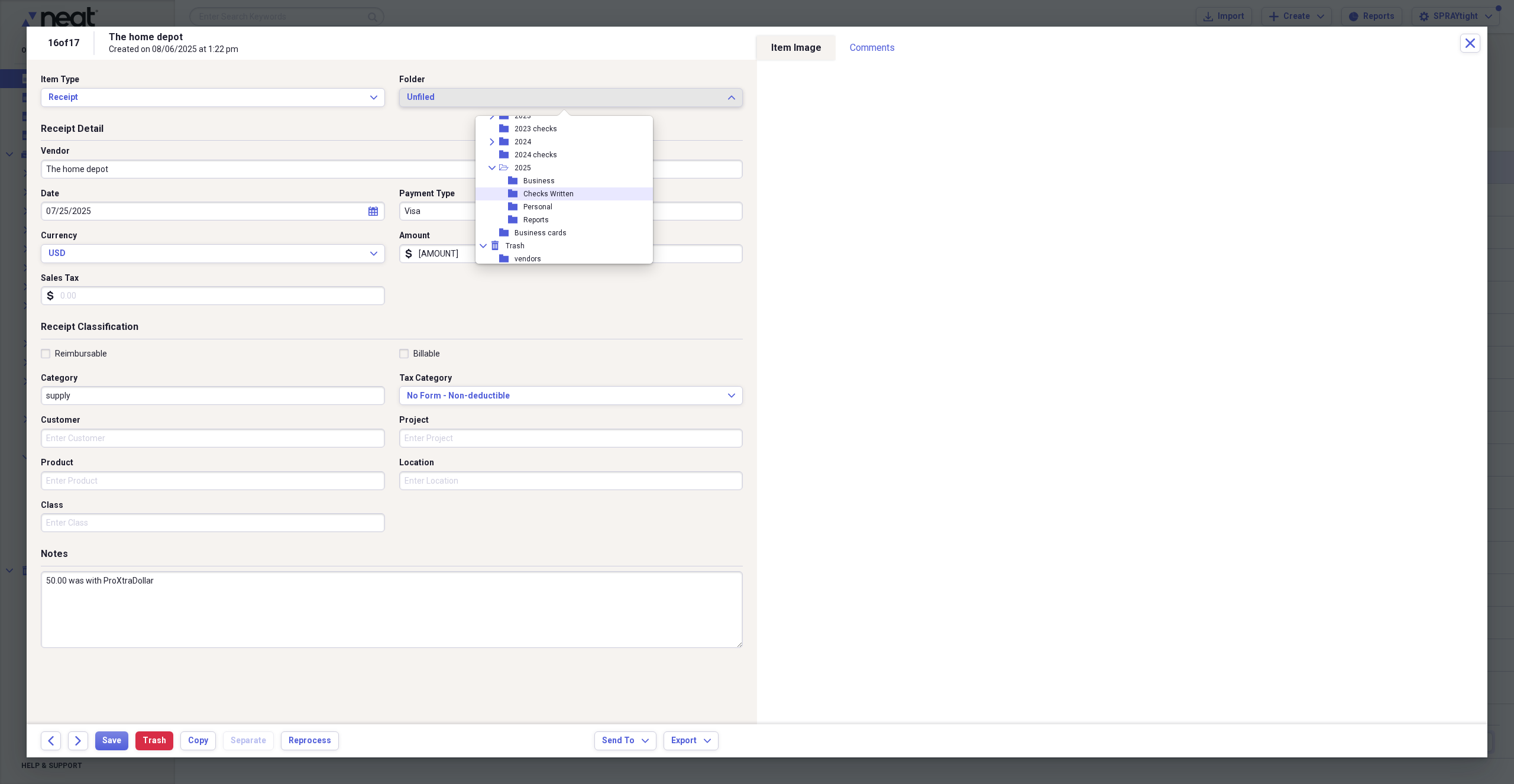 scroll, scrollTop: 186, scrollLeft: 0, axis: vertical 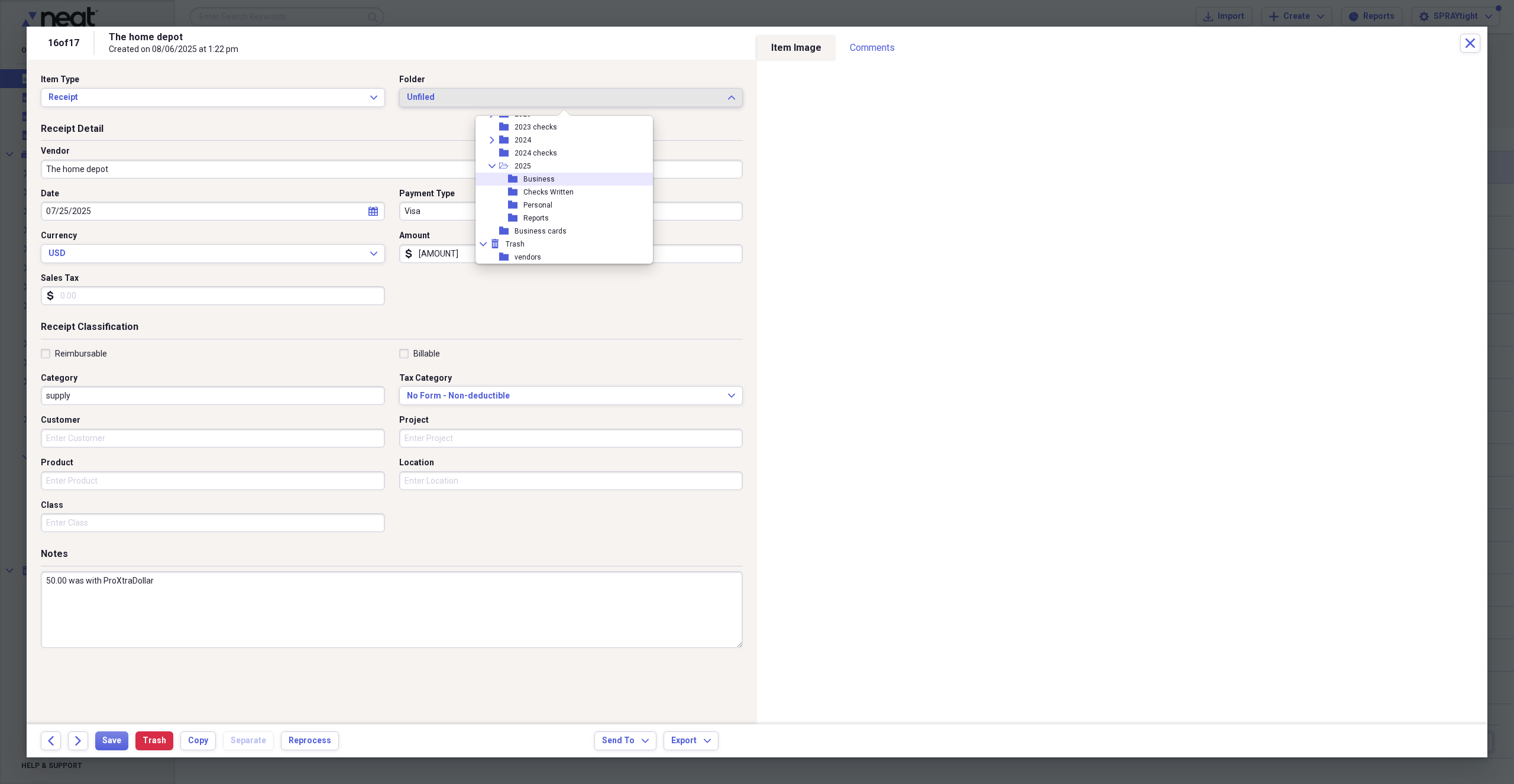 click on "Business" at bounding box center [539, 179] 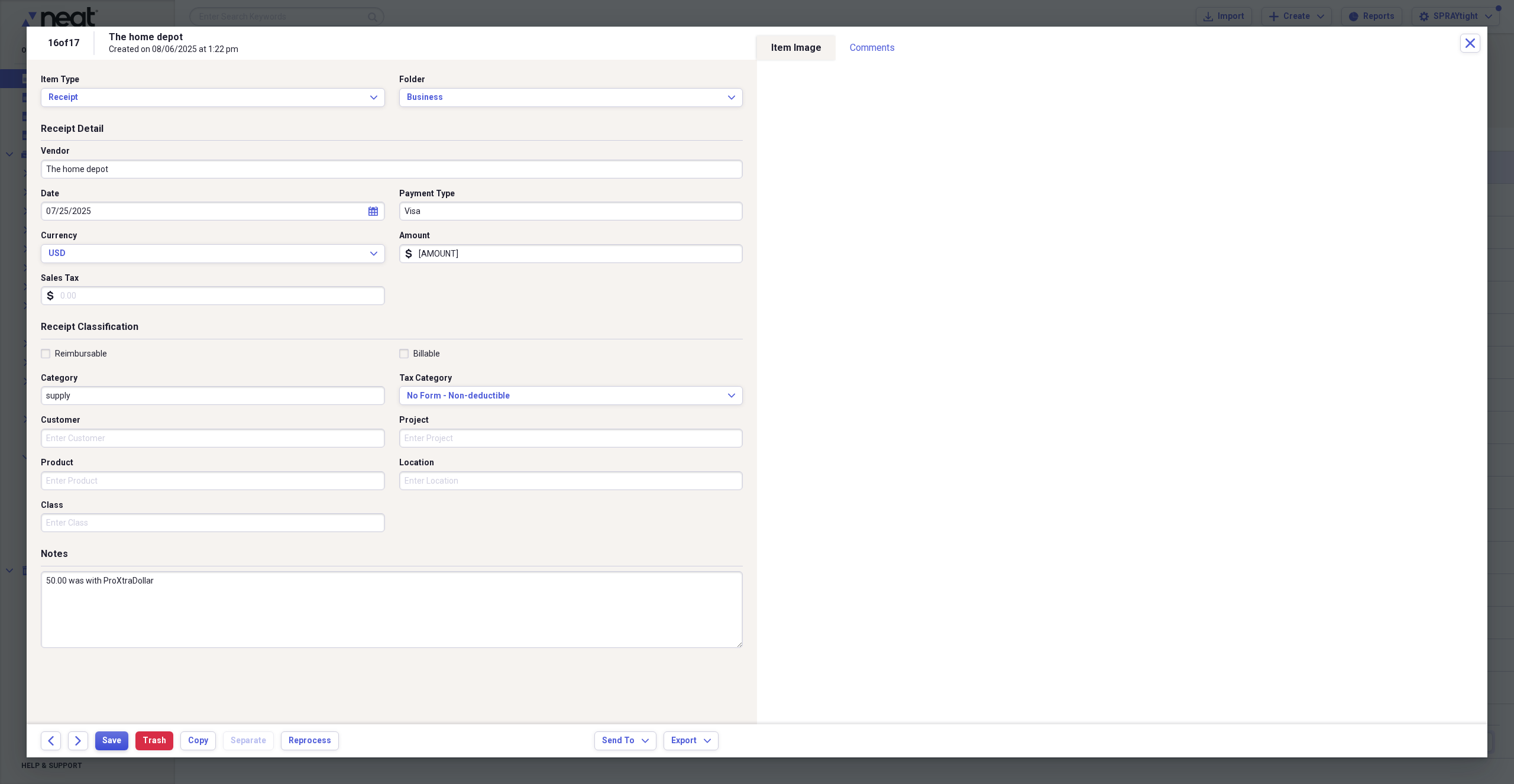 click on "Save" at bounding box center (112, 741) 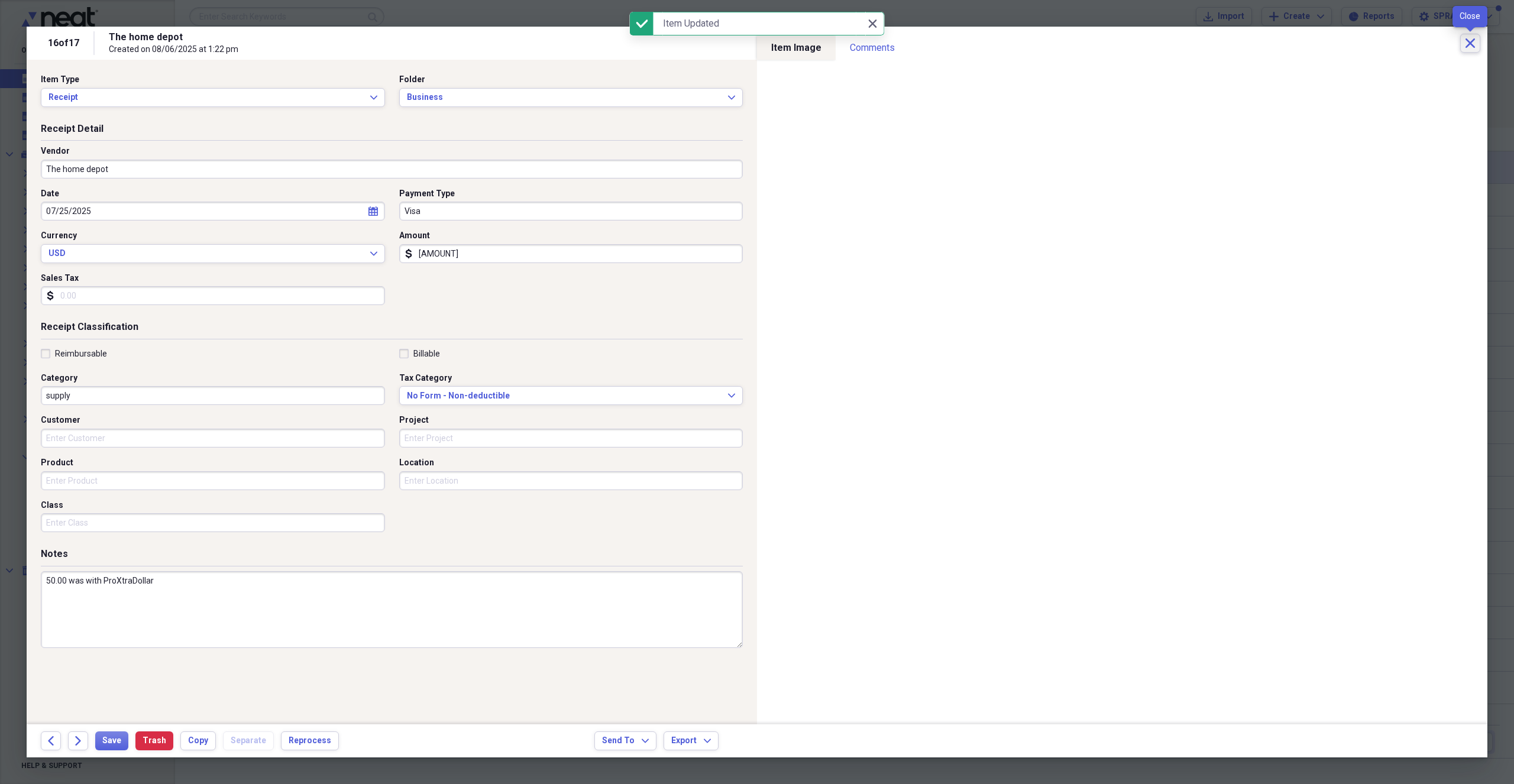 click on "Close" 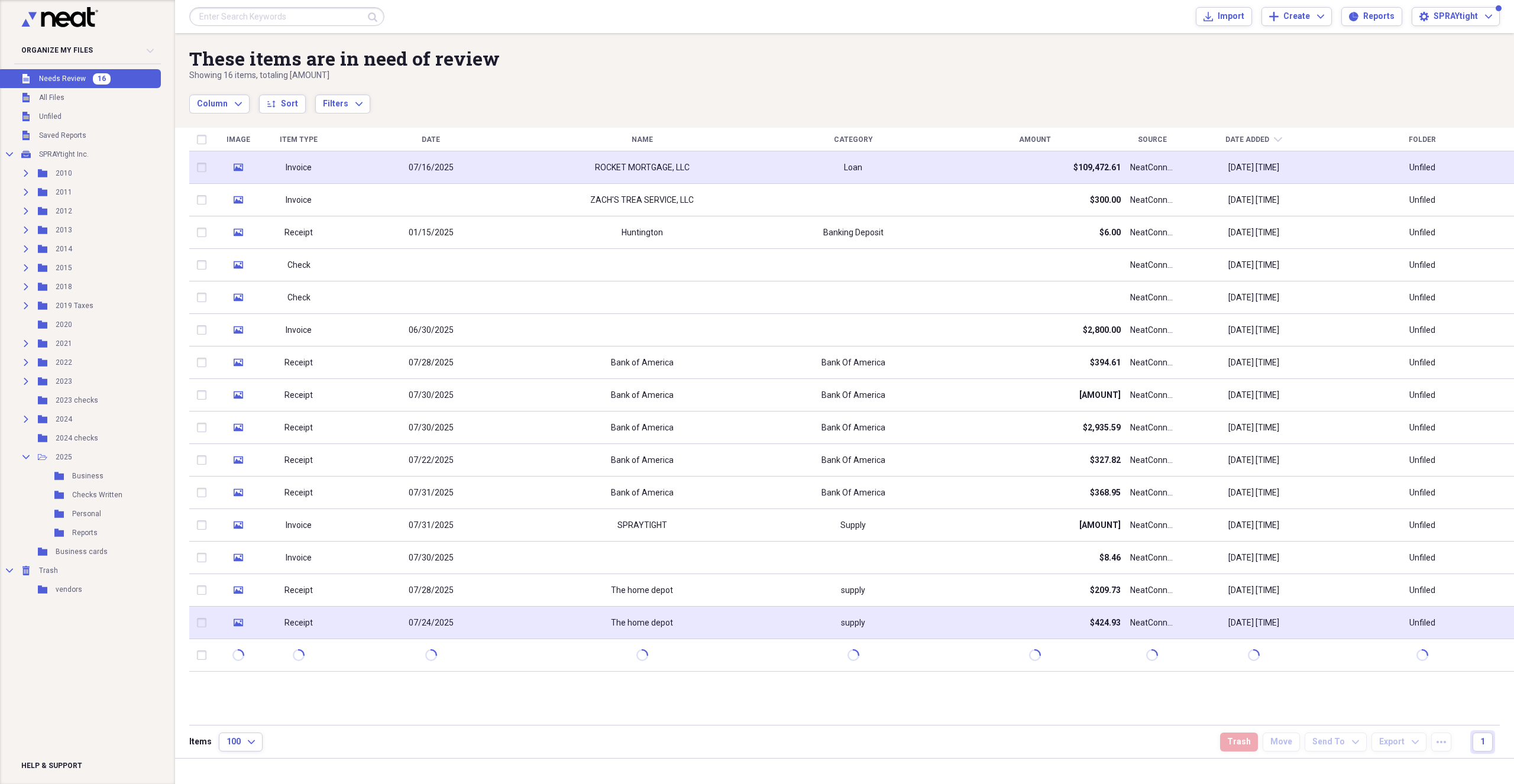 click on "$424.93" at bounding box center (1034, 623) 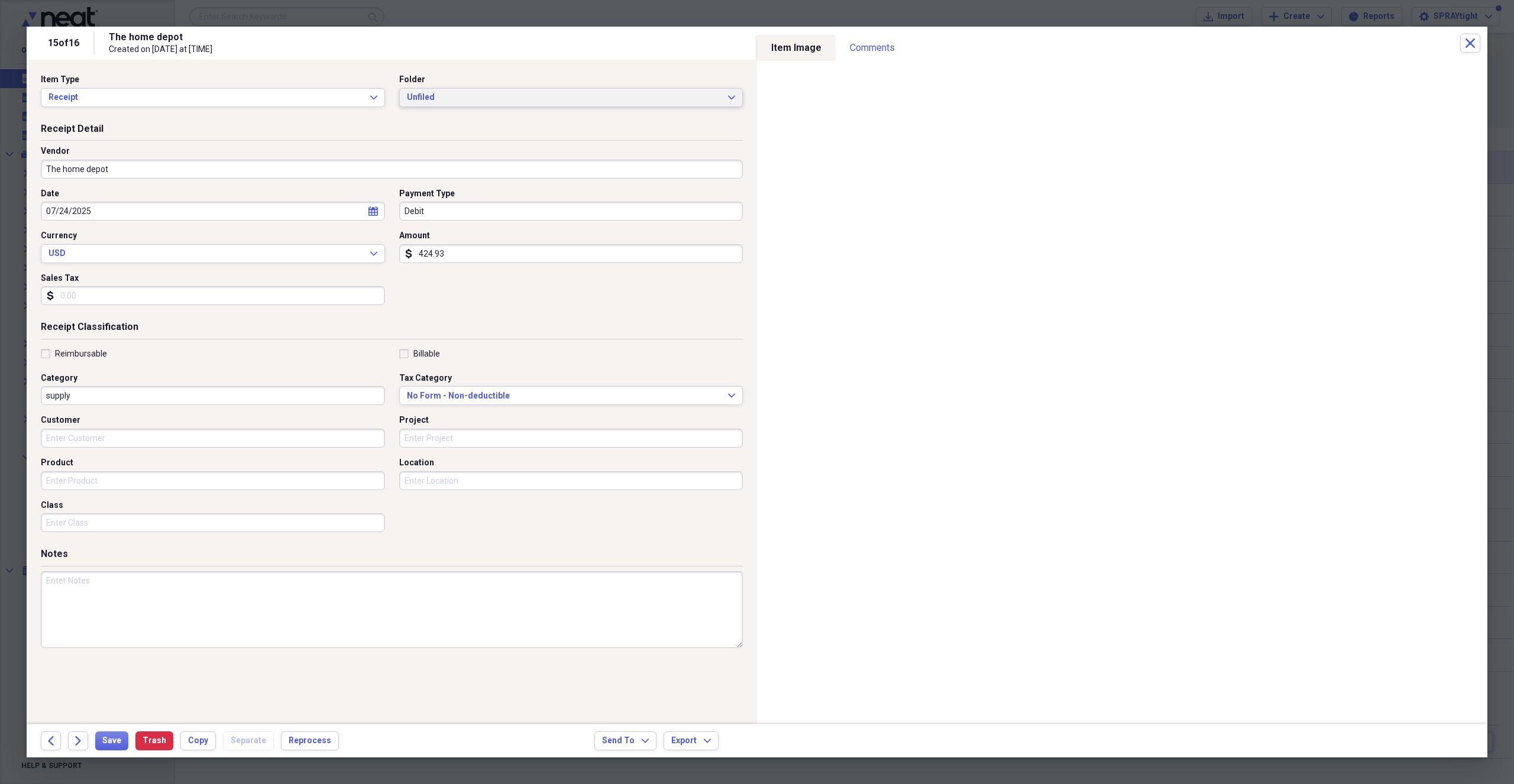 click on "Unfiled" at bounding box center (564, 98) 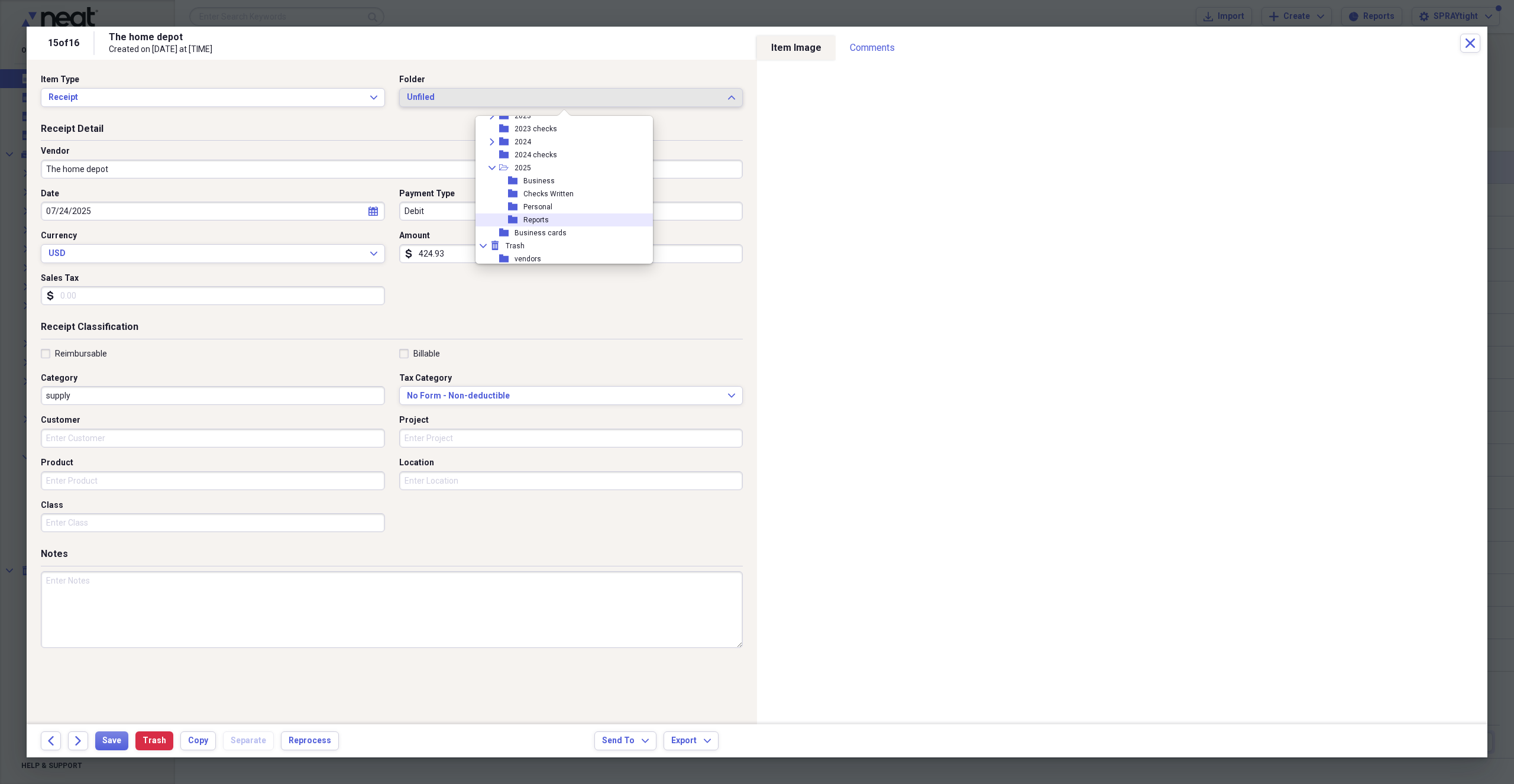 scroll, scrollTop: 186, scrollLeft: 0, axis: vertical 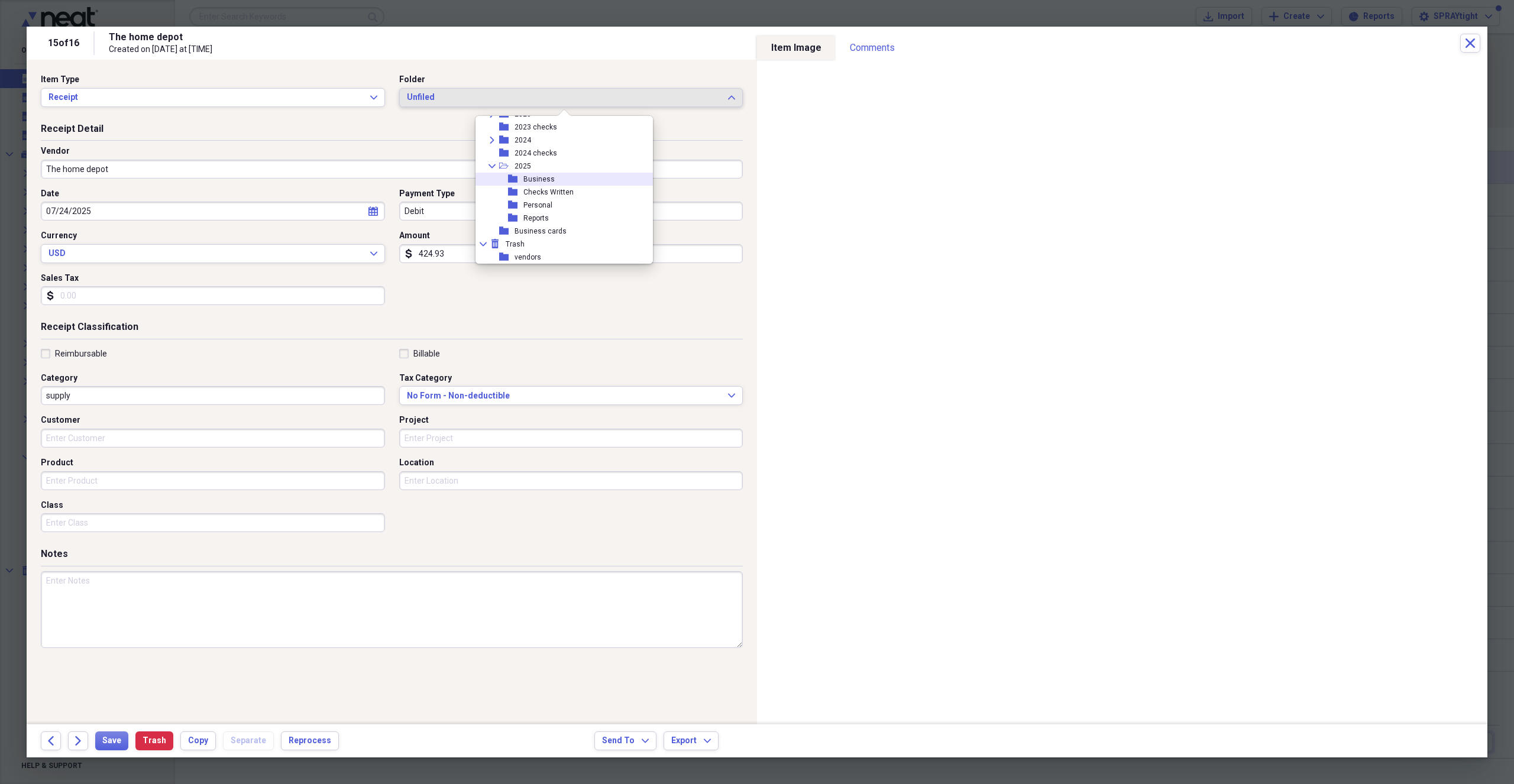 click on "folder Business" at bounding box center [559, 179] 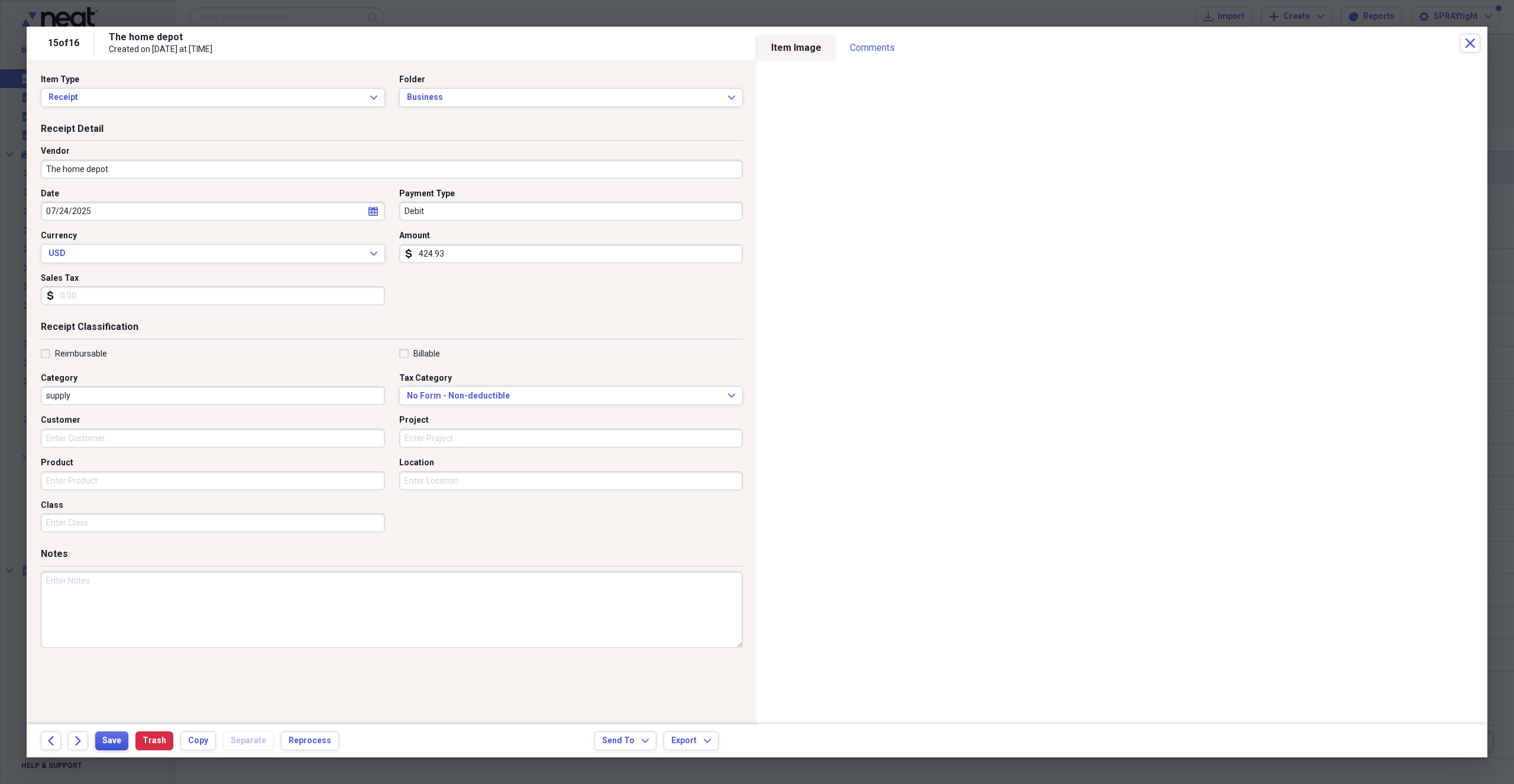 click on "Save" at bounding box center (112, 741) 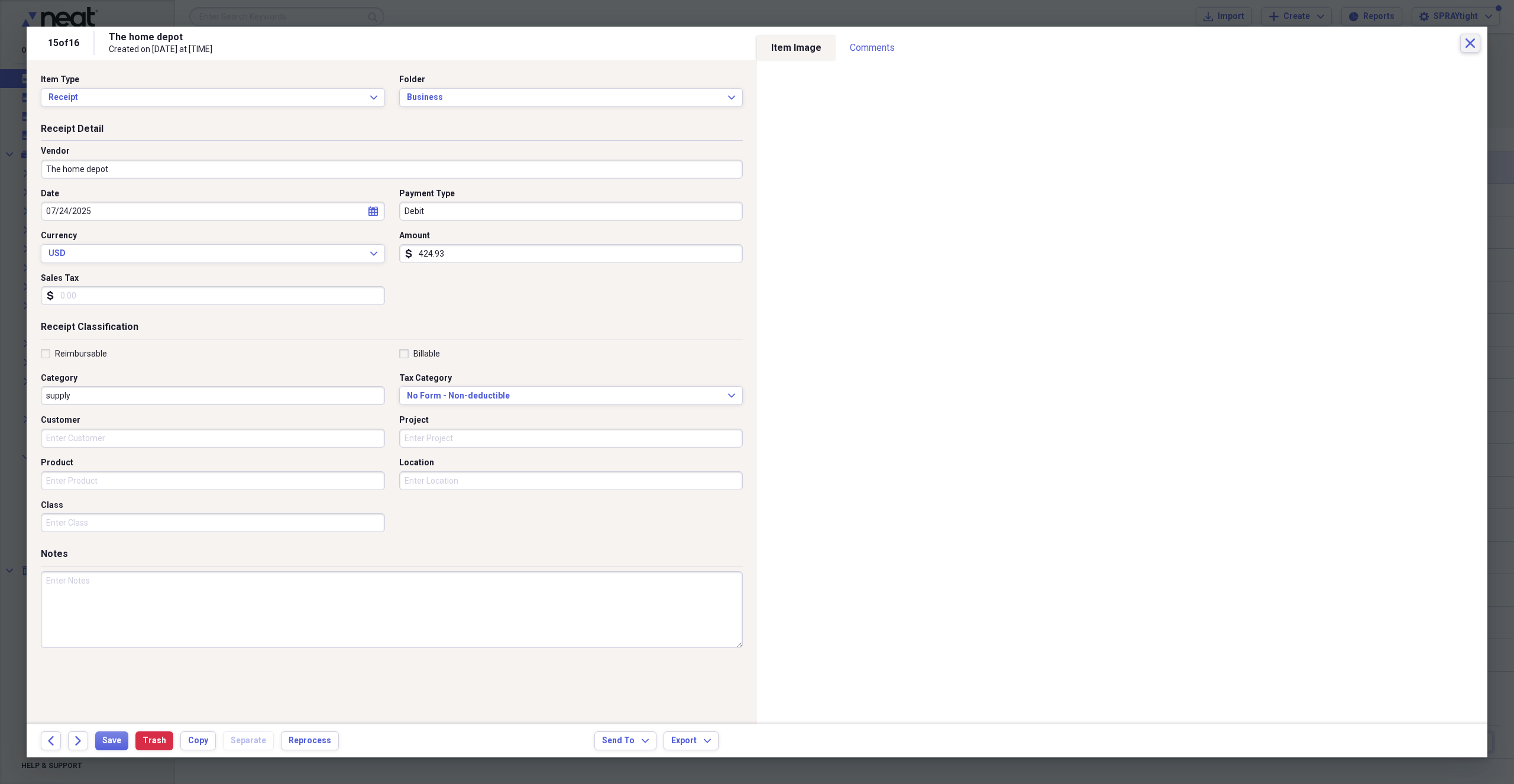 click on "Close" at bounding box center (1470, 43) 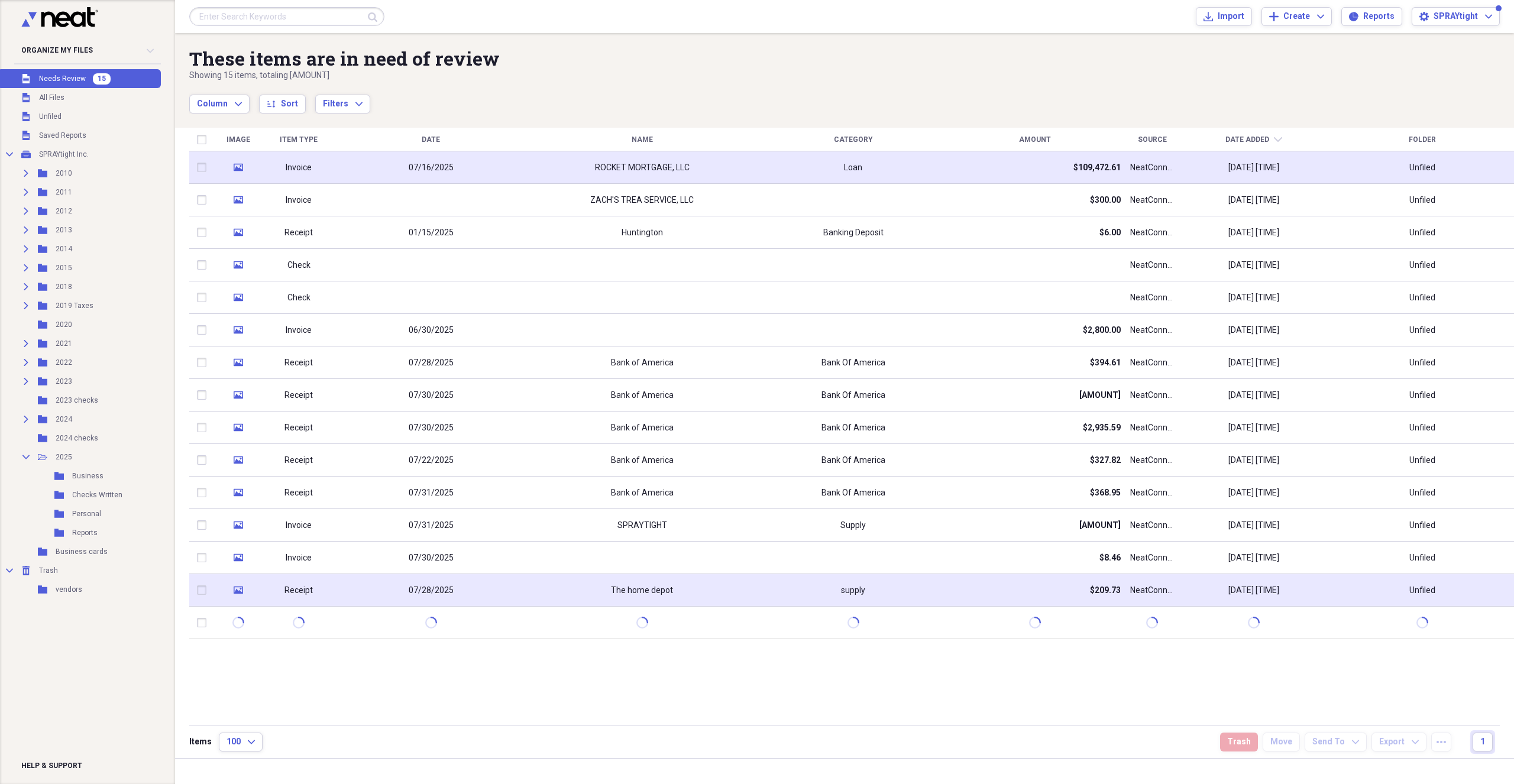 click on "07/28/2025" at bounding box center [431, 590] 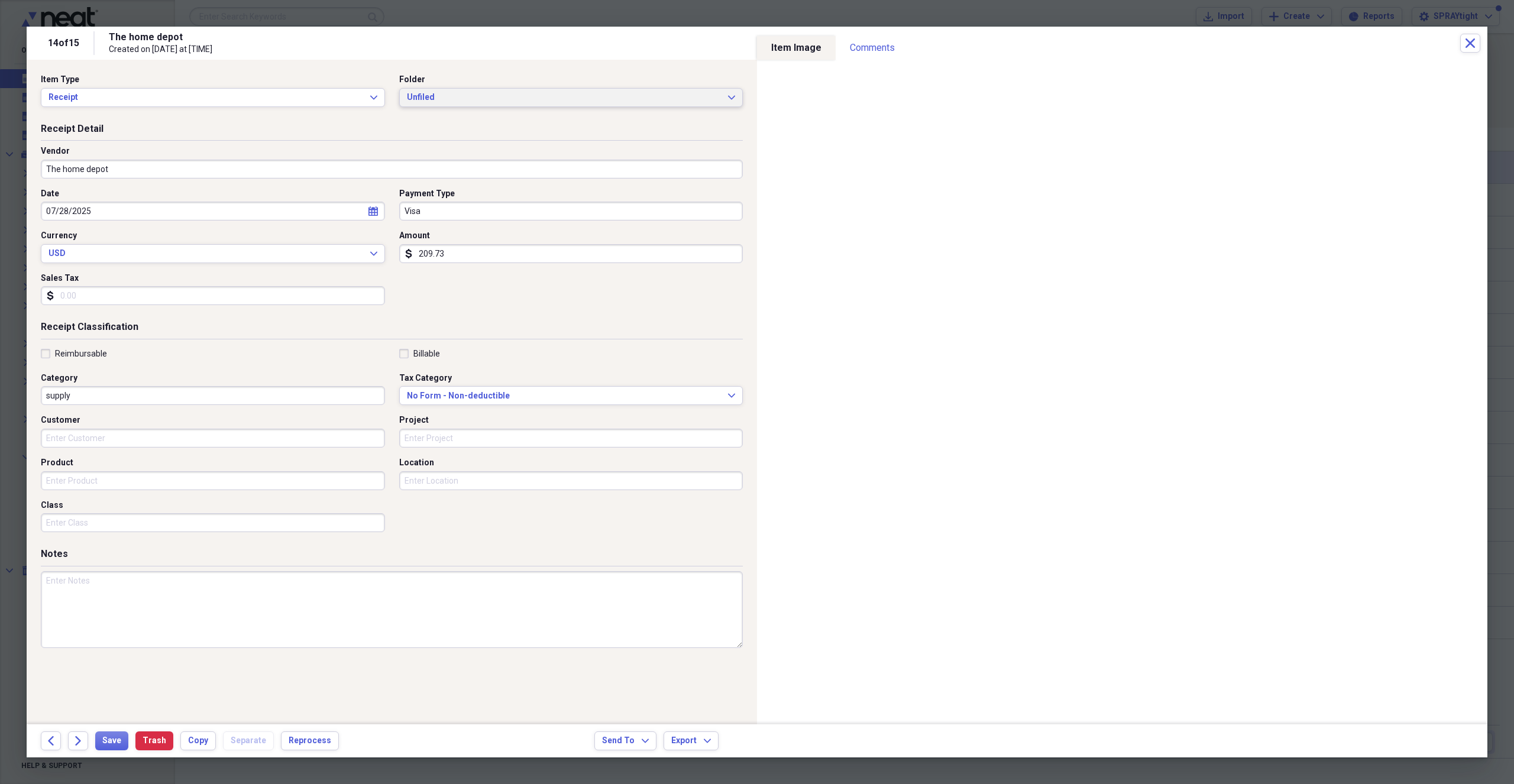 click on "Unfiled" at bounding box center (564, 98) 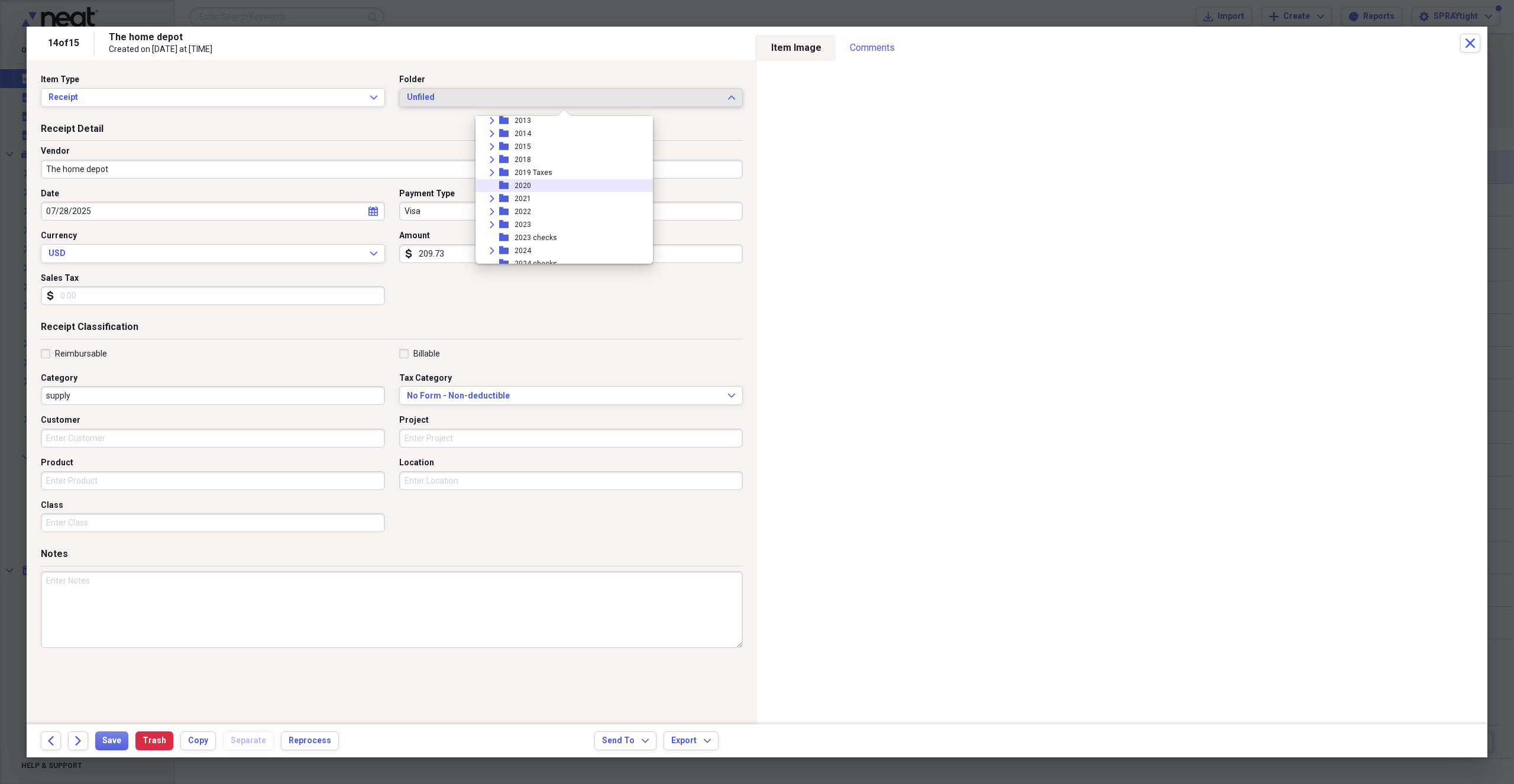 scroll, scrollTop: 177, scrollLeft: 0, axis: vertical 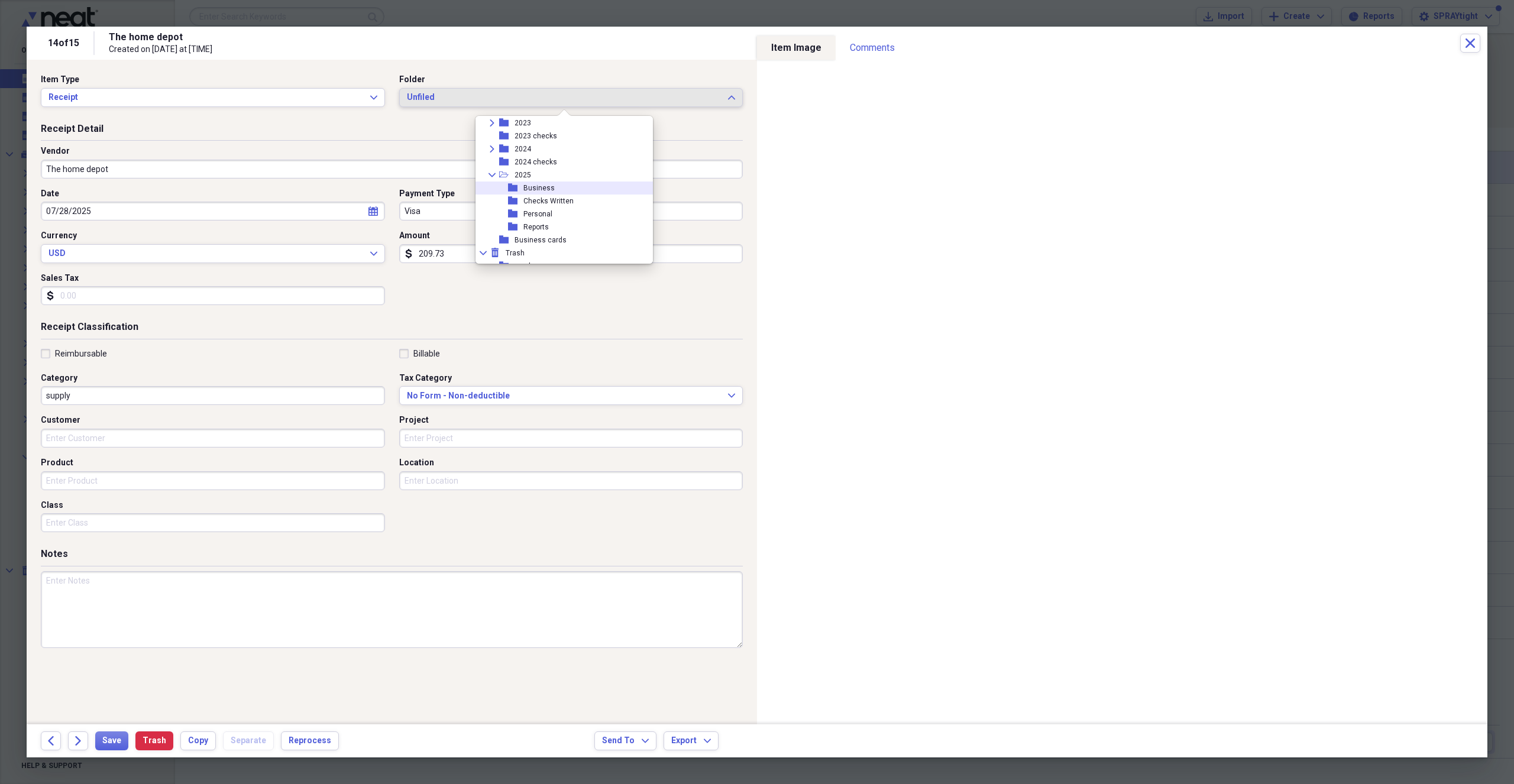 click on "folder Business" at bounding box center (559, 188) 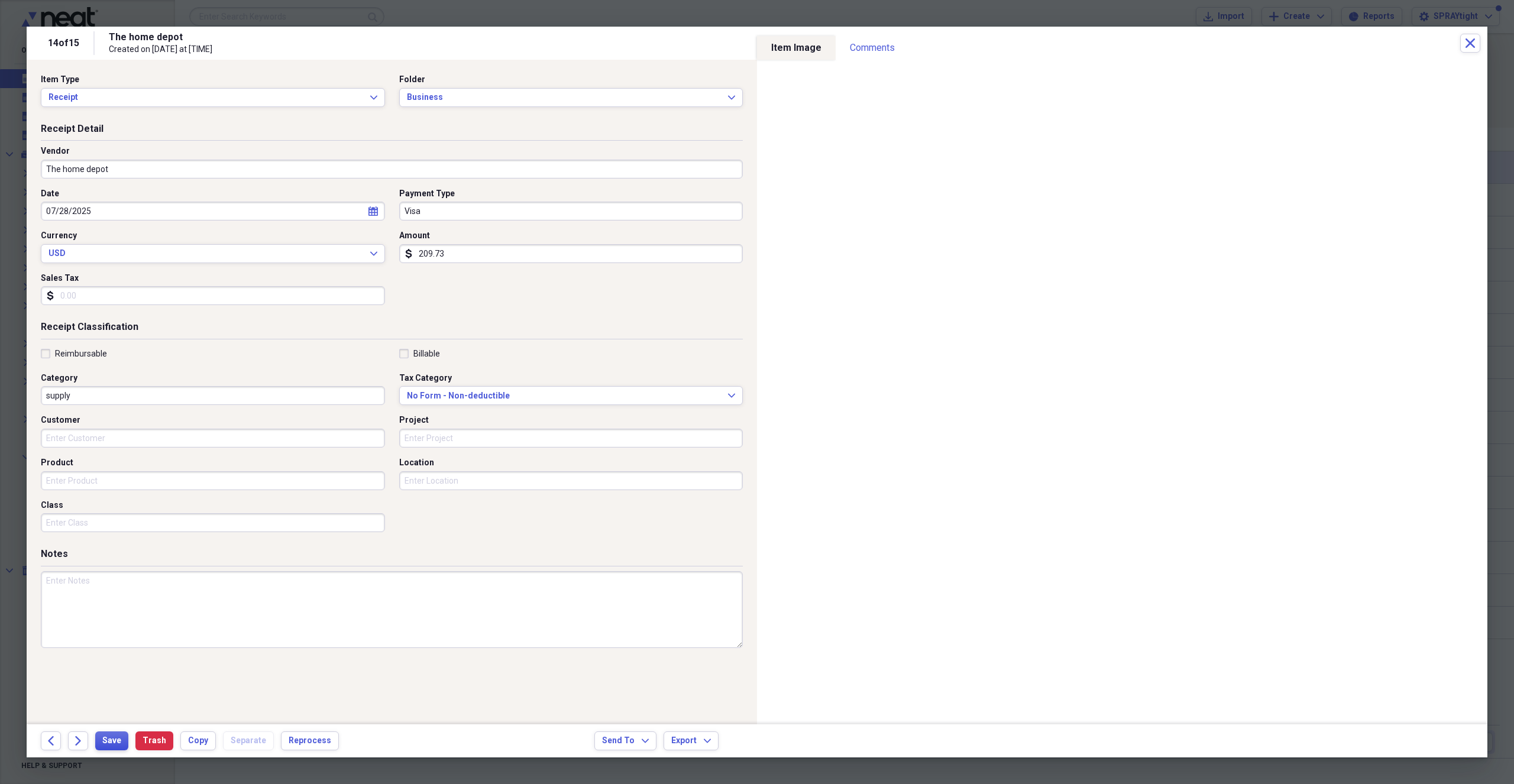 click on "Save" at bounding box center (112, 741) 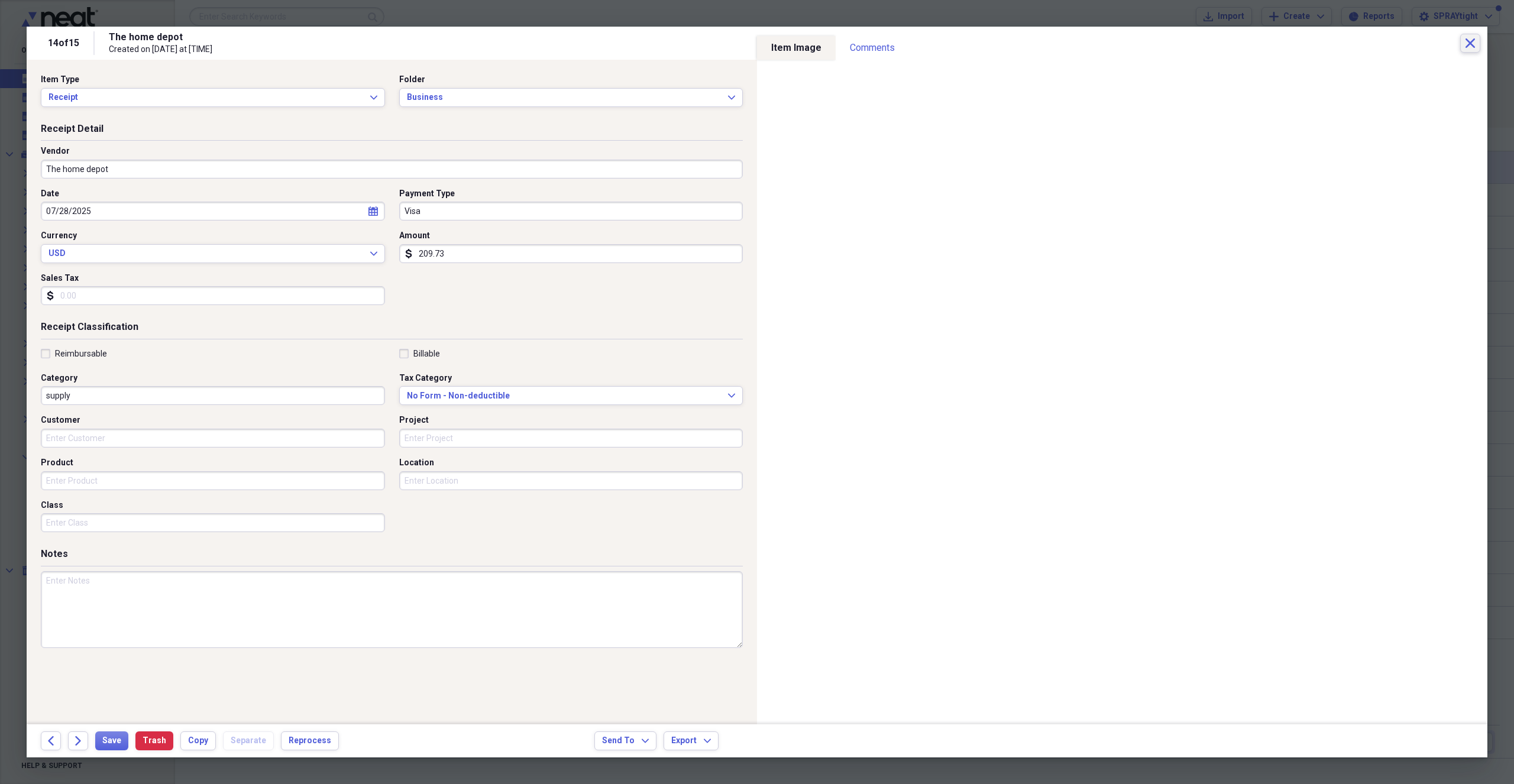 click on "Close" at bounding box center (1470, 43) 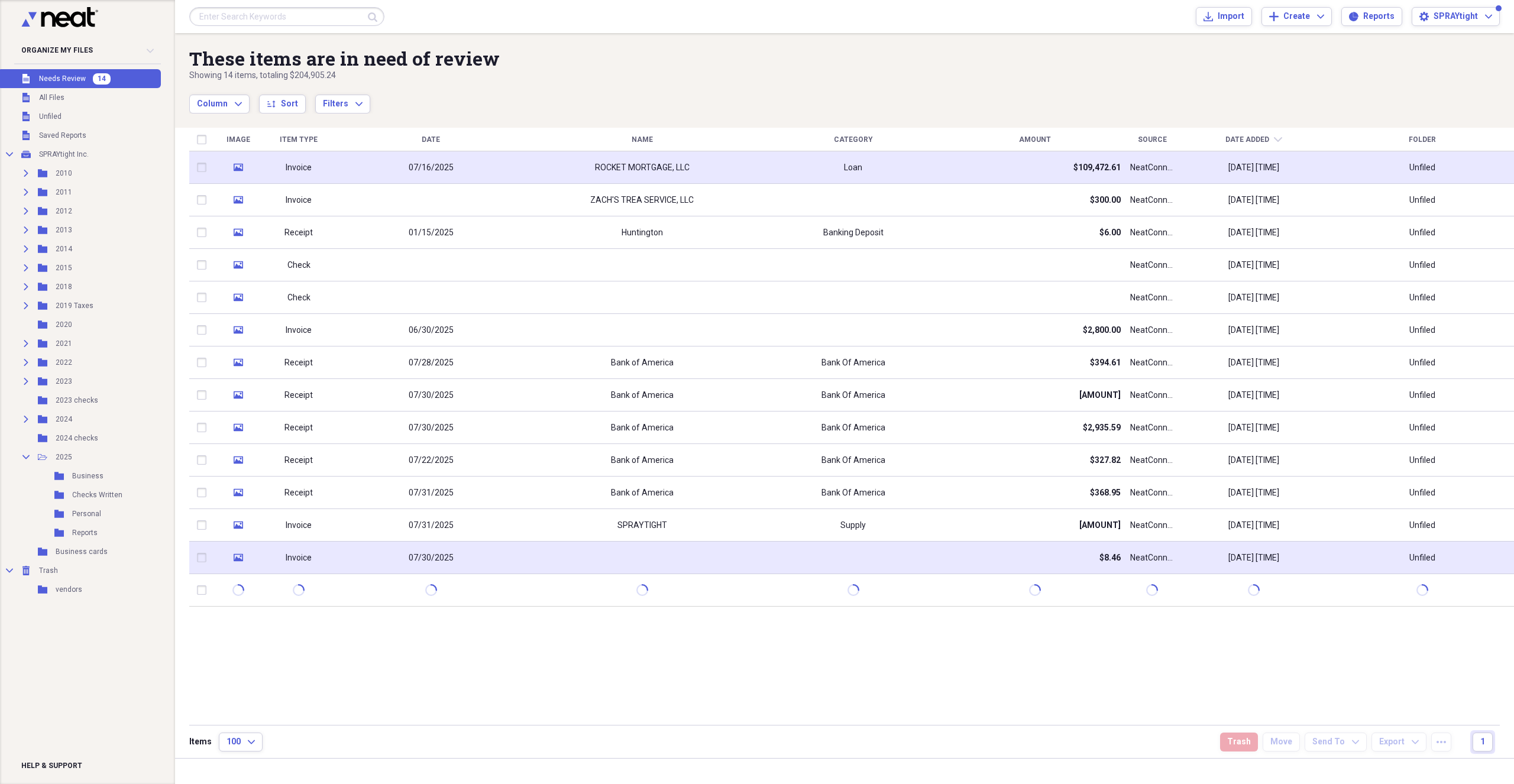 click at bounding box center (642, 558) 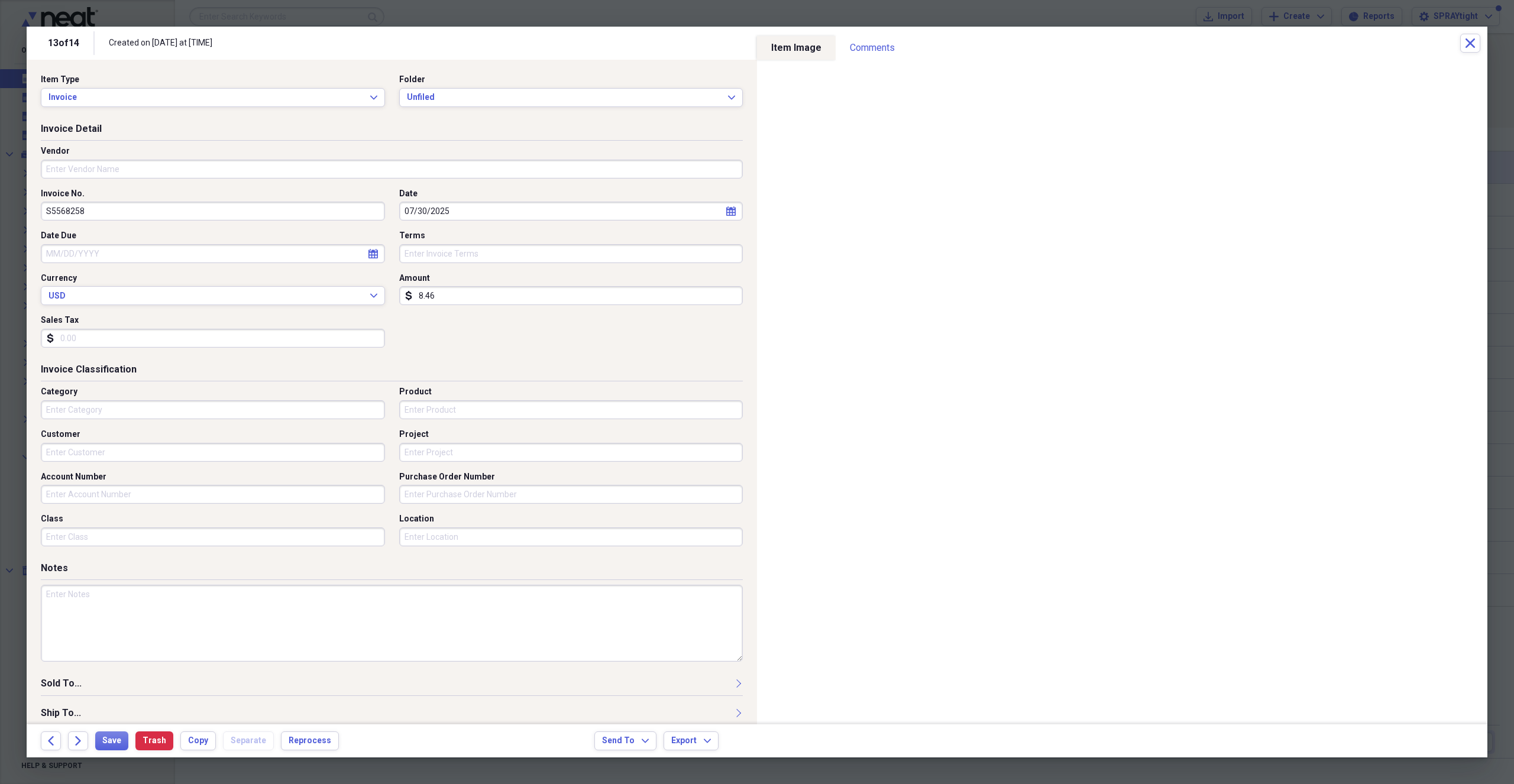click on "Vendor" at bounding box center (392, 169) 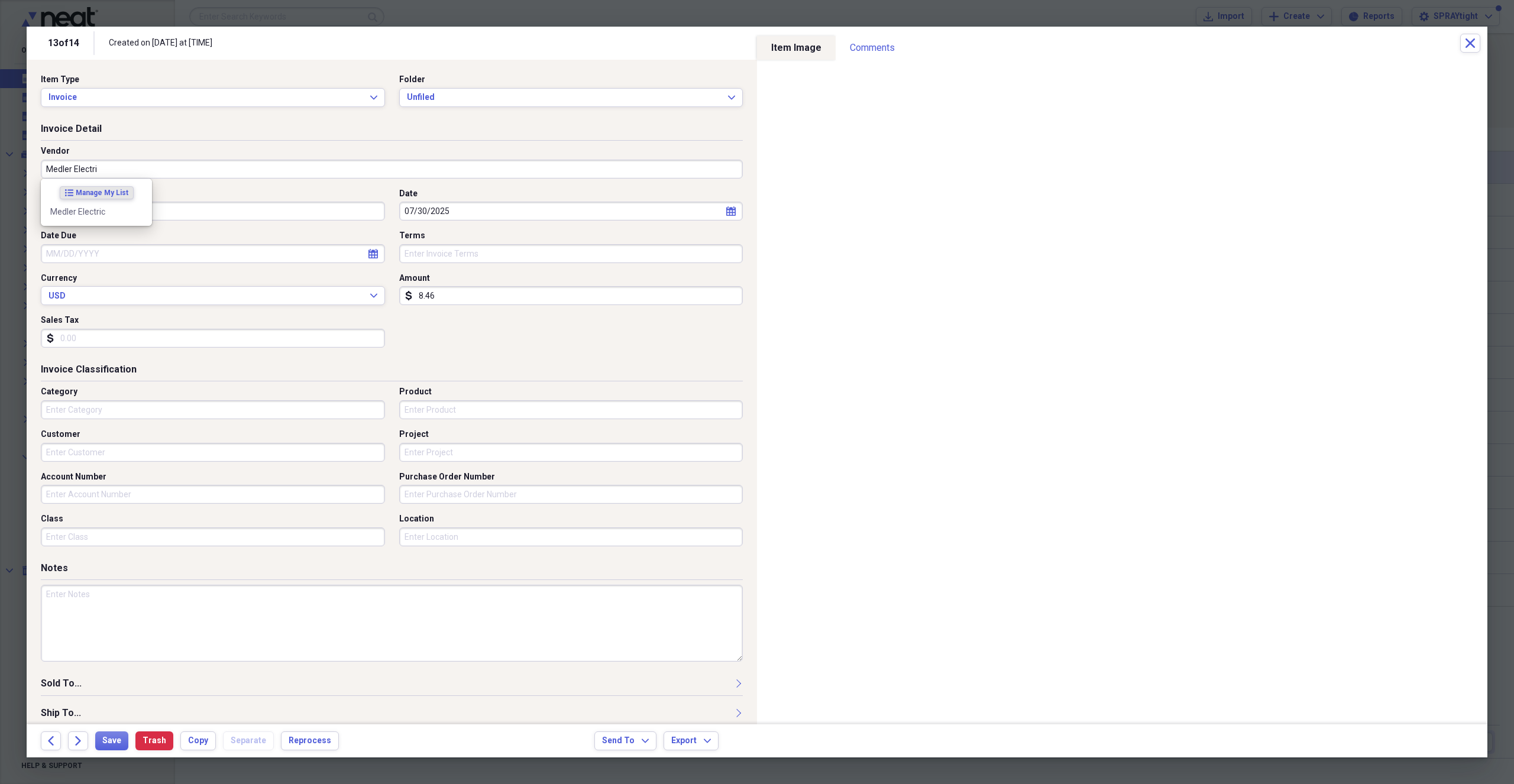 type on "Medler Electric" 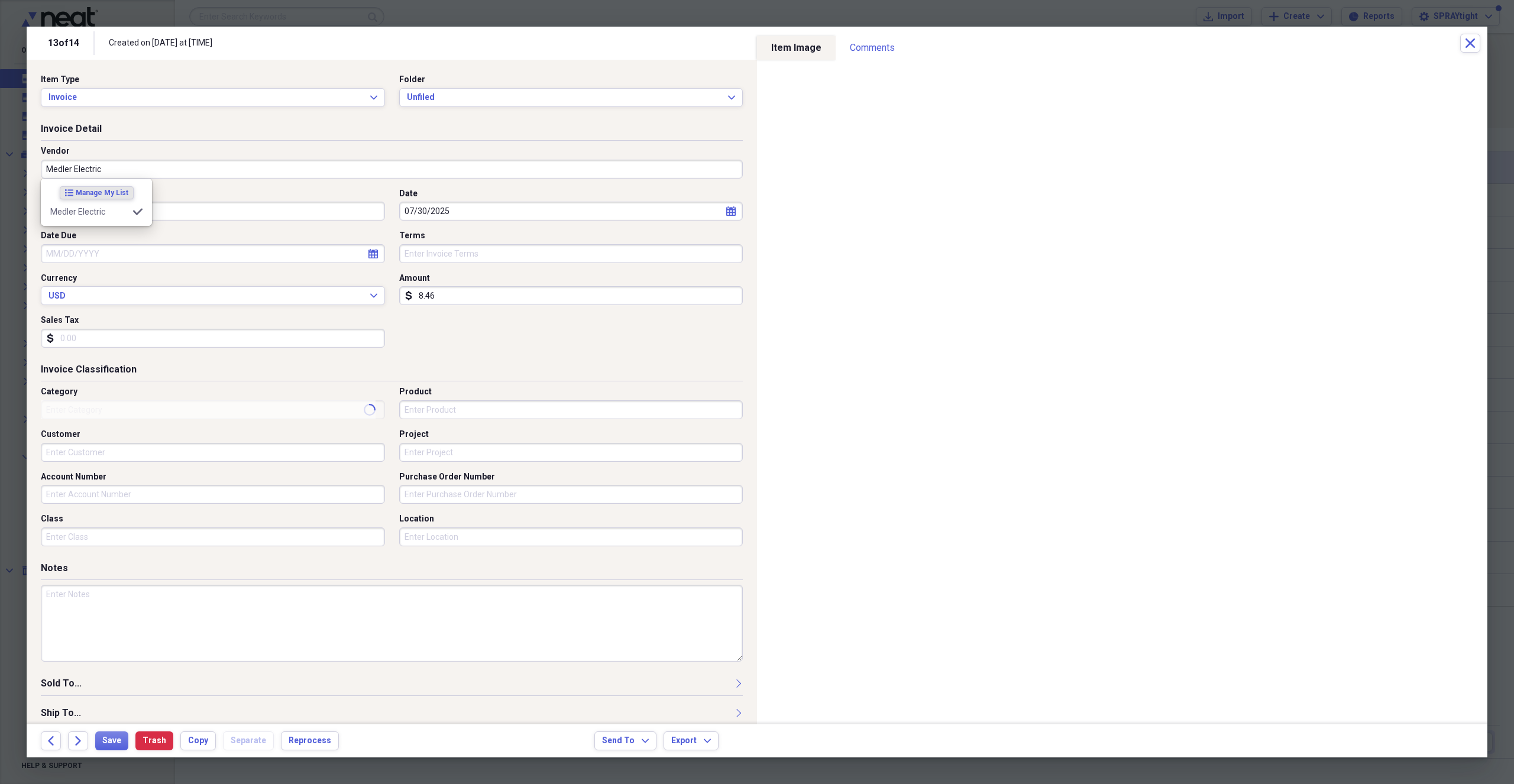 type on "Office" 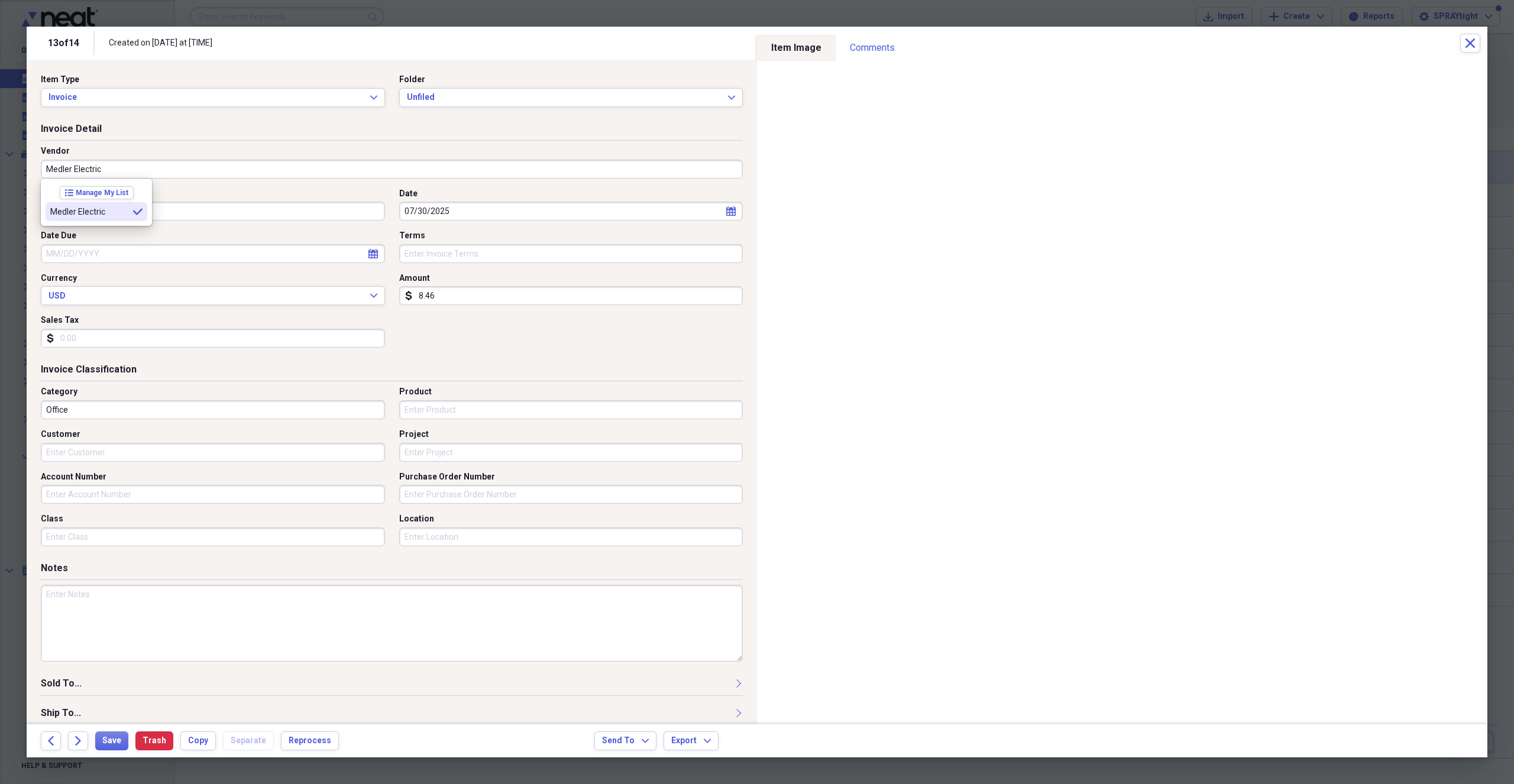 type on "Medler Electric" 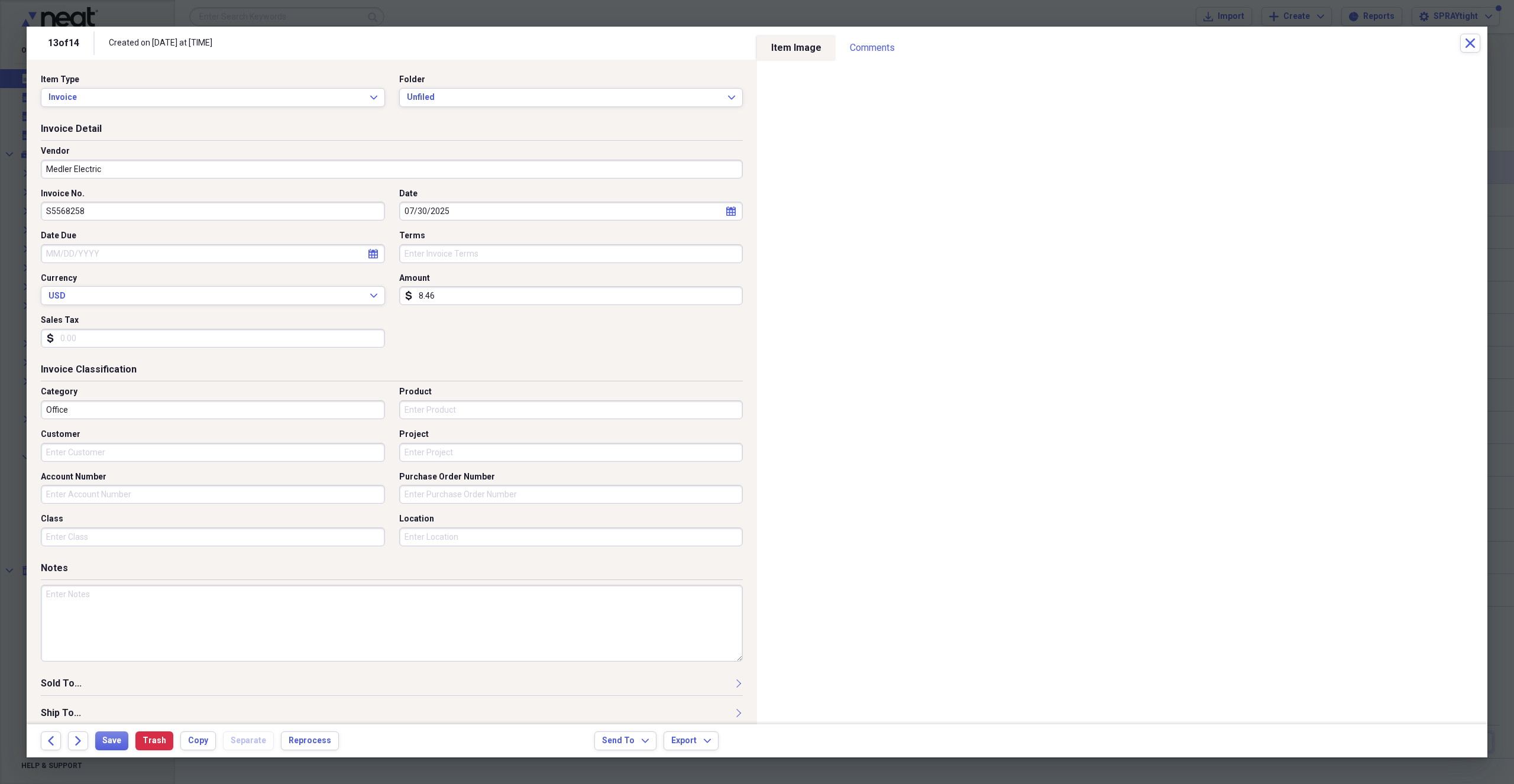 click on "Office" at bounding box center (213, 410) 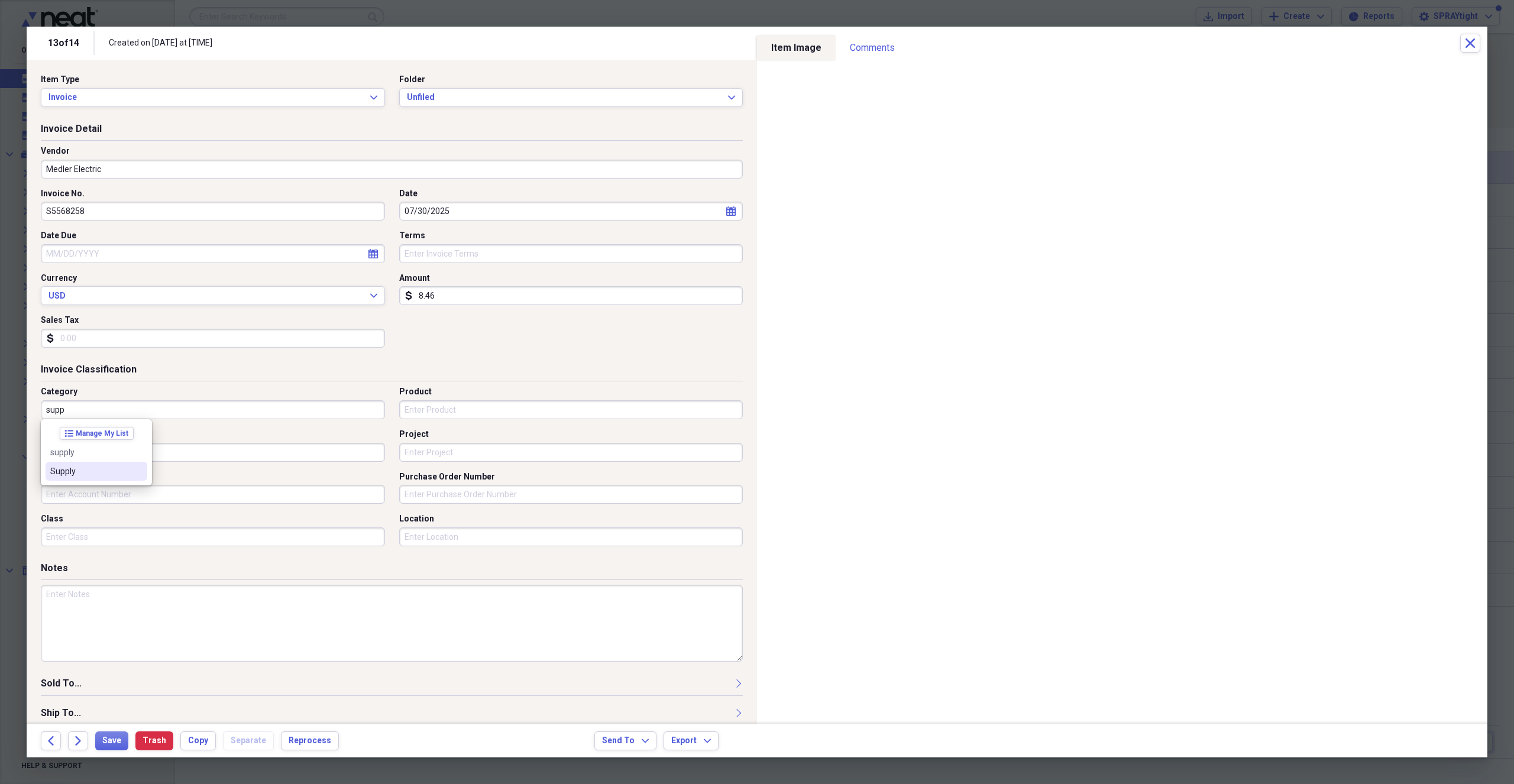 click on "Supply" at bounding box center (89, 471) 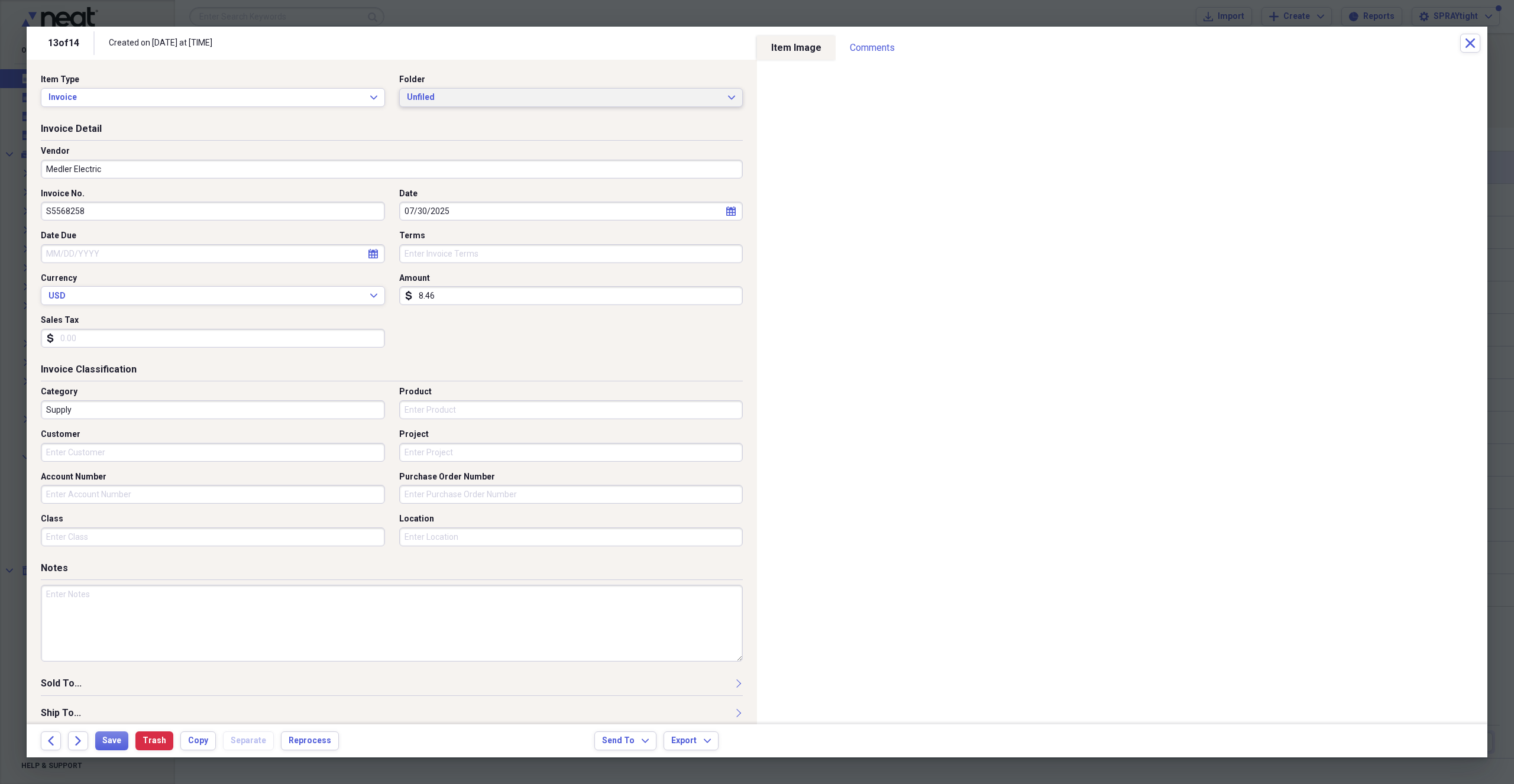 drag, startPoint x: 686, startPoint y: 86, endPoint x: 684, endPoint y: 95, distance: 9.21954 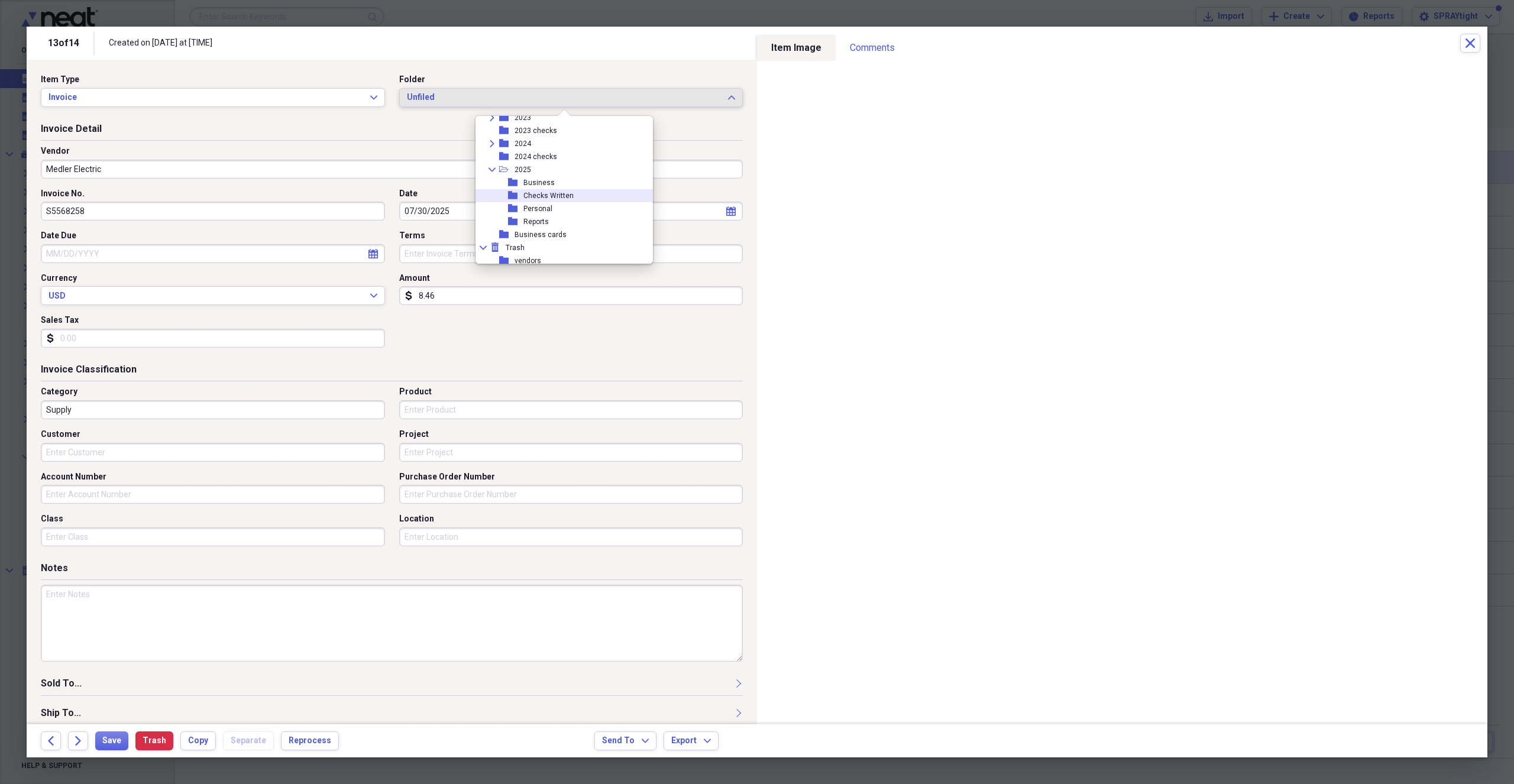 scroll, scrollTop: 186, scrollLeft: 0, axis: vertical 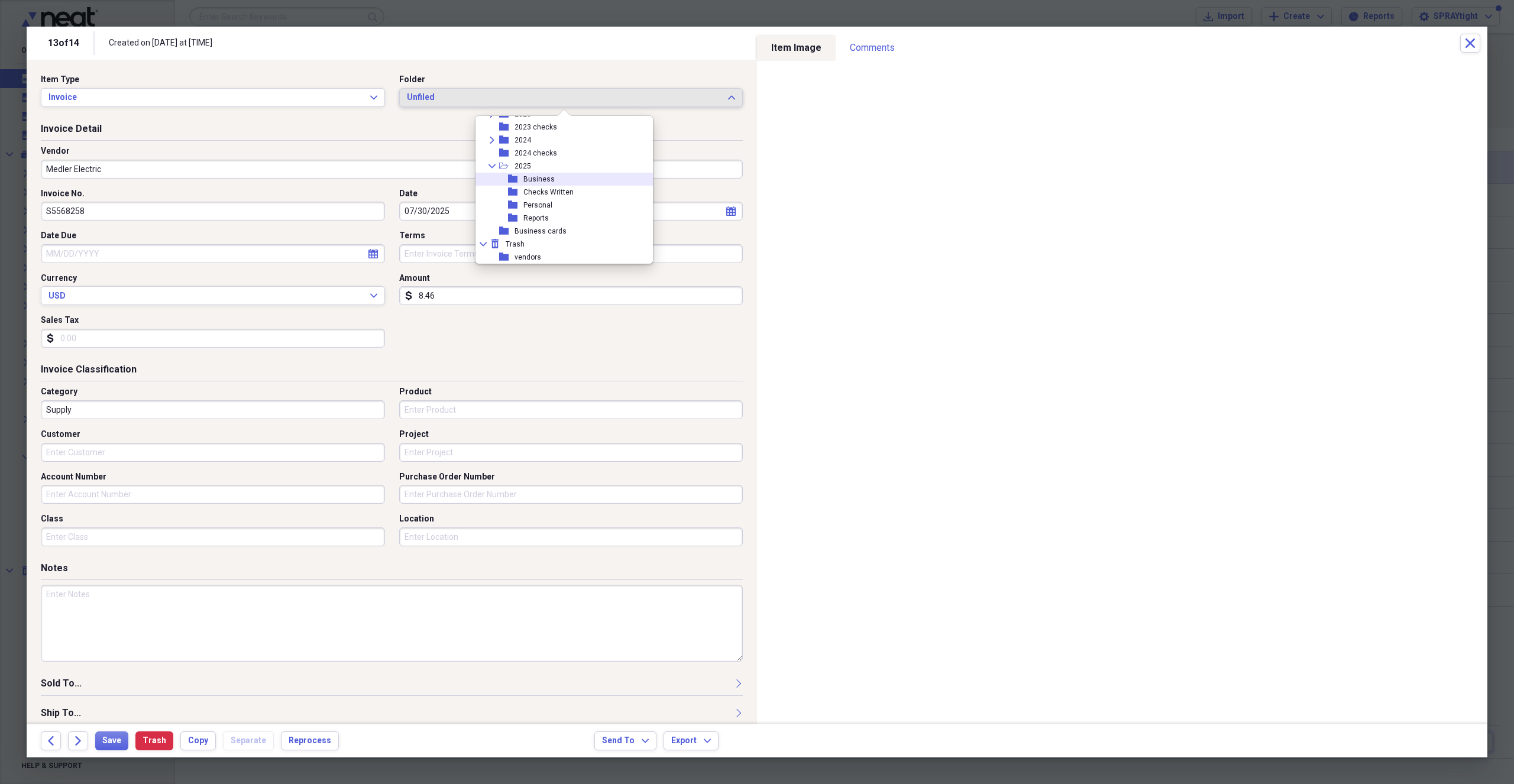 click on "folder Business" at bounding box center (559, 179) 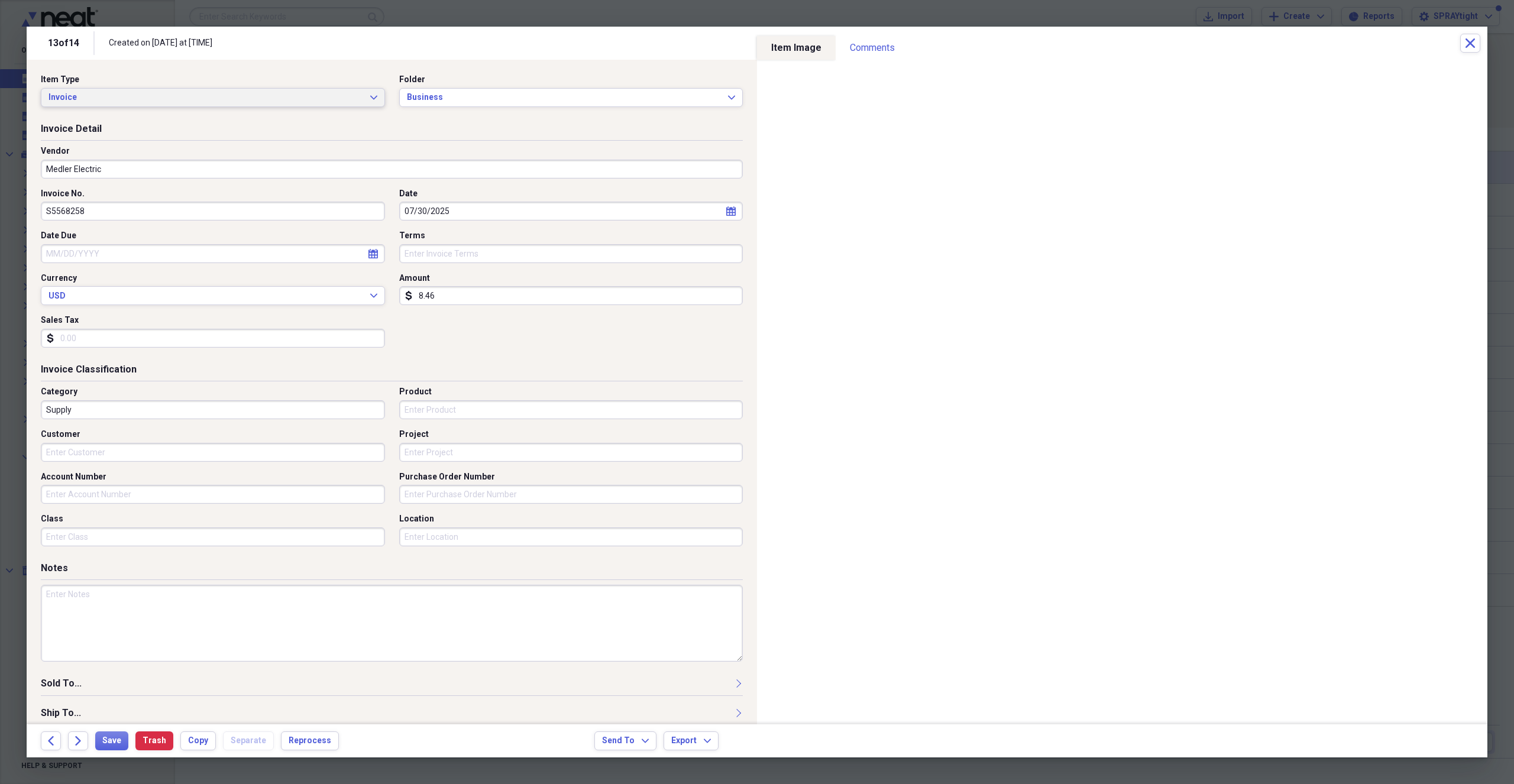 click on "Invoice" at bounding box center [206, 98] 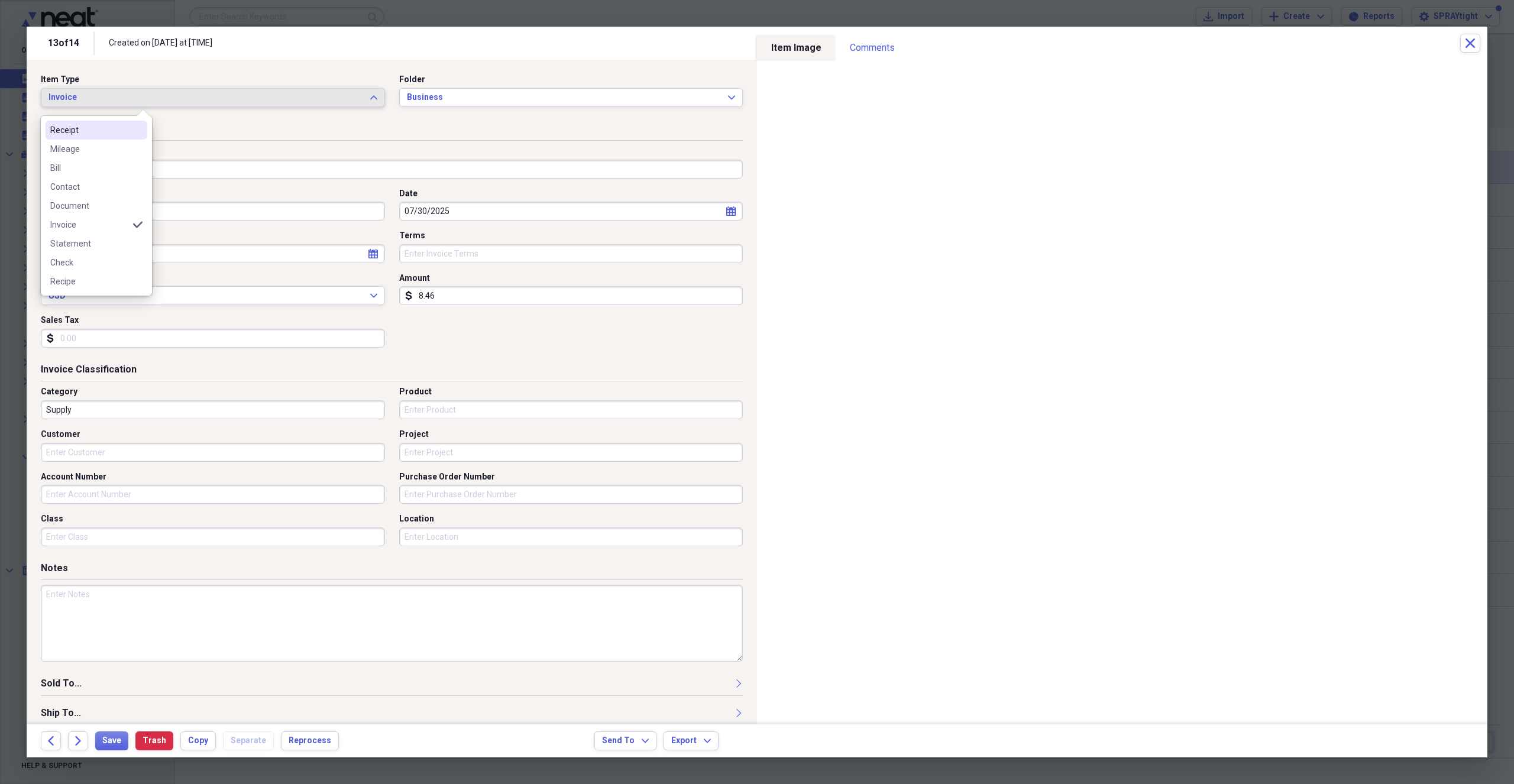 click on "Receipt" at bounding box center (89, 130) 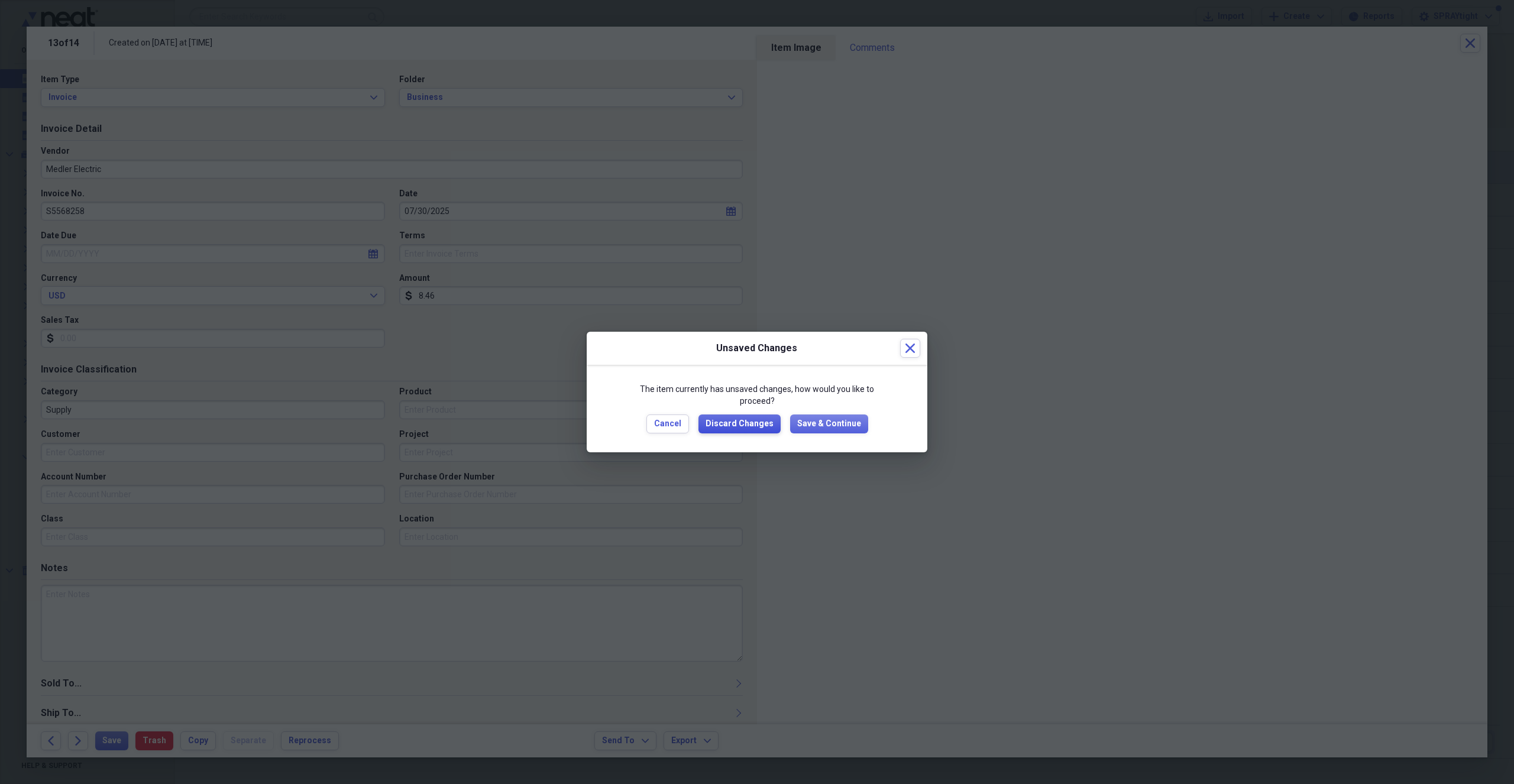 click on "Discard Changes" at bounding box center [739, 424] 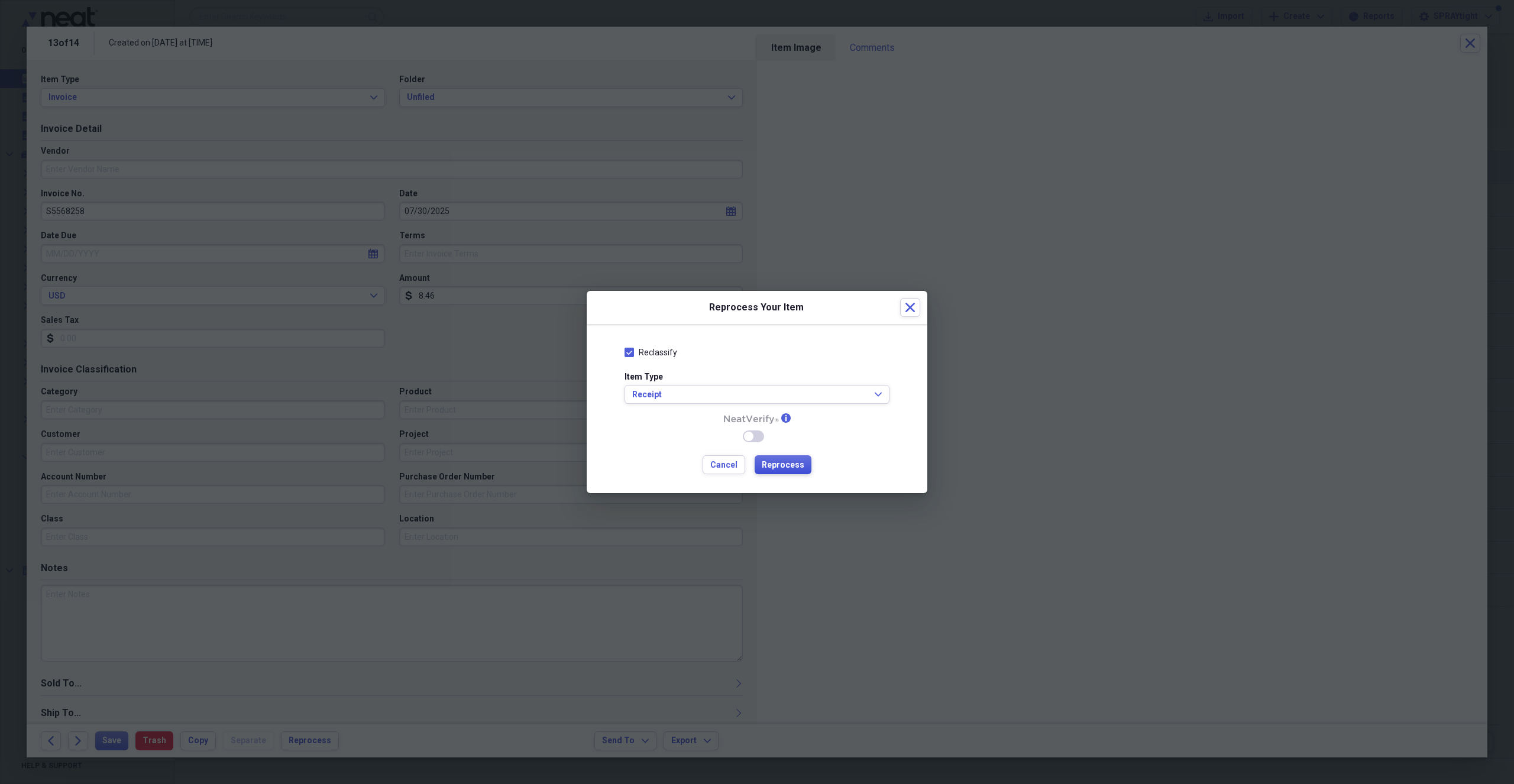 click on "Reprocess" at bounding box center (783, 465) 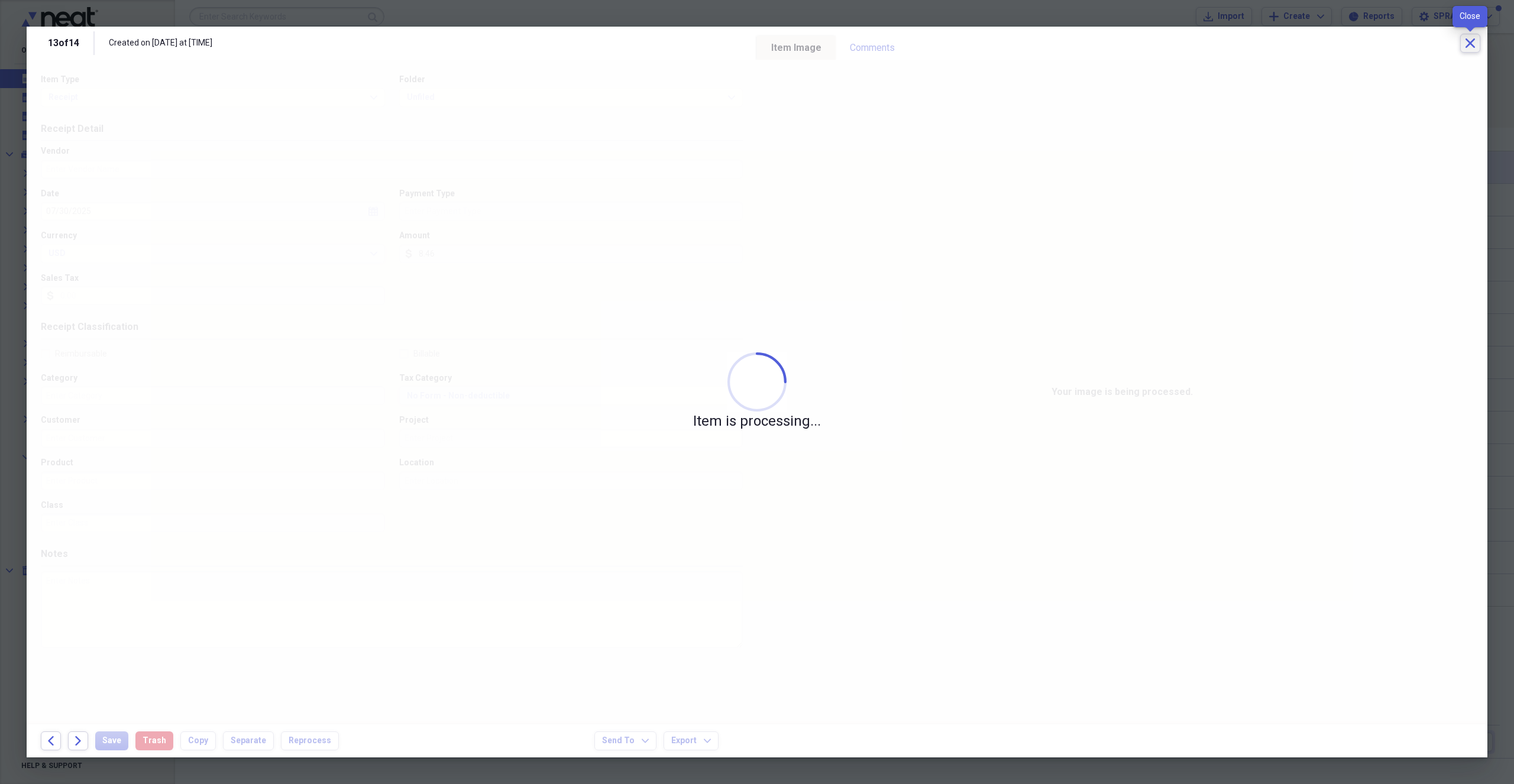 click on "Close" 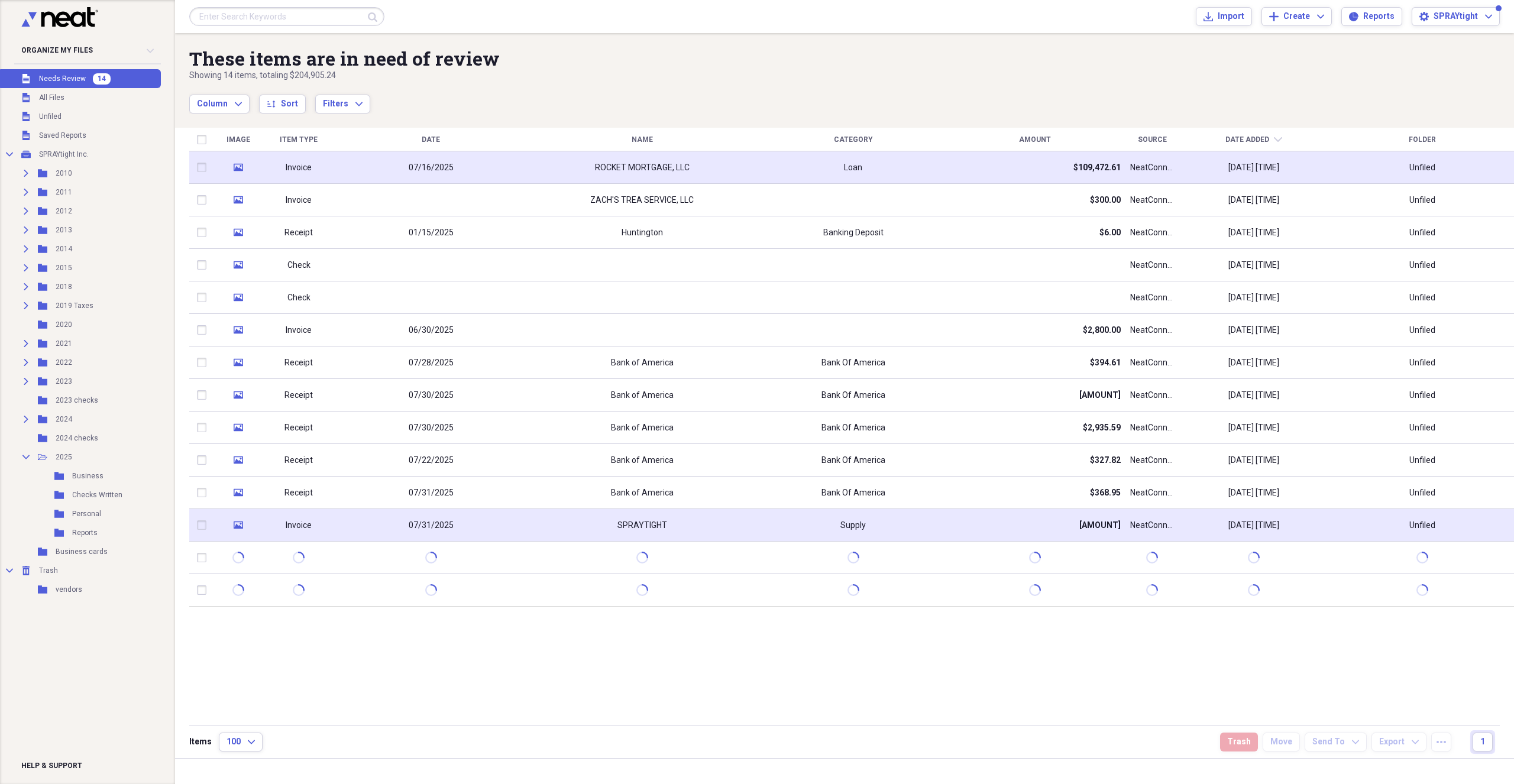 click on "Supply" at bounding box center (853, 525) 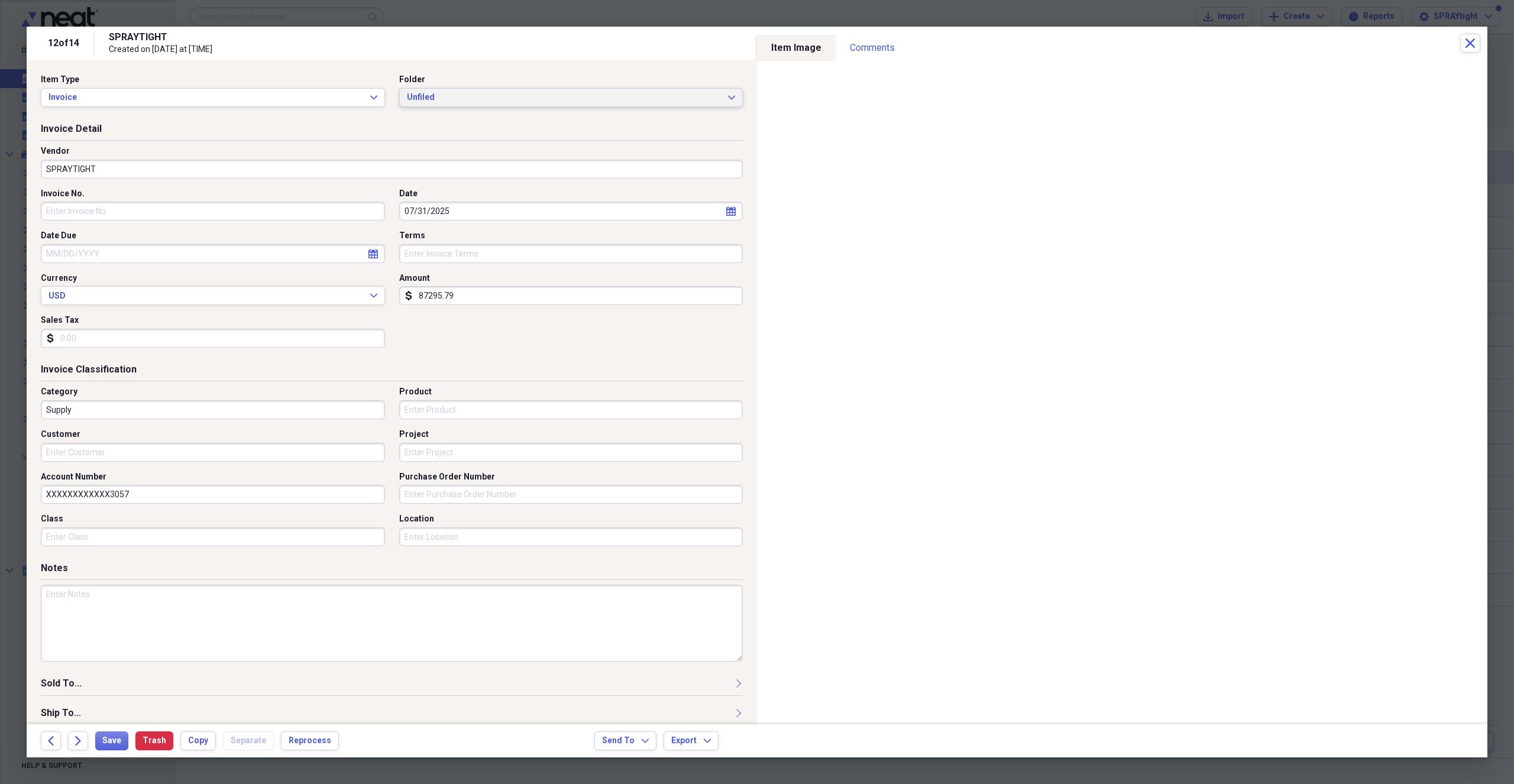click on "Unfiled" at bounding box center (564, 98) 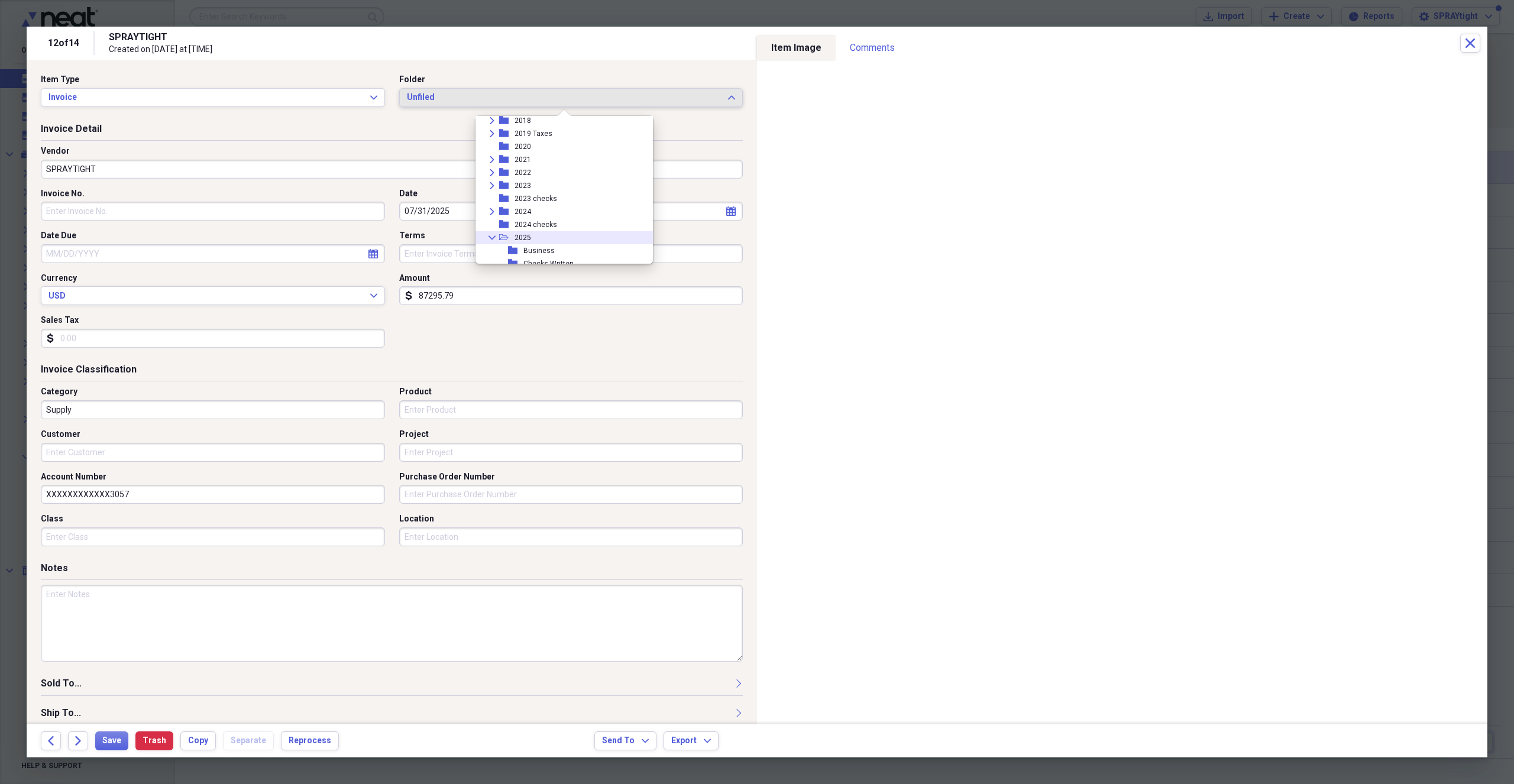 scroll, scrollTop: 118, scrollLeft: 0, axis: vertical 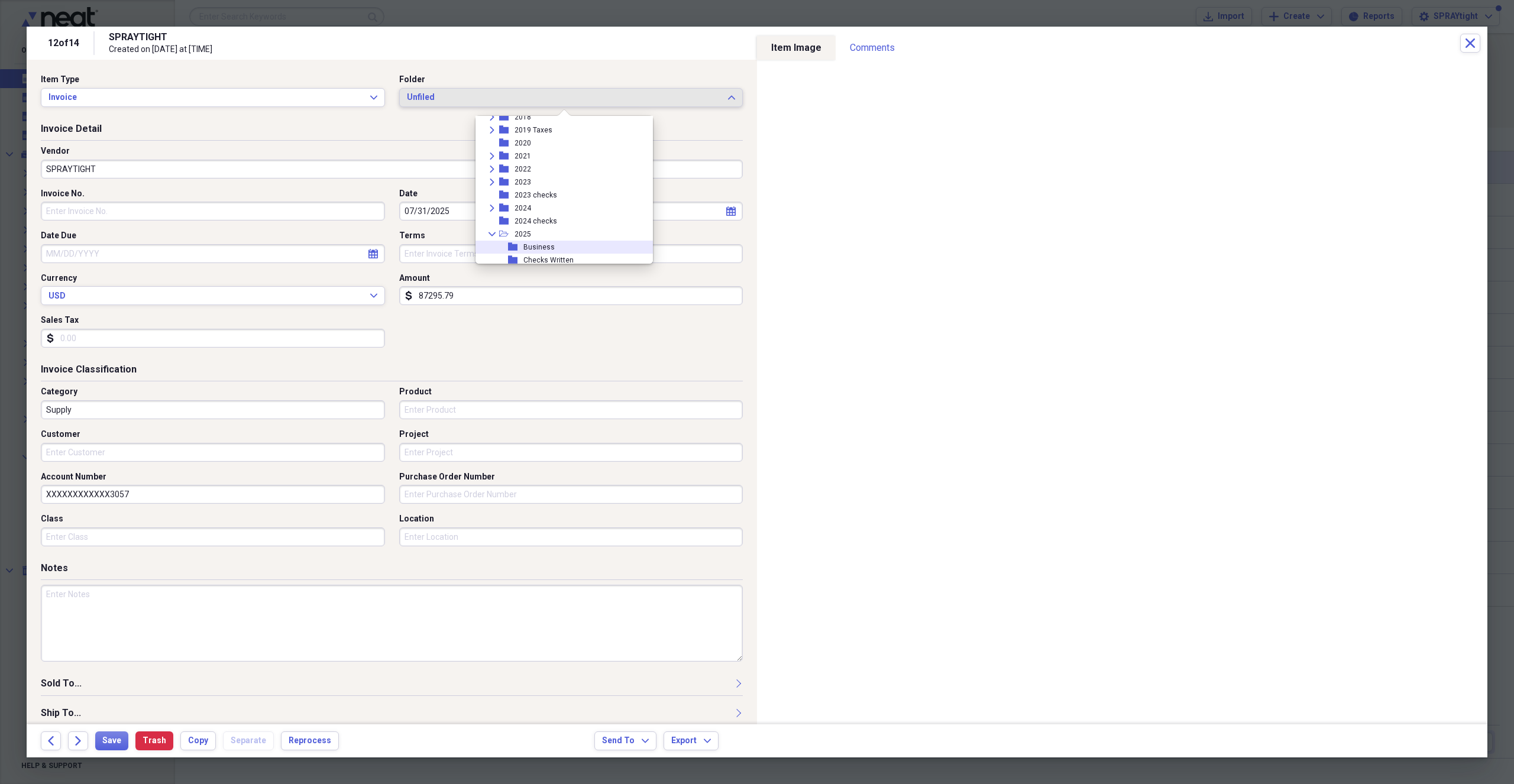 click on "folder Business" at bounding box center (559, 247) 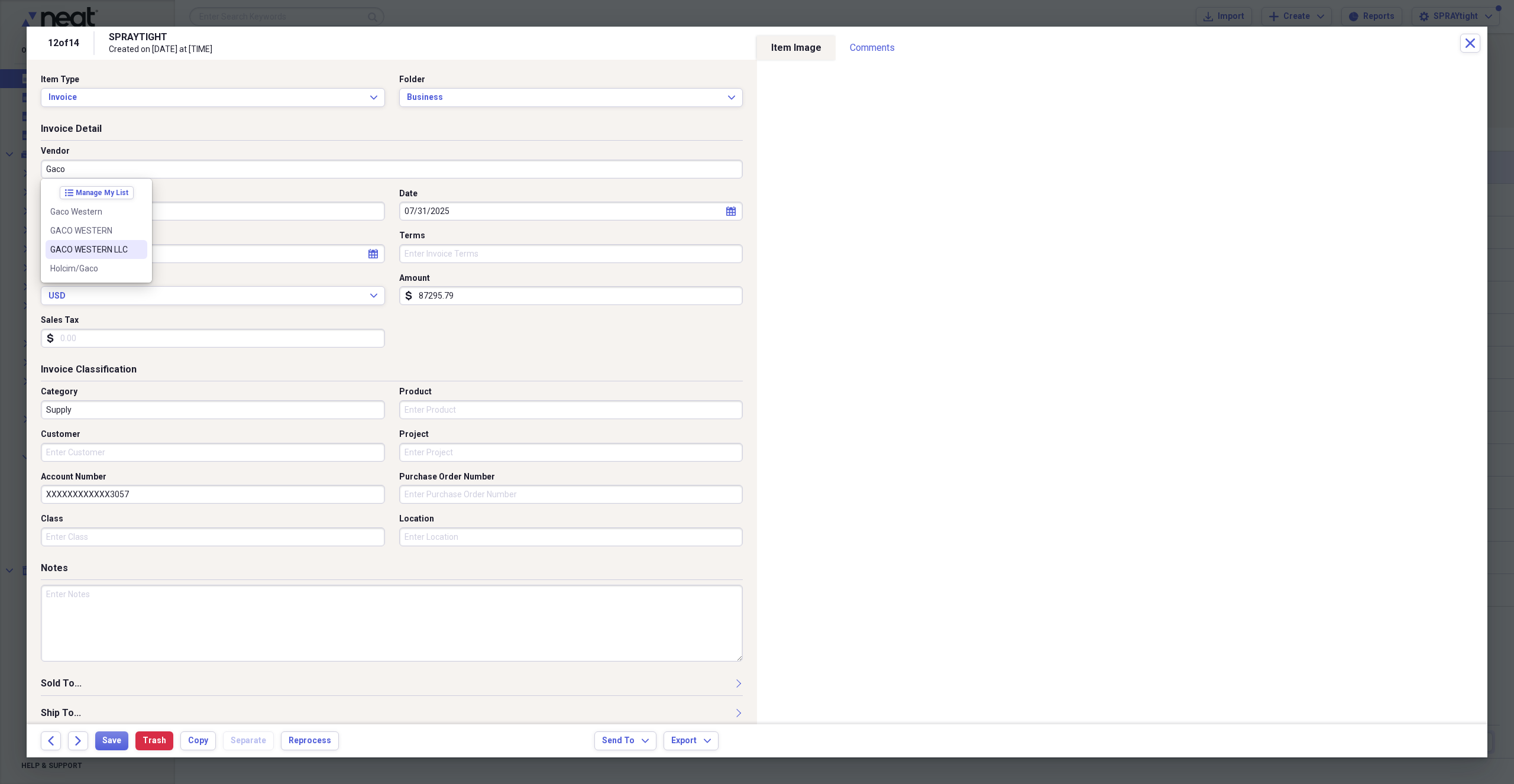 click on "GACO WESTERN LLC" at bounding box center [89, 250] 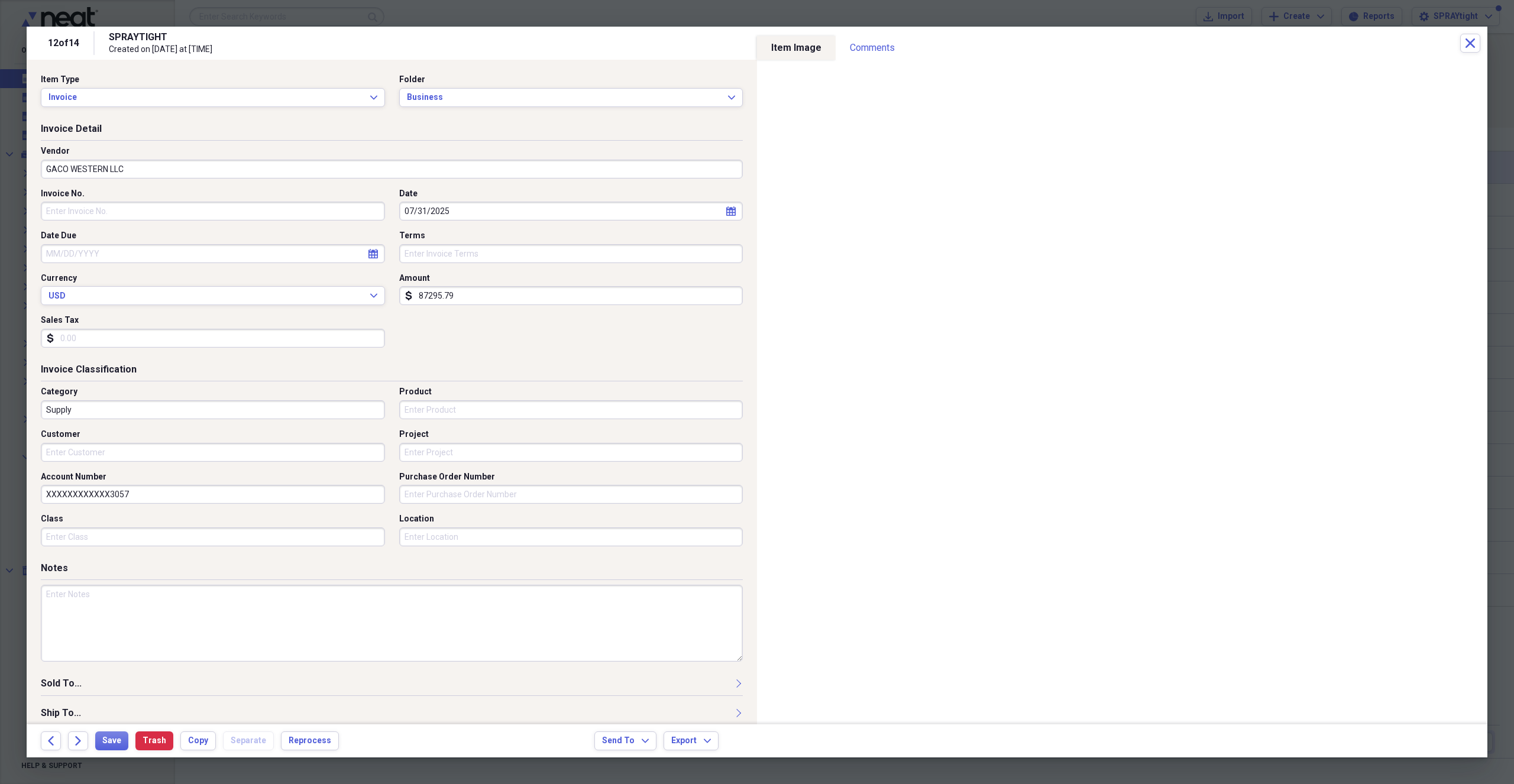 click on "Invoice No." at bounding box center [213, 211] 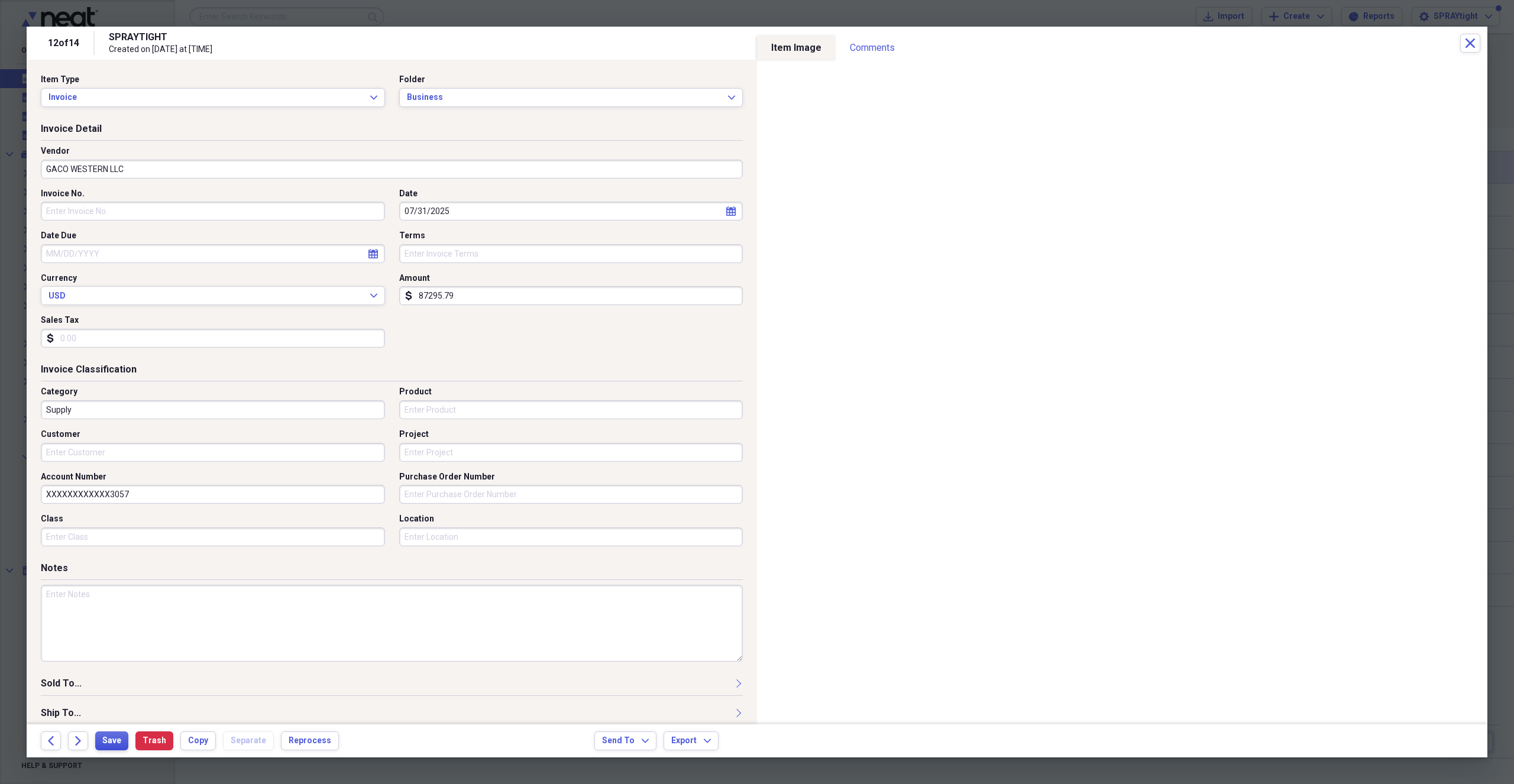 click on "Save" at bounding box center (112, 741) 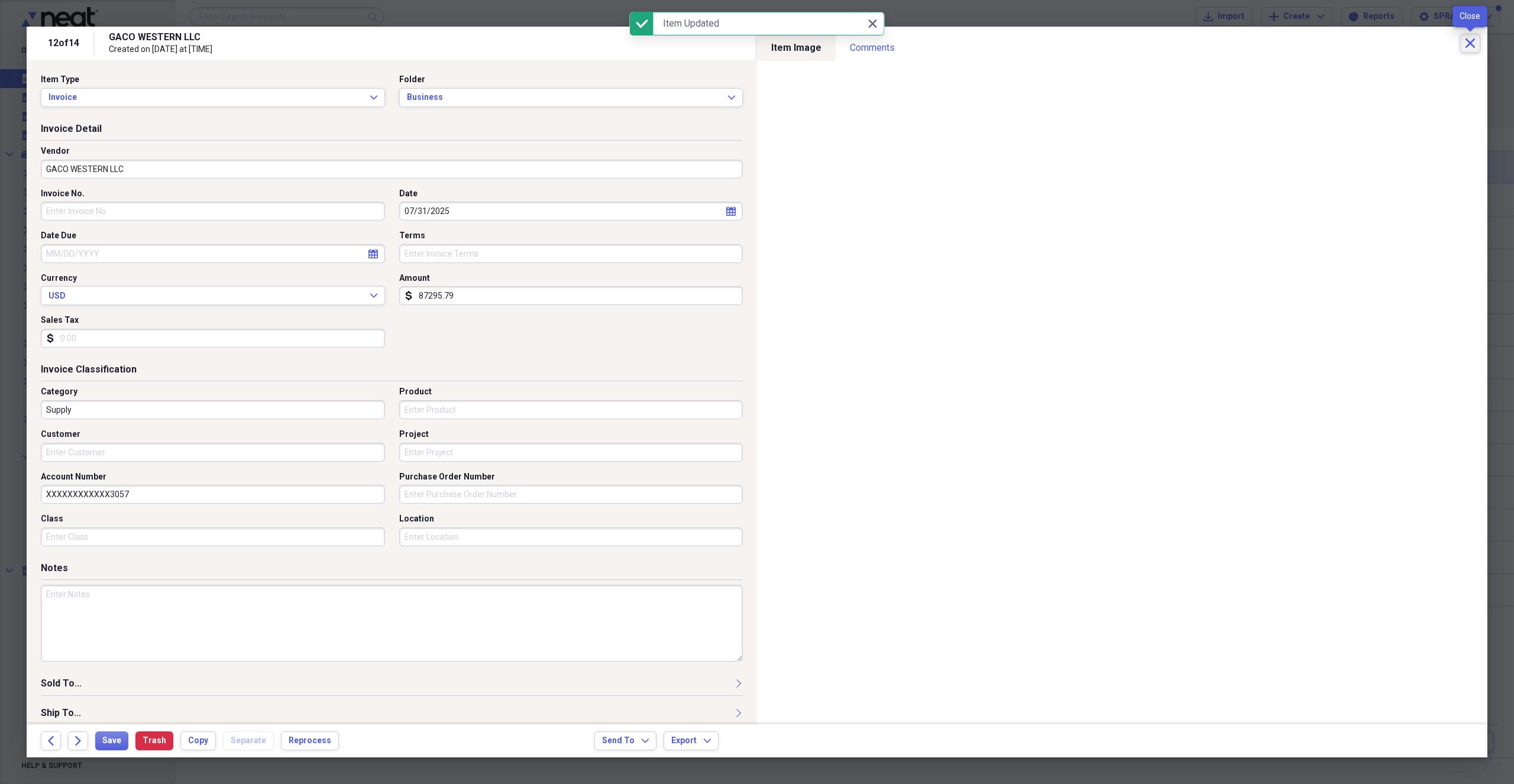 click on "Close" at bounding box center [1470, 43] 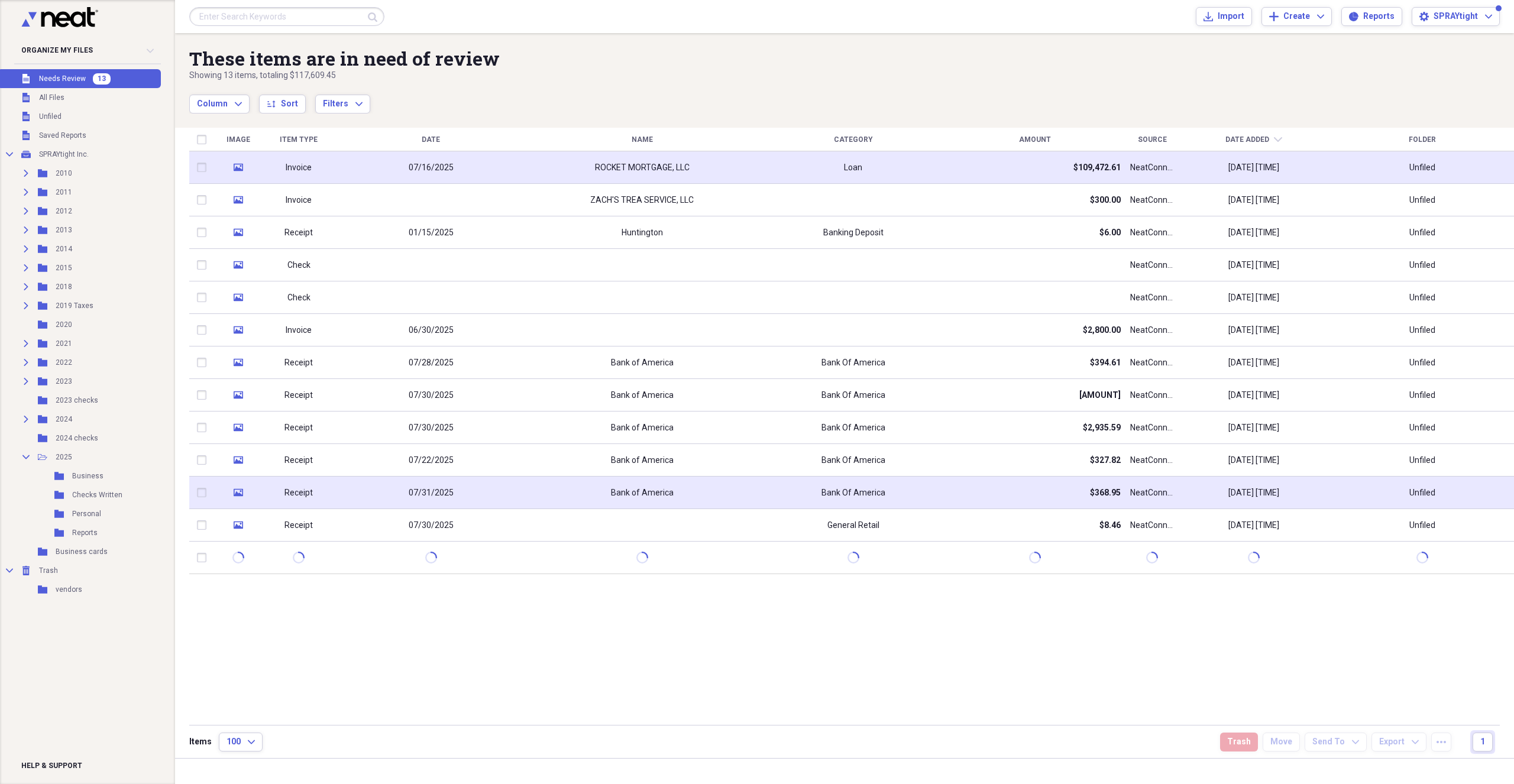 click on "$368.95" at bounding box center [1034, 493] 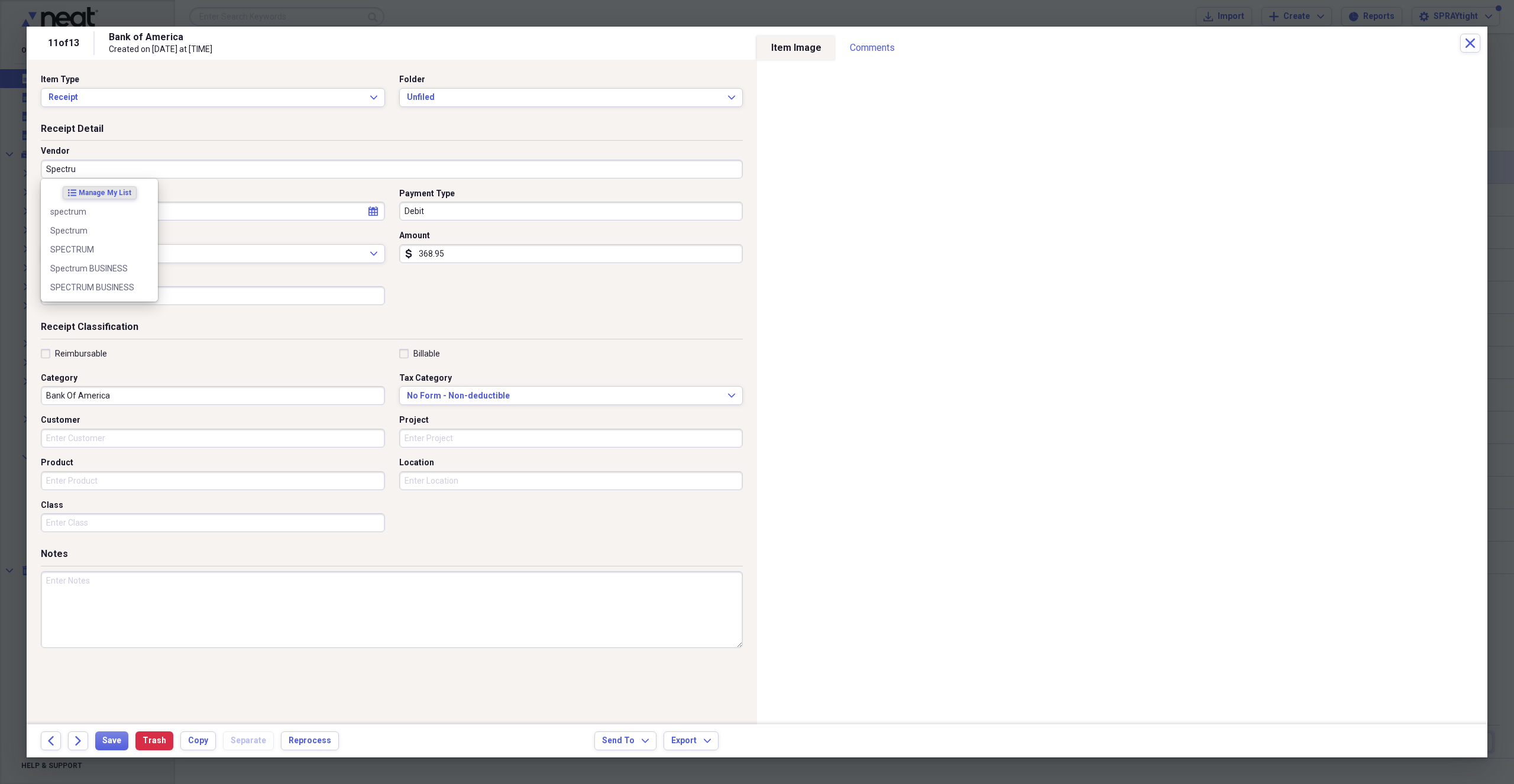 type on "Spectrum" 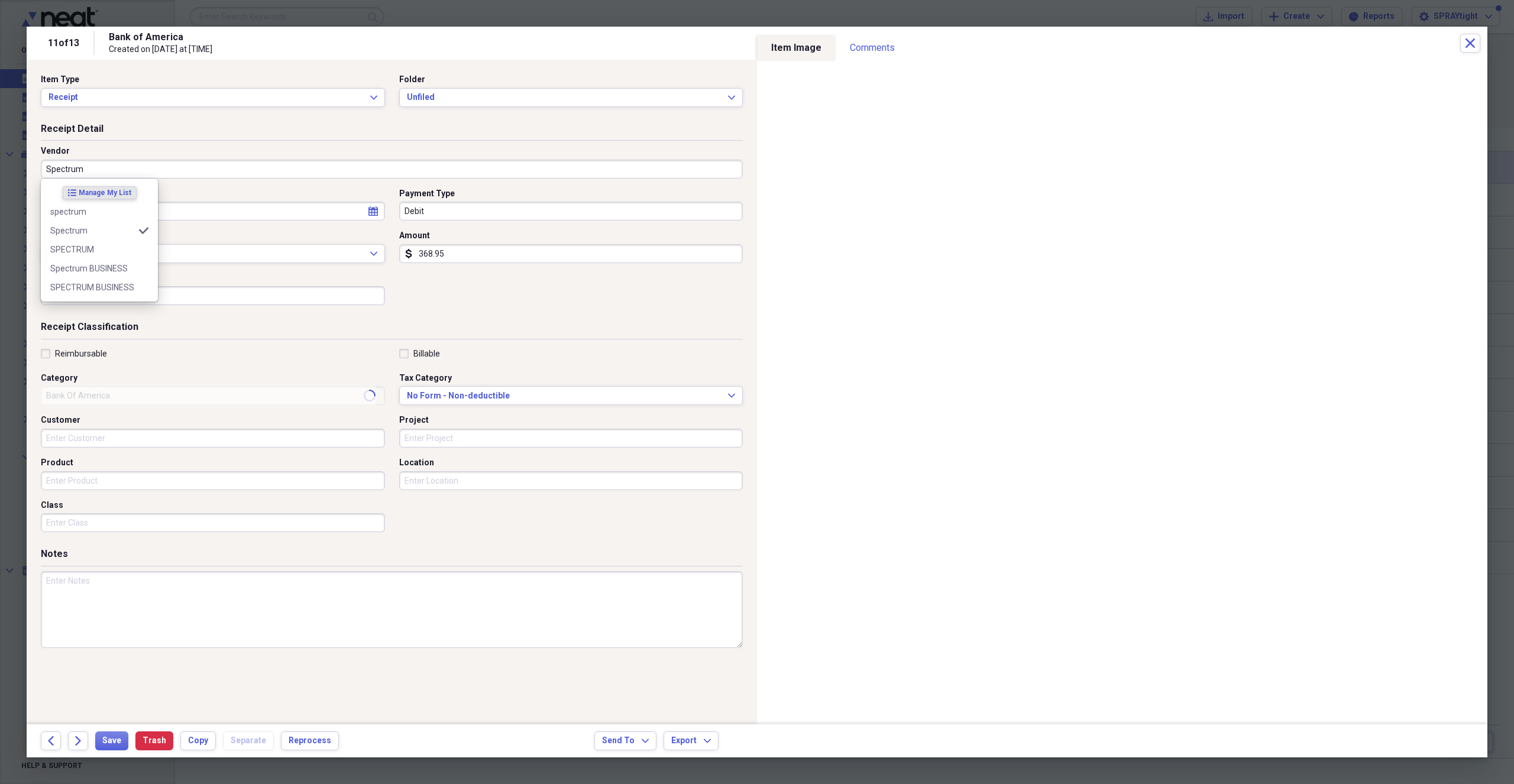 type on "Spectrum" 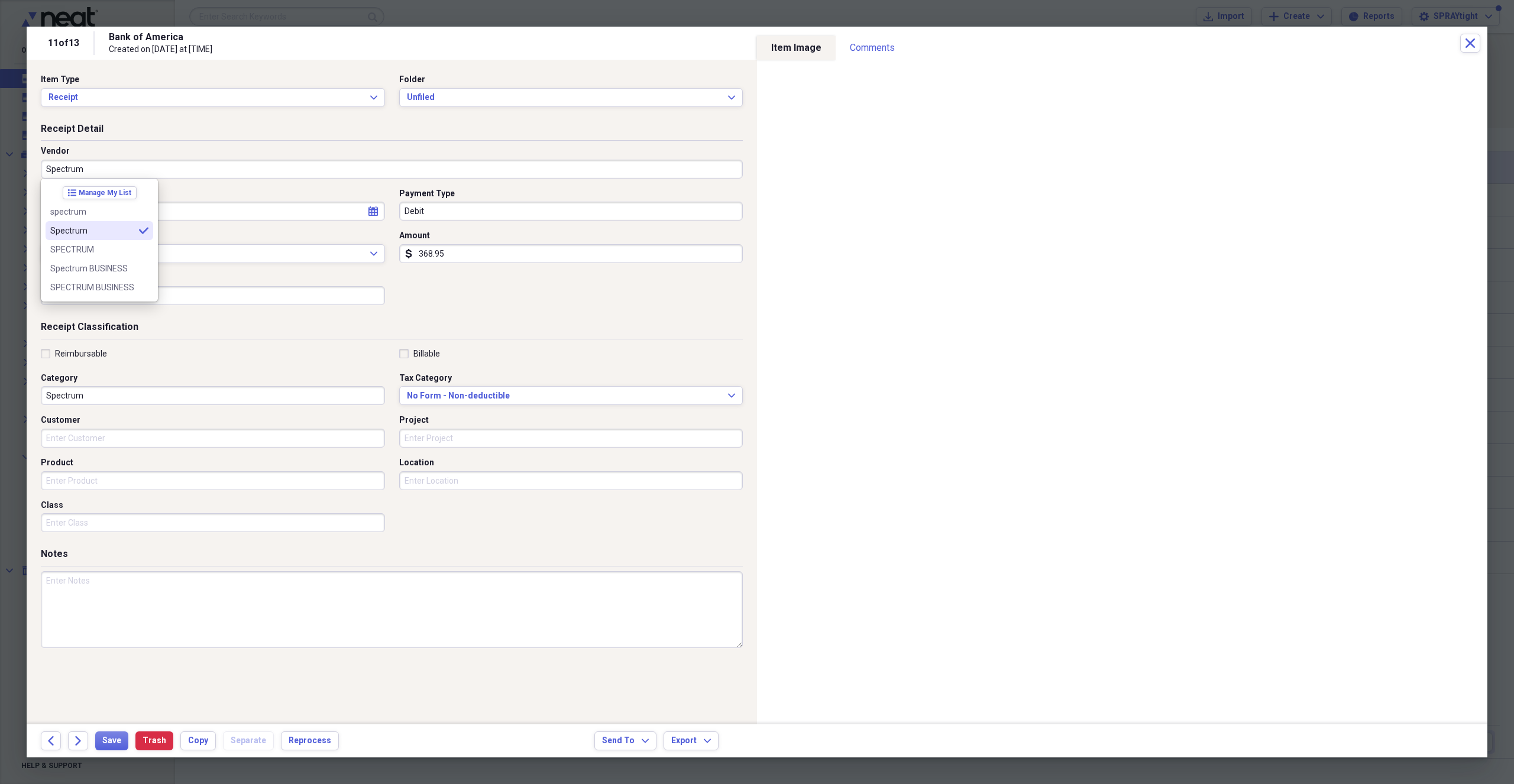type on "Spectrum" 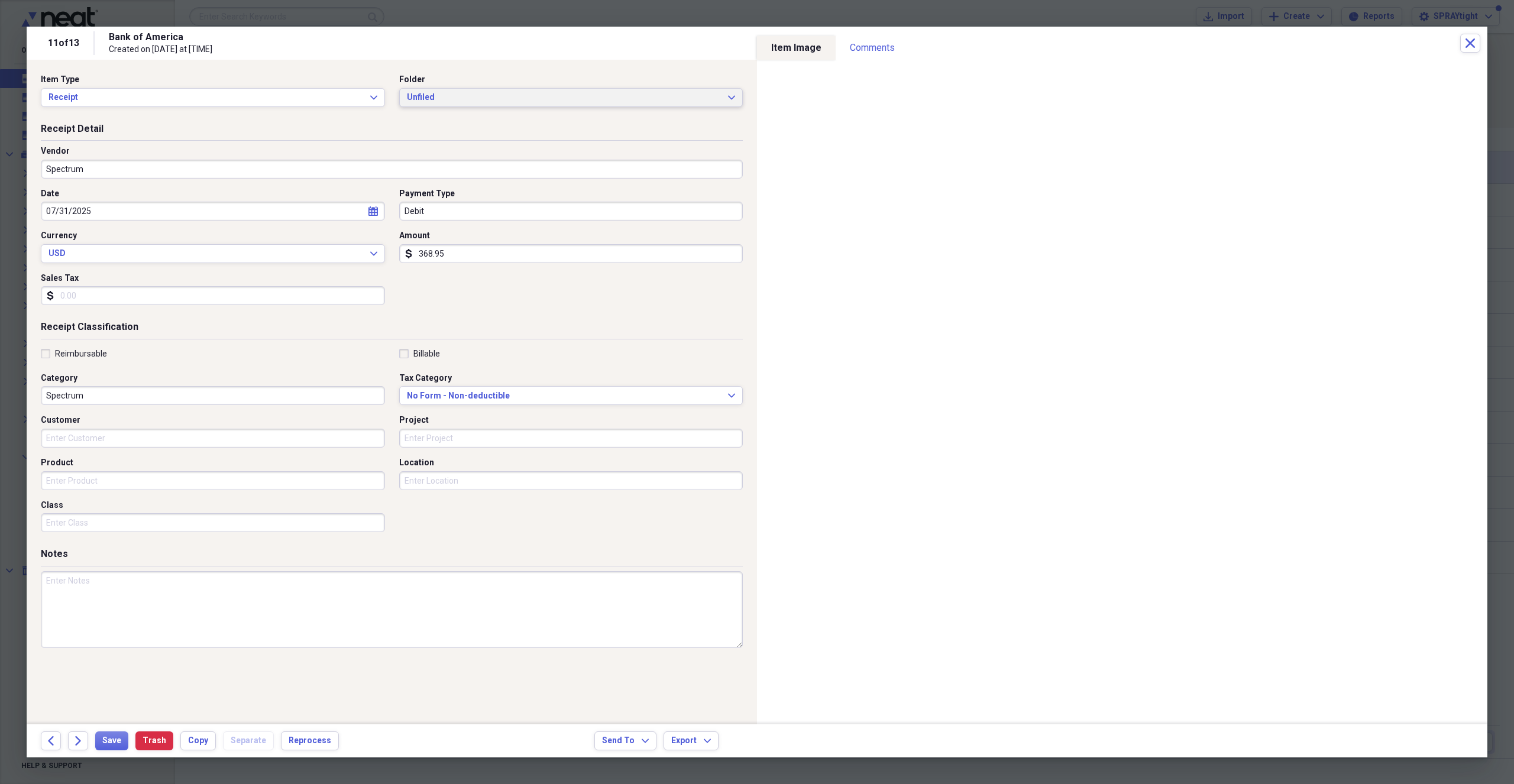 click on "Unfiled" at bounding box center [564, 98] 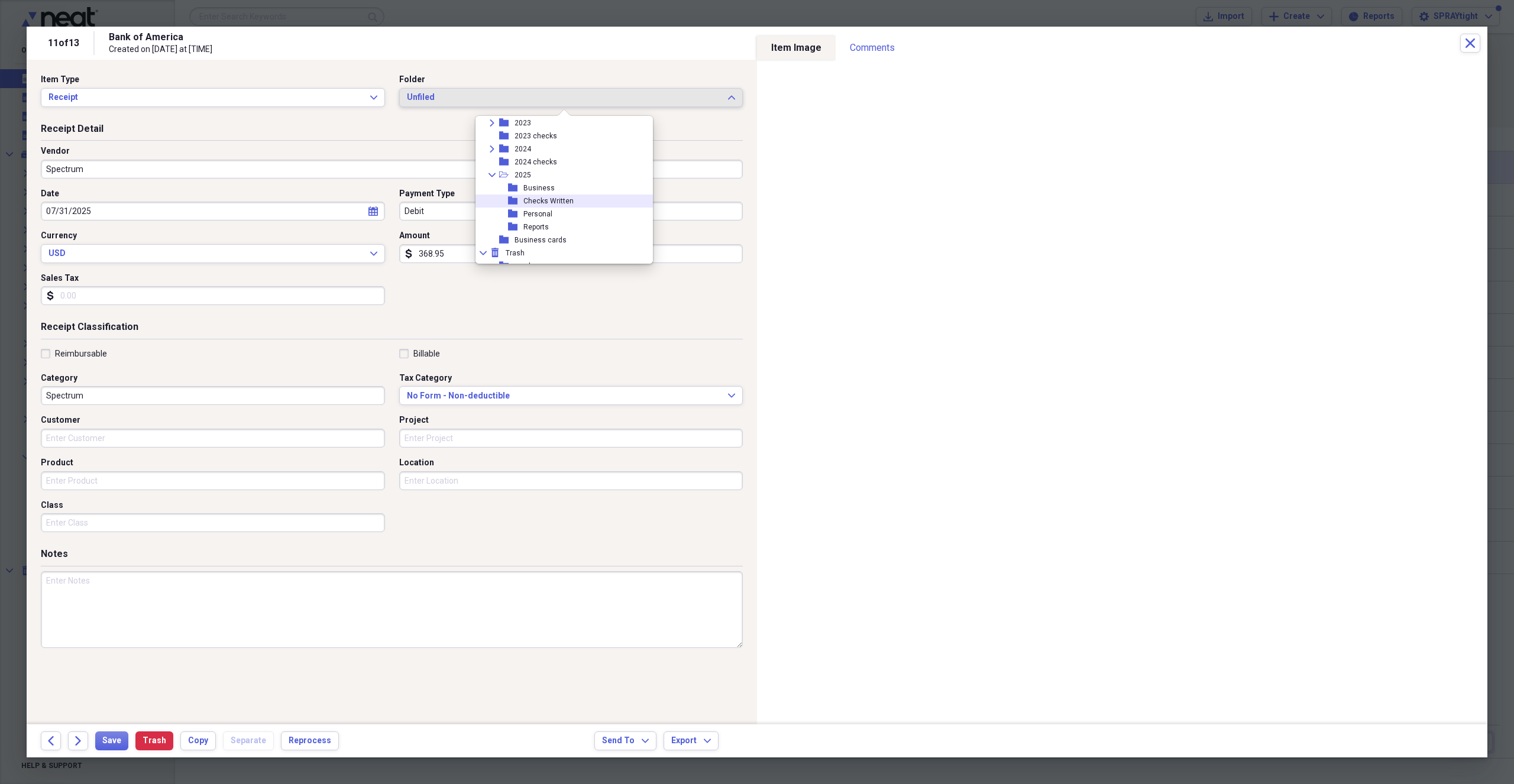 scroll, scrollTop: 186, scrollLeft: 0, axis: vertical 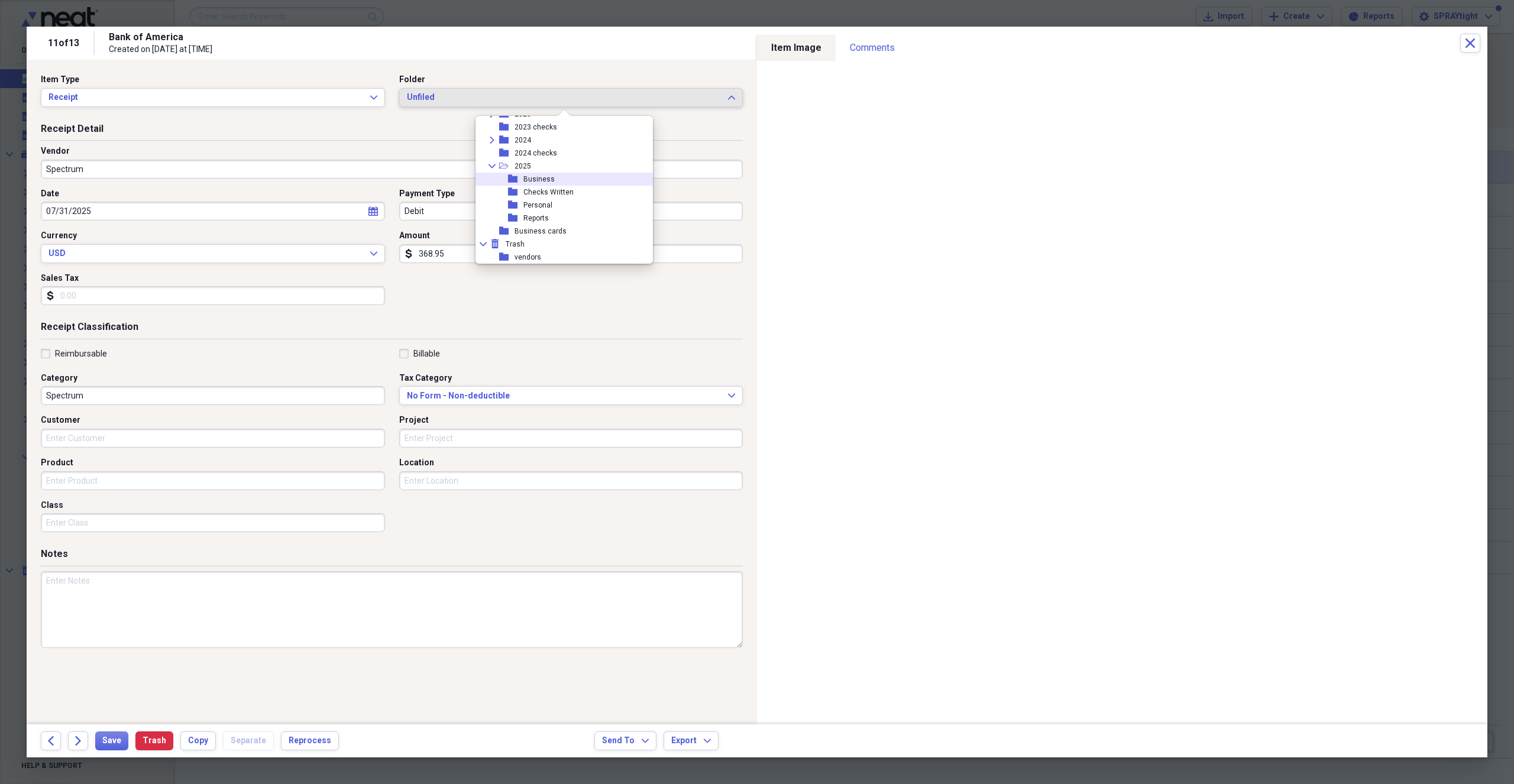 click on "Business" at bounding box center [539, 179] 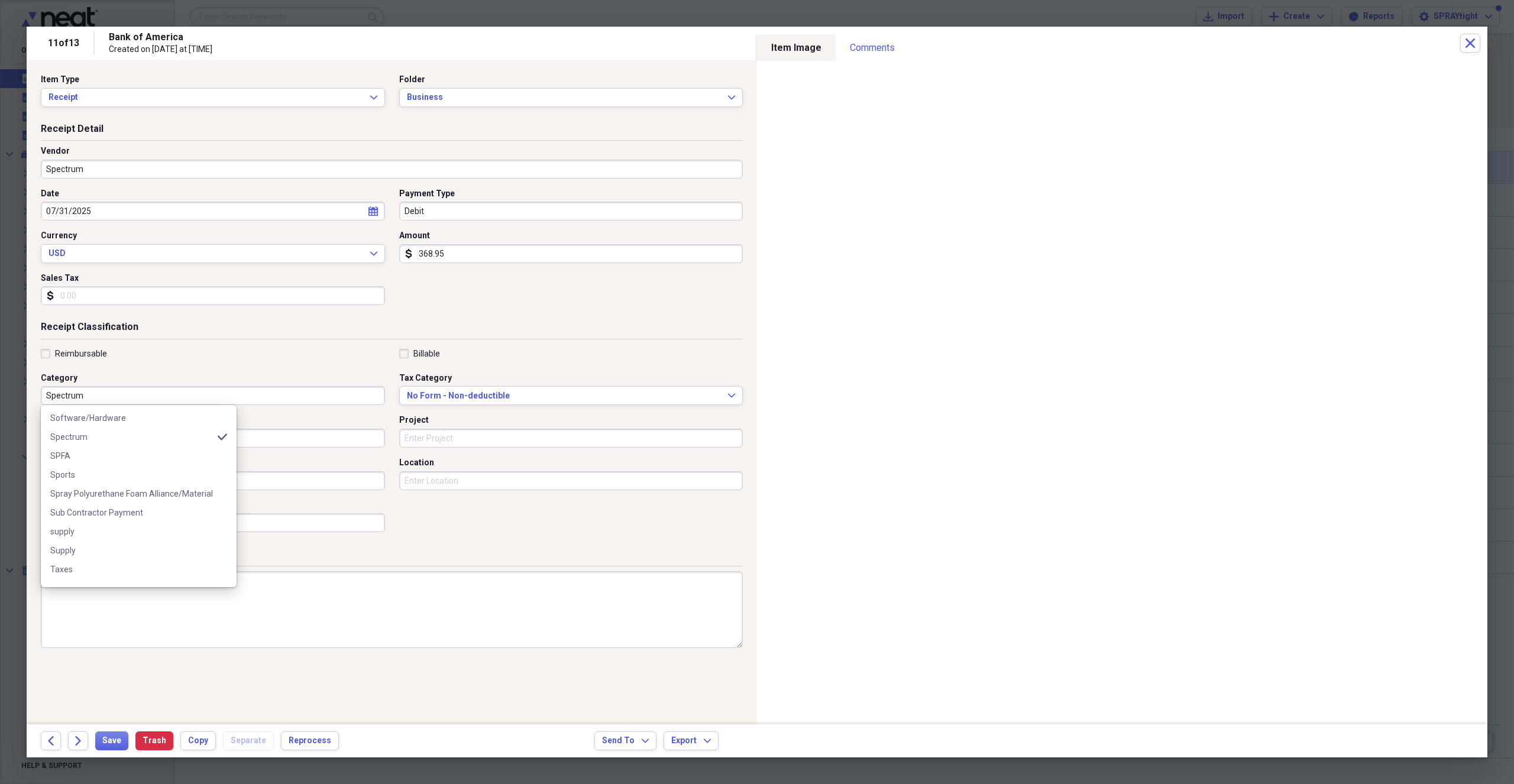 scroll, scrollTop: 1419, scrollLeft: 0, axis: vertical 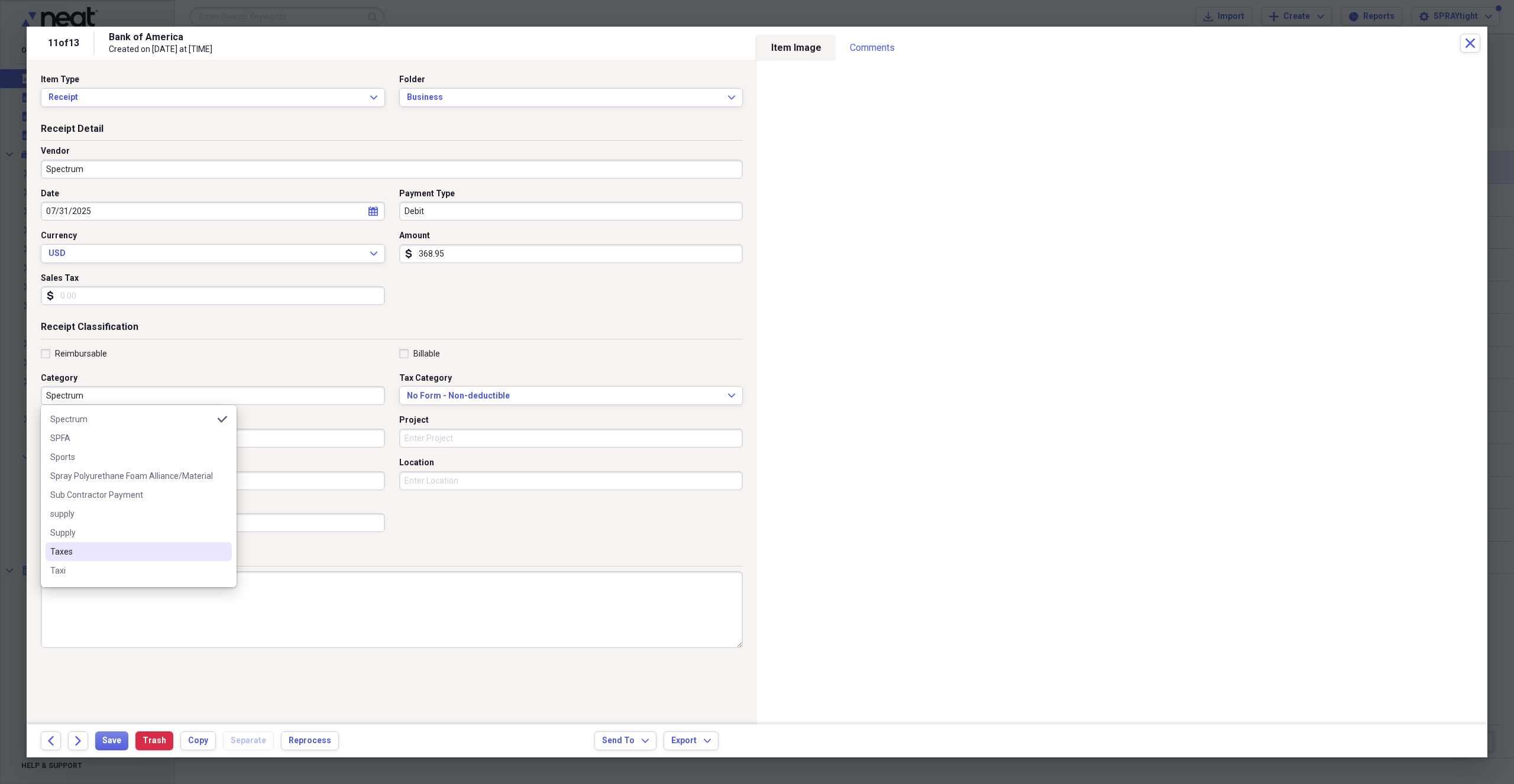 click on "Notes" at bounding box center [392, 556] 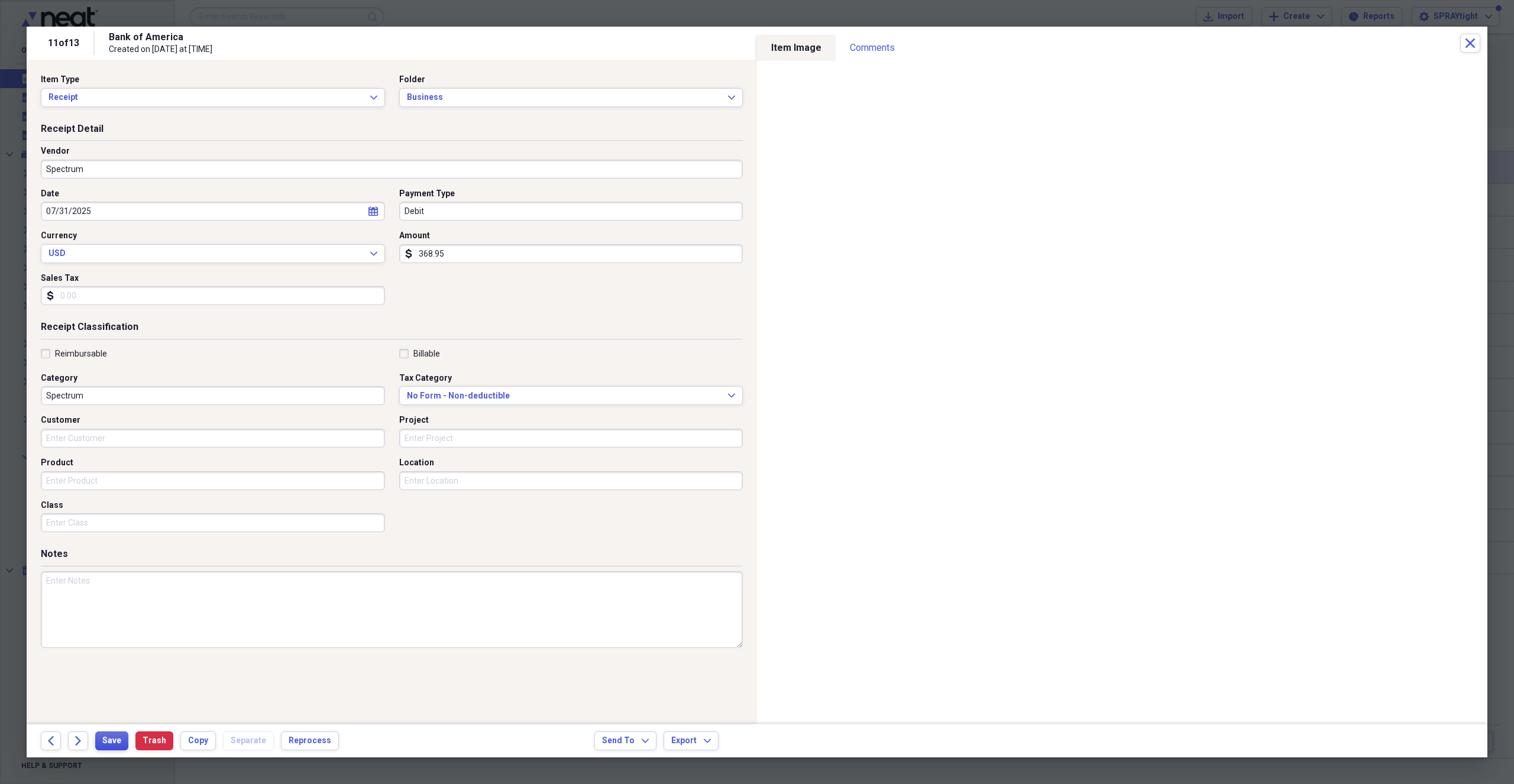 click on "Save" at bounding box center (112, 741) 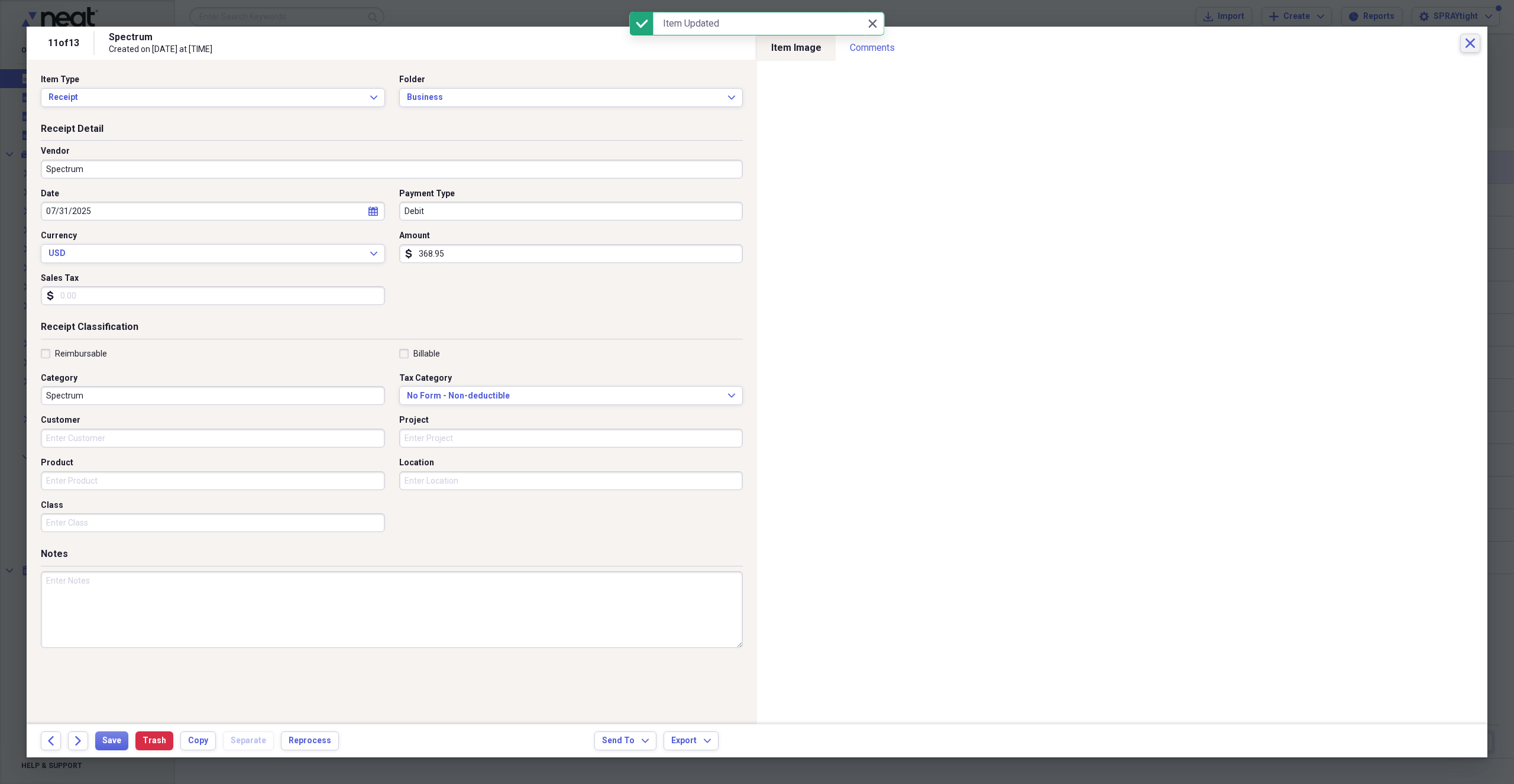 click on "Close" at bounding box center (1470, 43) 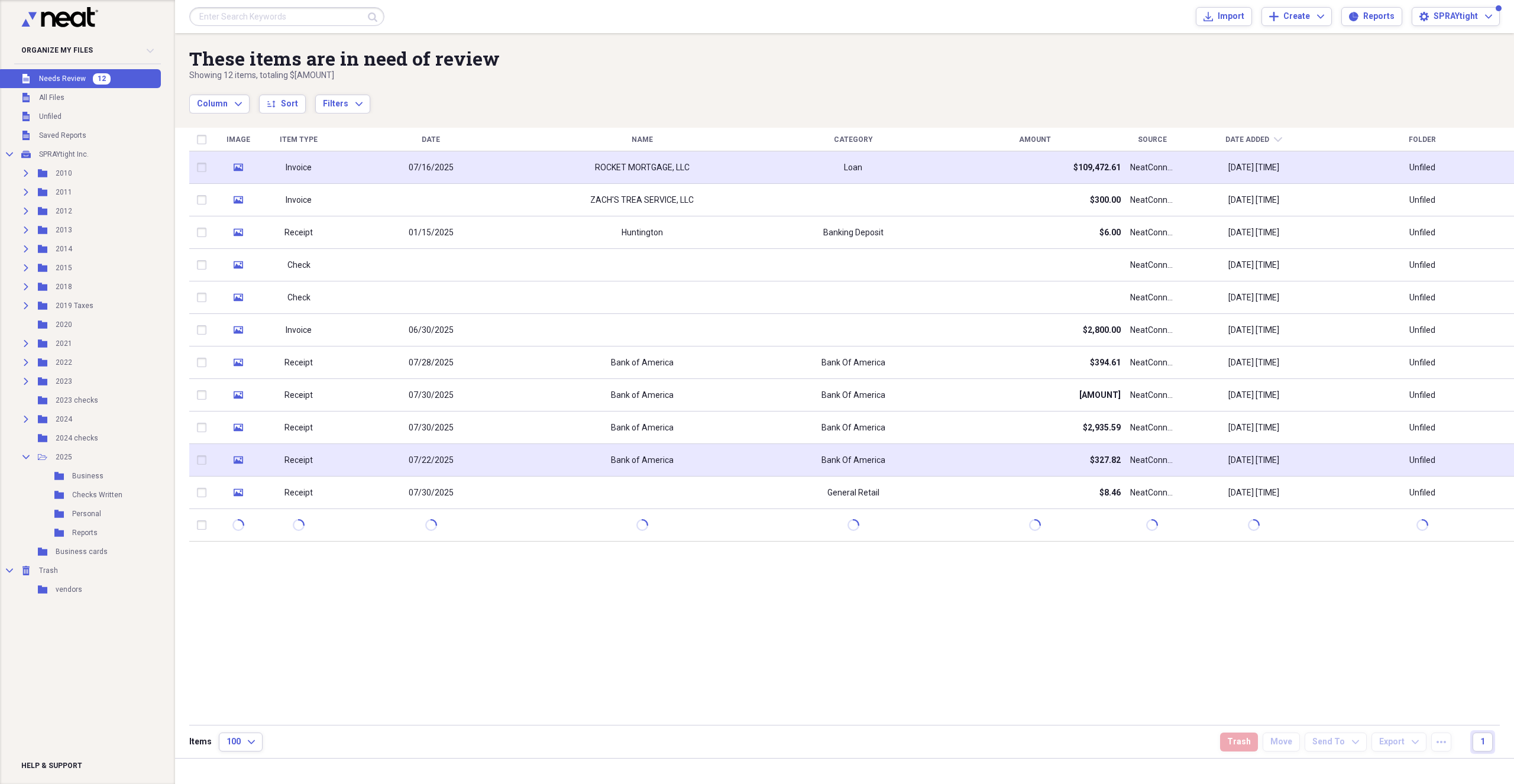 click on "$327.82" at bounding box center [1034, 460] 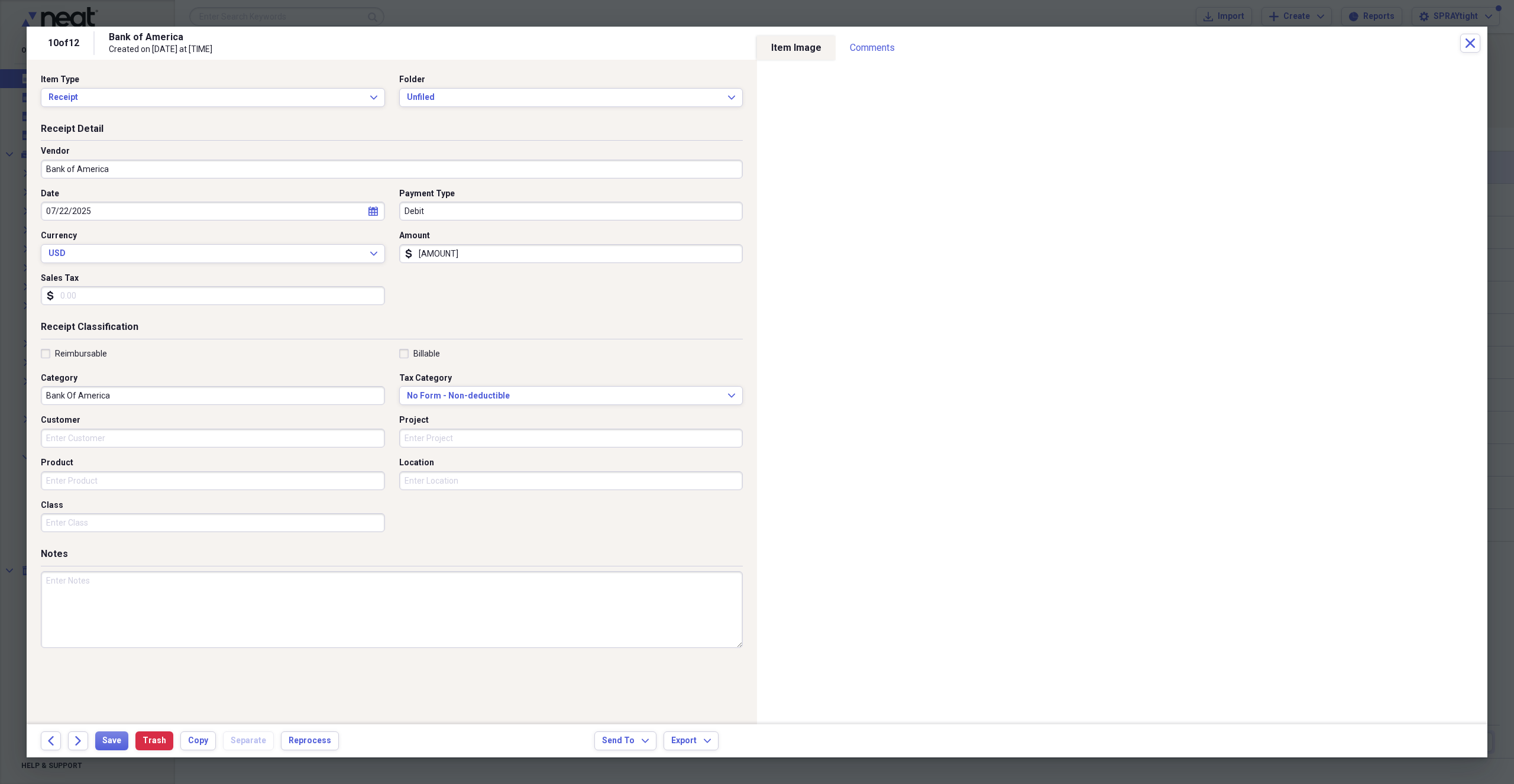 click on "Bank Of America" at bounding box center (213, 396) 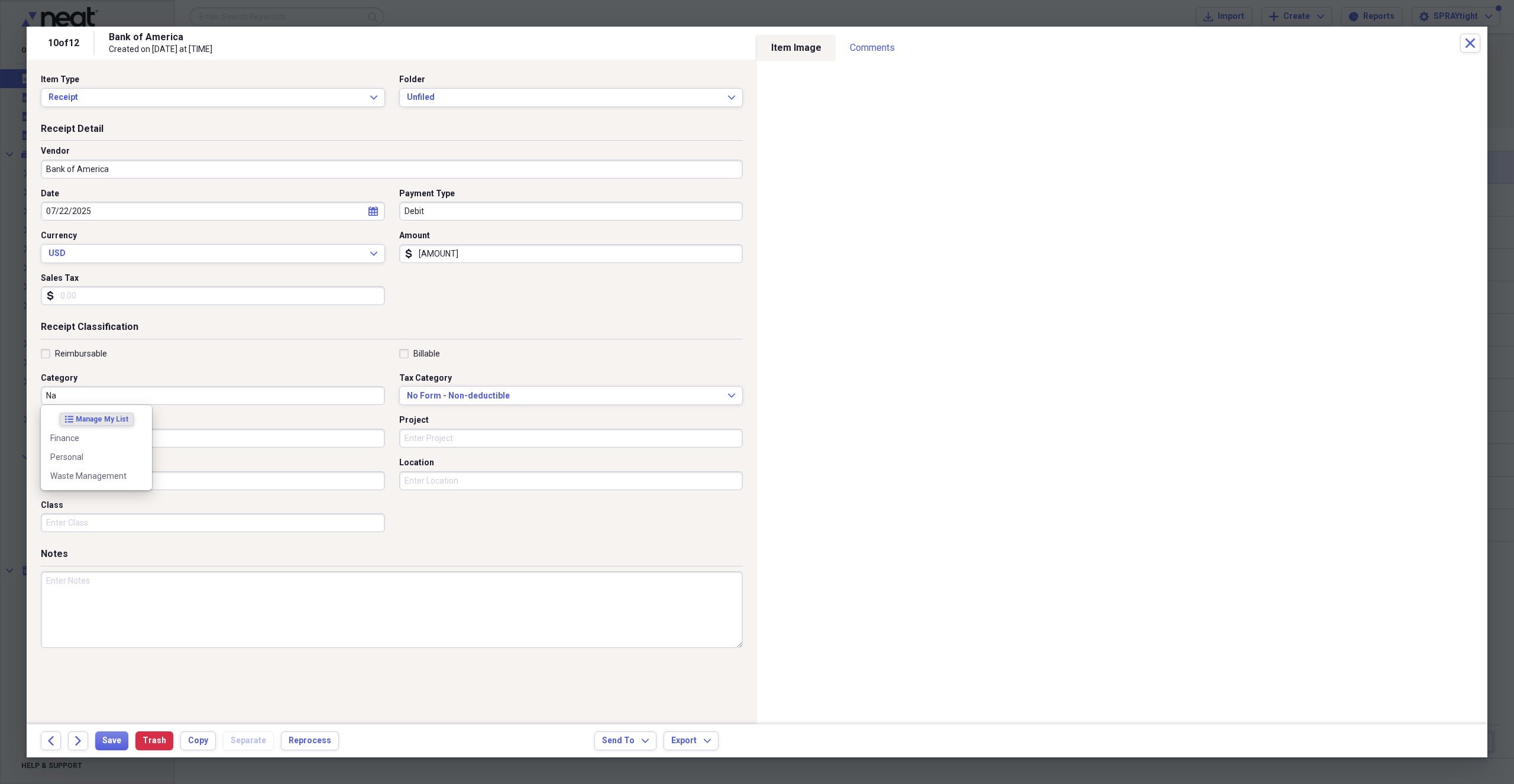 type on "N" 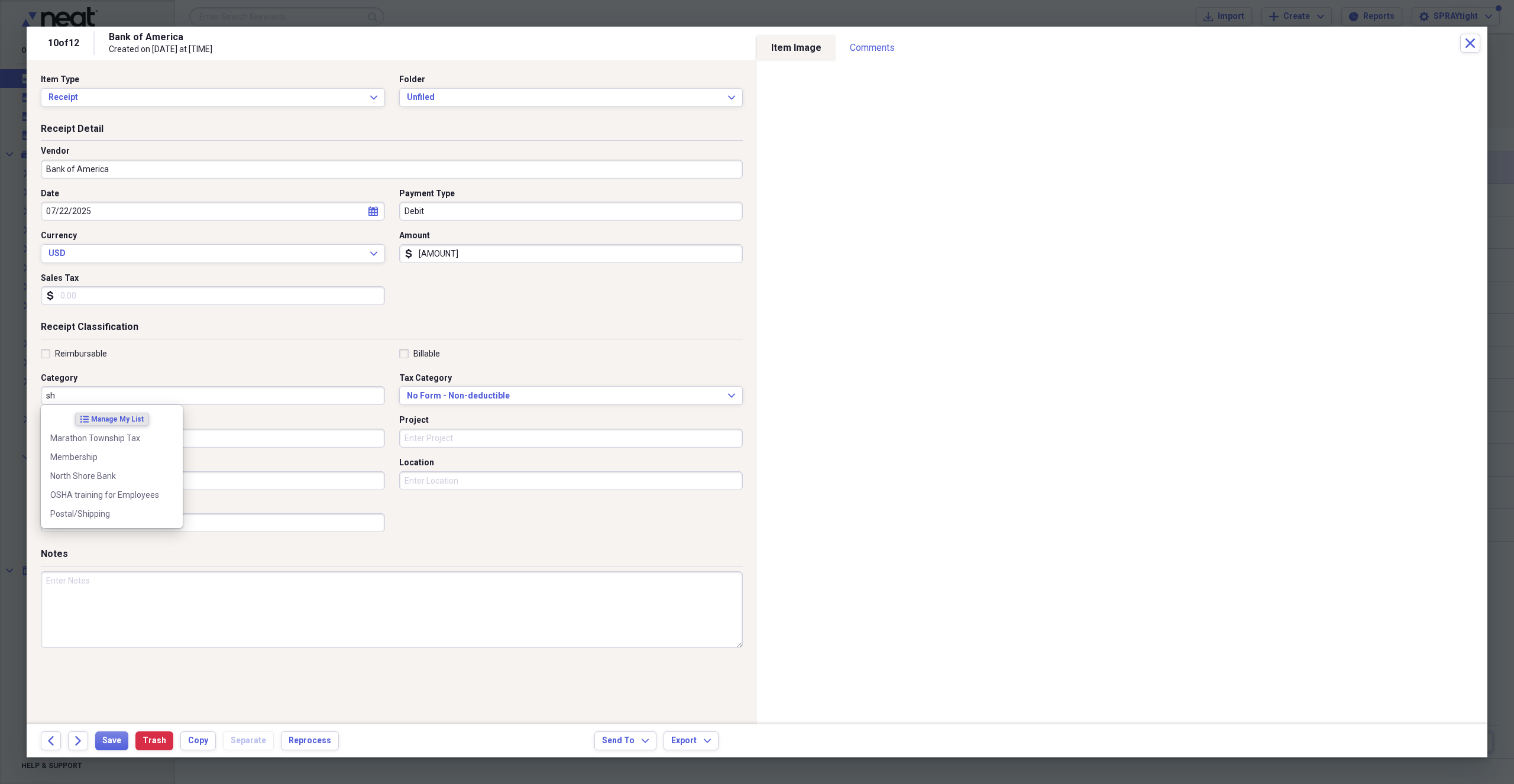 type on "s" 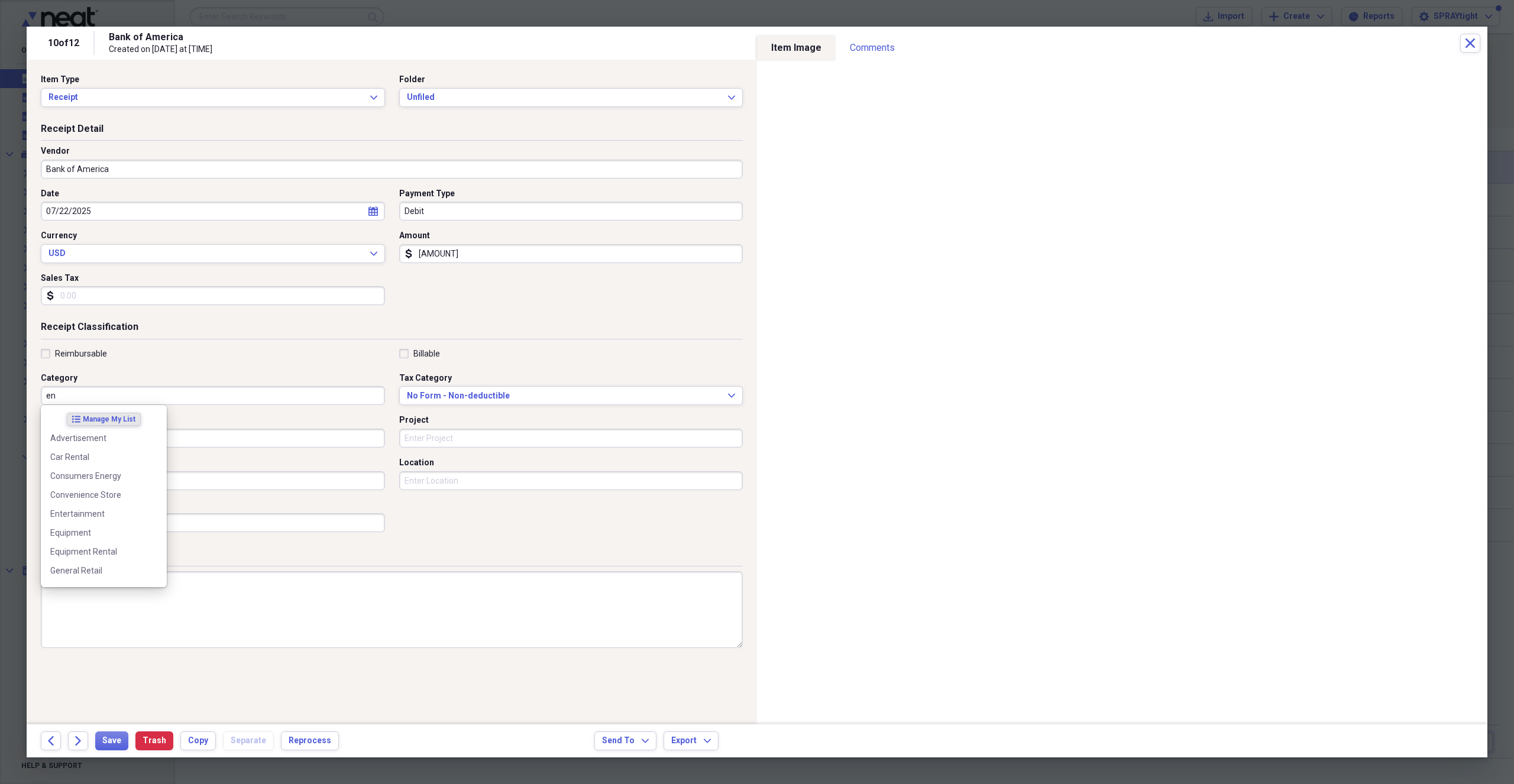 type on "e" 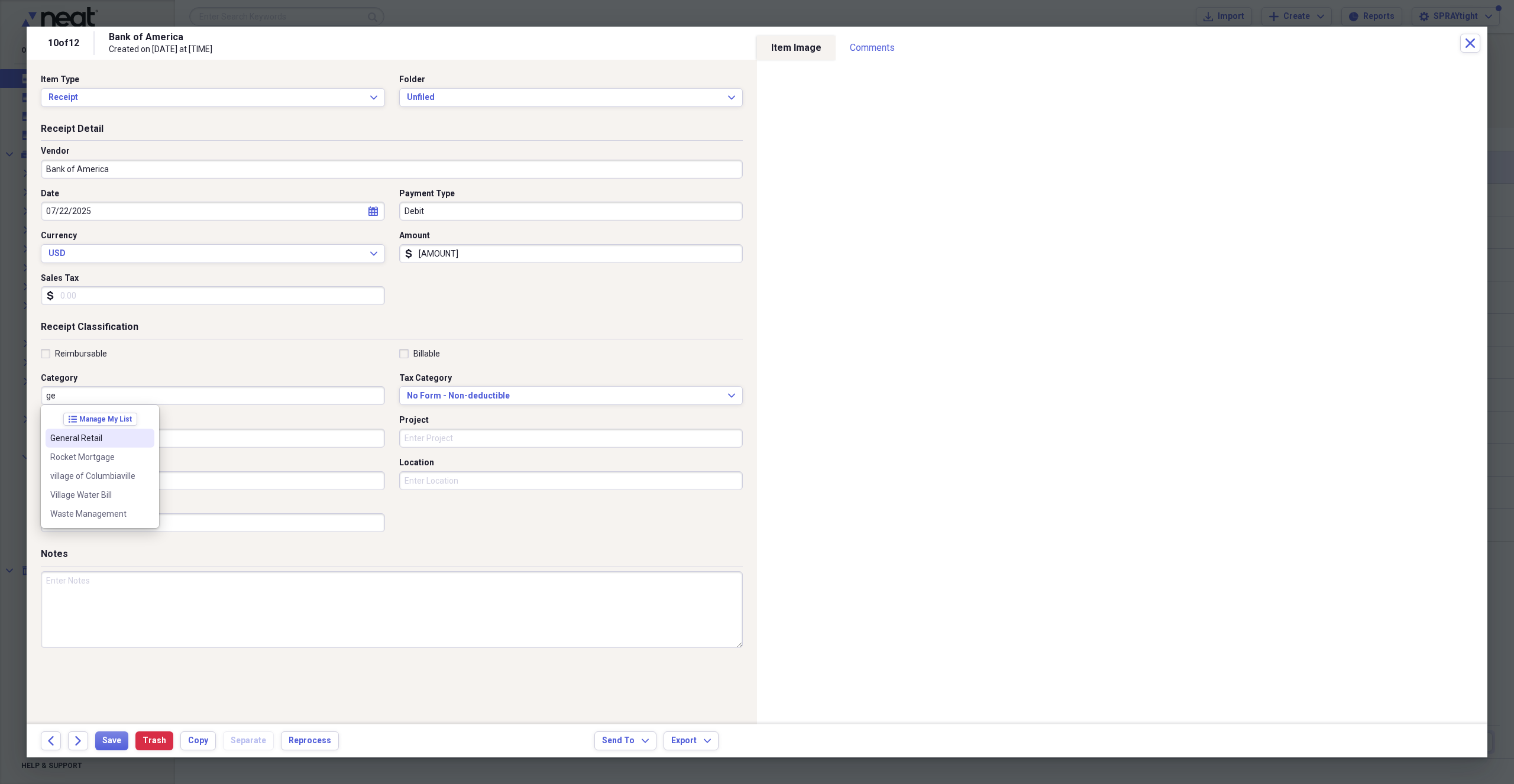 click on "General Retail" at bounding box center (93, 438) 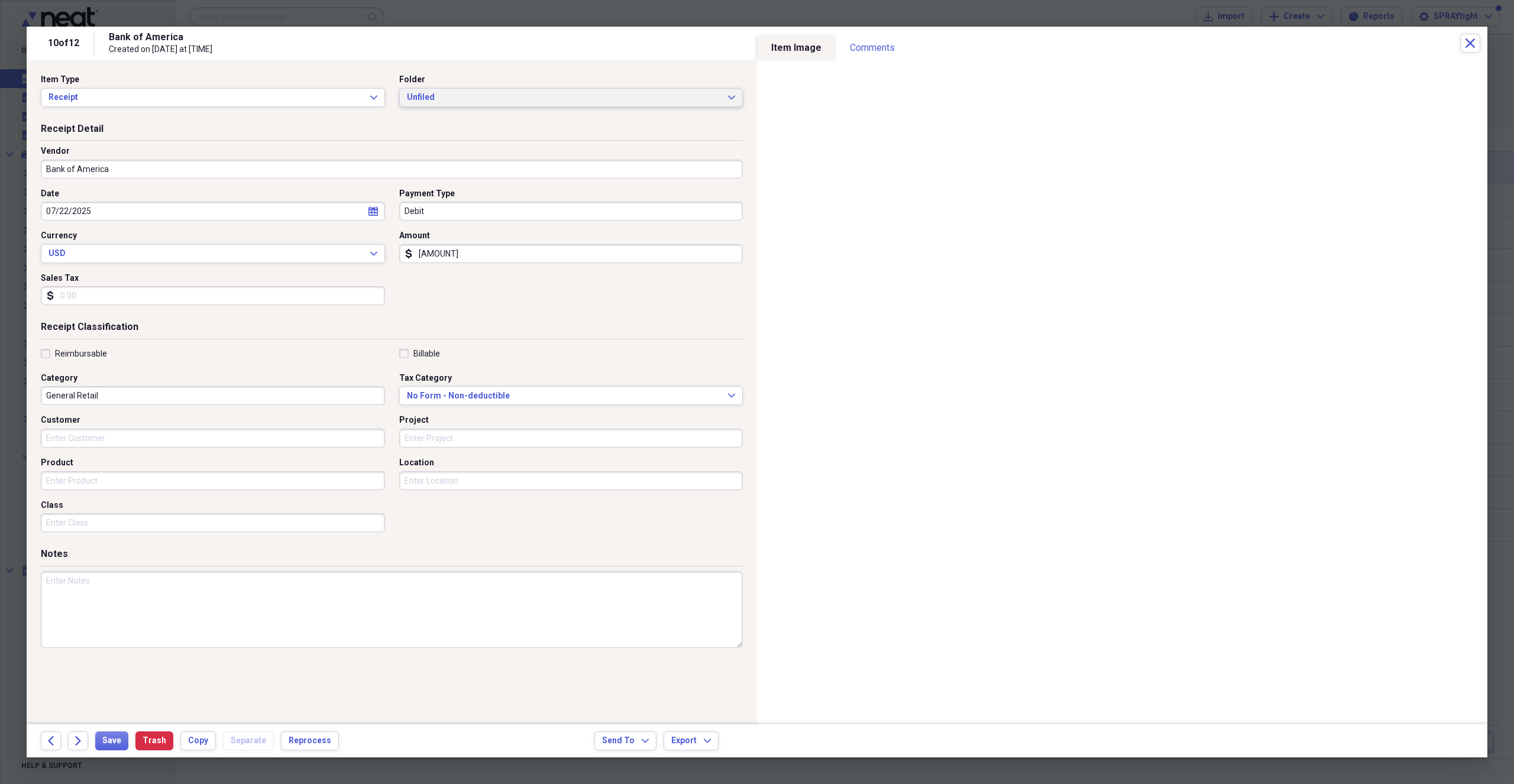 click on "Unfiled Expand" at bounding box center (571, 98) 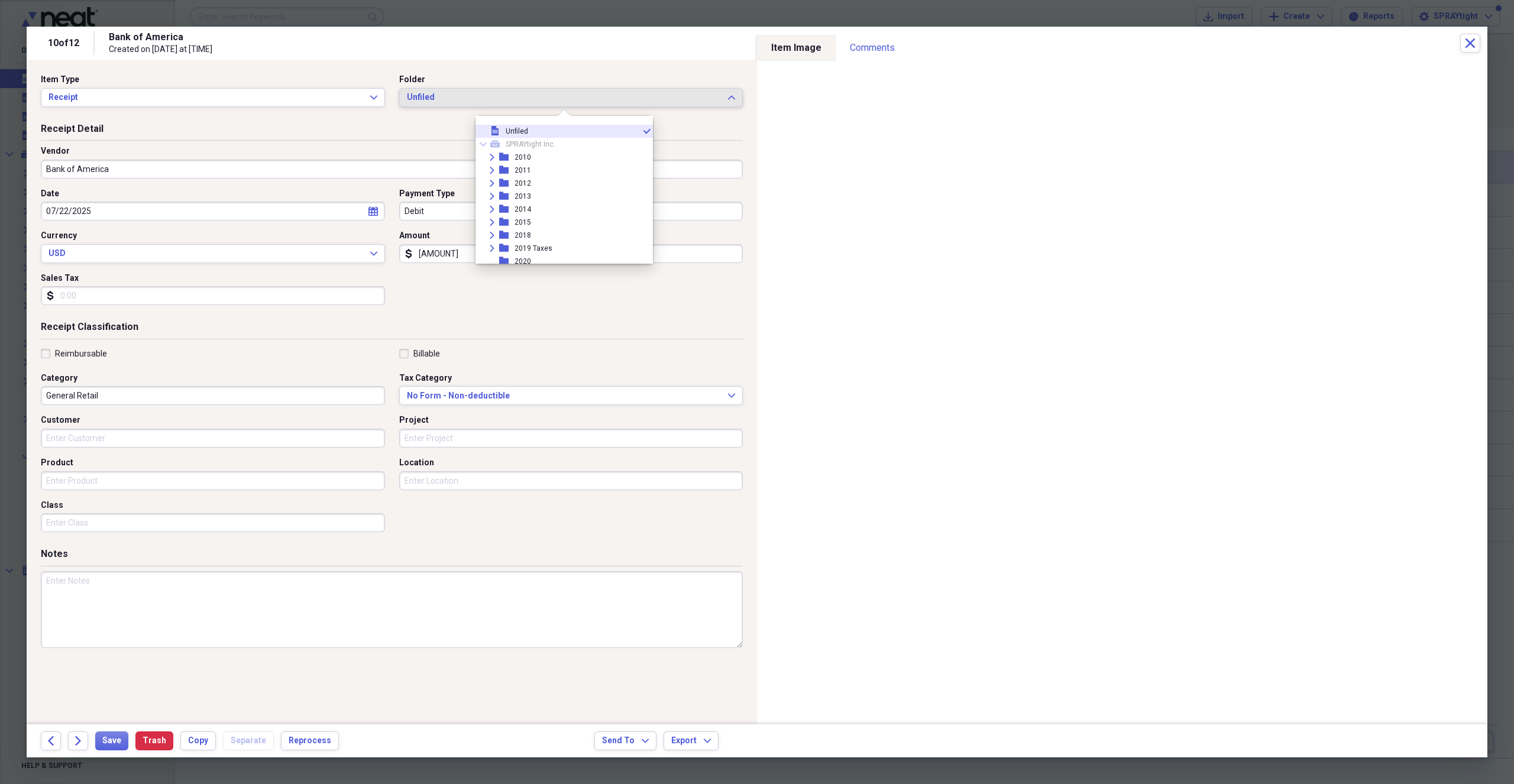 click on "Unfiled" at bounding box center [564, 98] 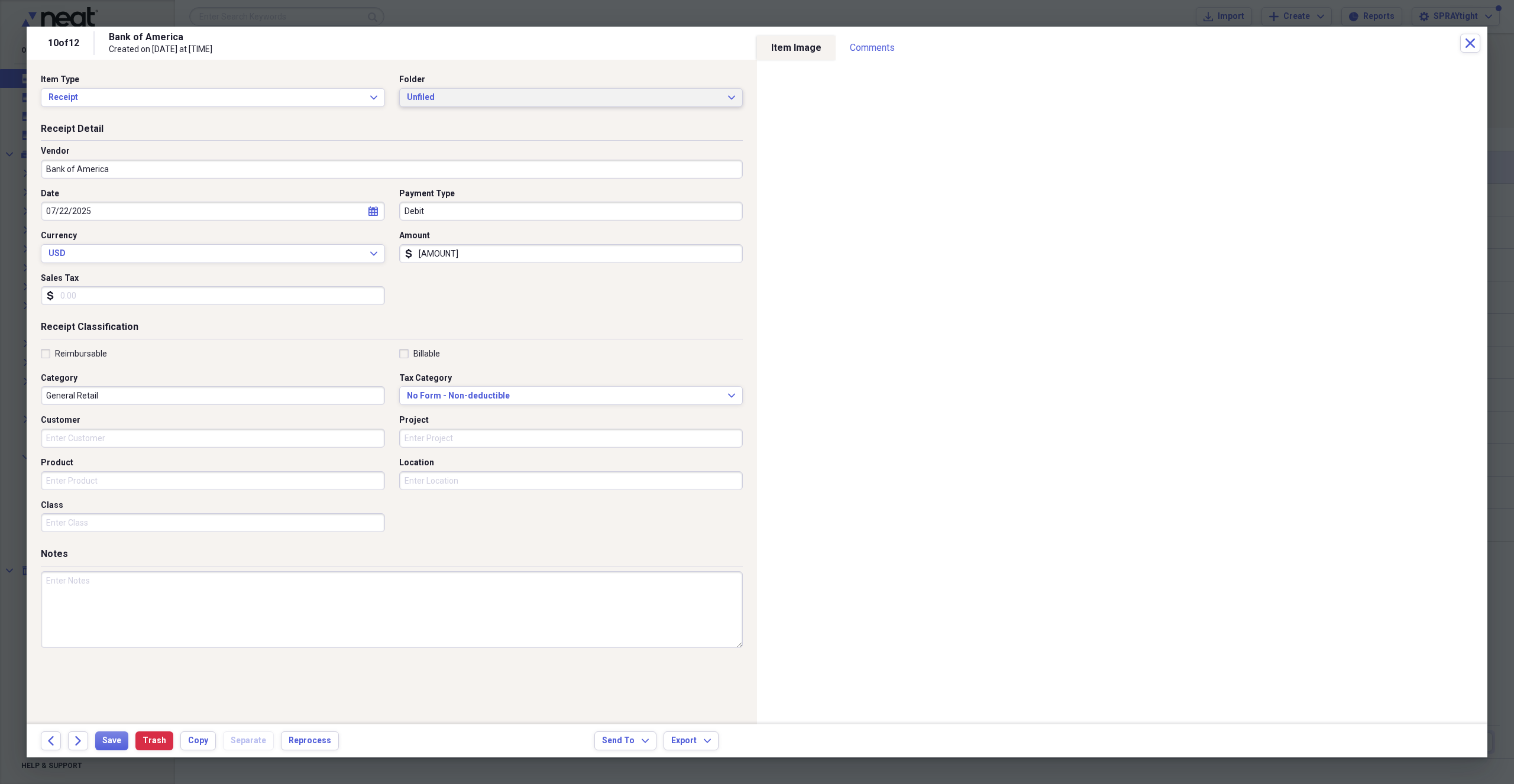 click on "Unfiled" at bounding box center (564, 98) 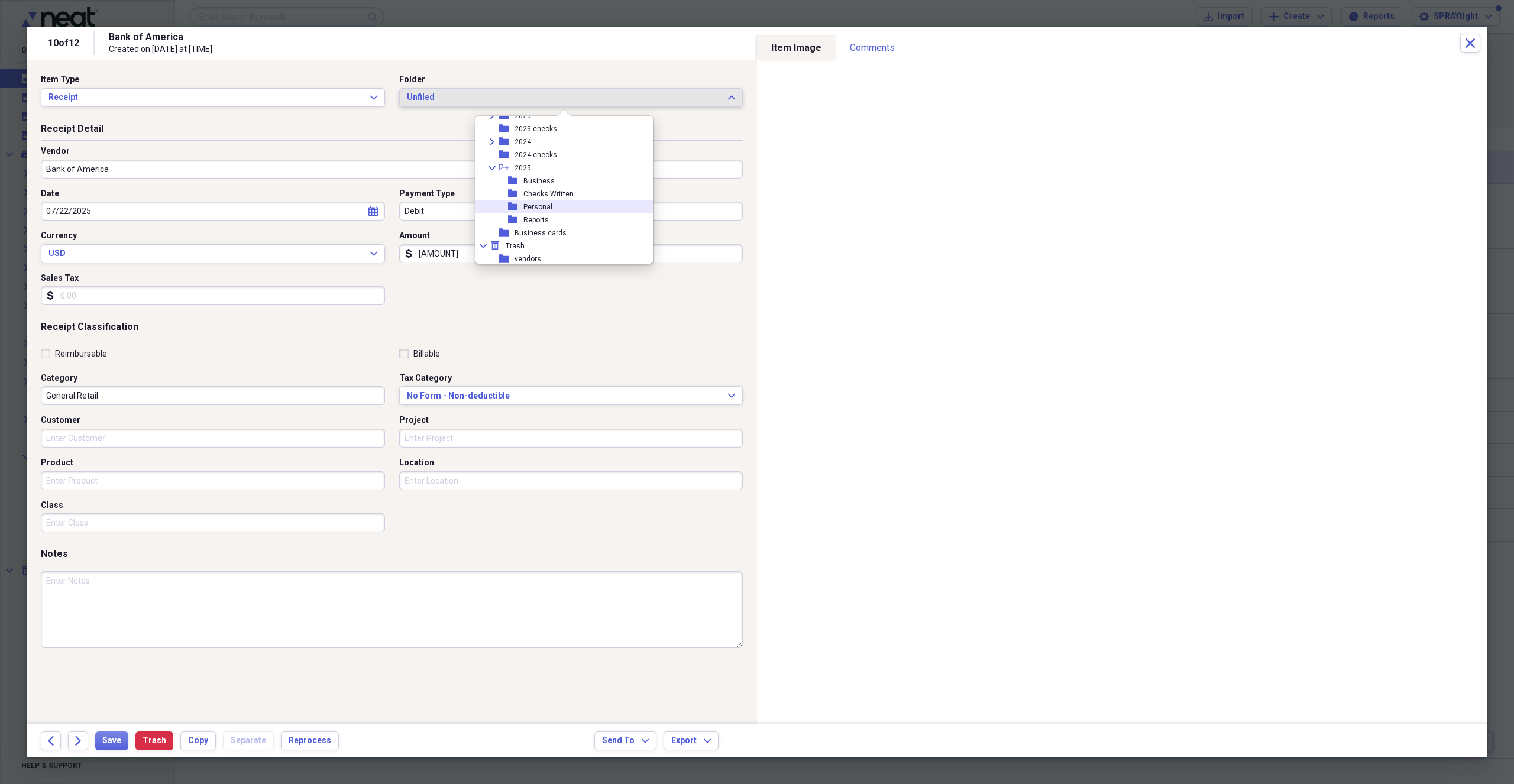 scroll, scrollTop: 186, scrollLeft: 0, axis: vertical 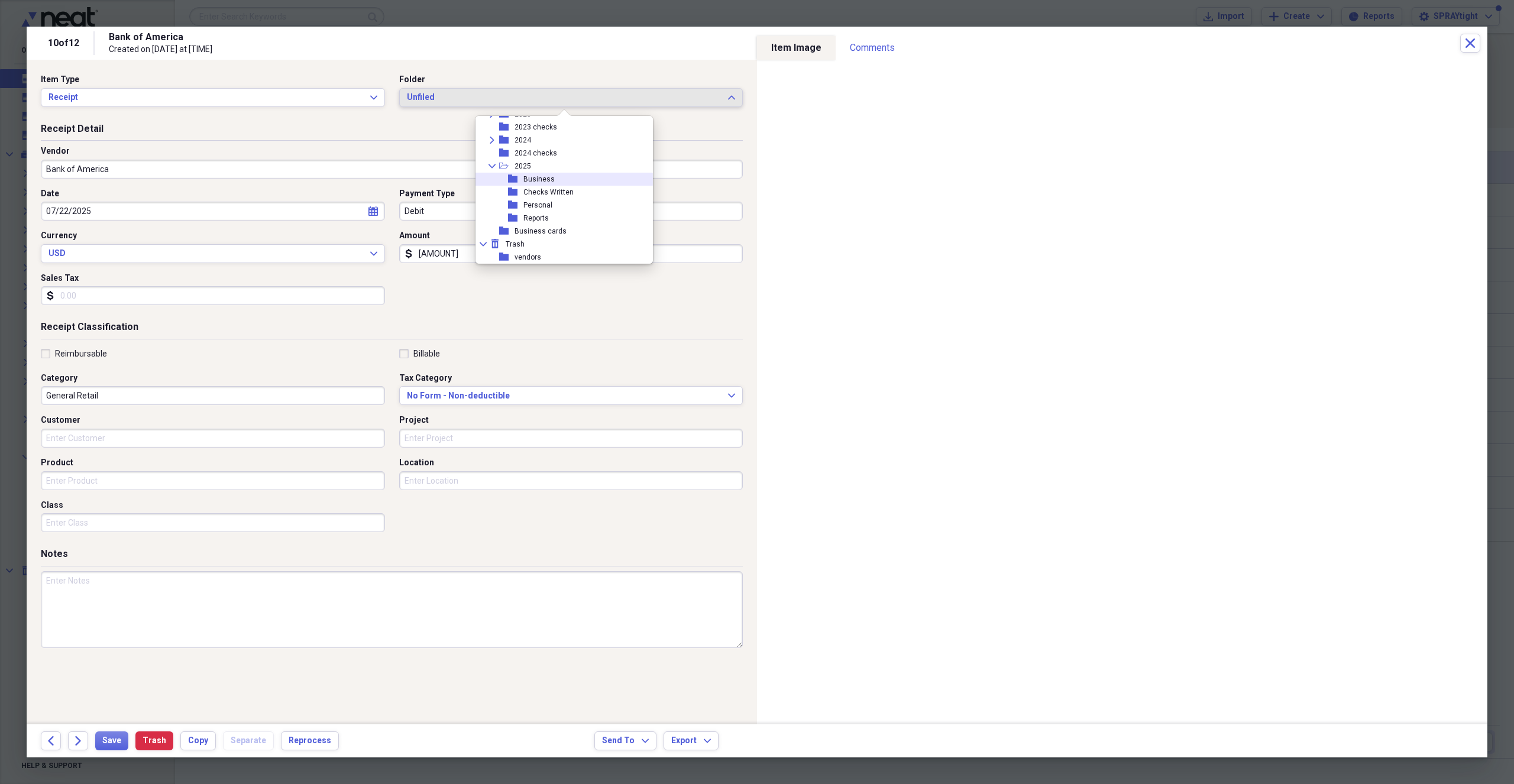 click on "folder Business" at bounding box center [559, 179] 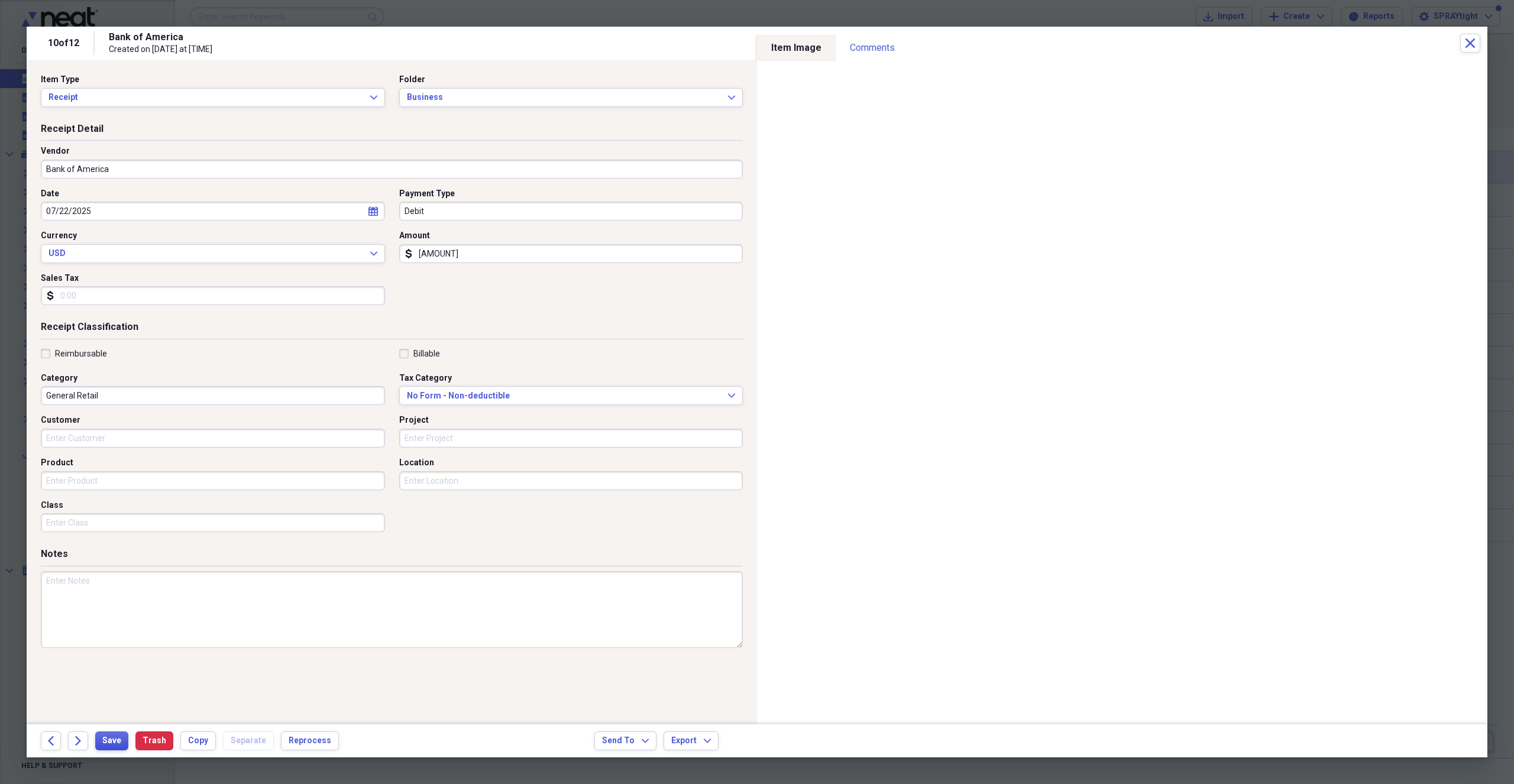 click on "Save" at bounding box center [112, 741] 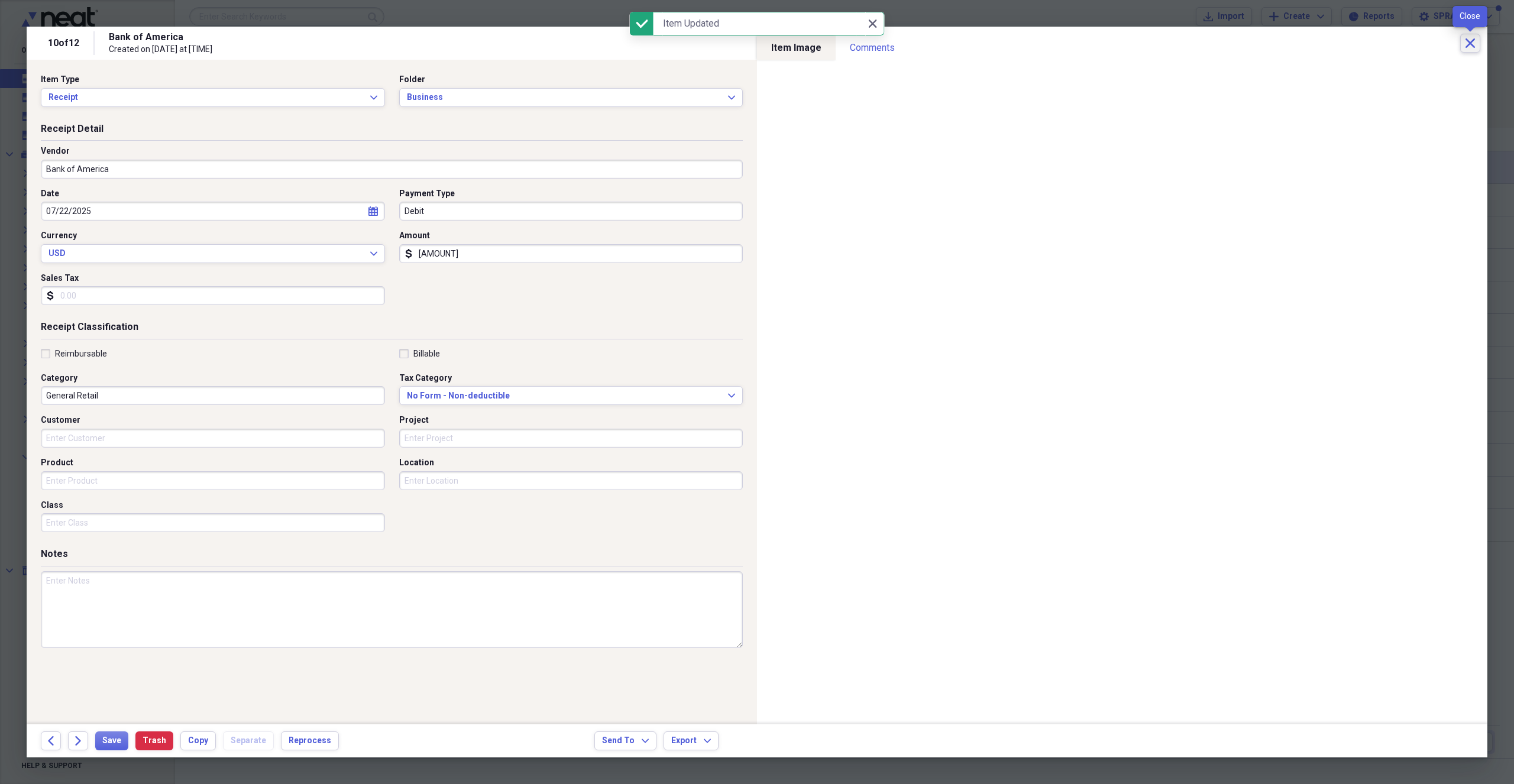 click on "Close" at bounding box center (1470, 43) 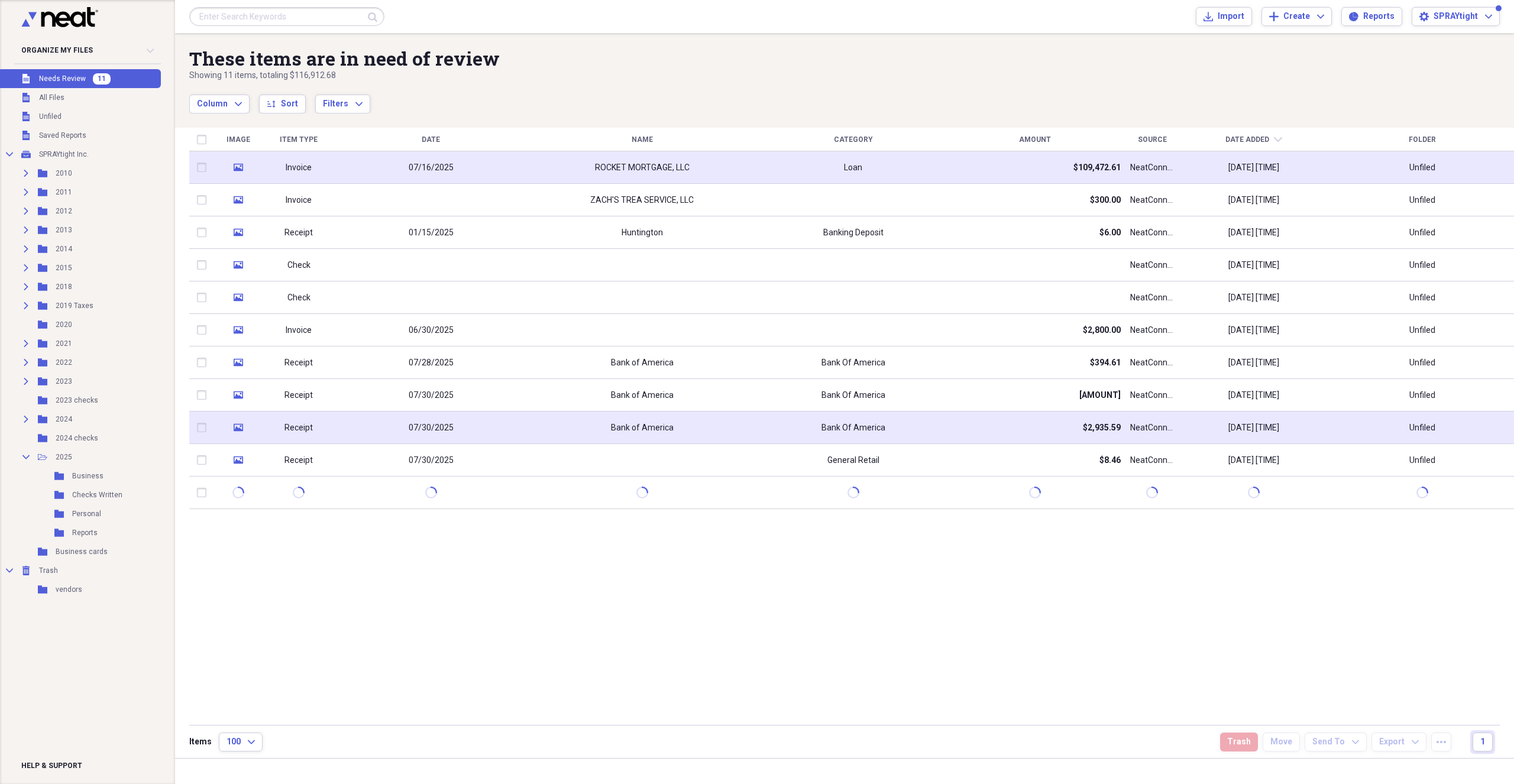 click on "$2,935.59" at bounding box center [1034, 427] 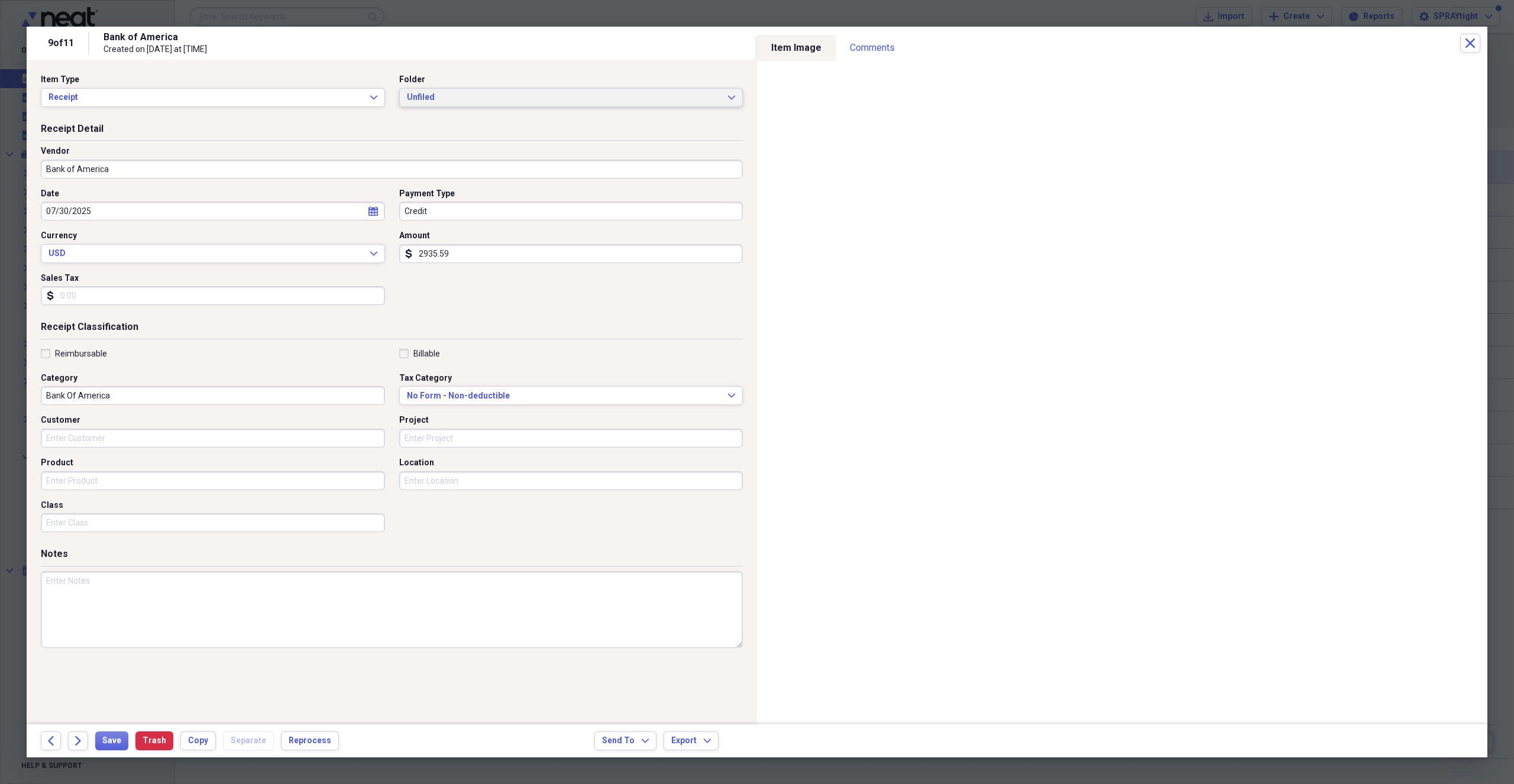 click on "Unfiled" at bounding box center [564, 98] 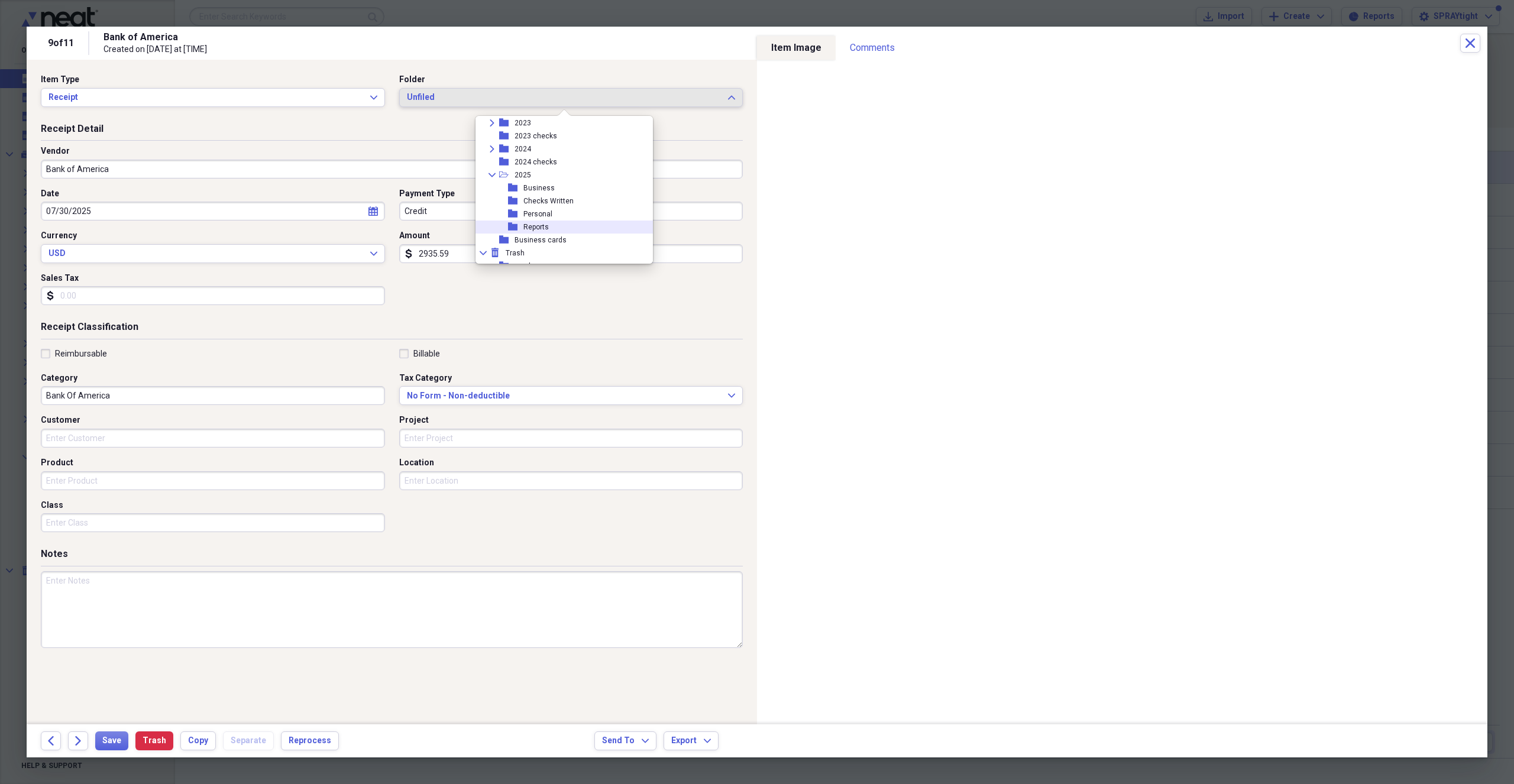 scroll, scrollTop: 186, scrollLeft: 0, axis: vertical 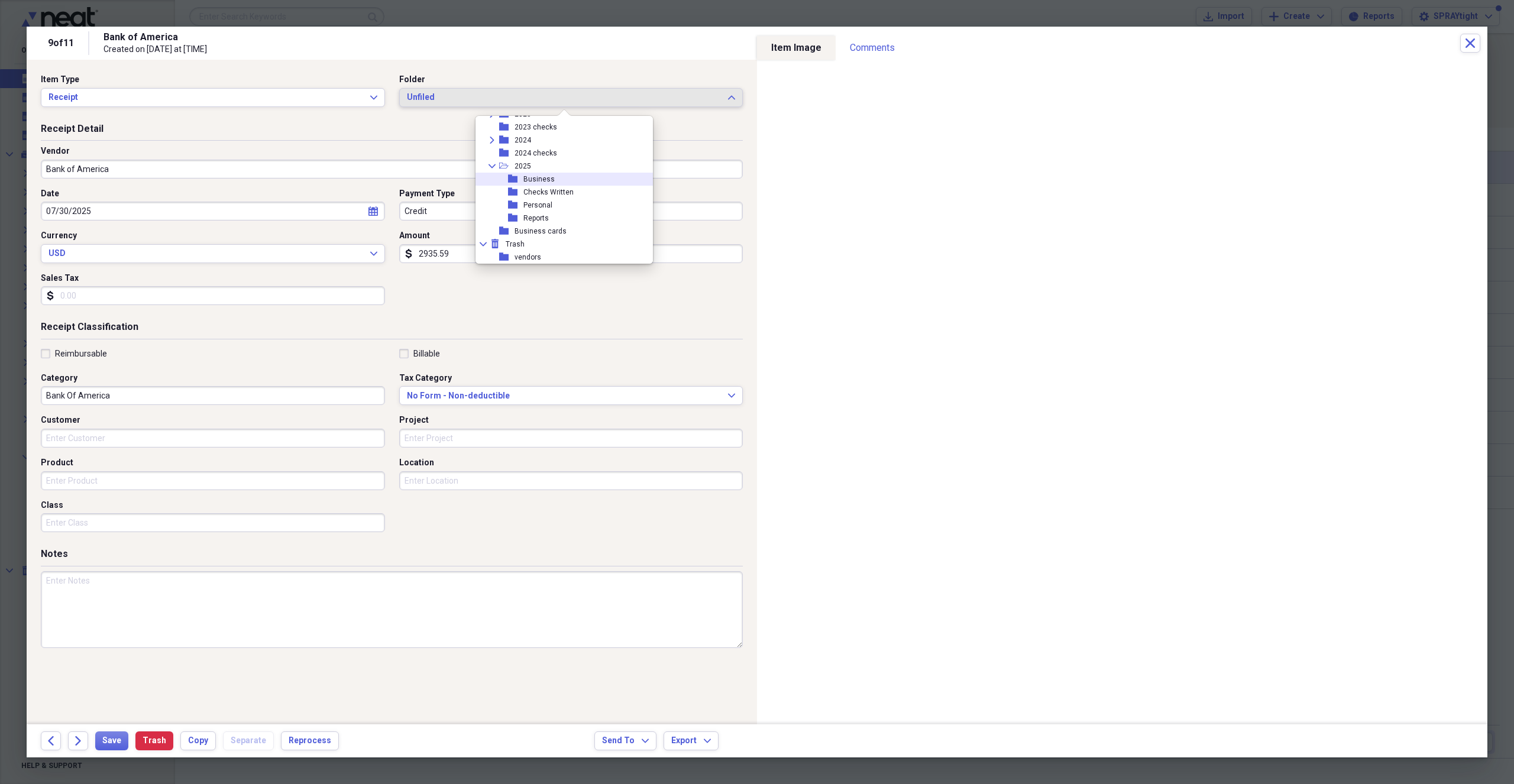 click on "folder Business" at bounding box center (559, 179) 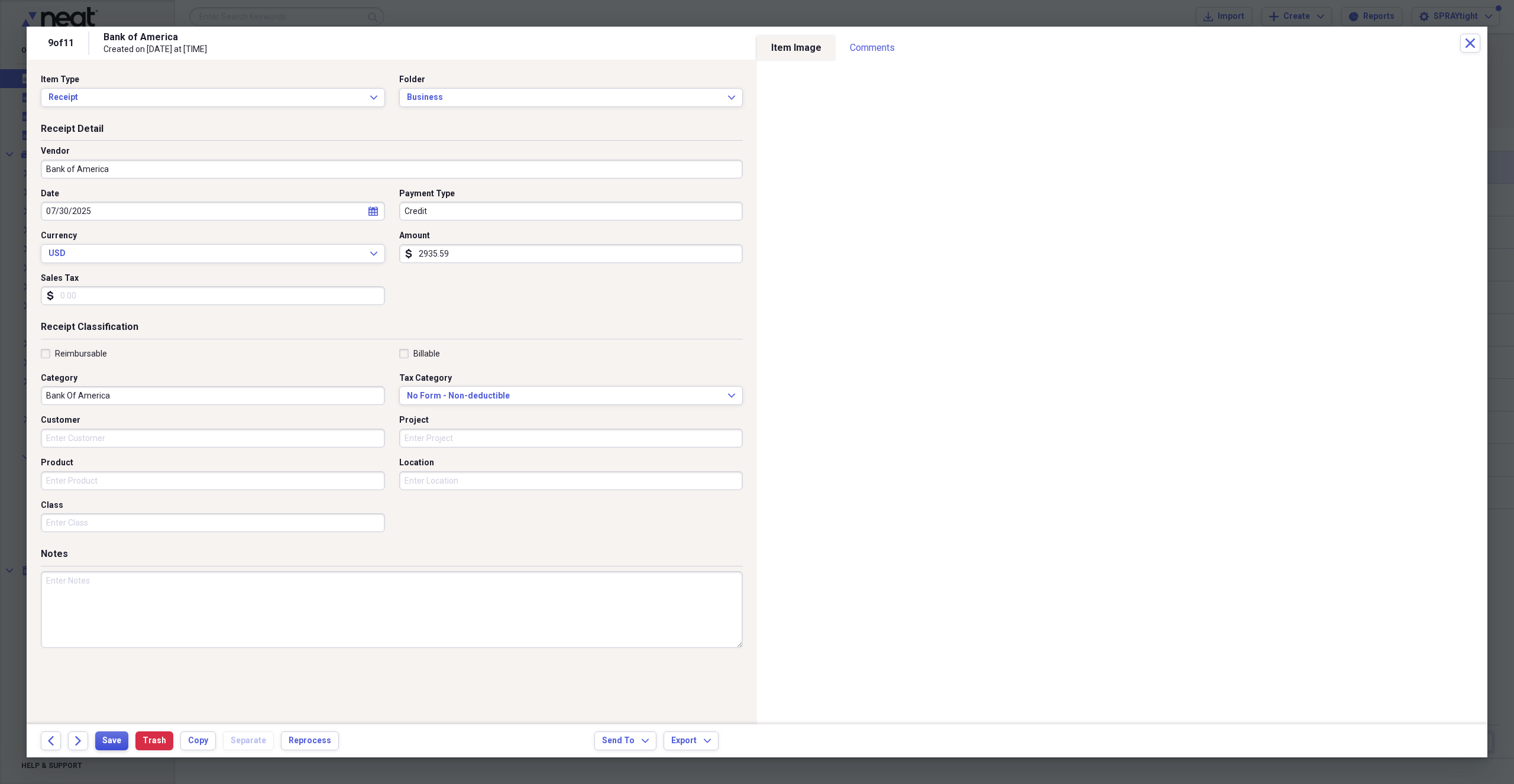 click on "Save" at bounding box center (112, 741) 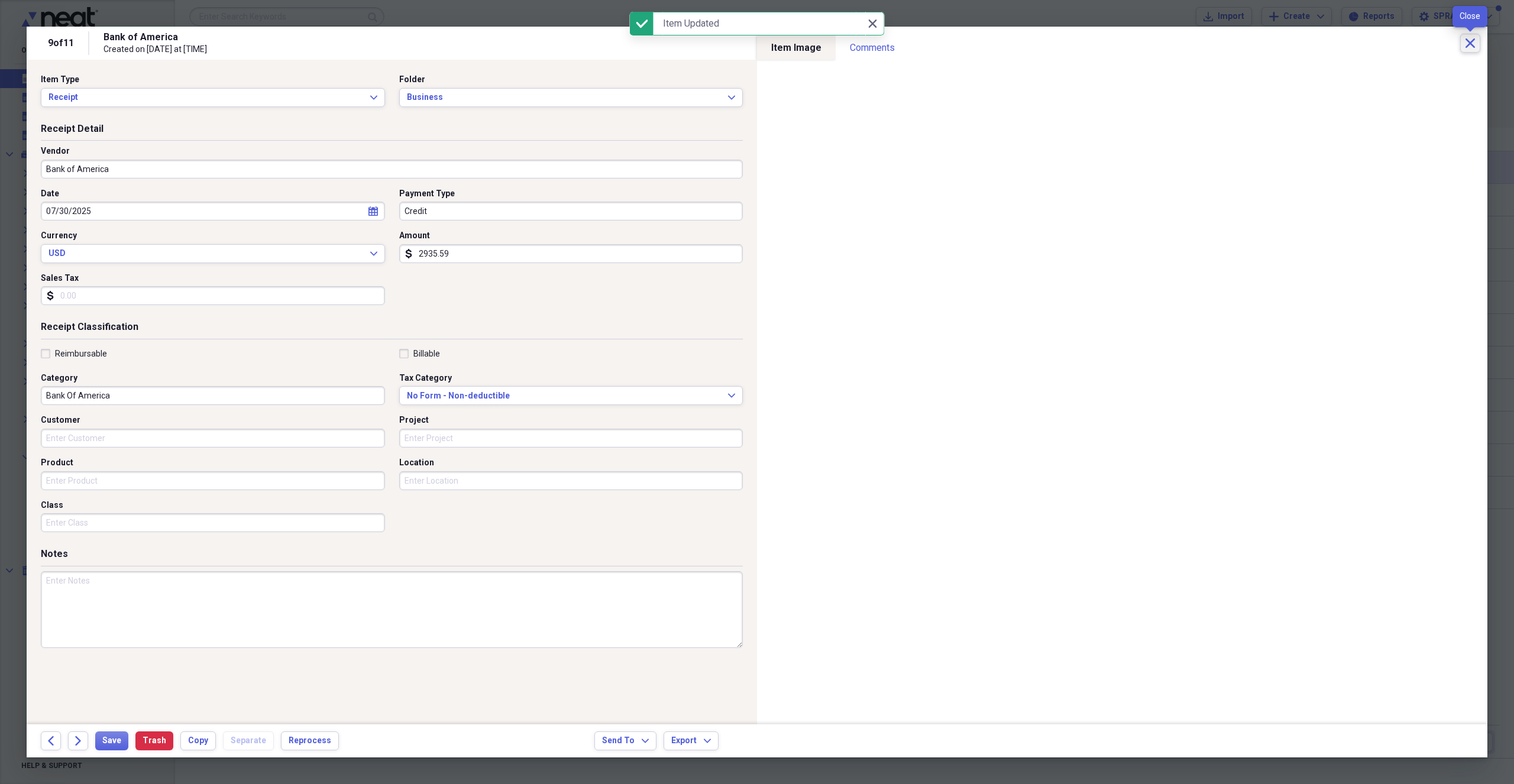 click on "Close" 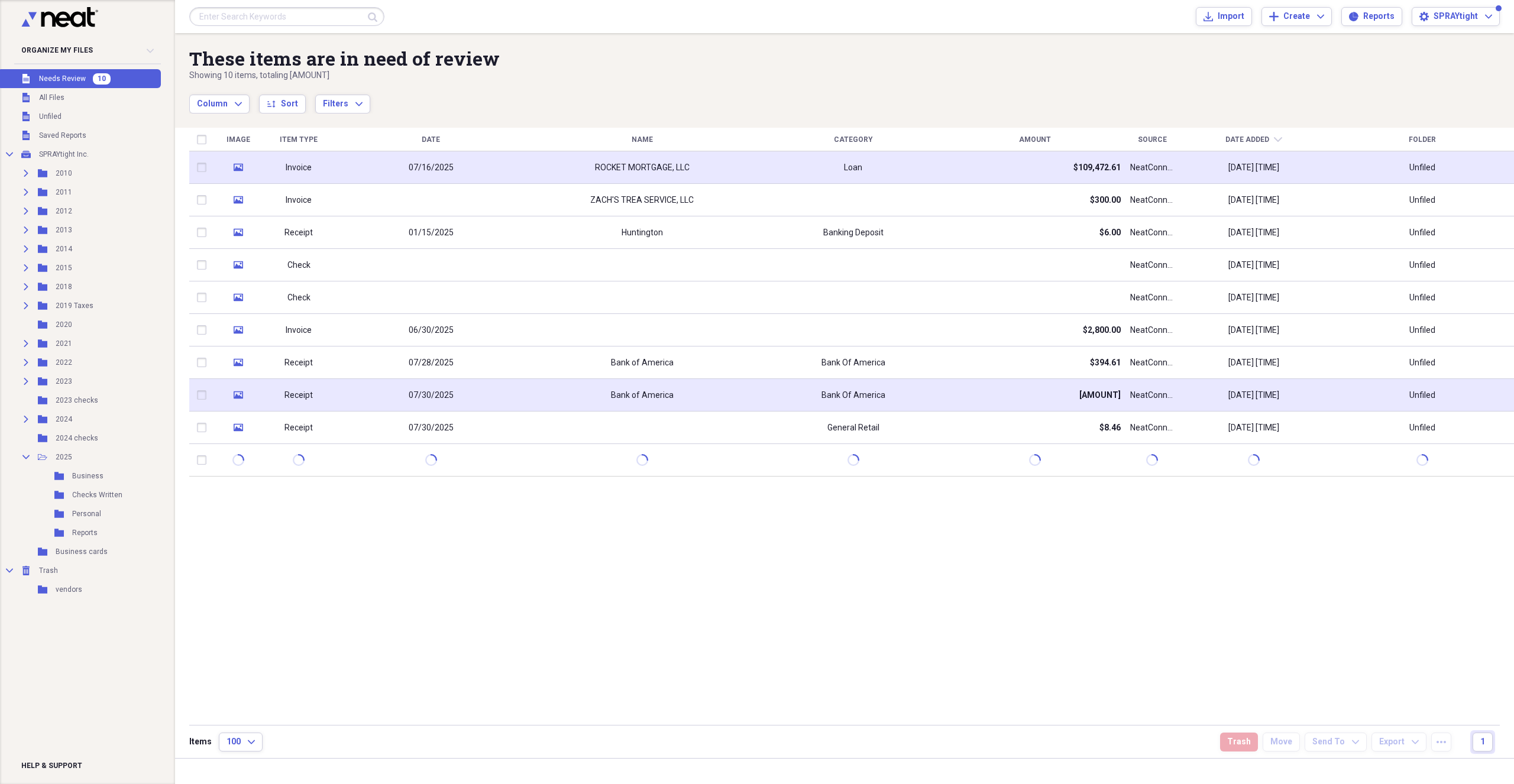 click on "[AMOUNT]" at bounding box center (1034, 395) 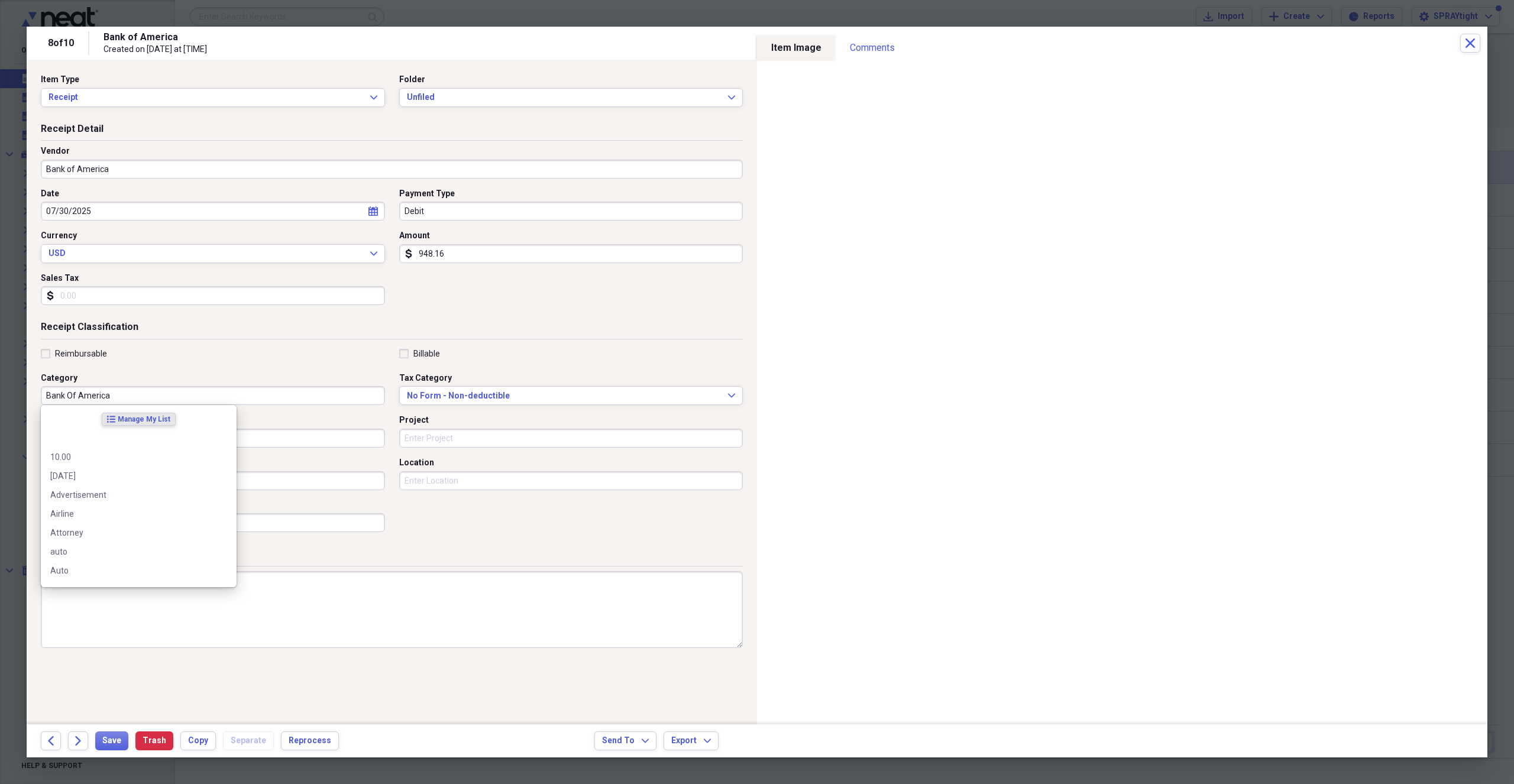 click on "Vendor Bank of America" at bounding box center [392, 167] 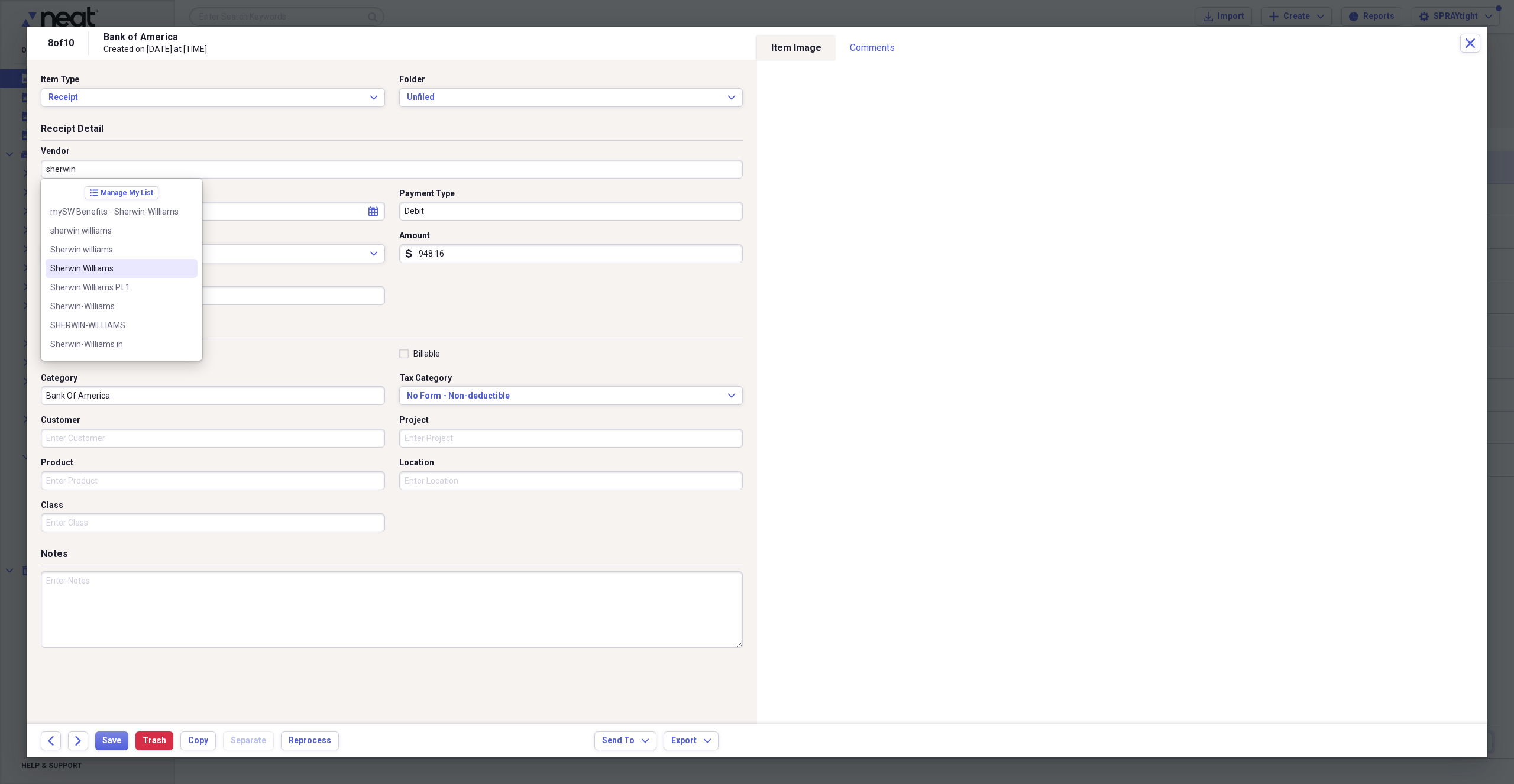 click on "Sherwin Williams" at bounding box center (114, 268) 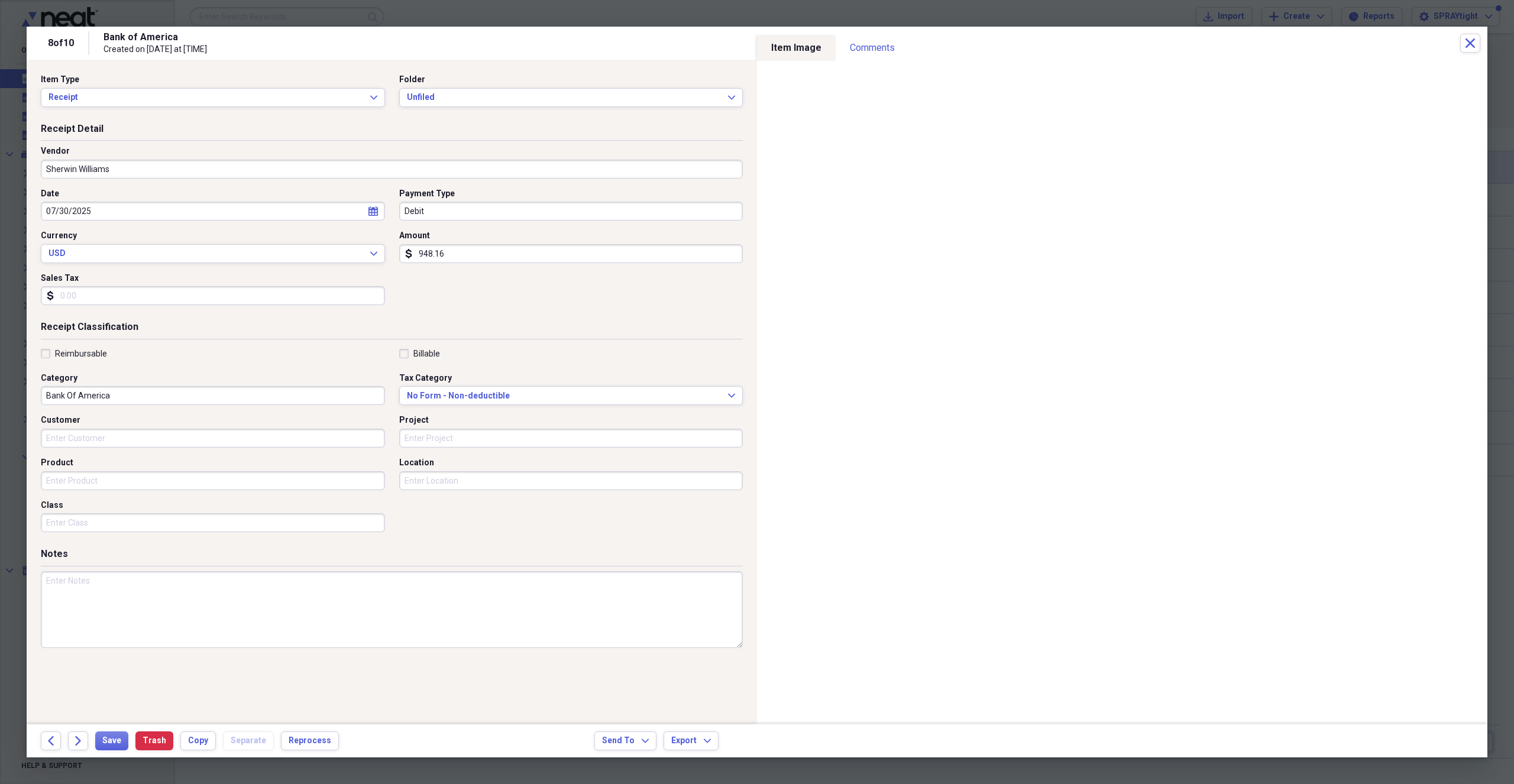 type on "Supply" 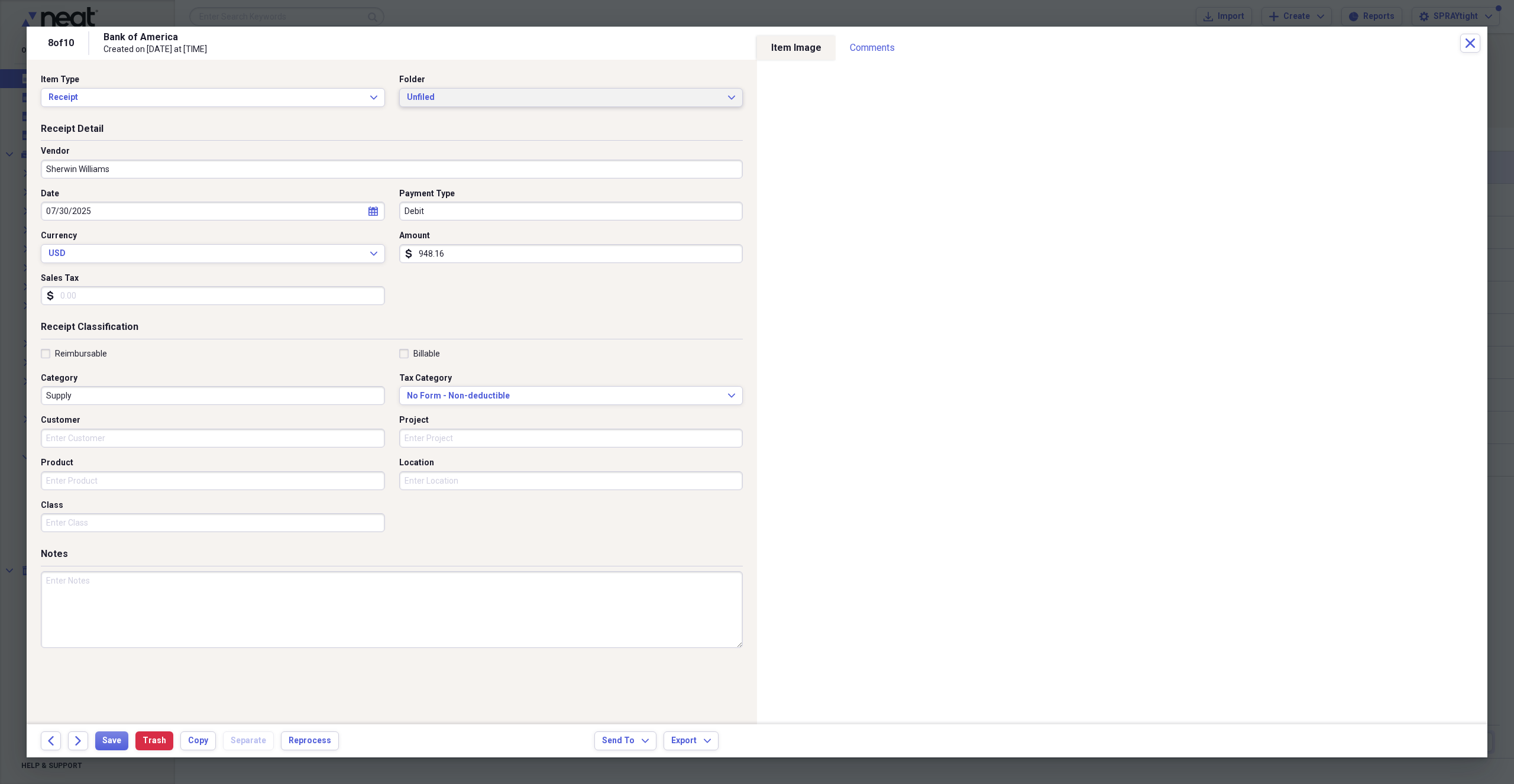 click on "Unfiled" at bounding box center (564, 98) 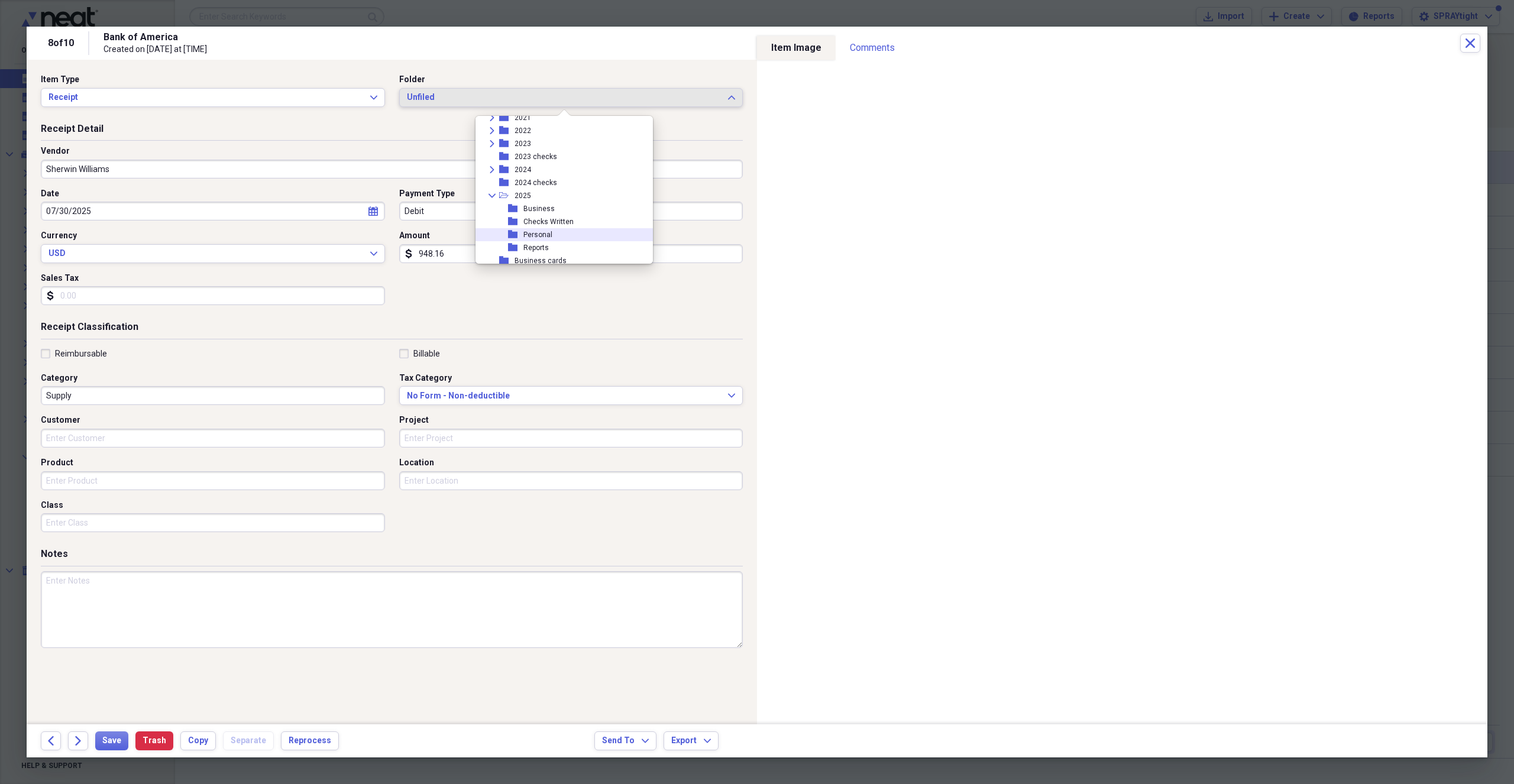 scroll, scrollTop: 177, scrollLeft: 0, axis: vertical 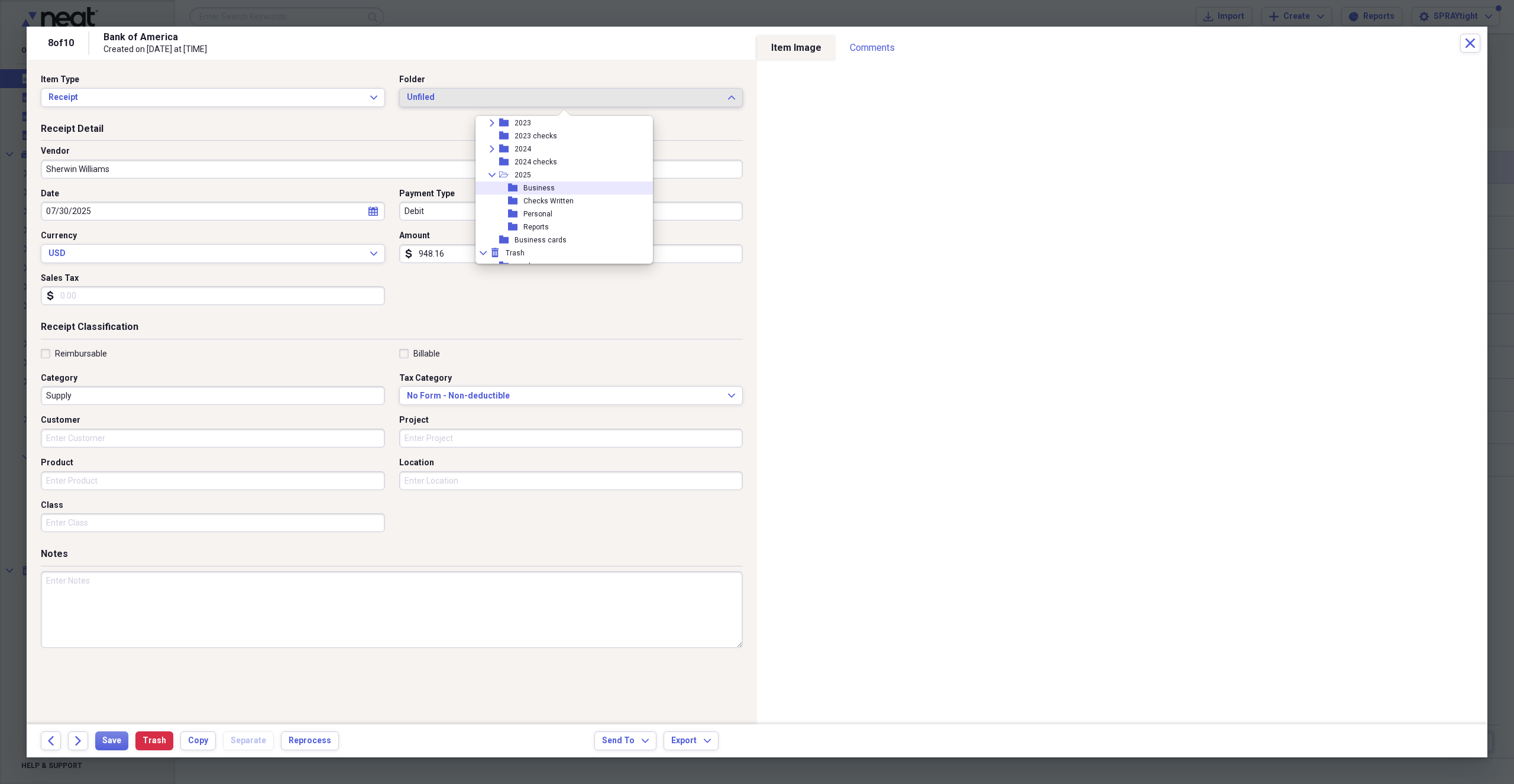 click on "folder Business" at bounding box center (559, 188) 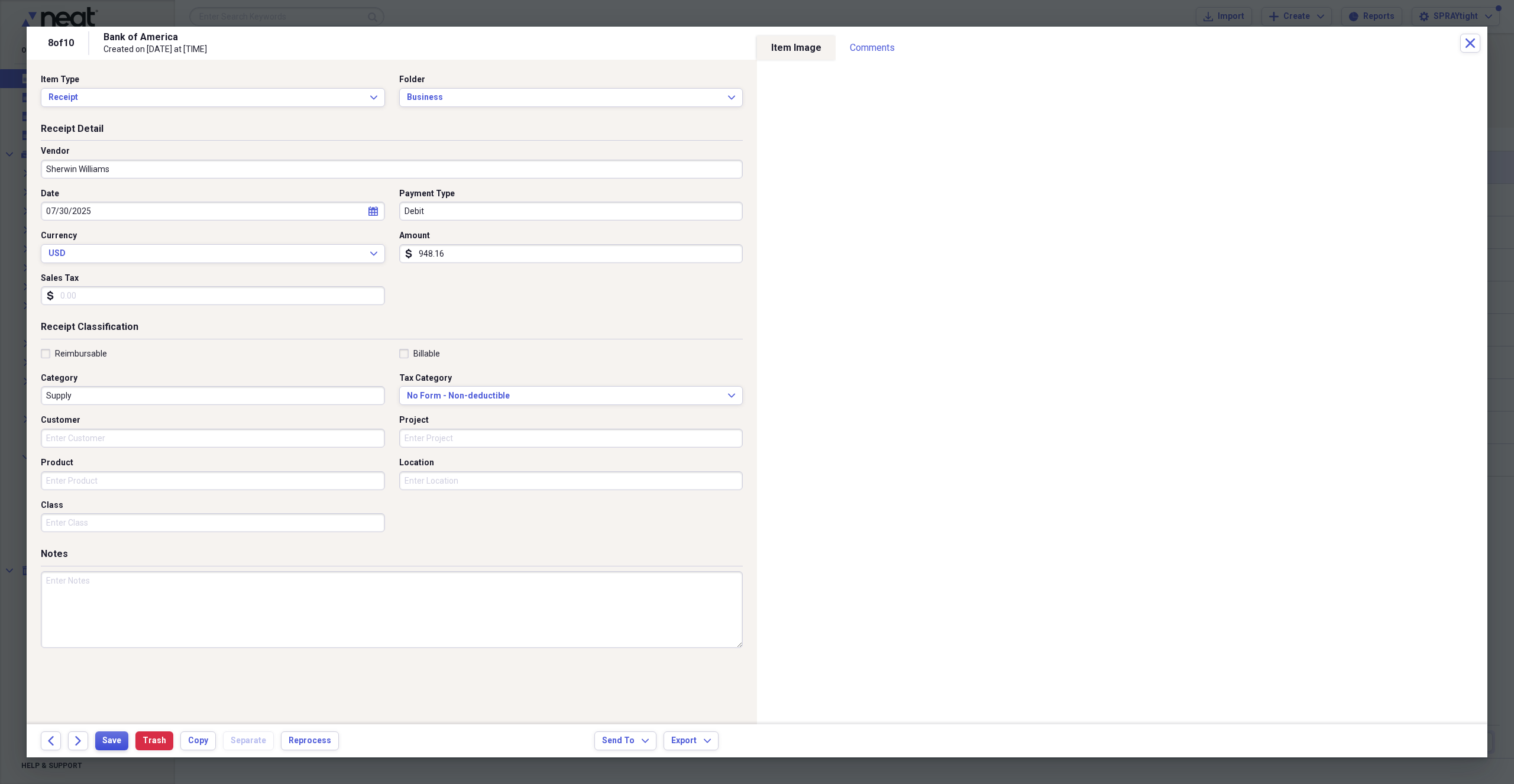 click on "Save" at bounding box center (112, 741) 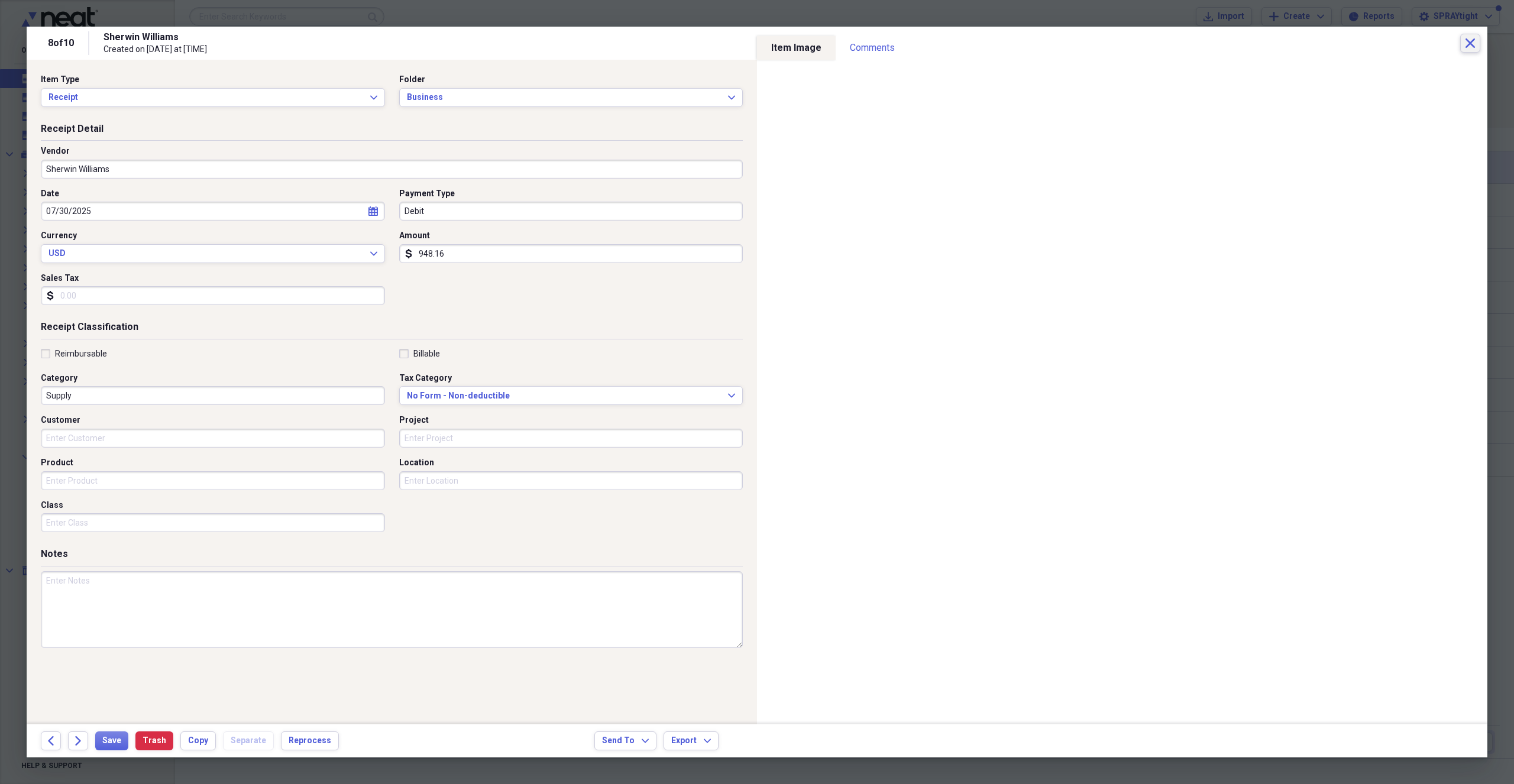 click on "Close" 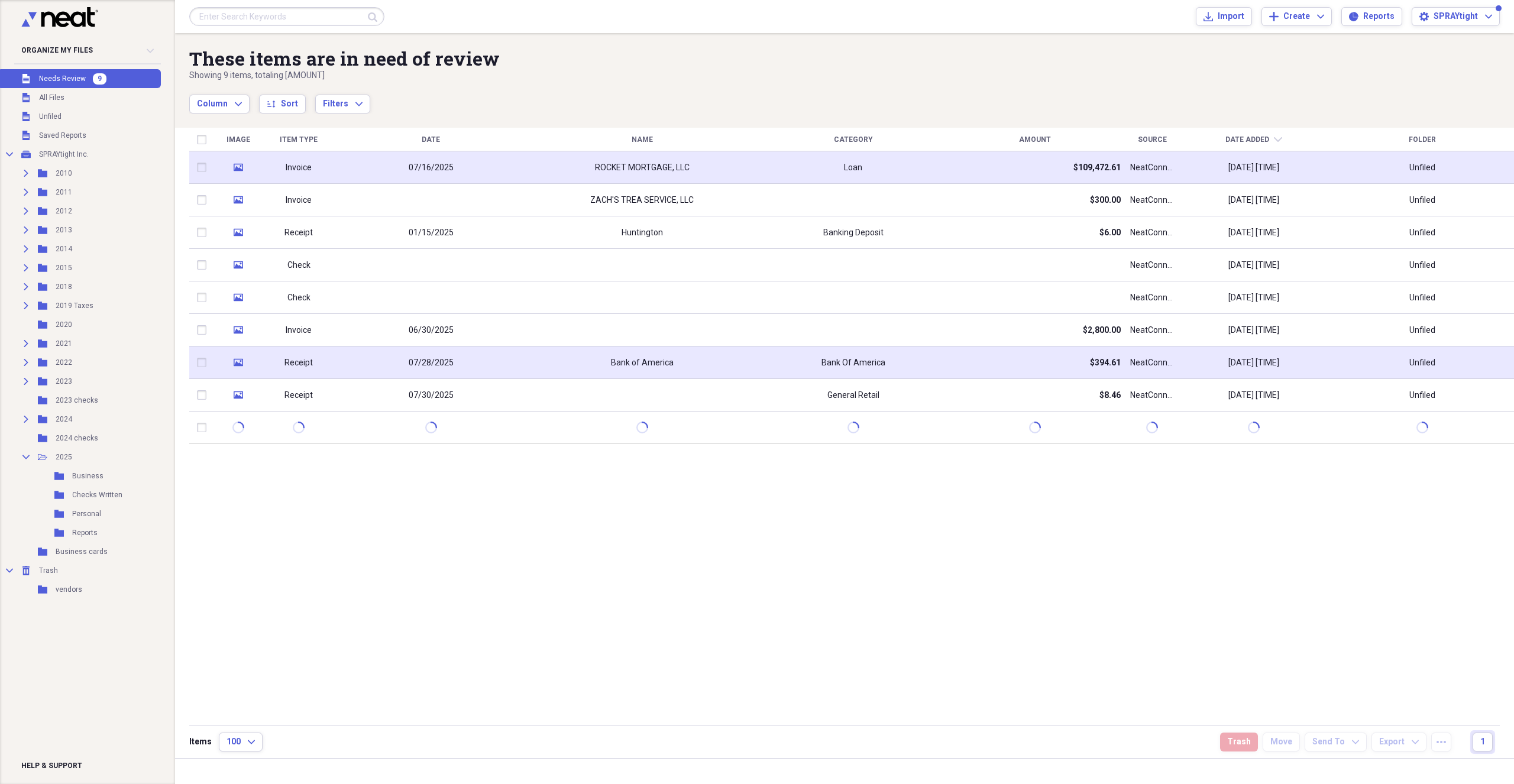 click on "Bank of America" at bounding box center [642, 362] 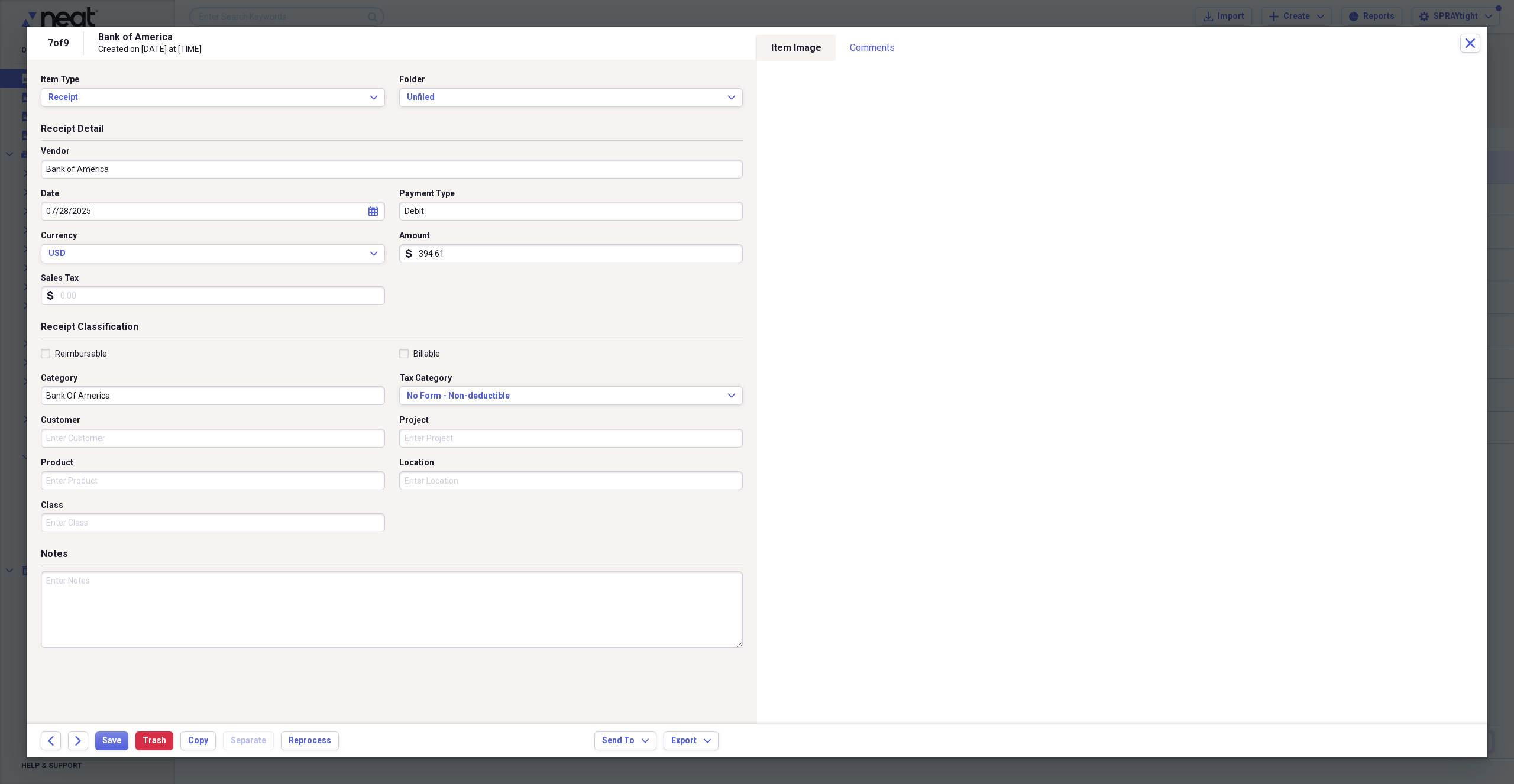 click on "Bank Of America" at bounding box center (213, 396) 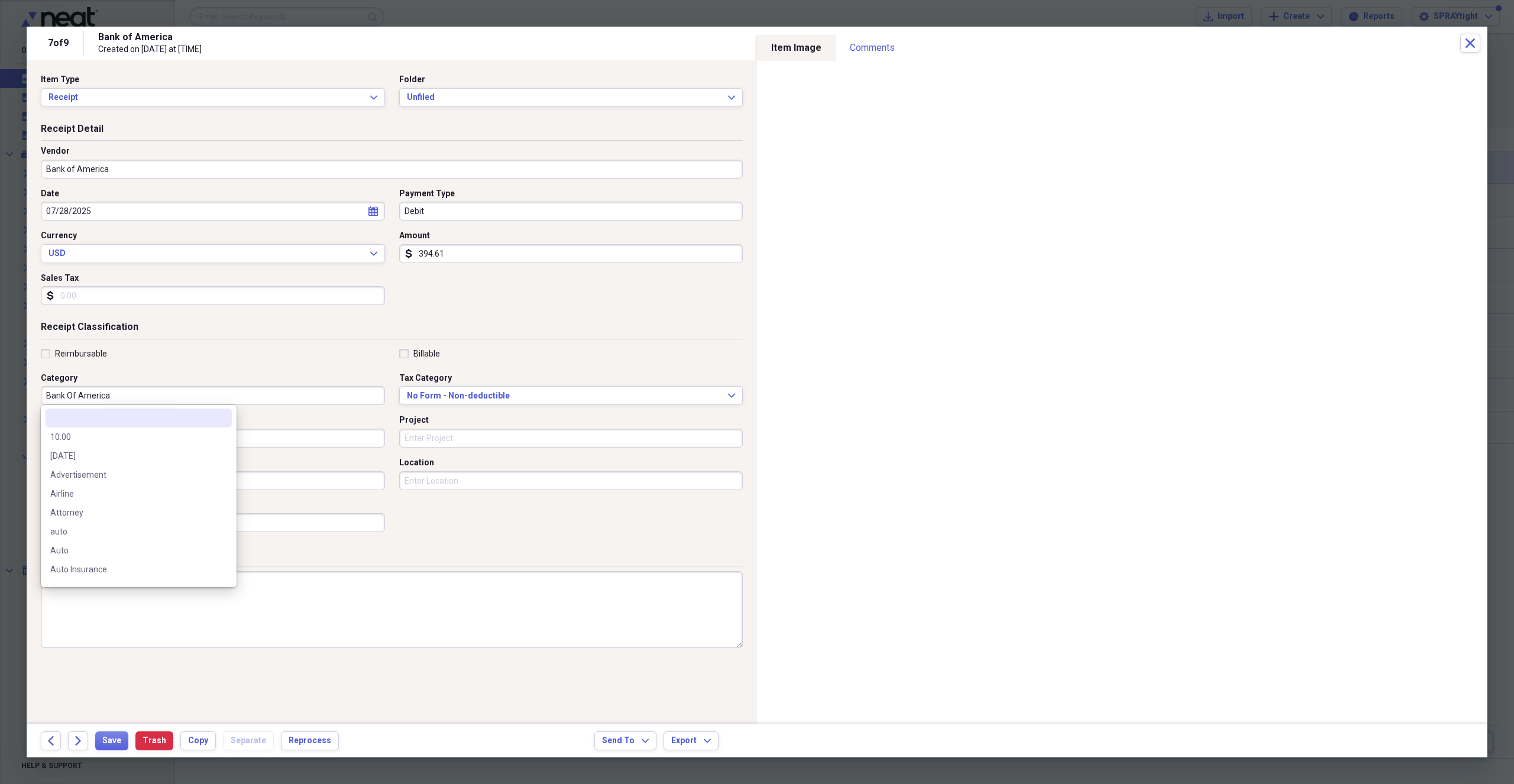scroll, scrollTop: 0, scrollLeft: 0, axis: both 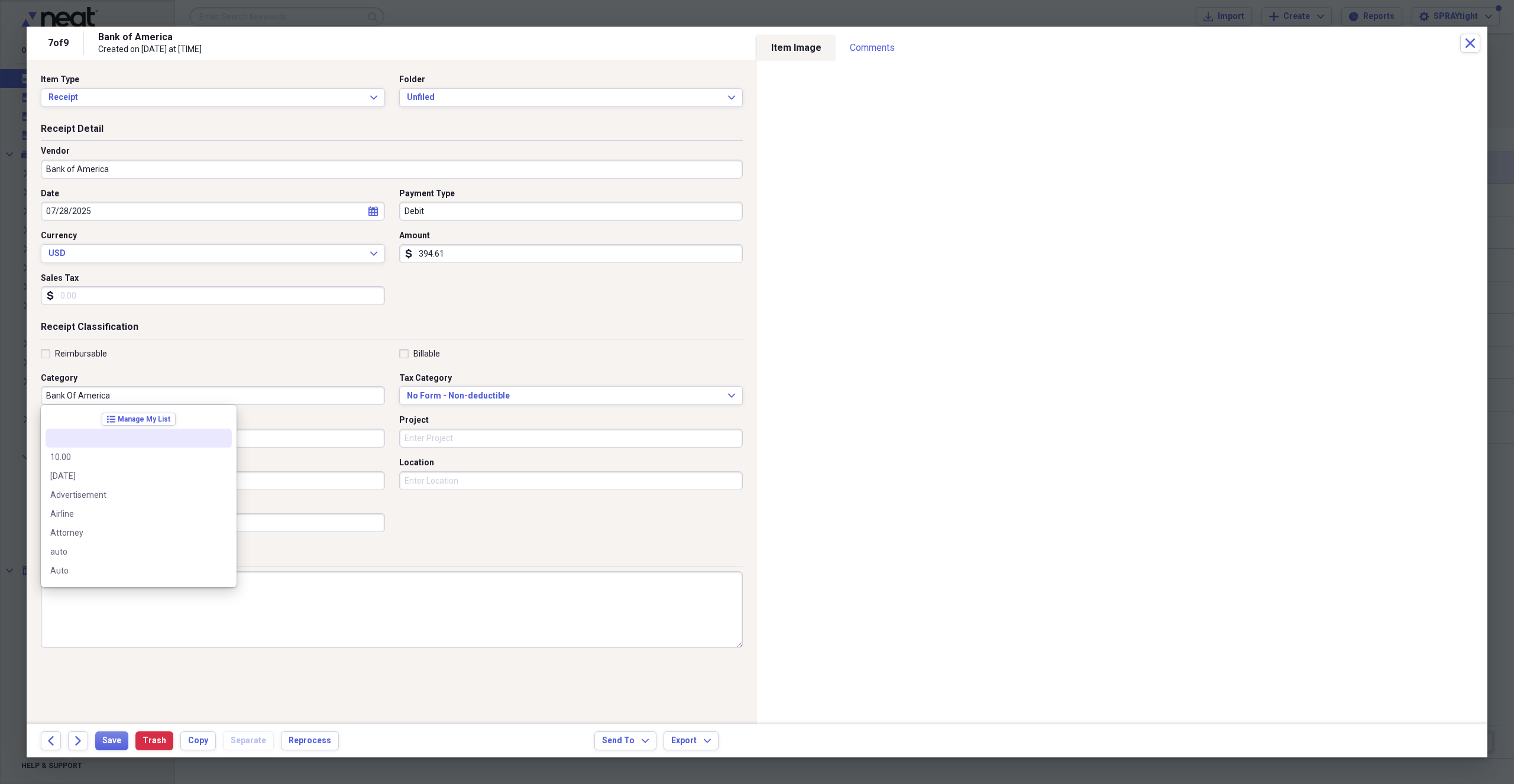 click on "Bank of America" at bounding box center [392, 169] 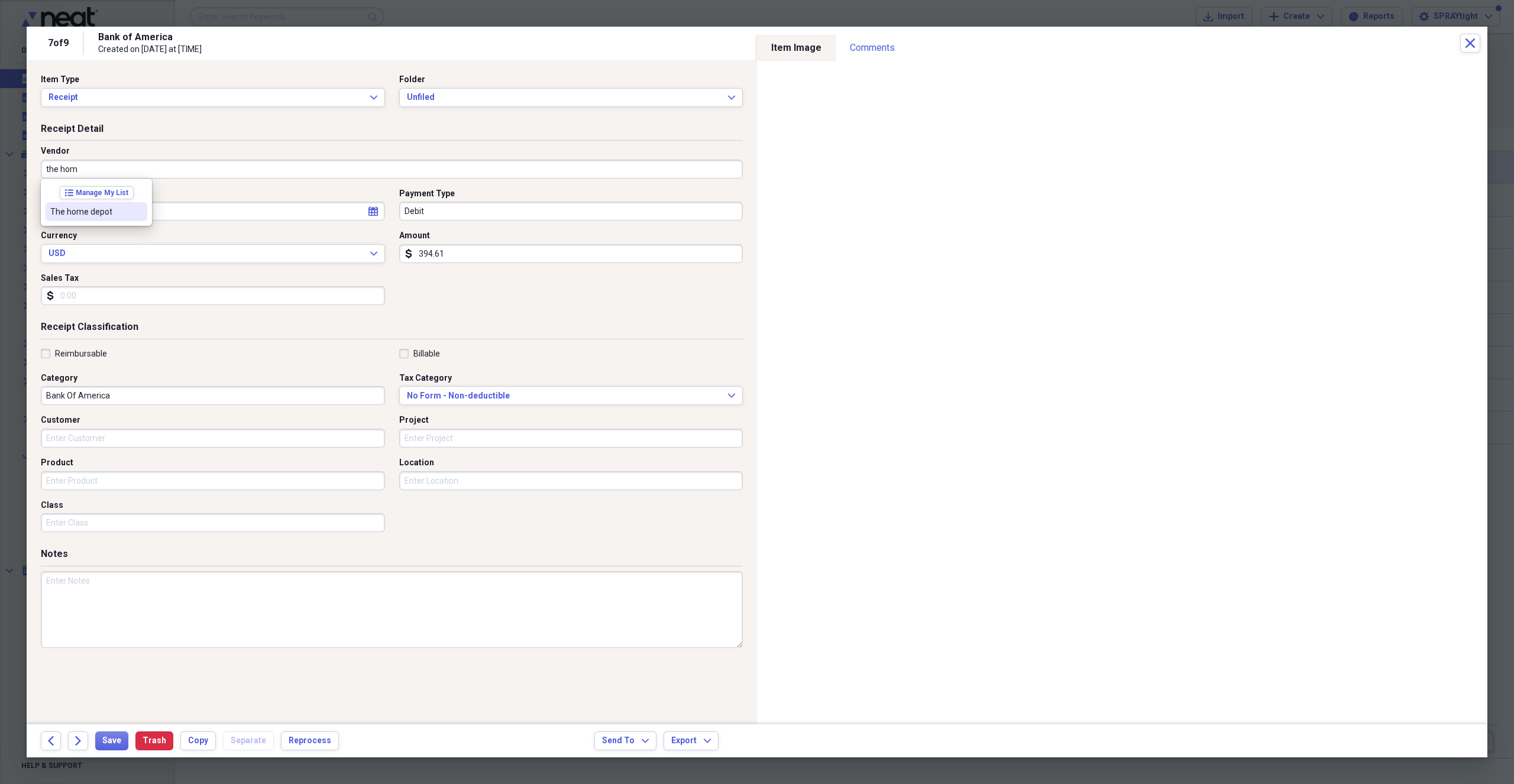 click on "The home depot" at bounding box center (89, 212) 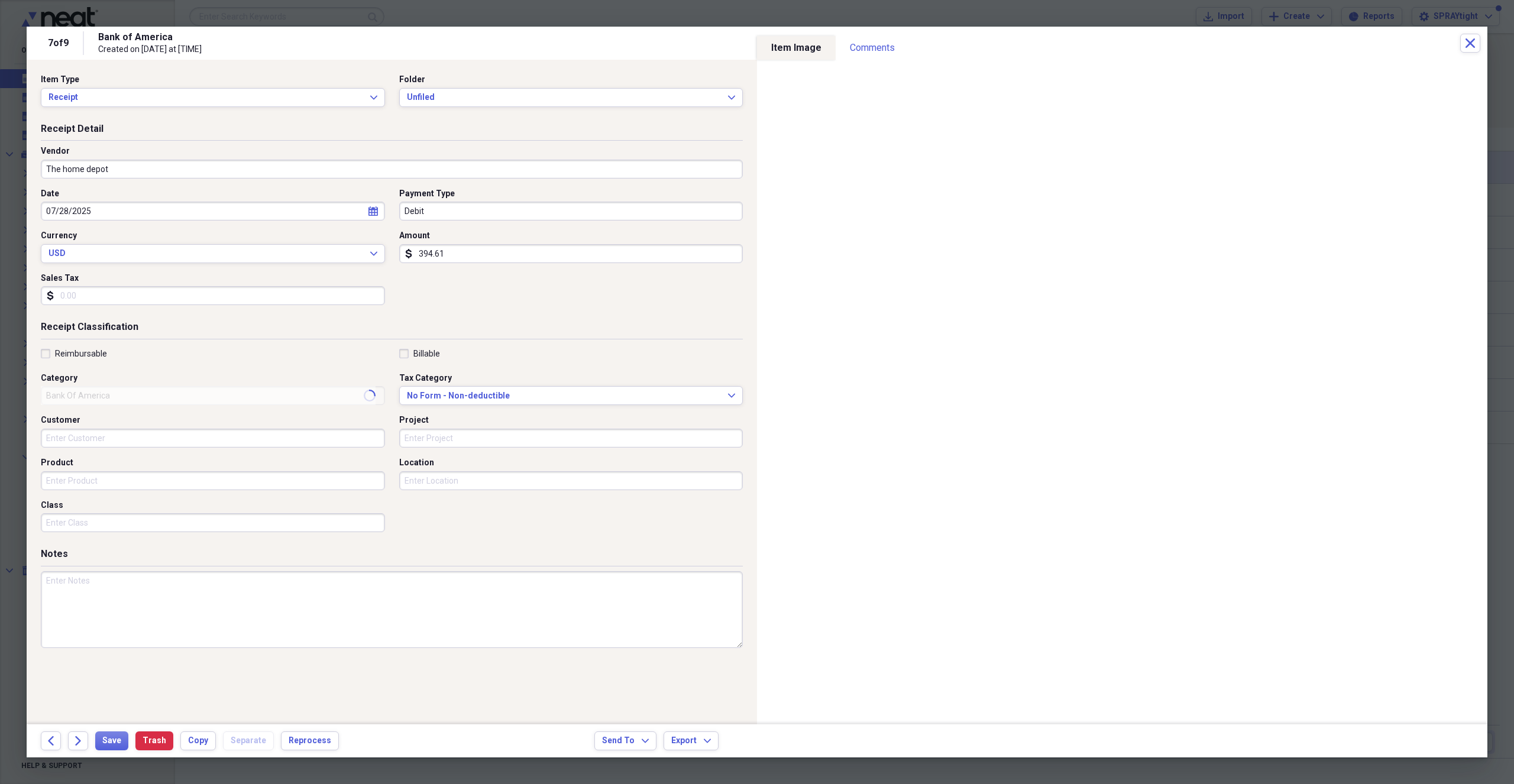 type on "supply" 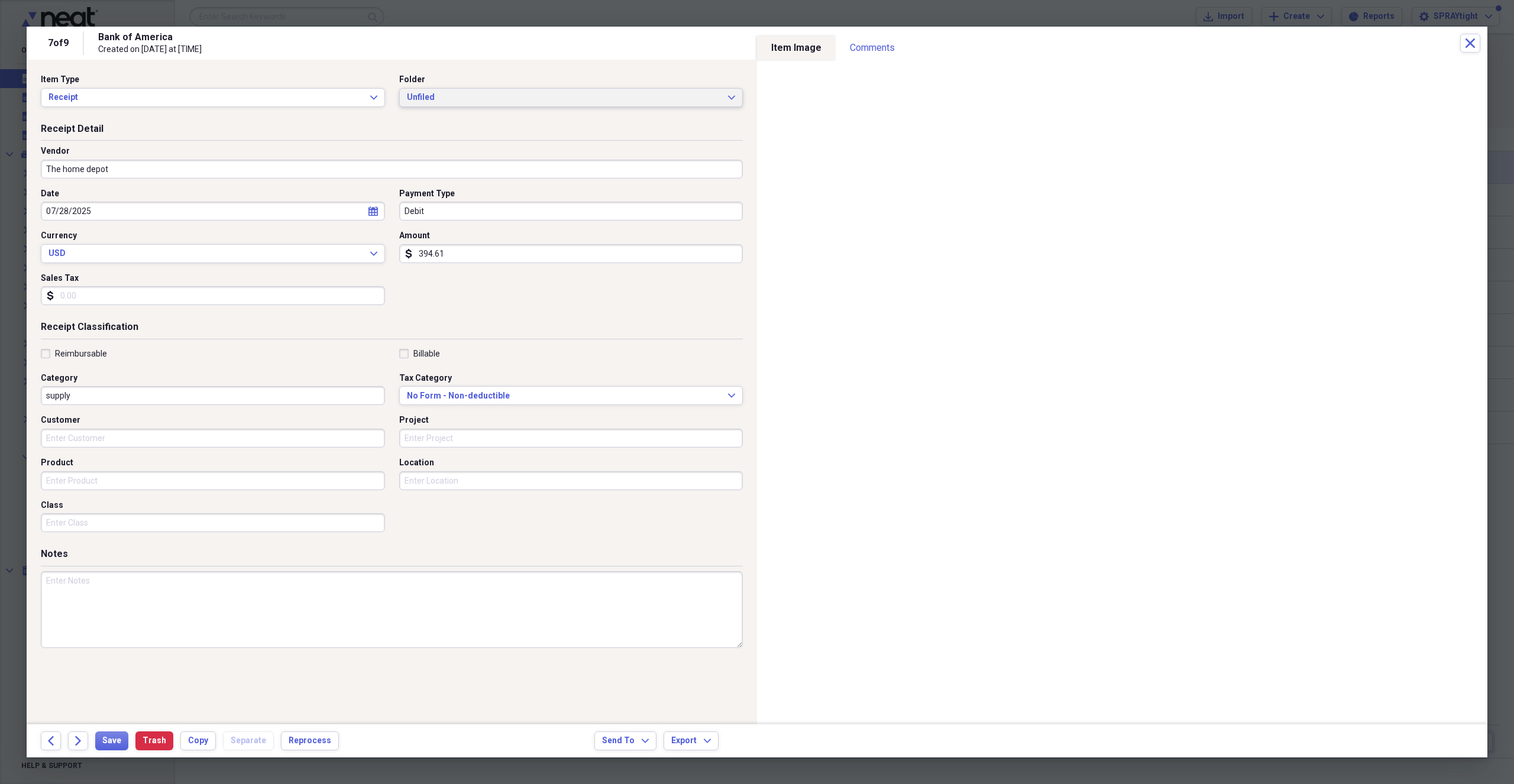 click on "Unfiled" at bounding box center [564, 98] 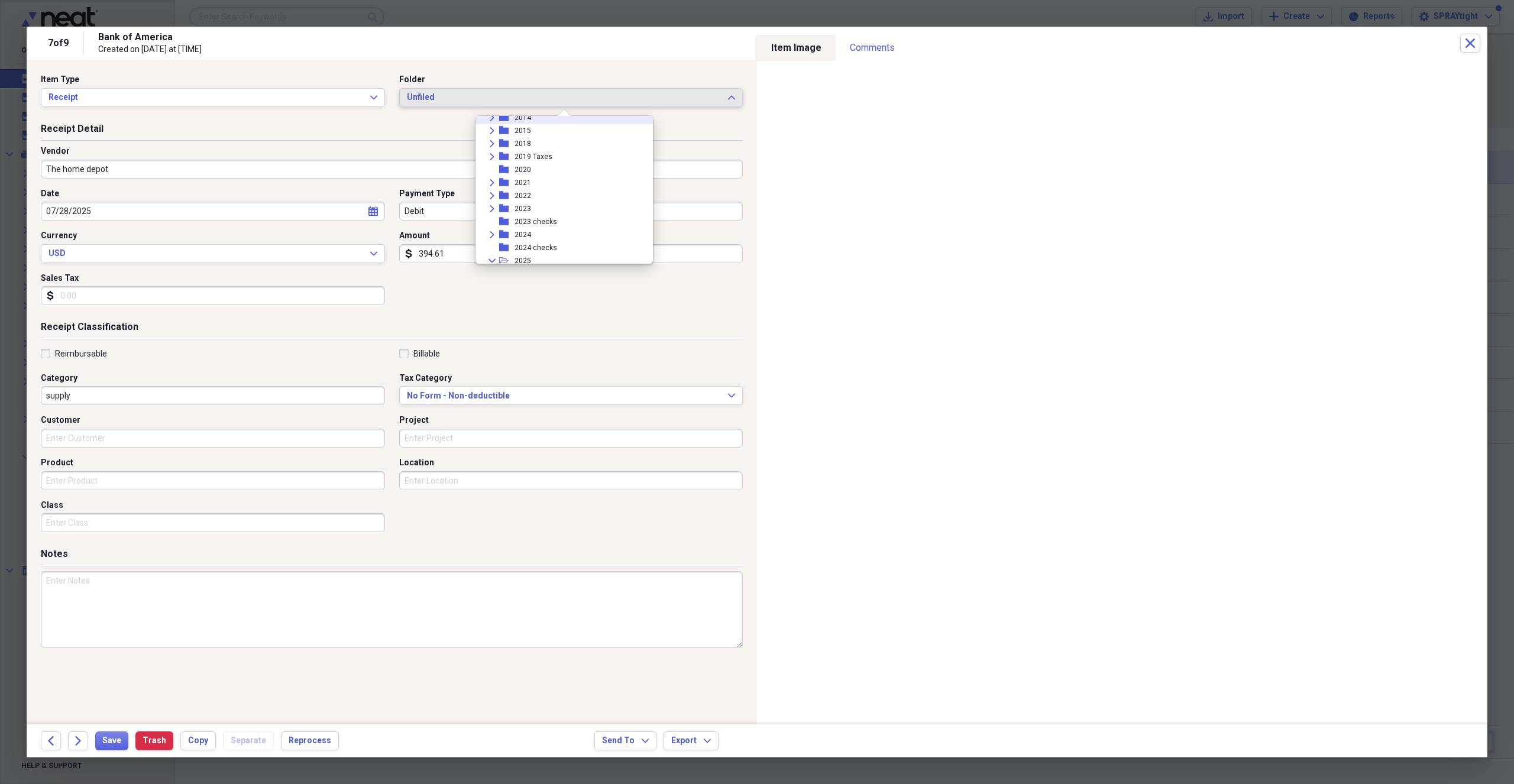 scroll, scrollTop: 177, scrollLeft: 0, axis: vertical 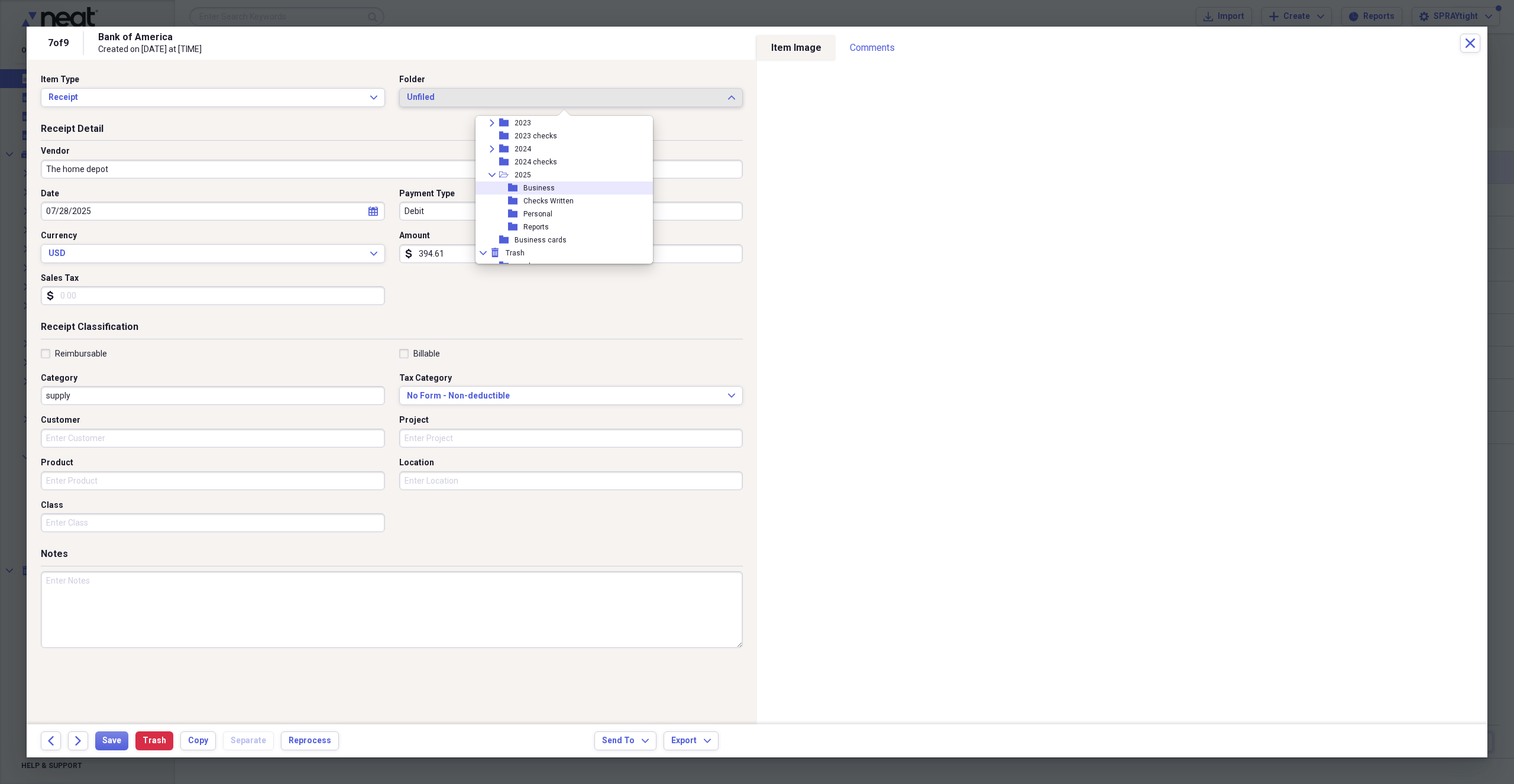 click on "folder Business" at bounding box center [559, 188] 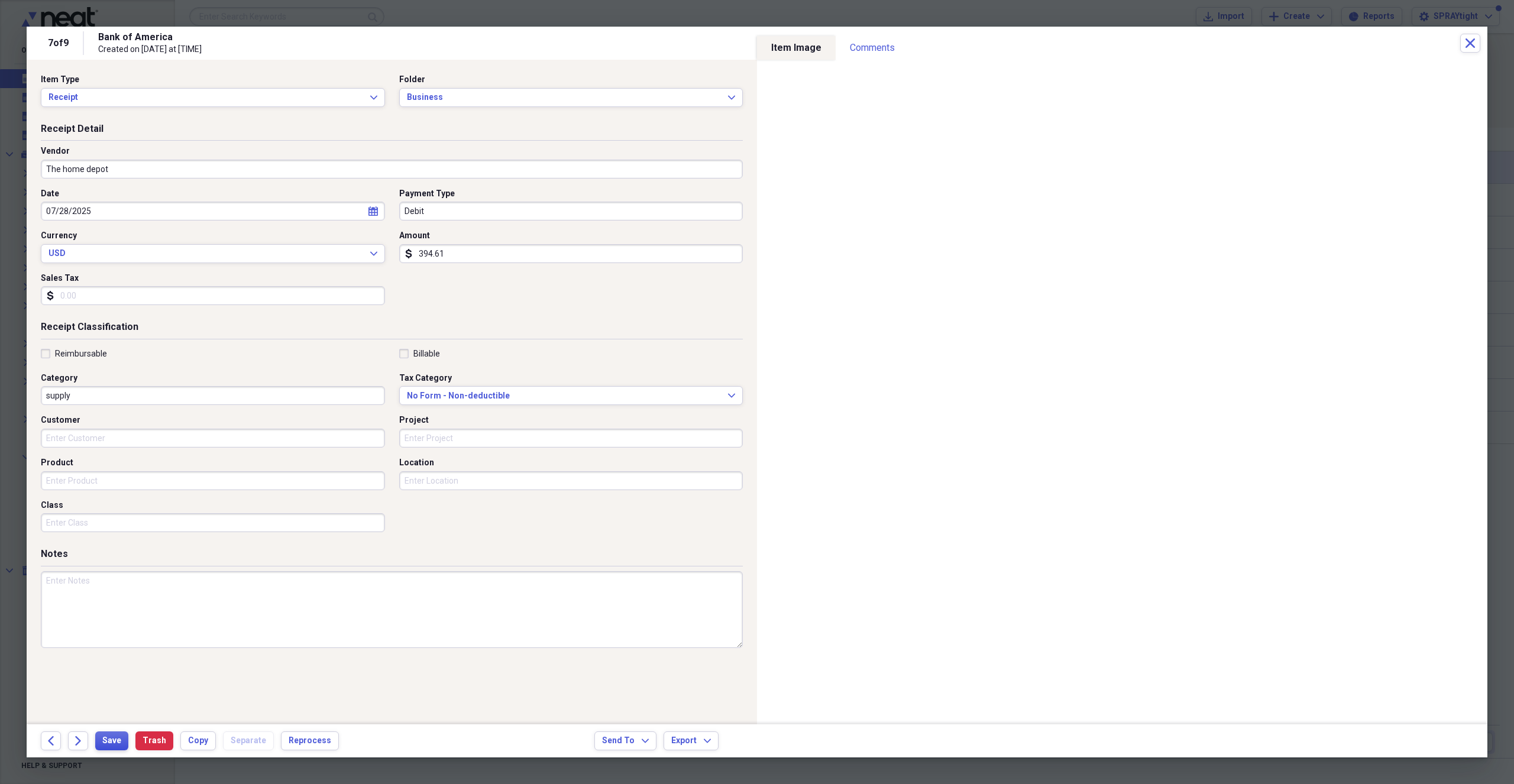 click on "Save" at bounding box center [112, 741] 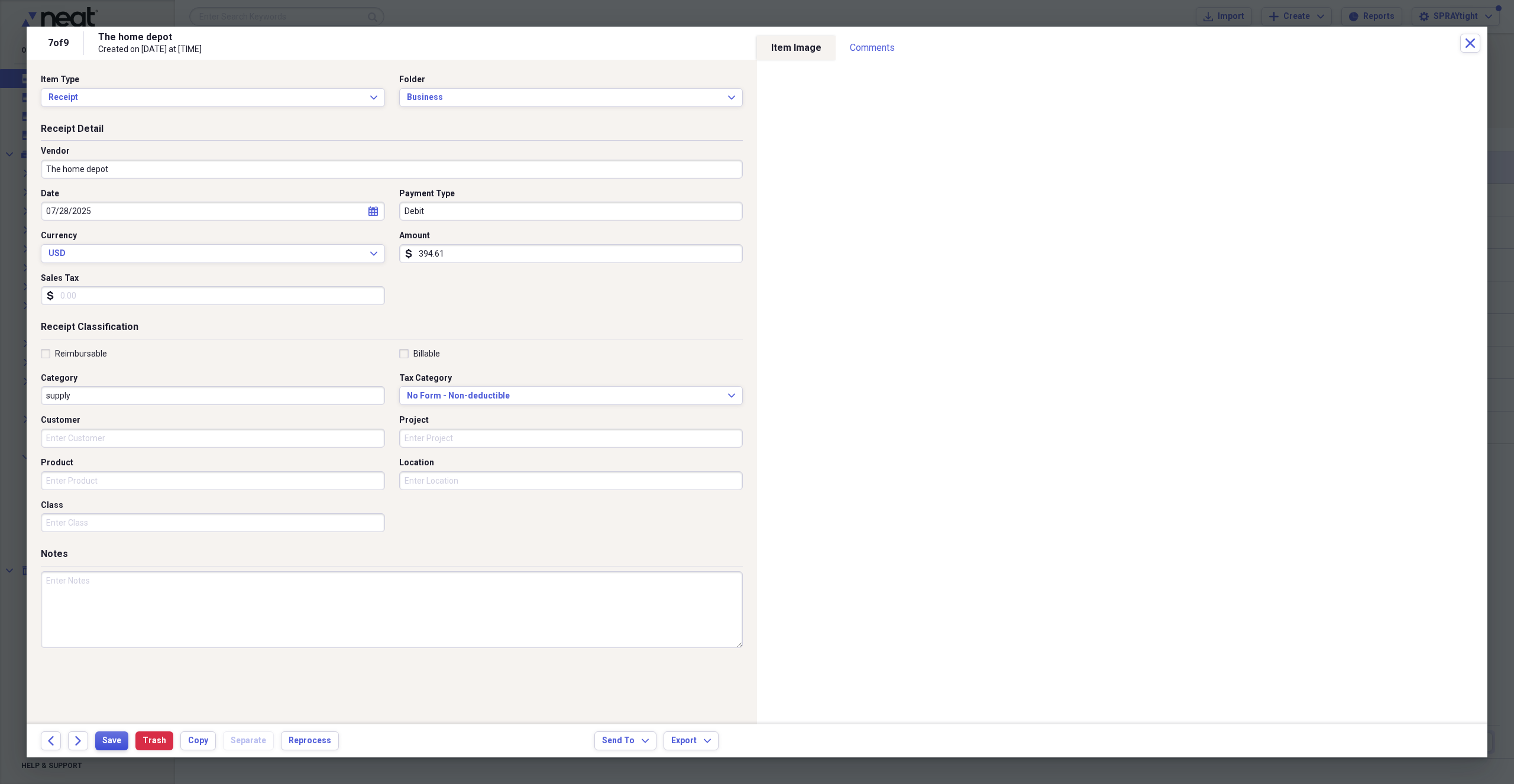 click on "Save" at bounding box center (112, 741) 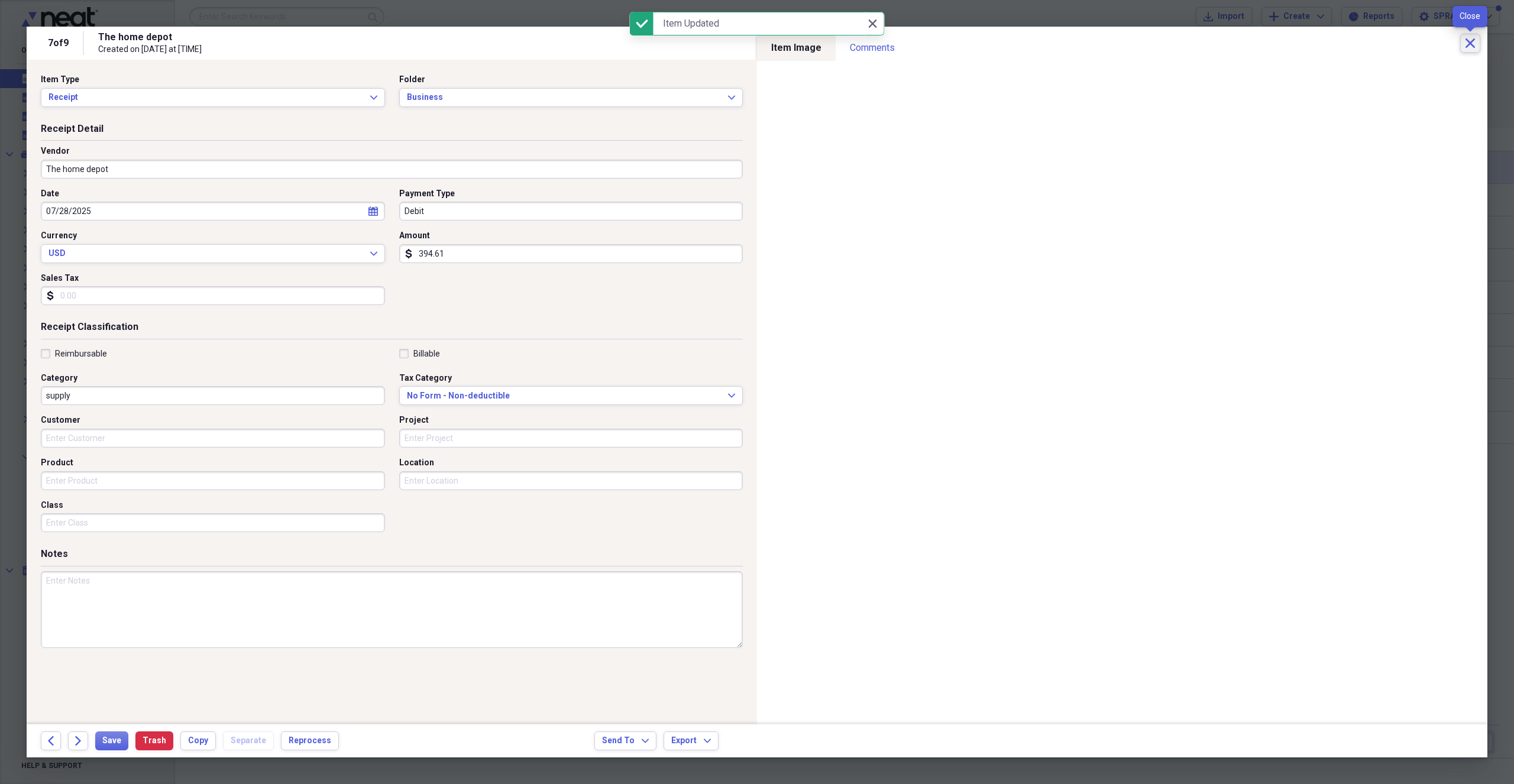 click on "Close" 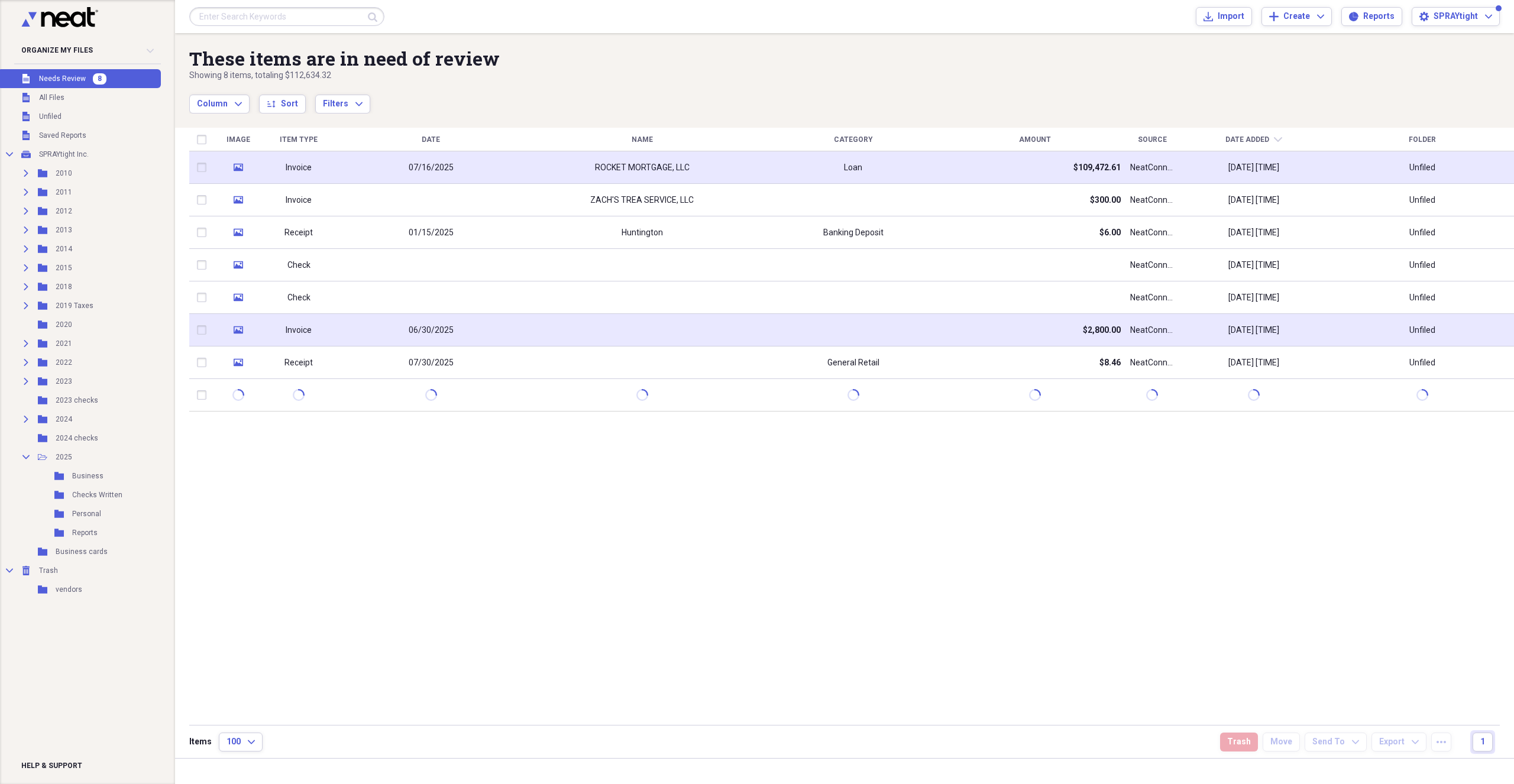 click at bounding box center [853, 330] 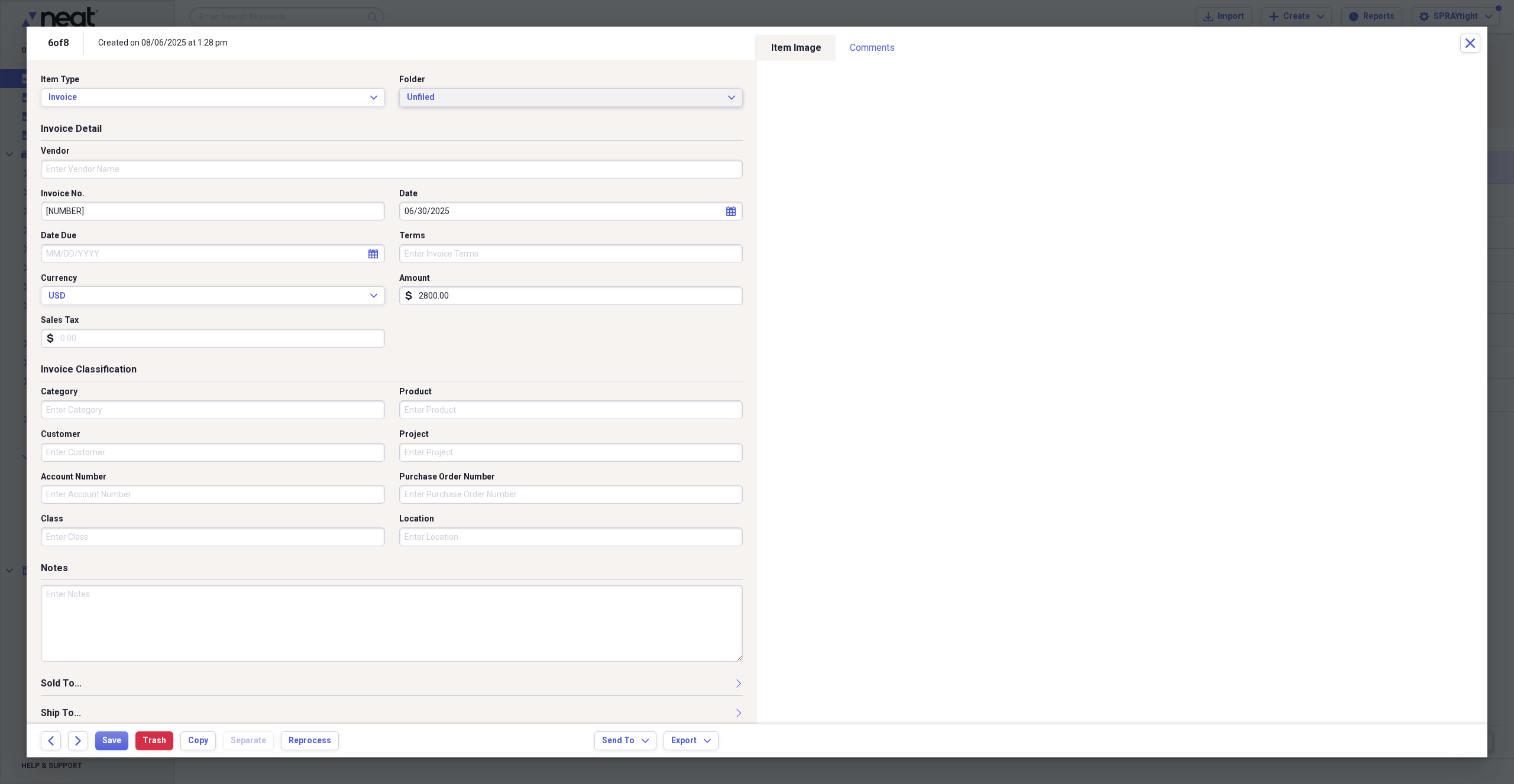 click on "Unfiled" at bounding box center (564, 98) 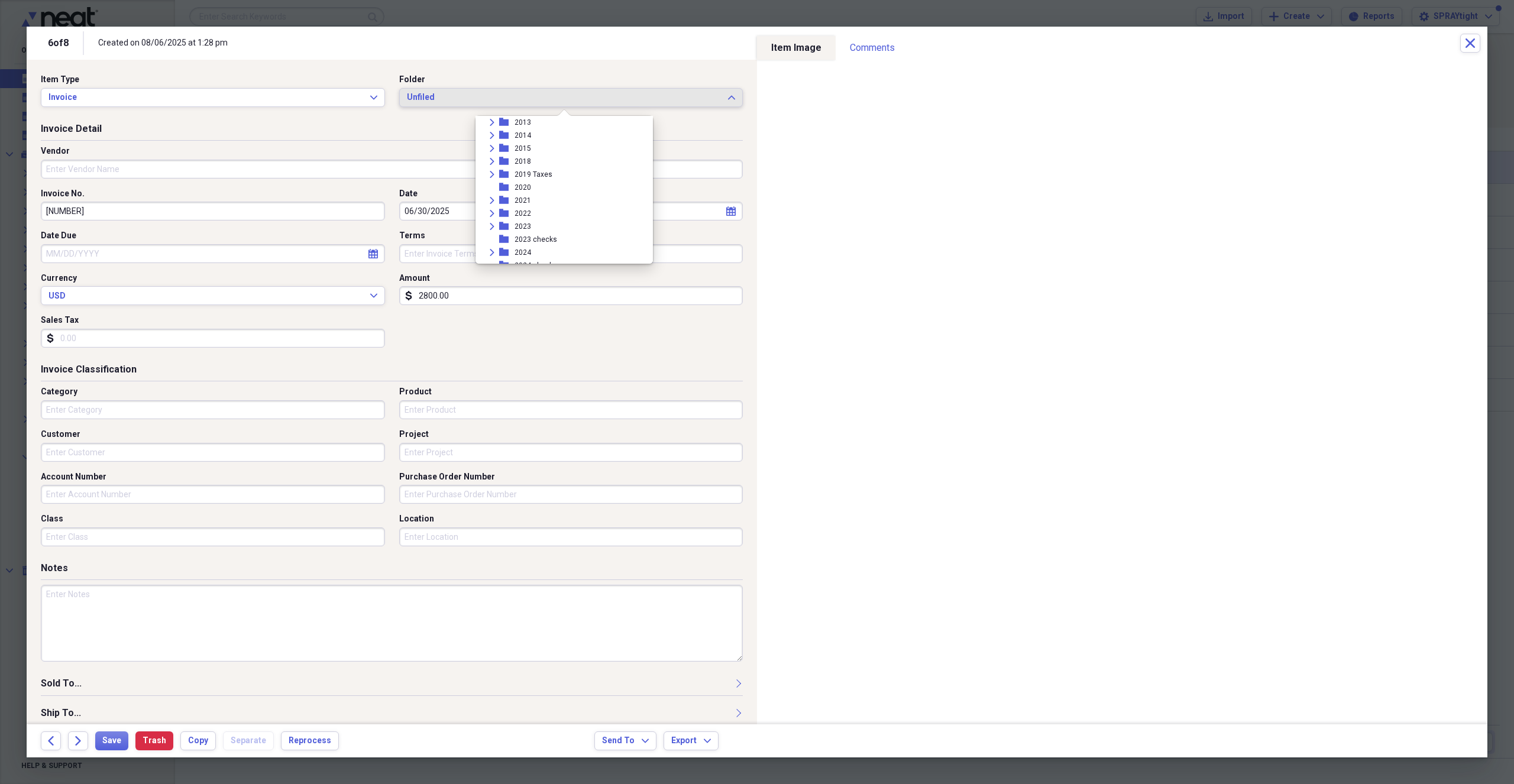 scroll, scrollTop: 177, scrollLeft: 0, axis: vertical 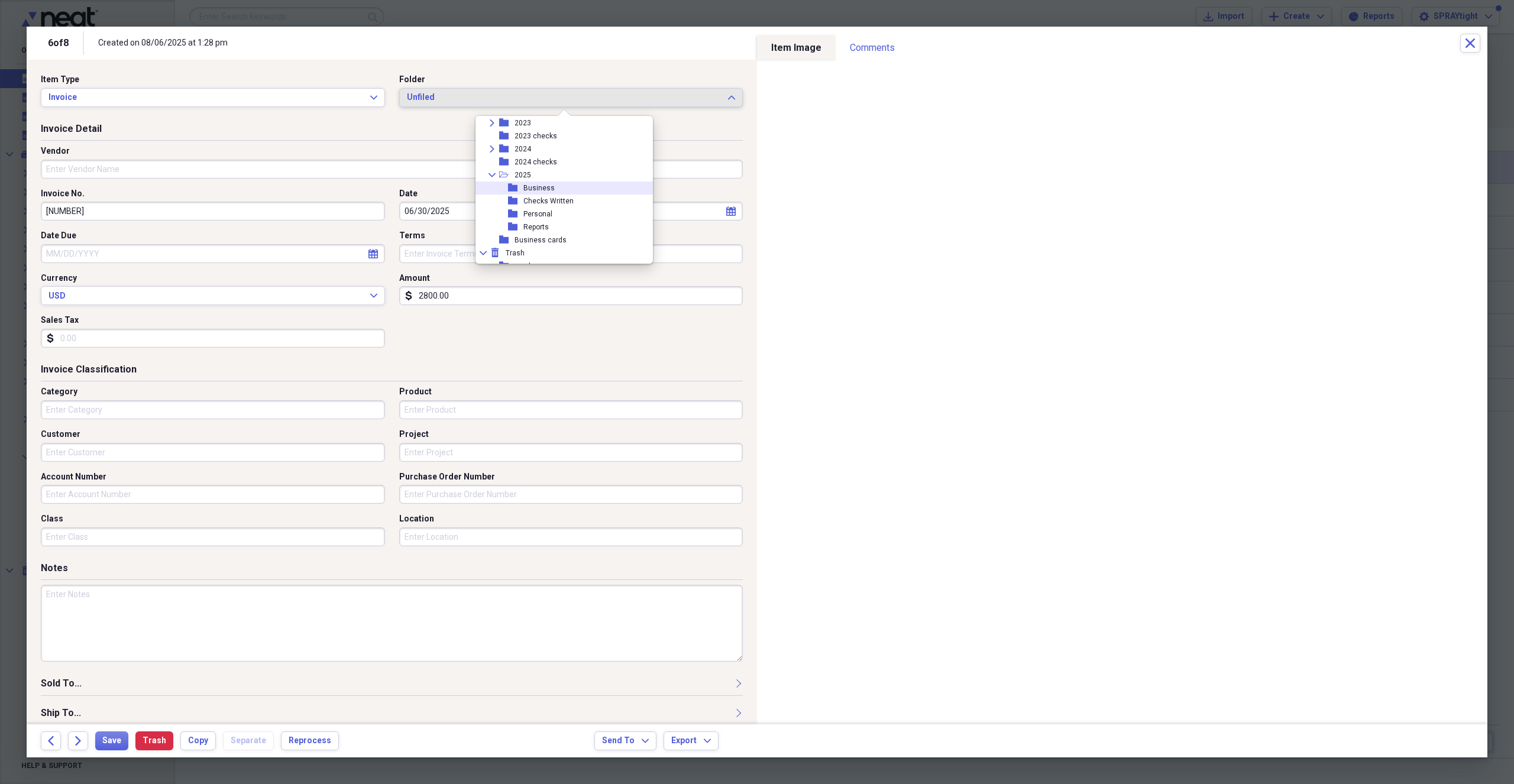 click on "folder Business" at bounding box center [559, 188] 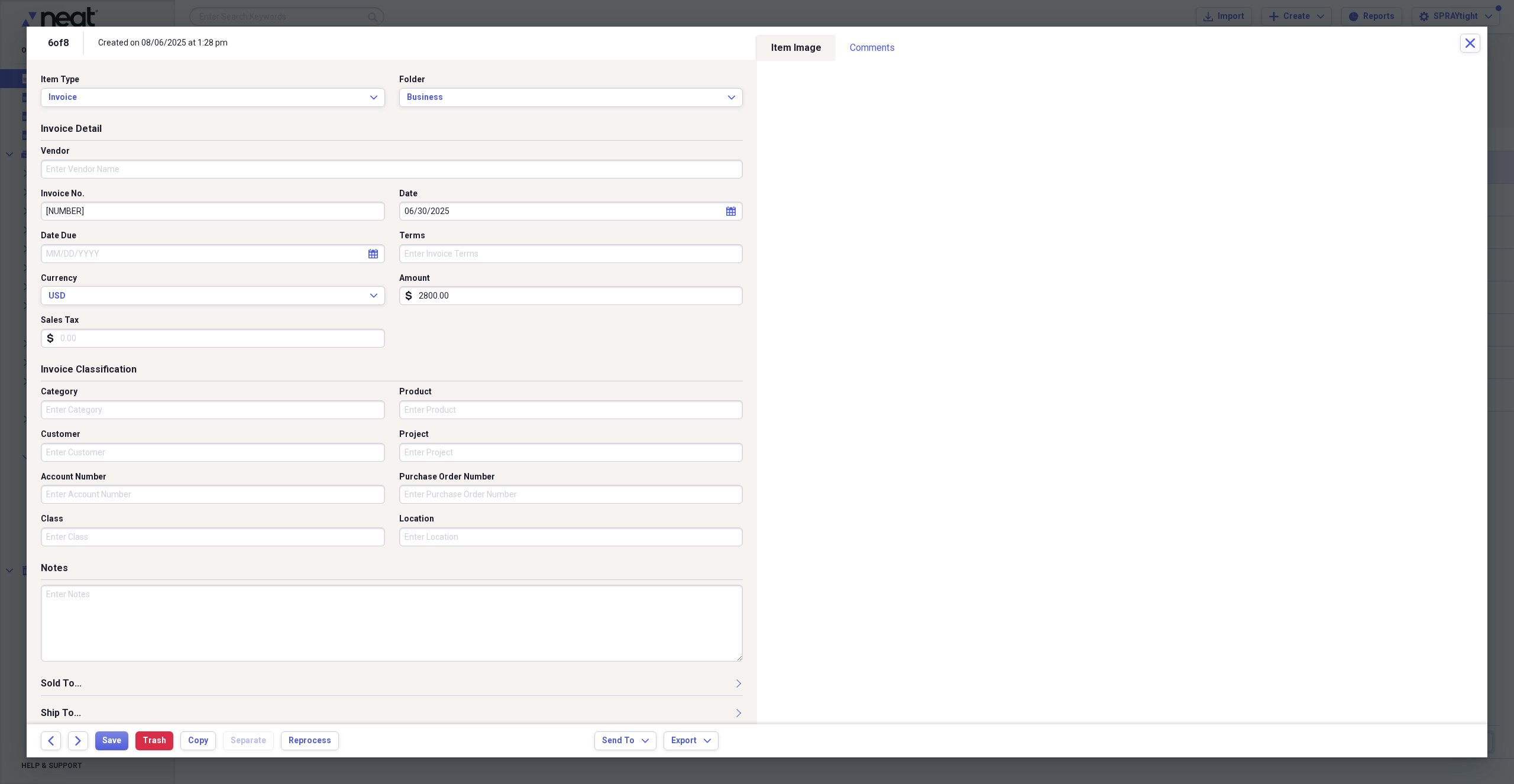 click on "Category" at bounding box center (213, 410) 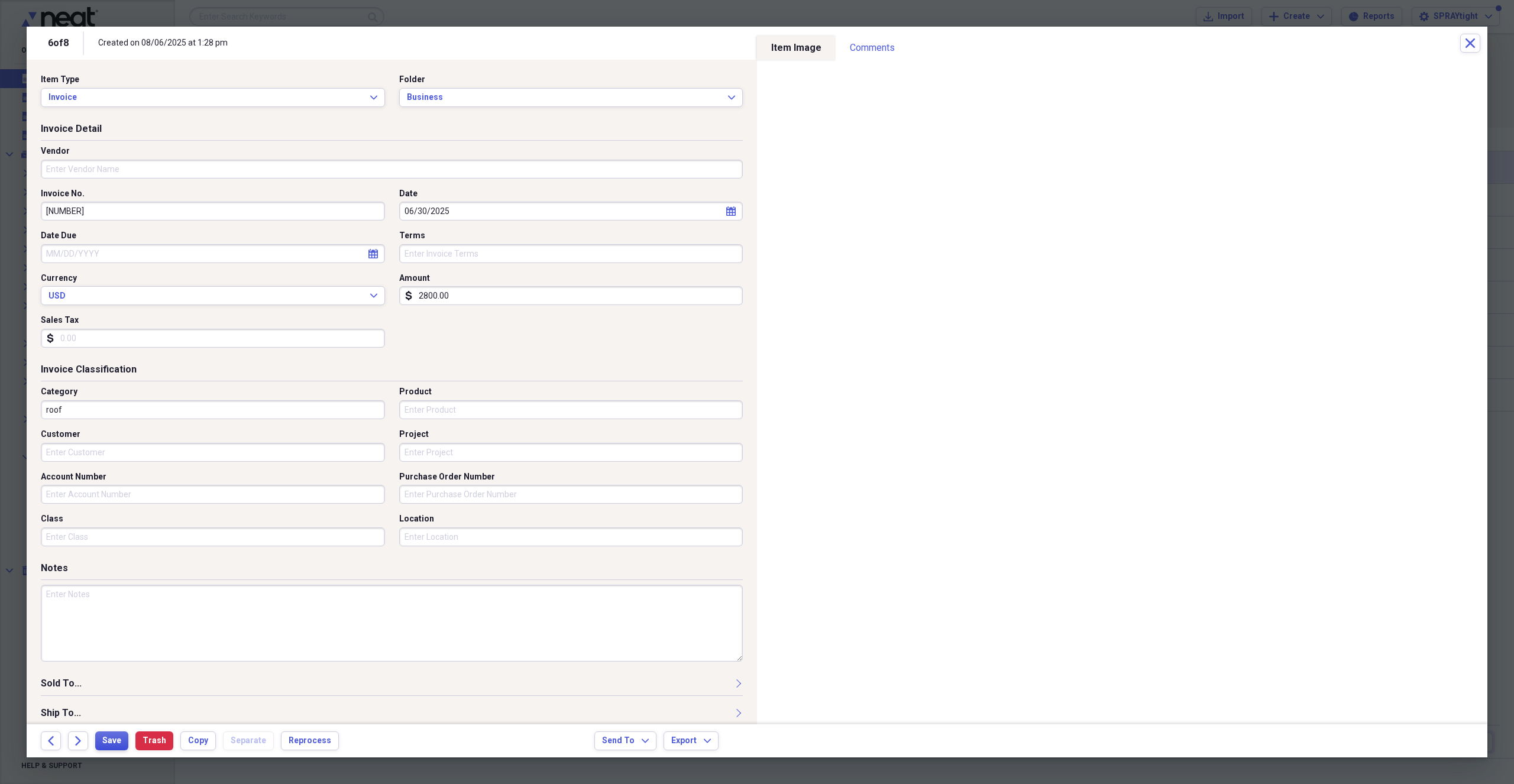 type on "roof" 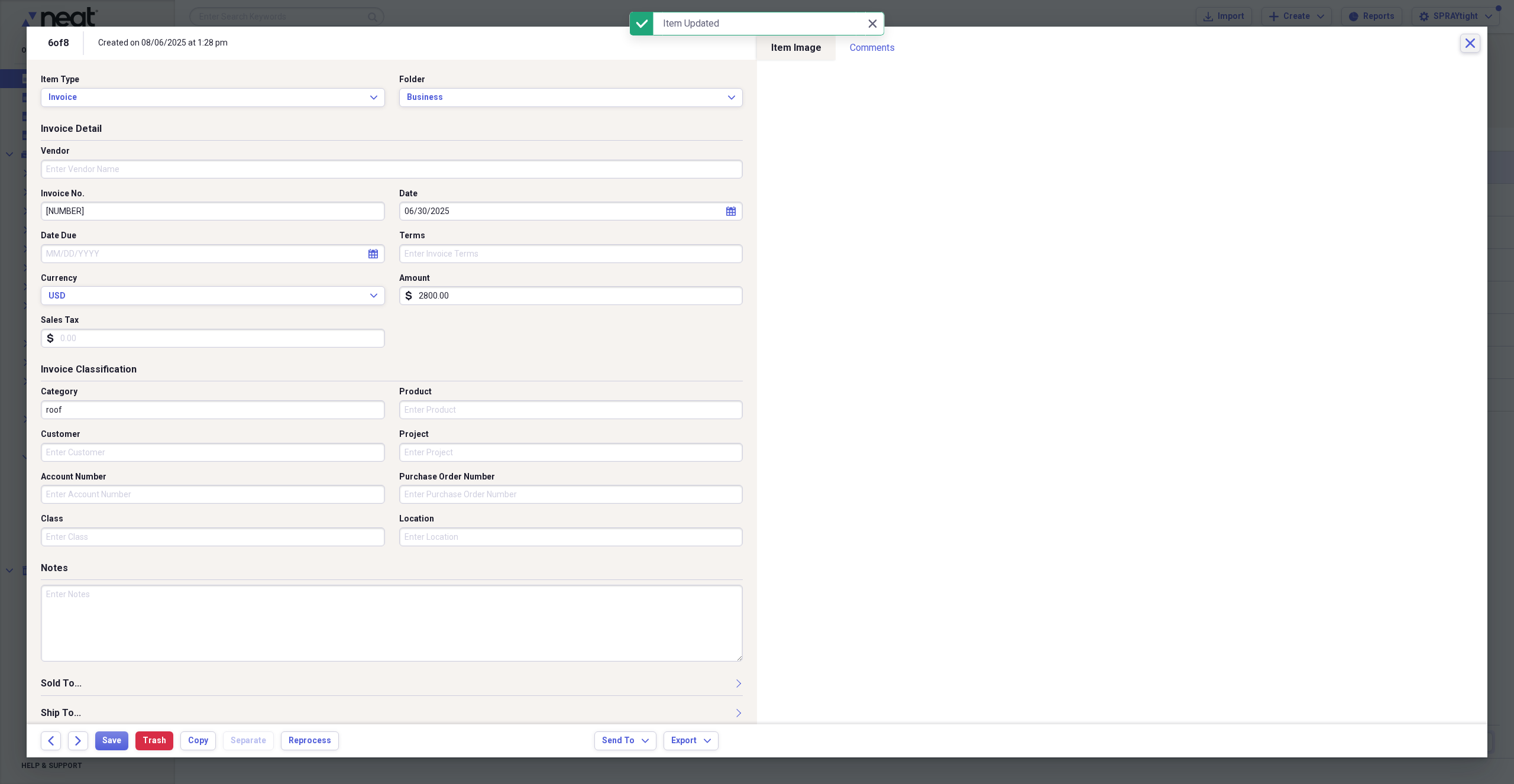 click on "Close" at bounding box center [1470, 43] 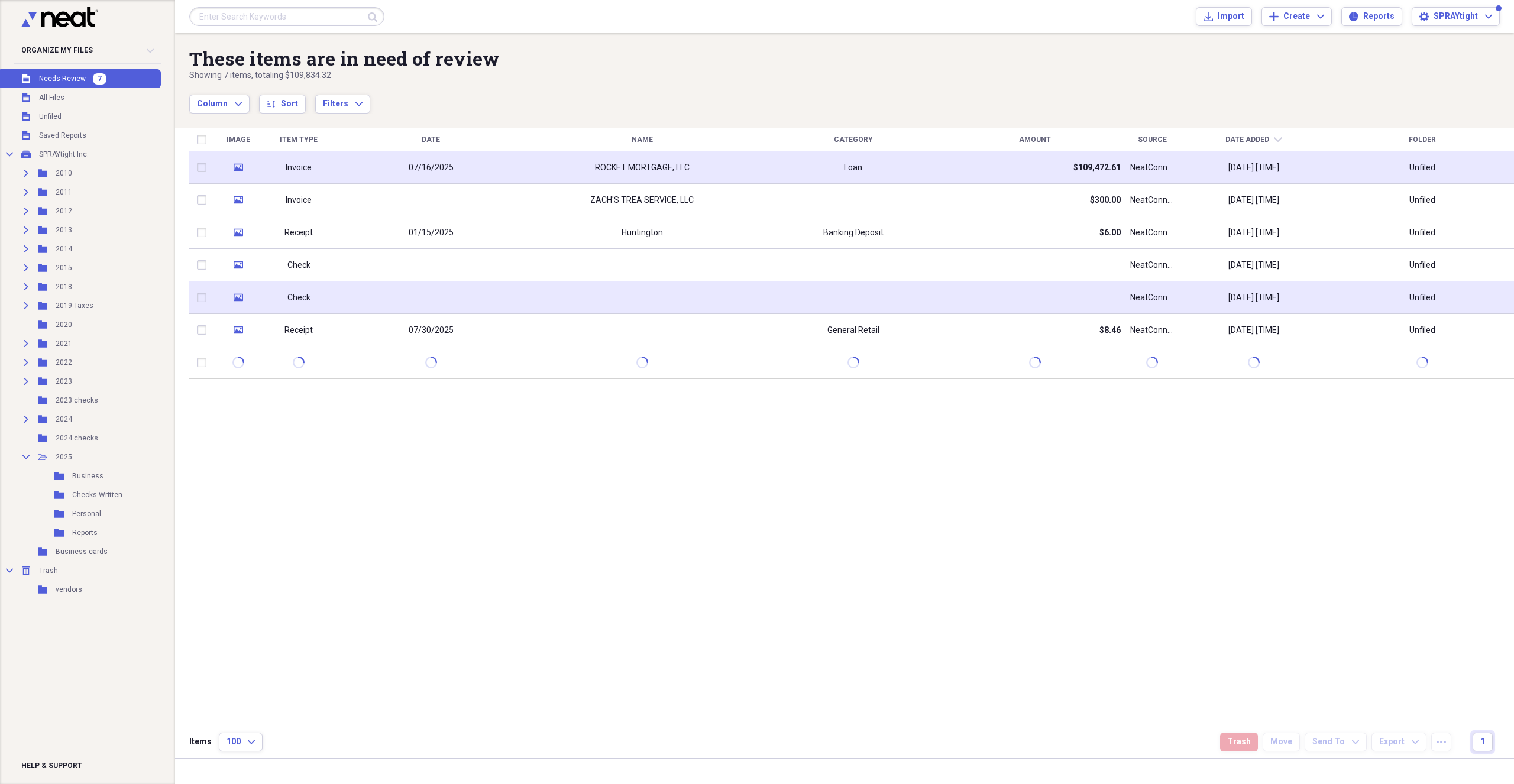 click at bounding box center [853, 297] 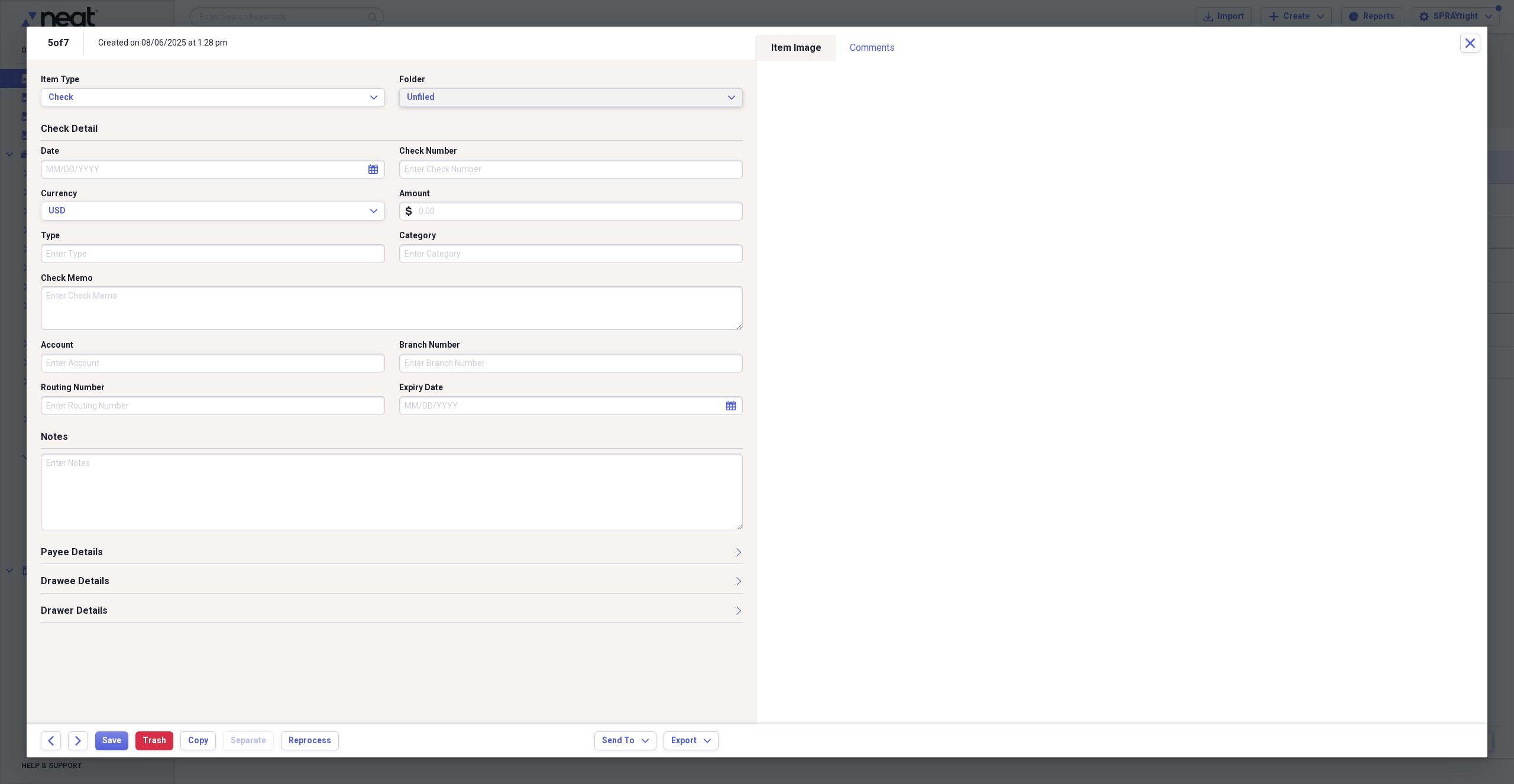click on "Unfiled" at bounding box center [564, 98] 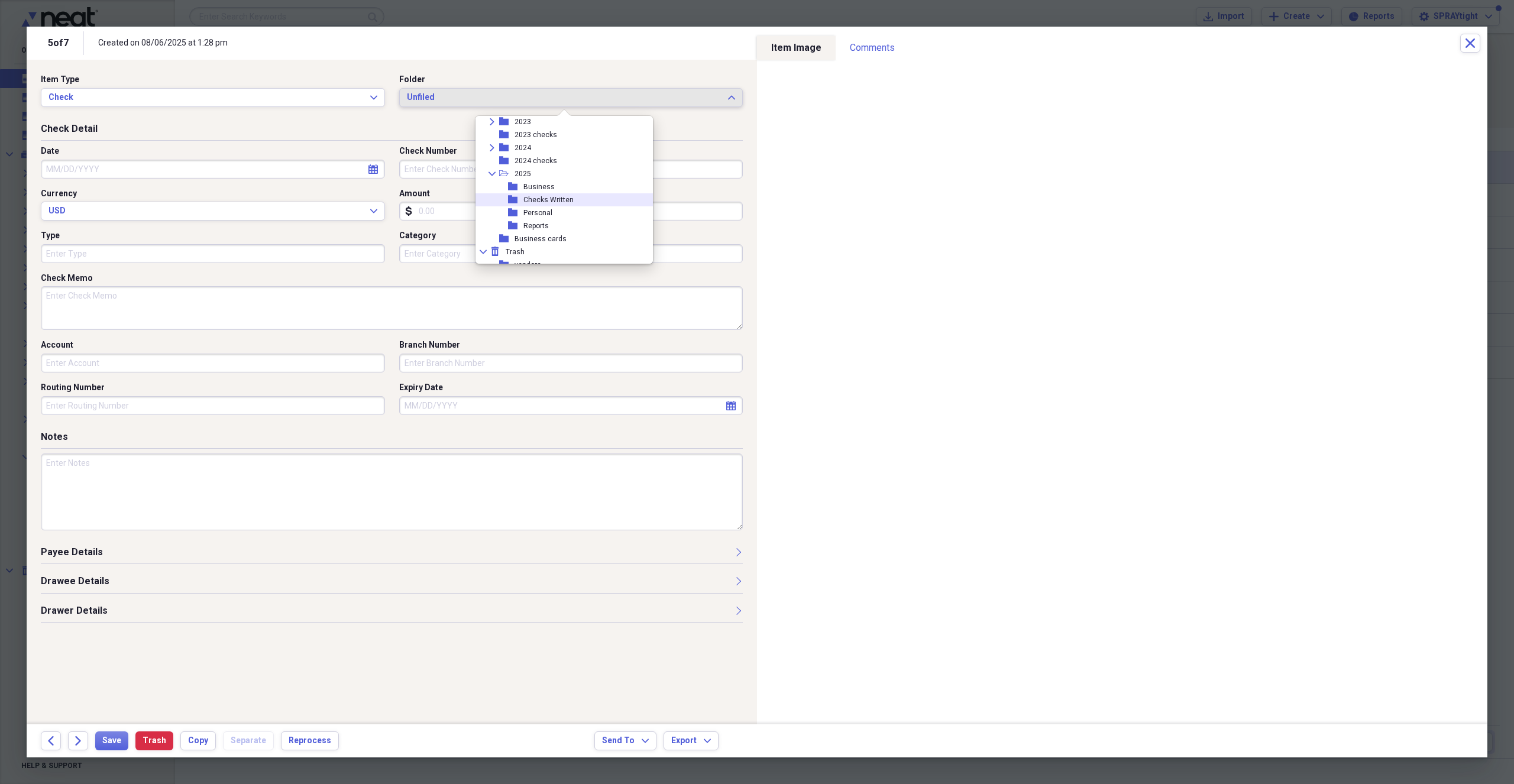 scroll, scrollTop: 186, scrollLeft: 0, axis: vertical 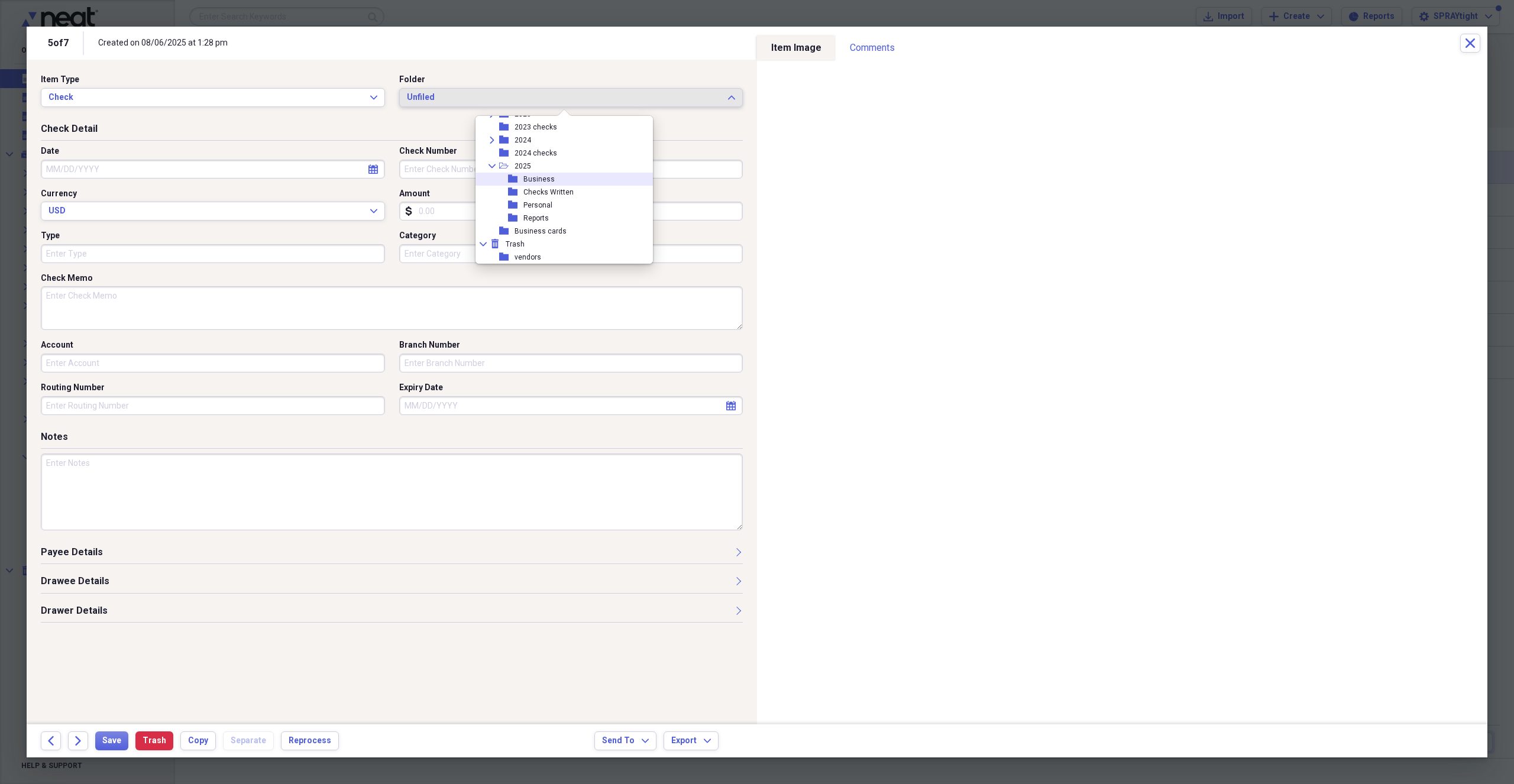 click on "folder Business" at bounding box center [559, 179] 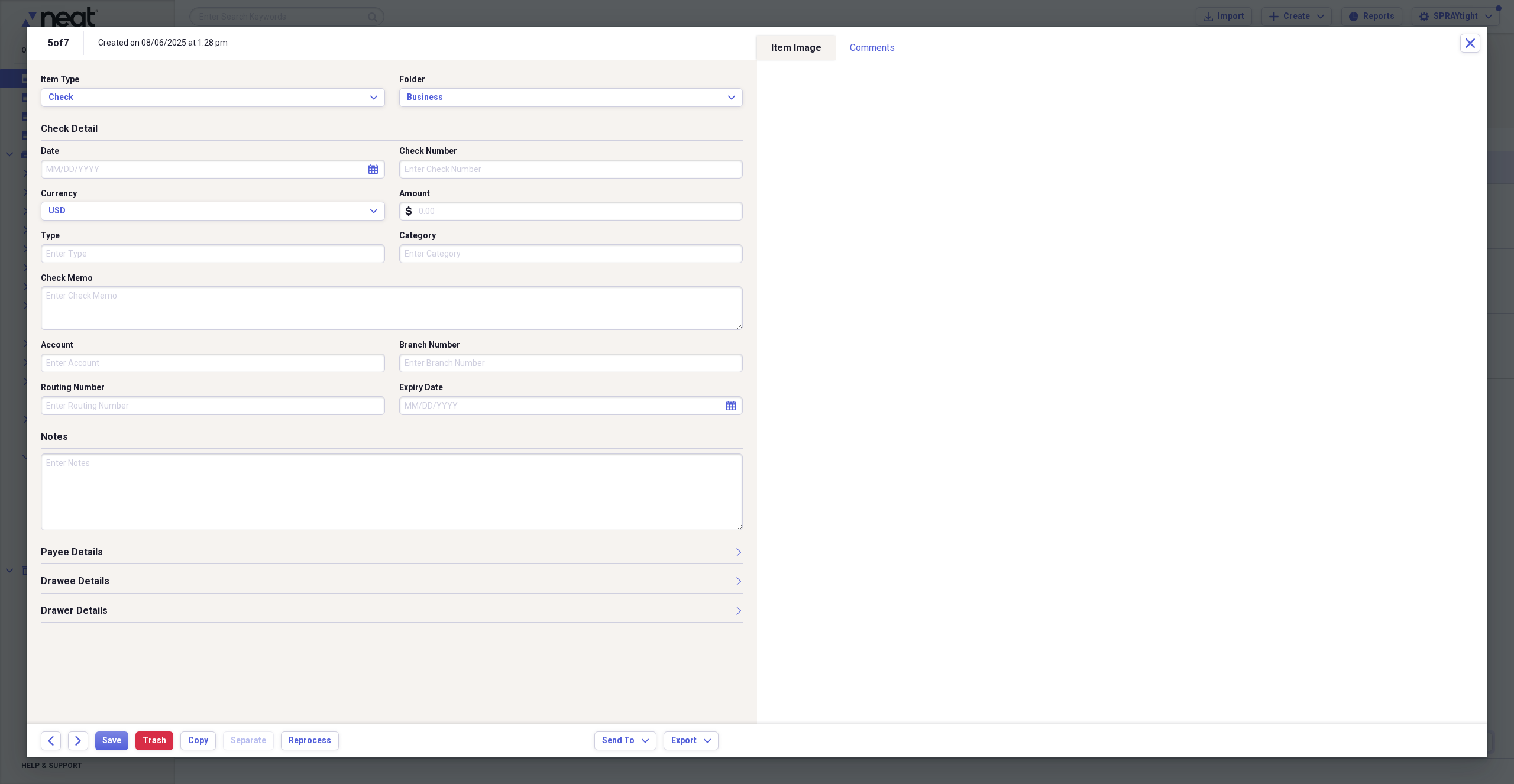 click on "Check Number" at bounding box center (571, 169) 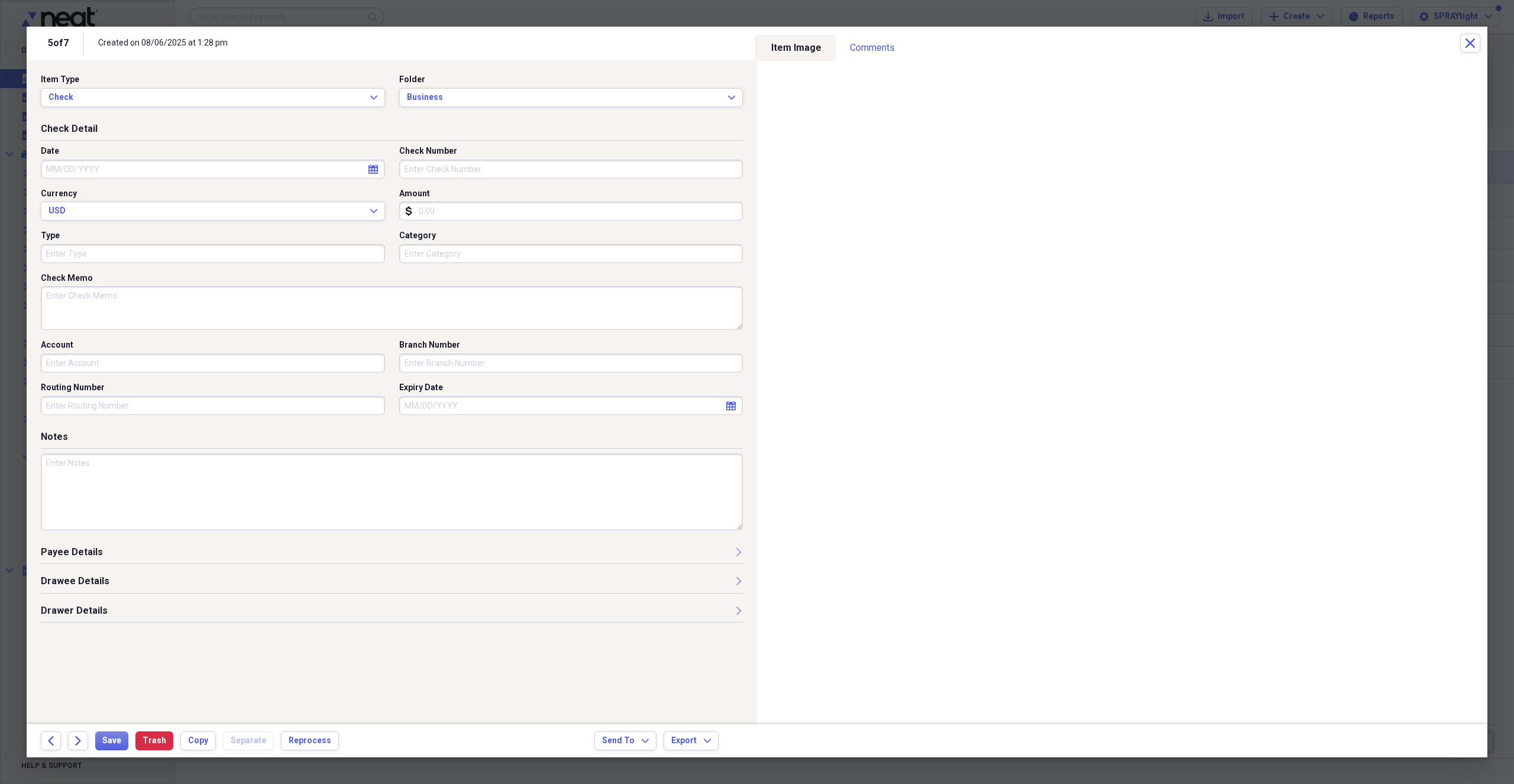 click on "Type" at bounding box center [213, 254] 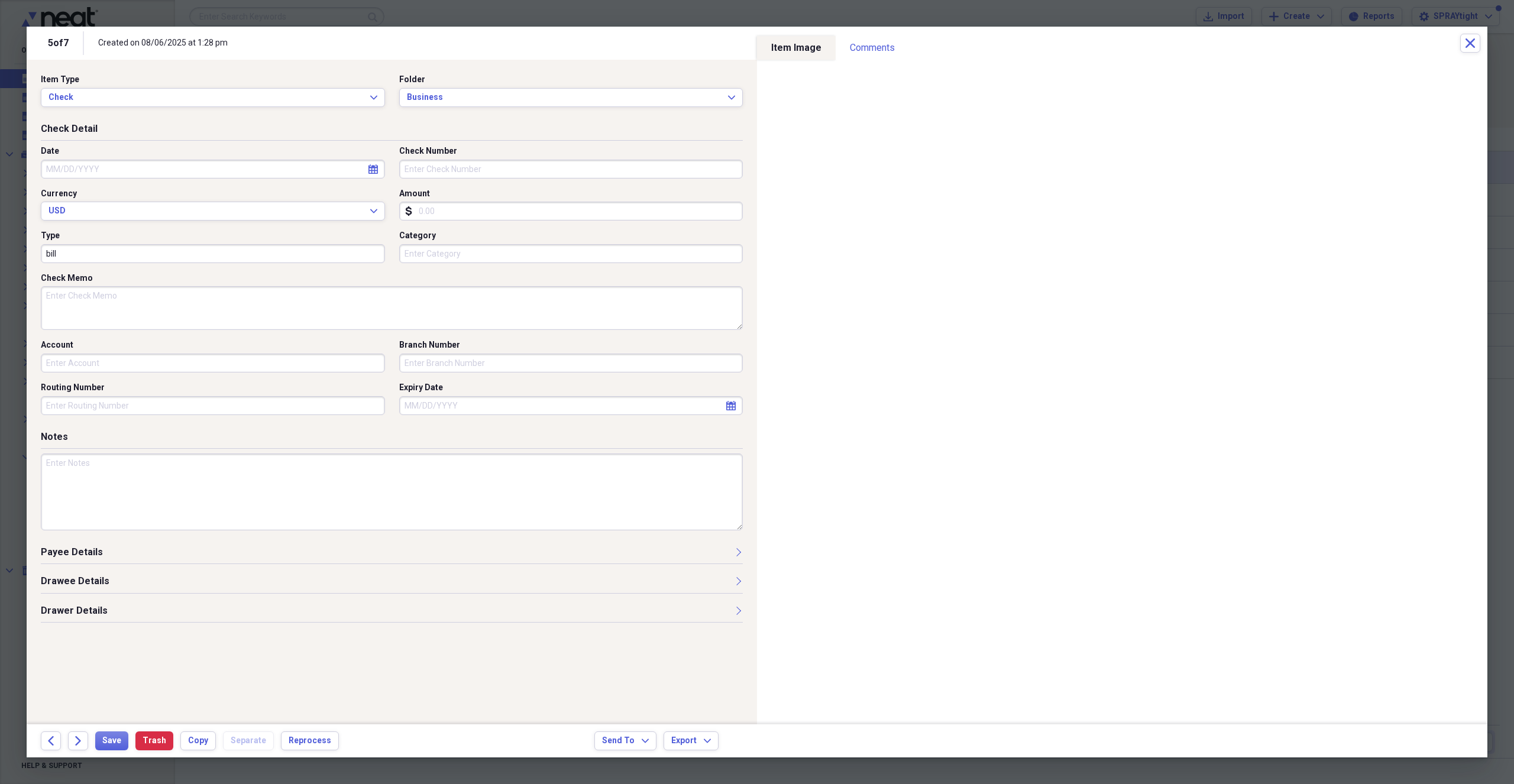 type on "bill" 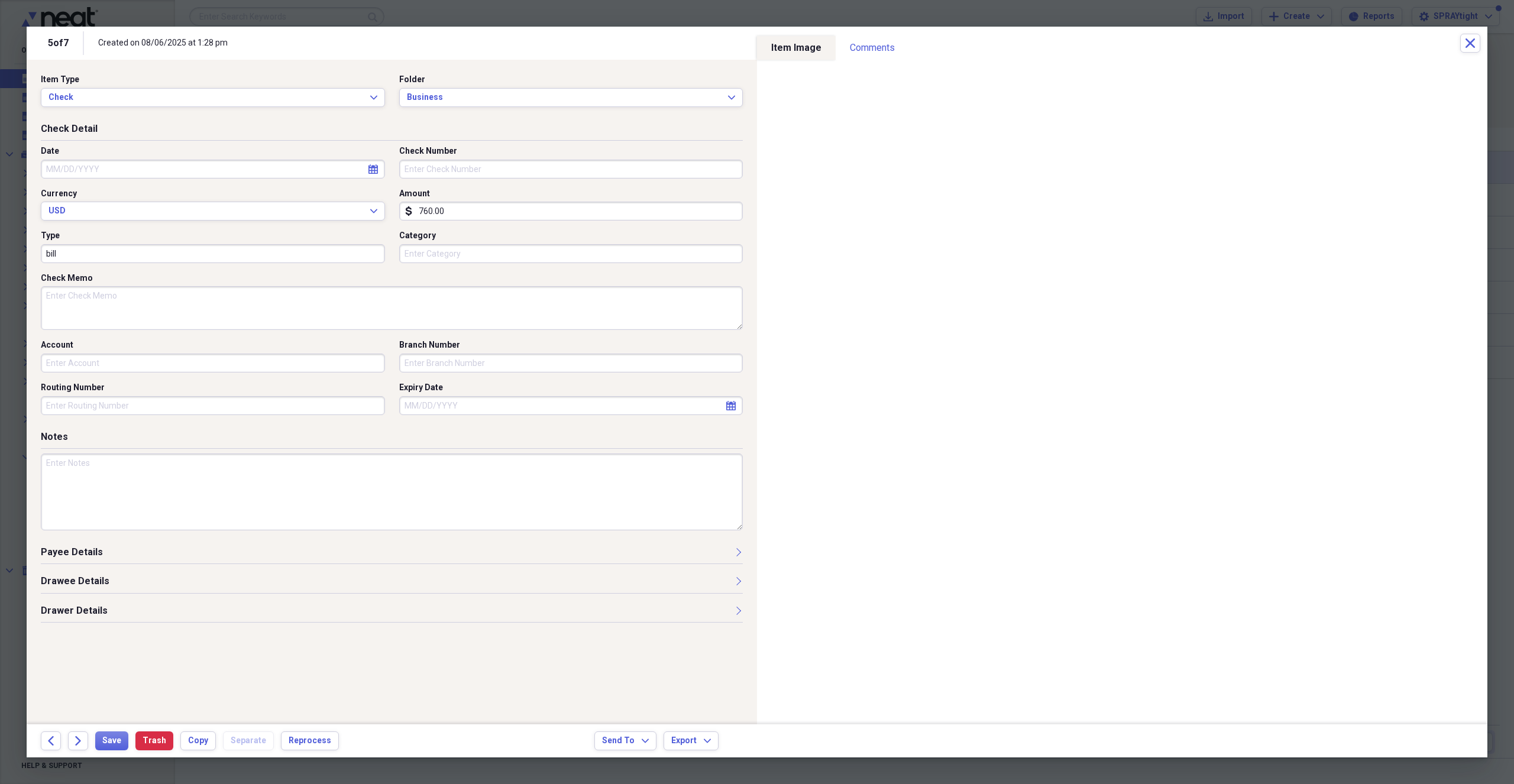 type on "760.00" 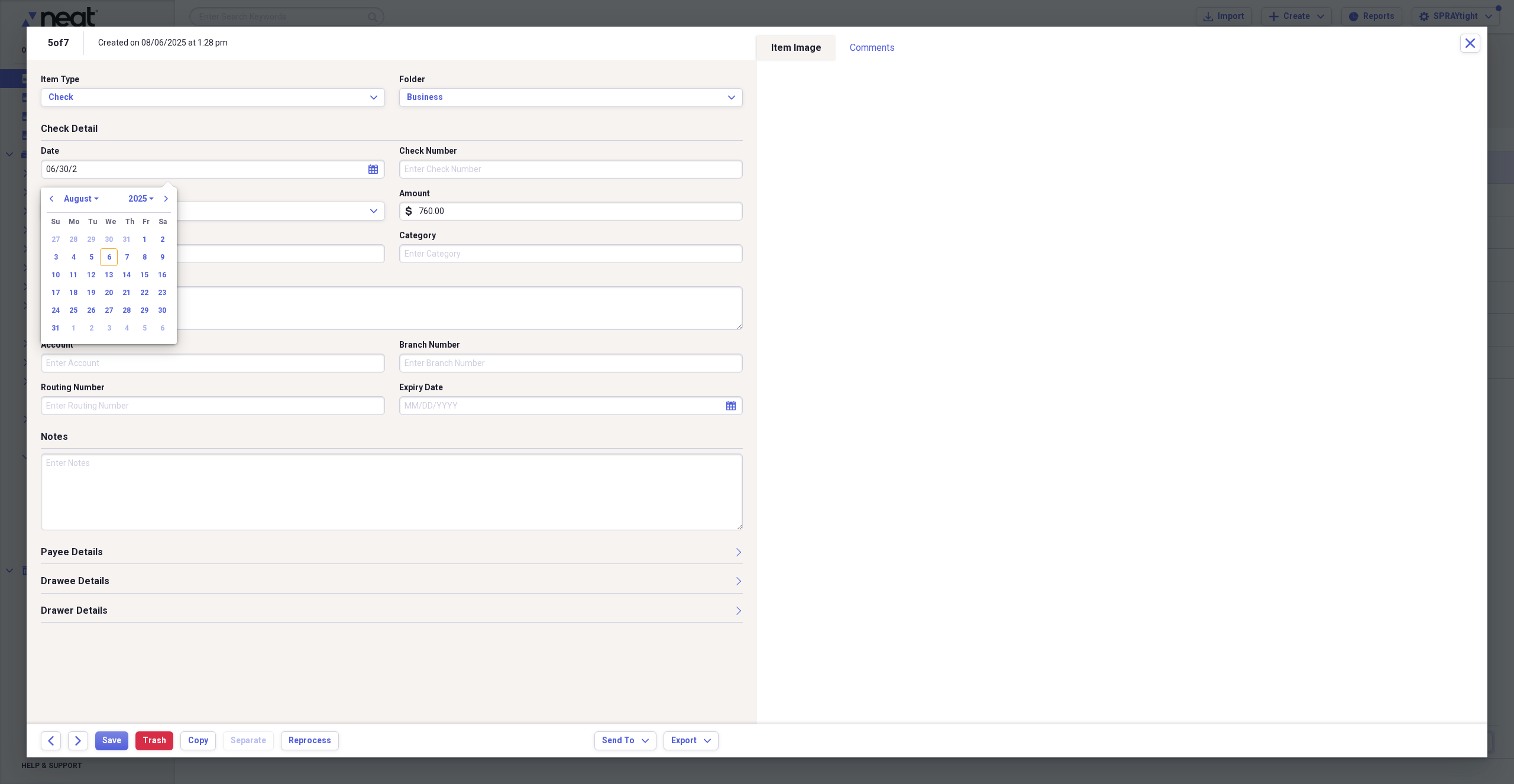 type on "06/30/20" 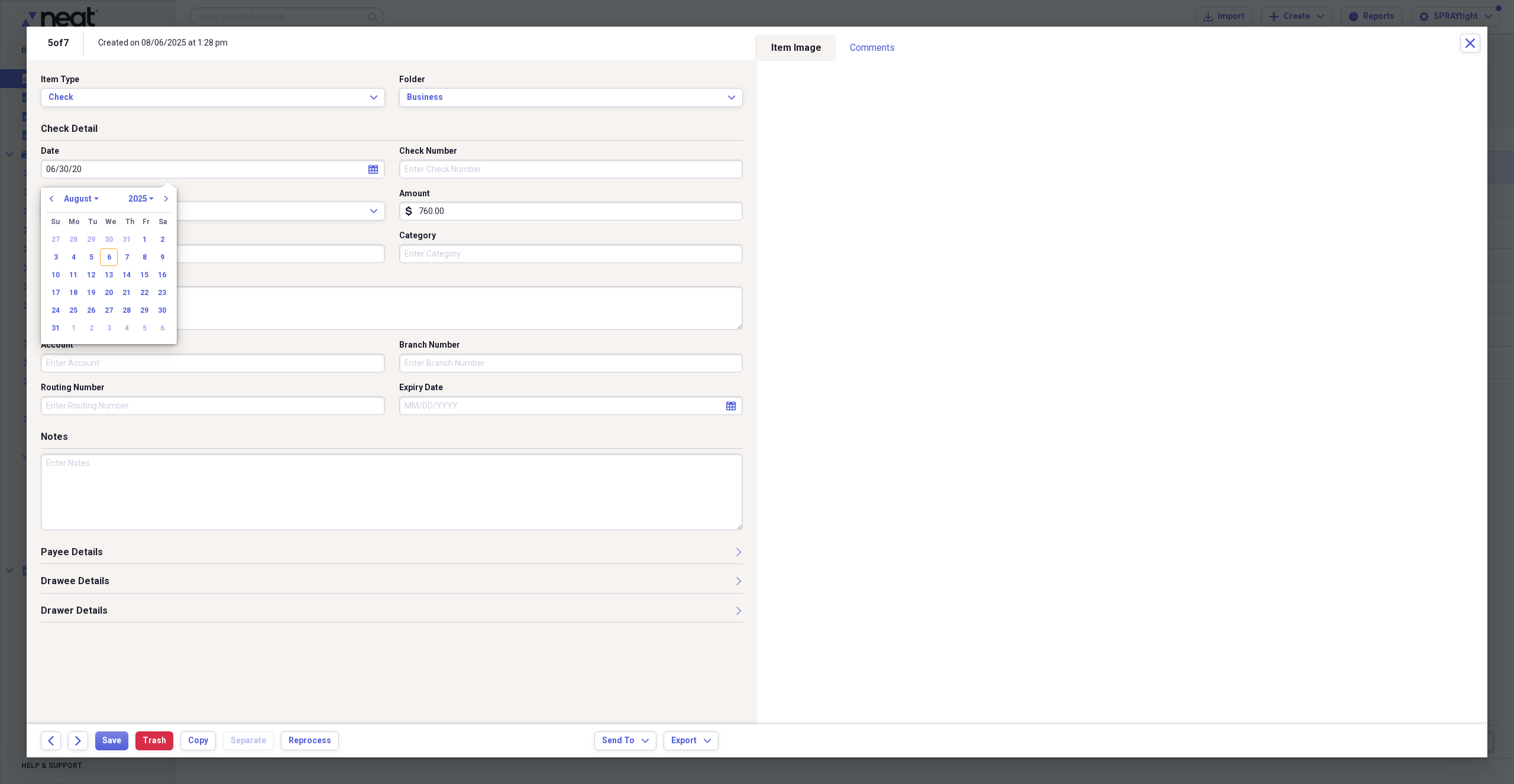 select on "5" 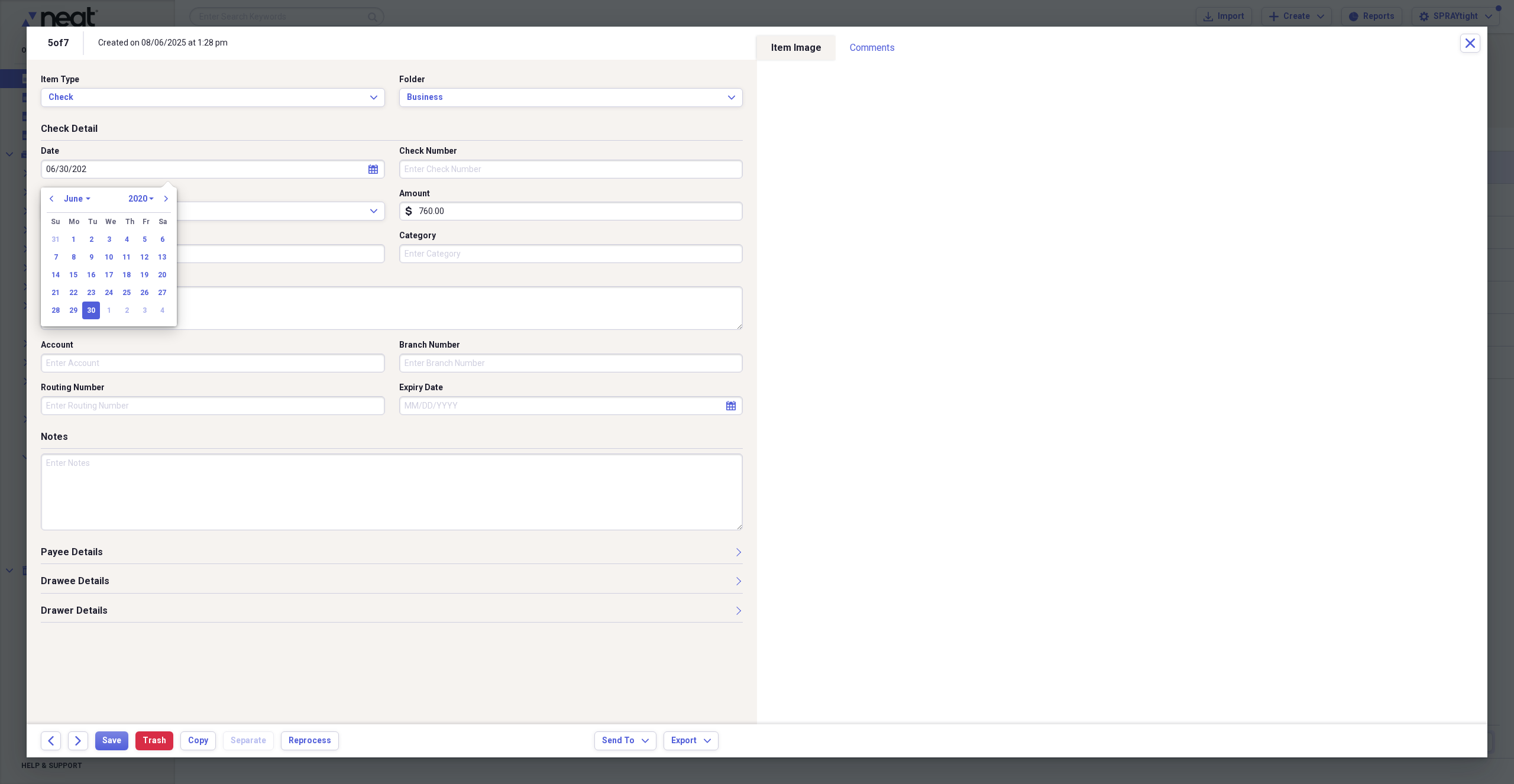 type on "06/30/2025" 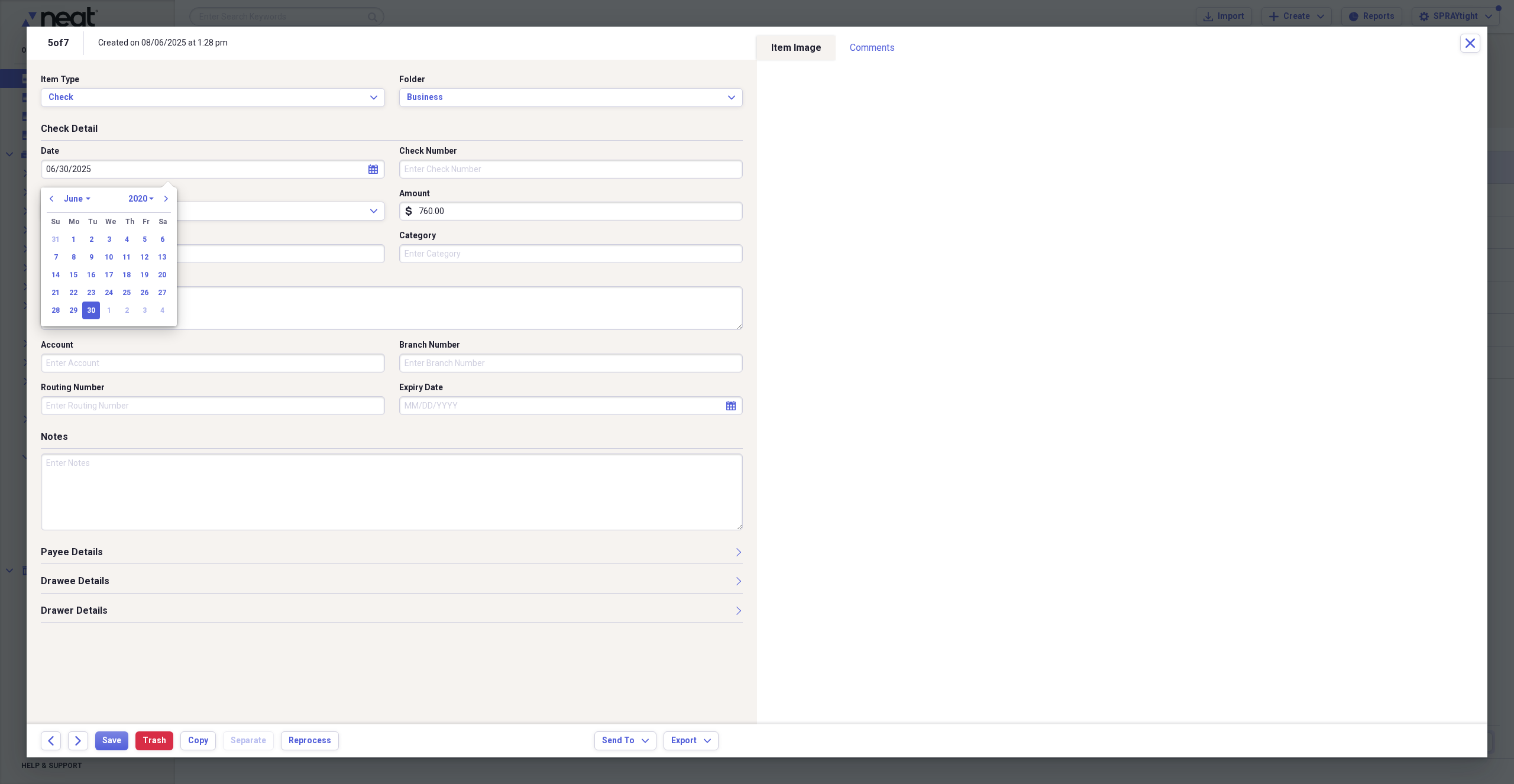 select on "2025" 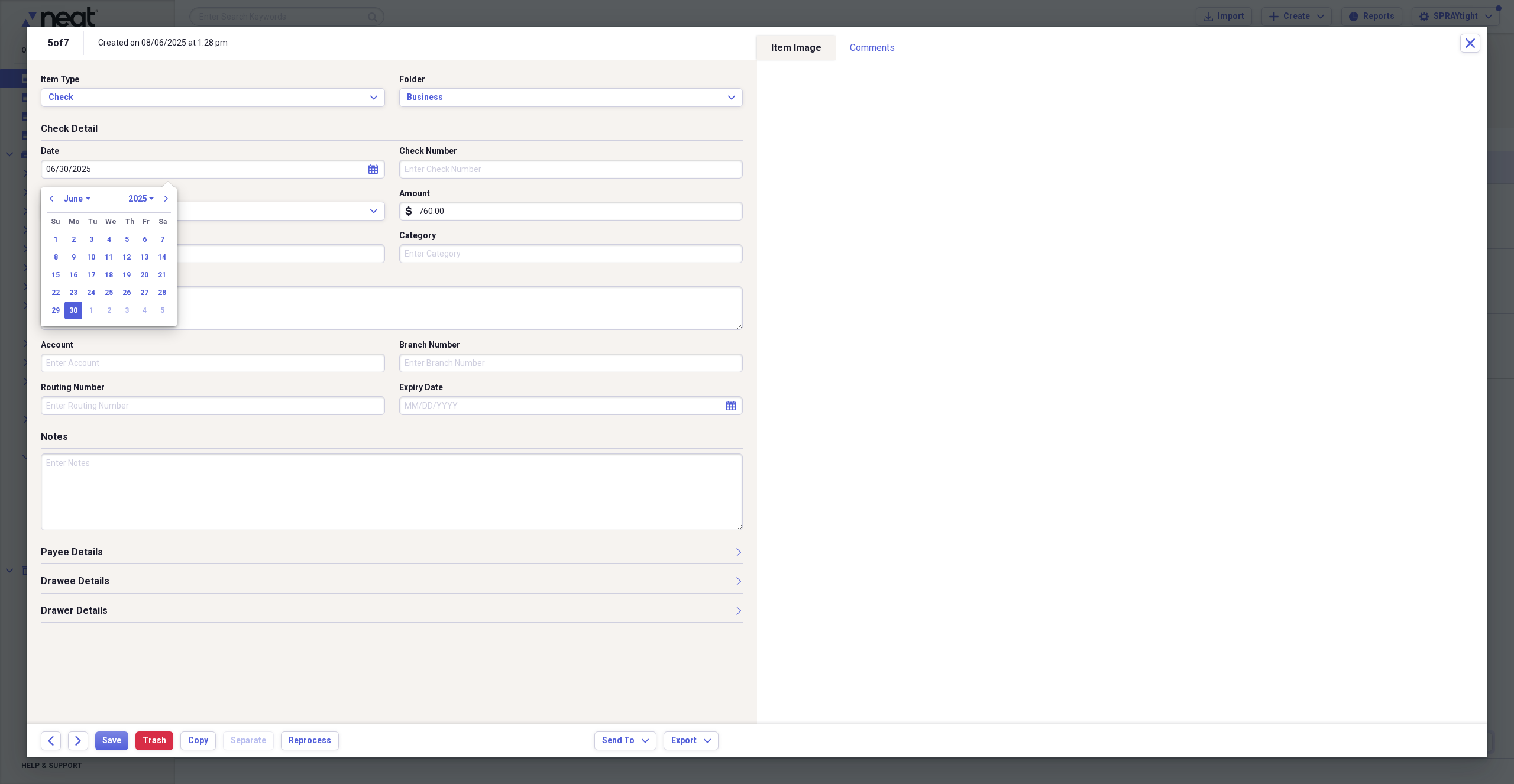 type on "06/30/2025" 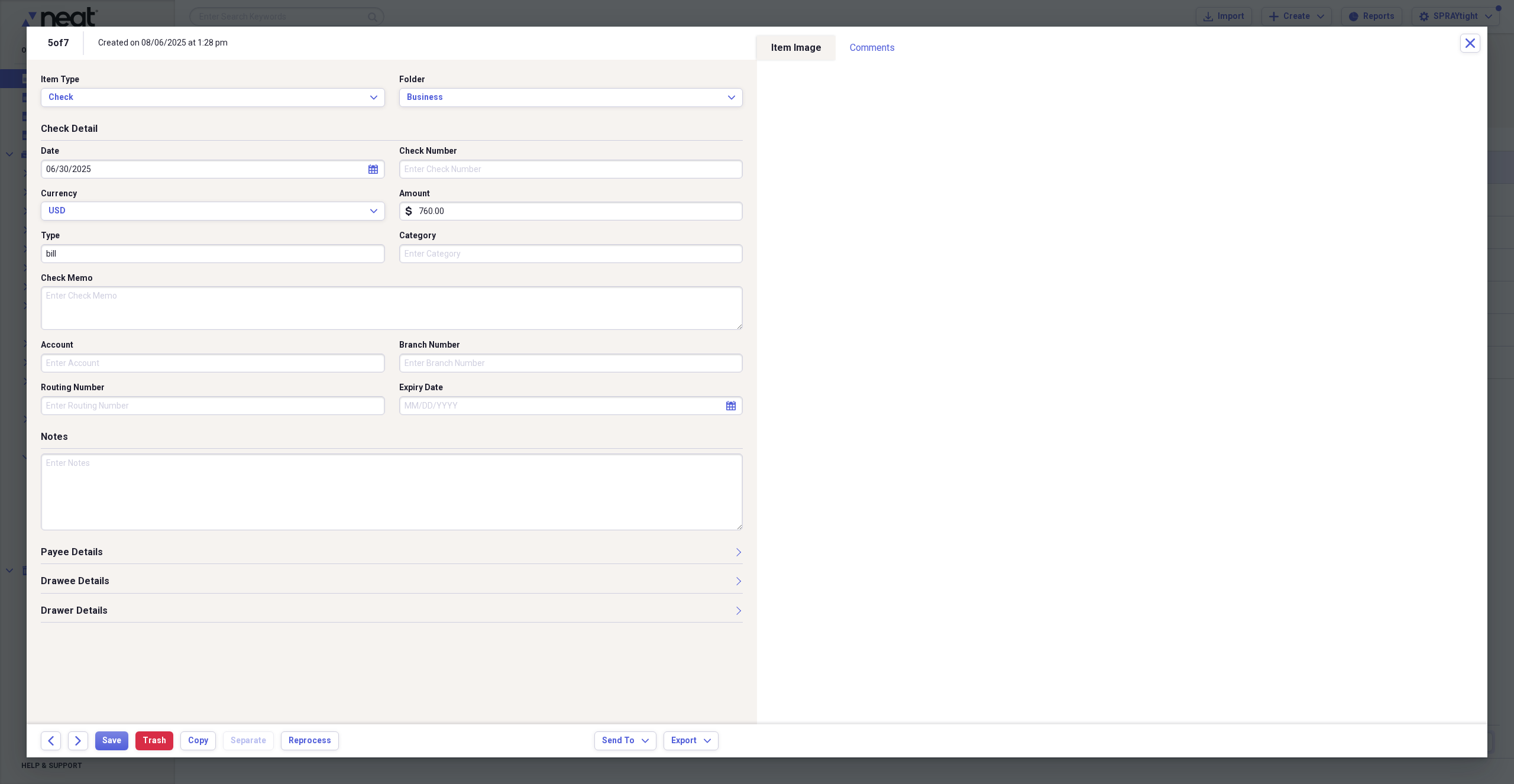 click on "Check Number" at bounding box center [571, 169] 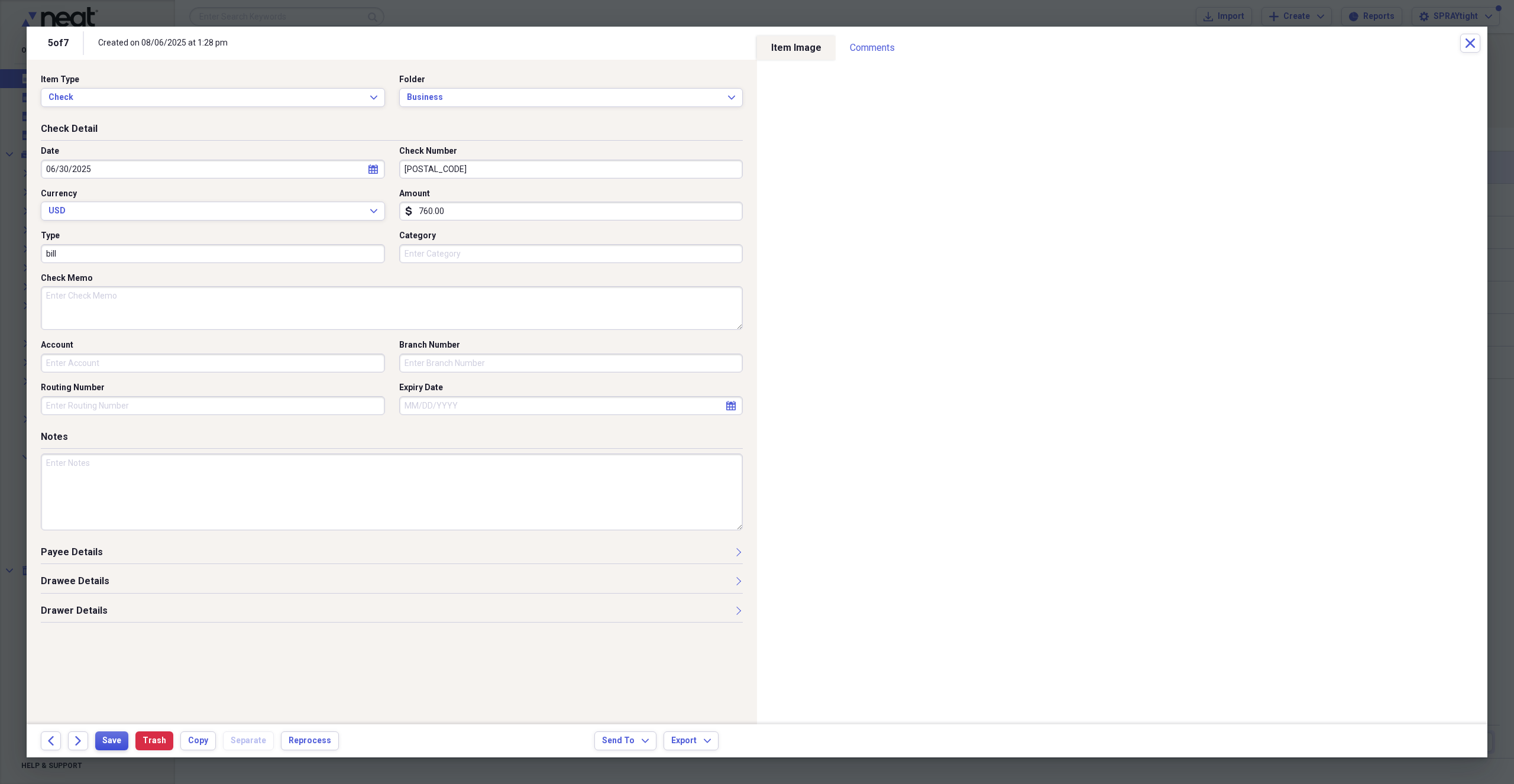 type on "[POSTAL_CODE]" 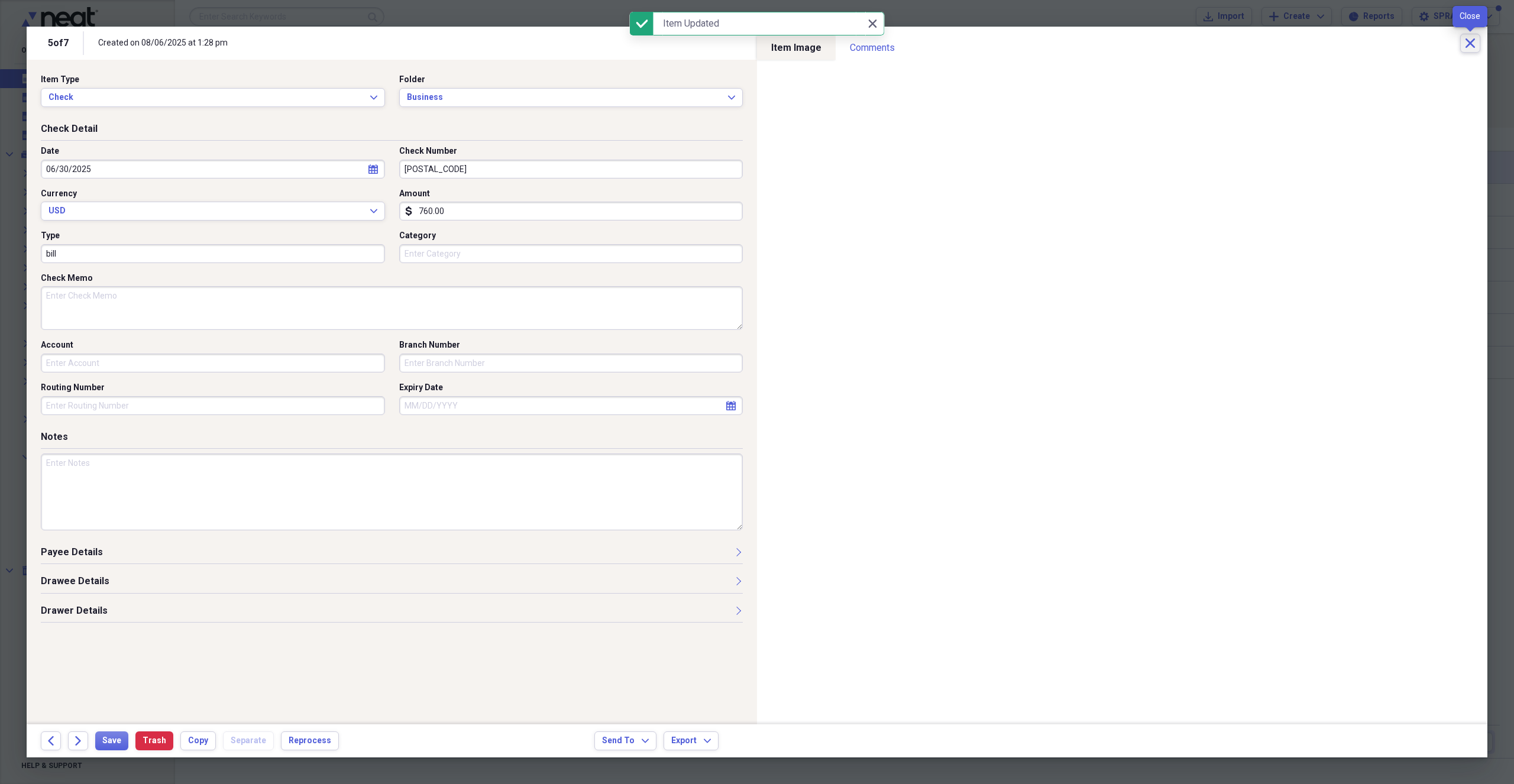 click on "Close" at bounding box center (1470, 43) 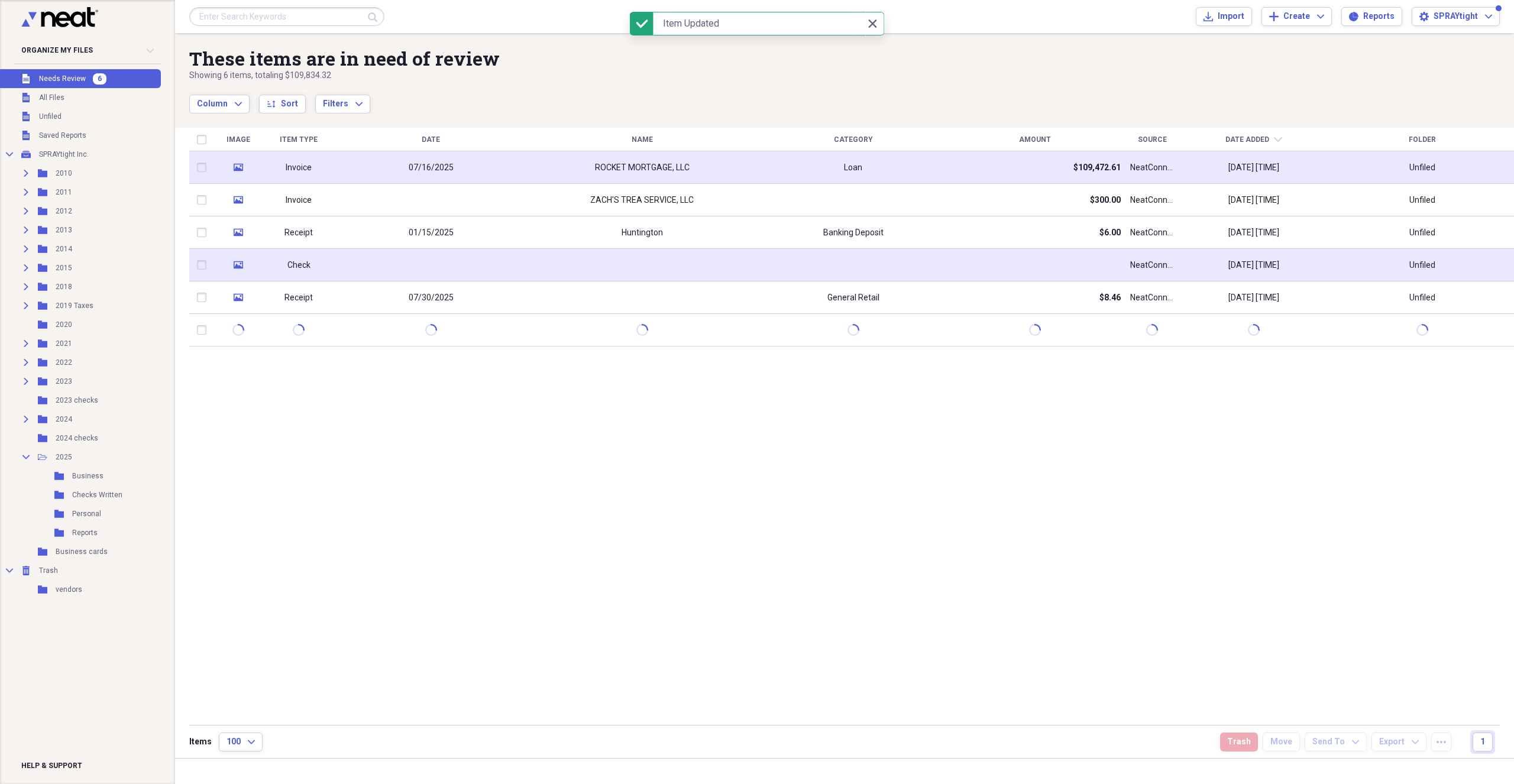 click at bounding box center (853, 265) 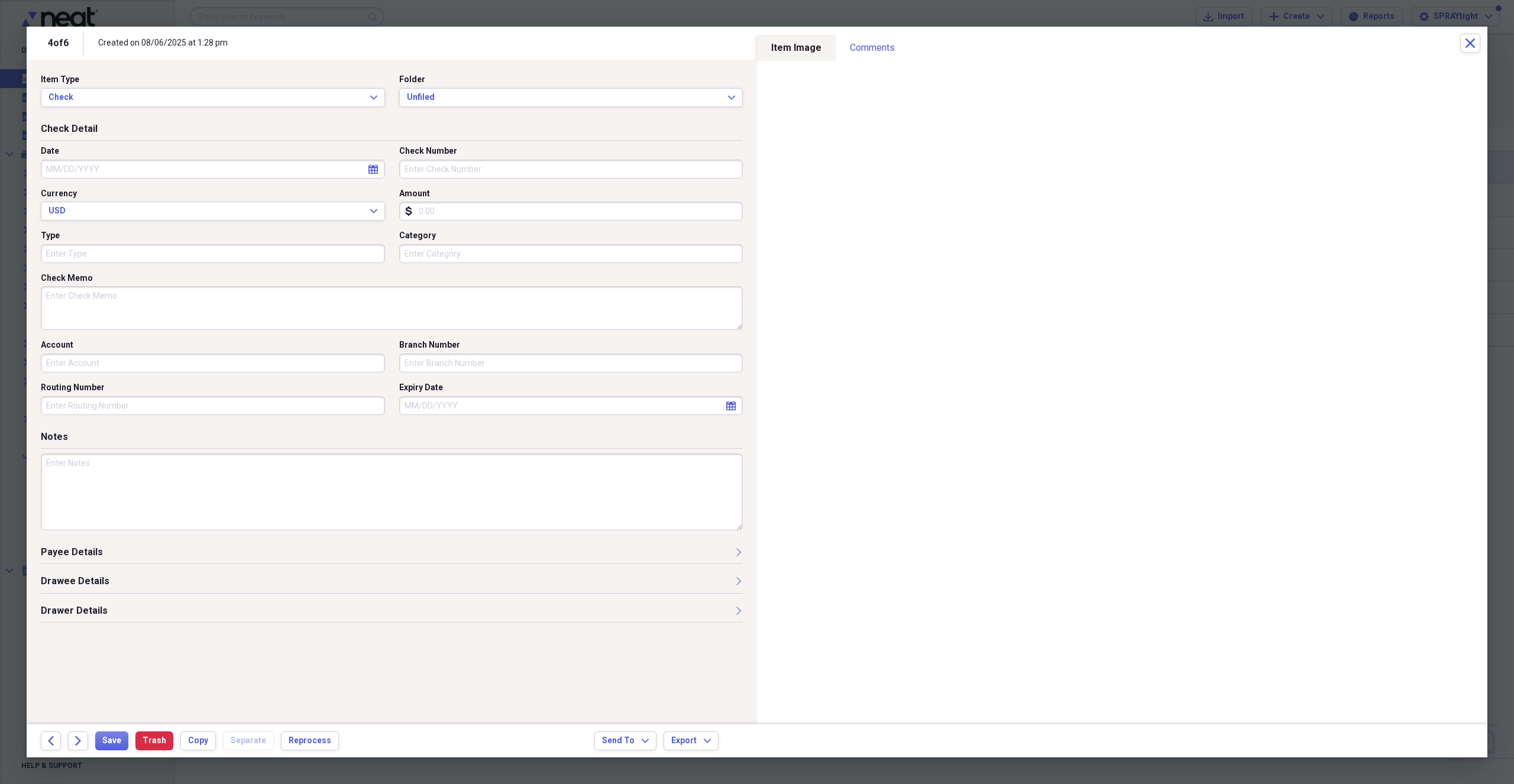 select on "7" 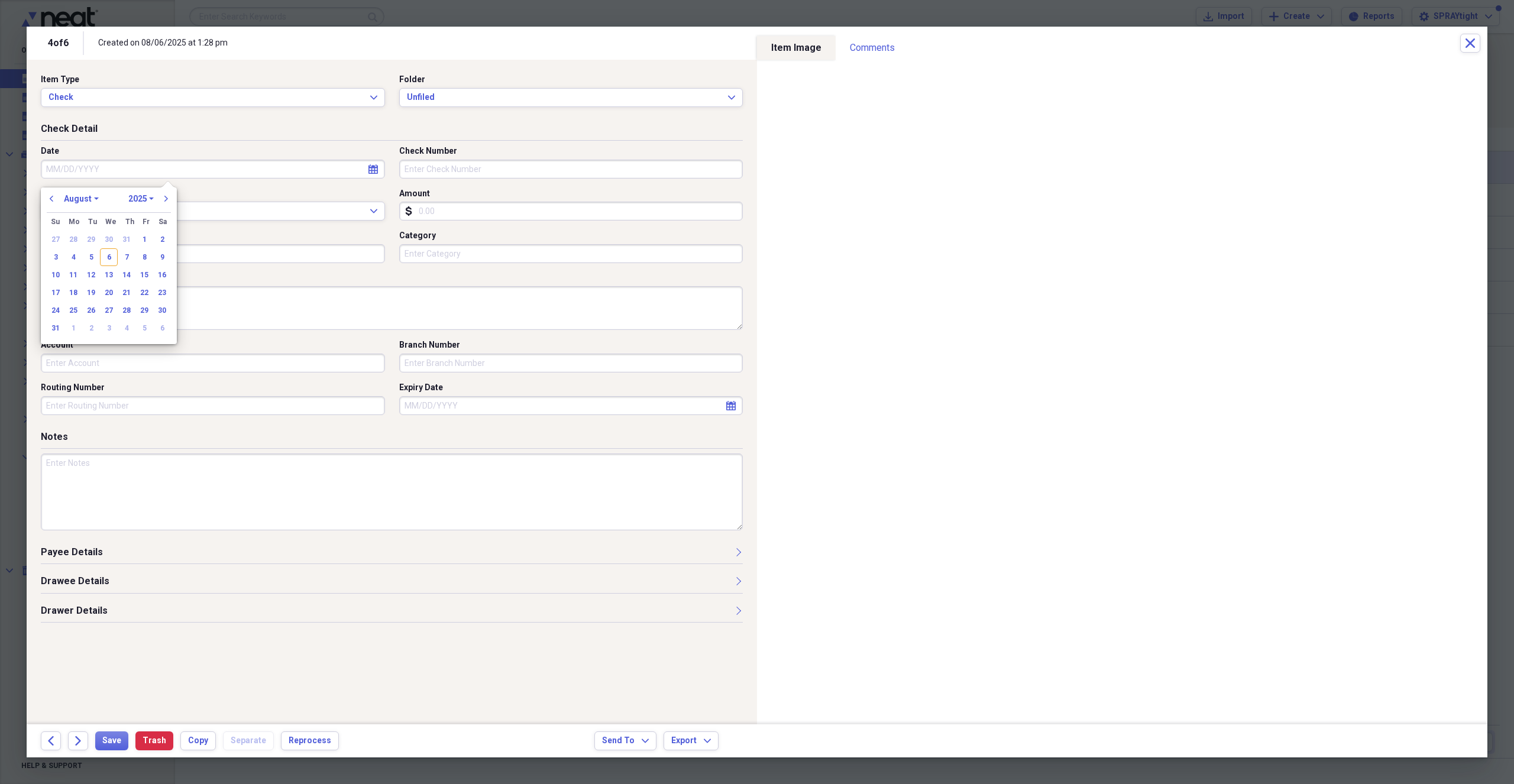 click on "Date" at bounding box center (213, 169) 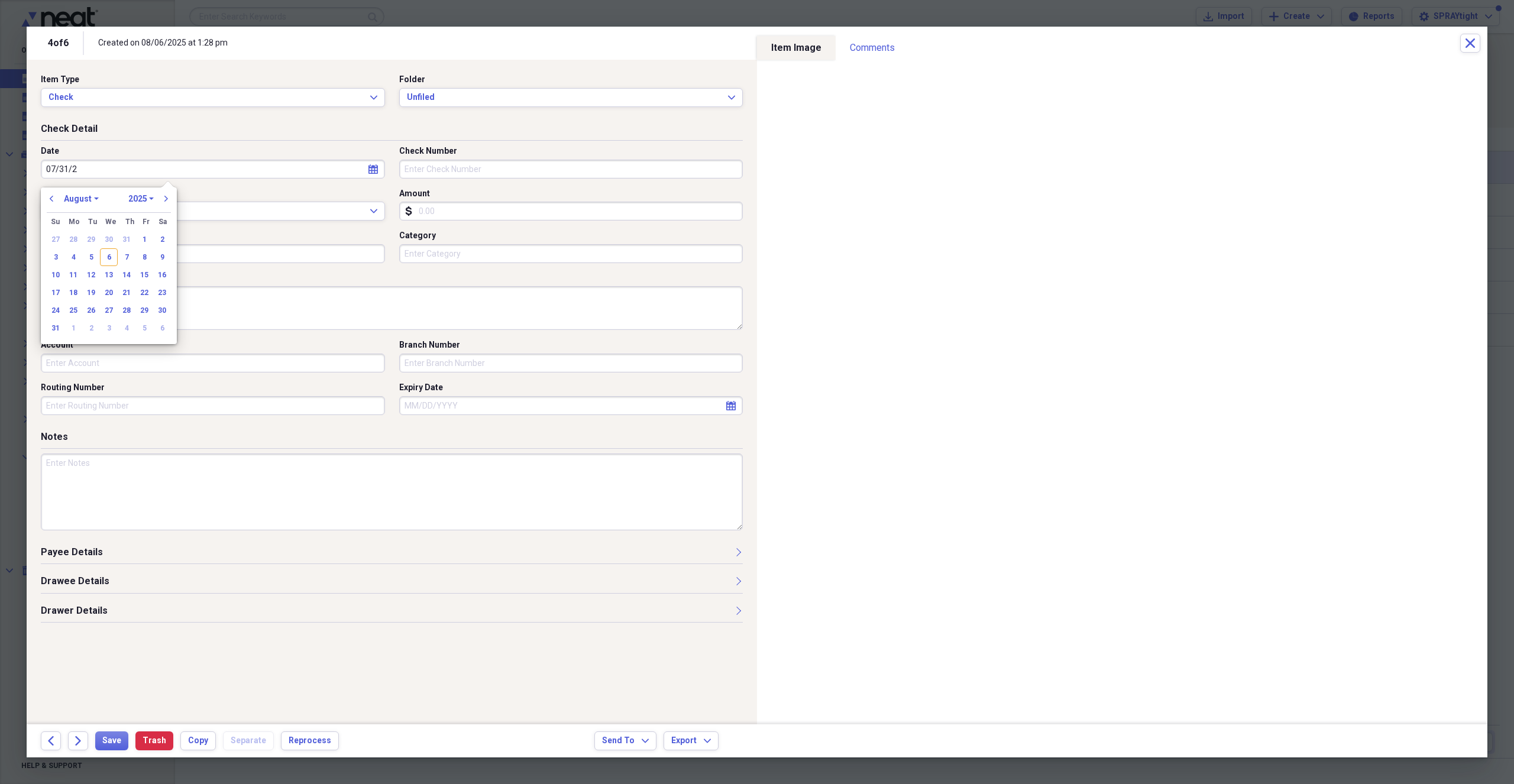 type on "07/31/20" 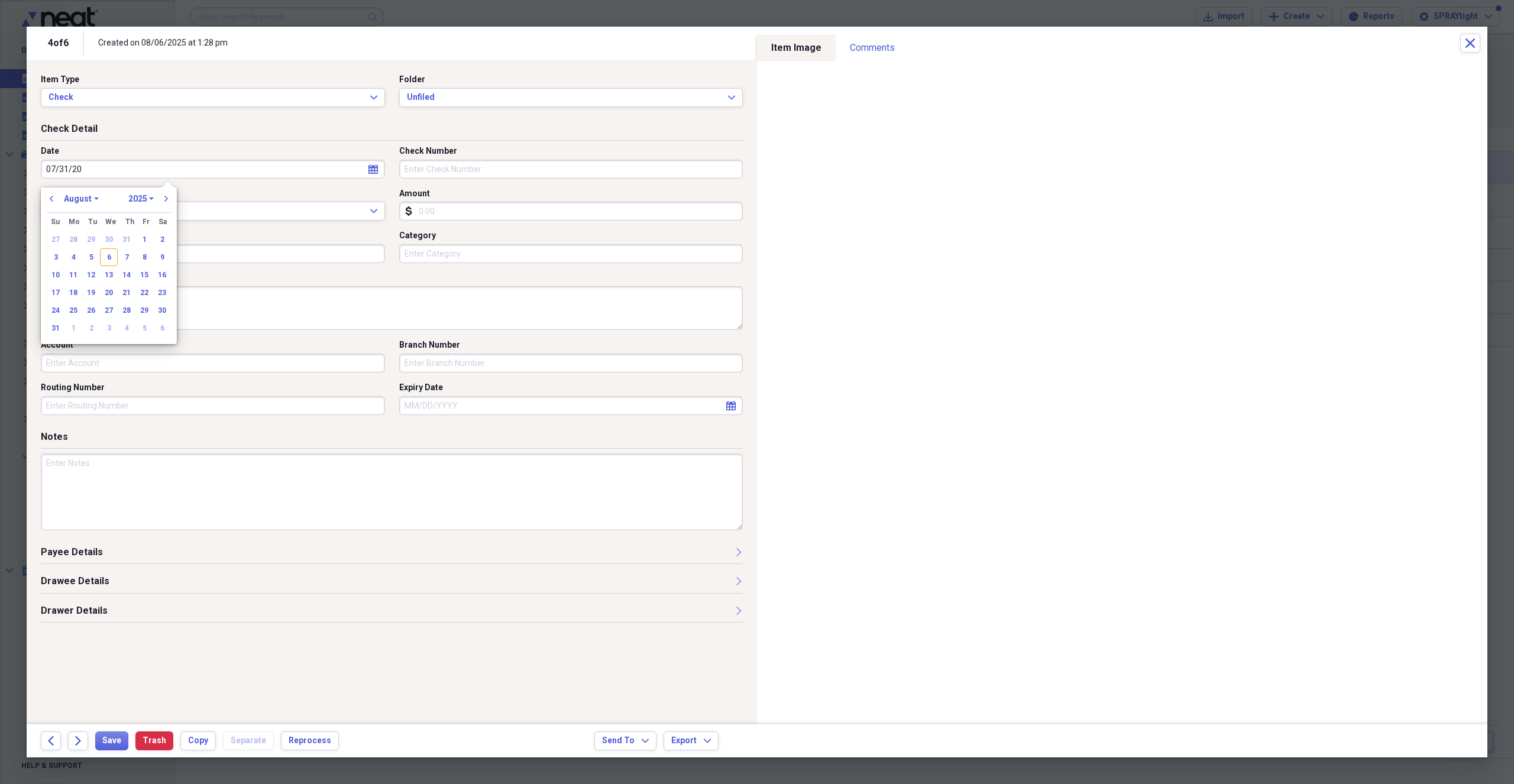 select on "6" 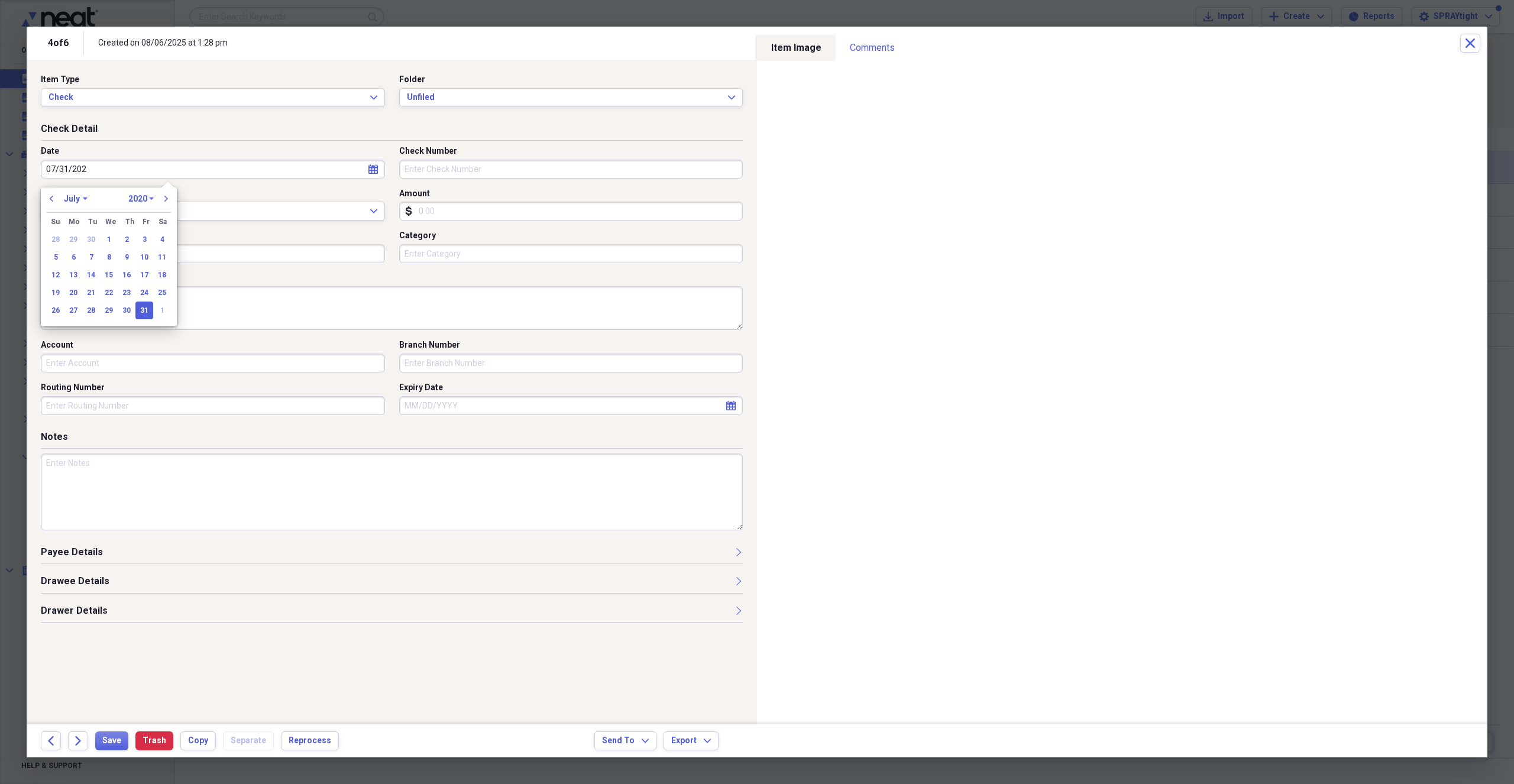 type on "07/31/2025" 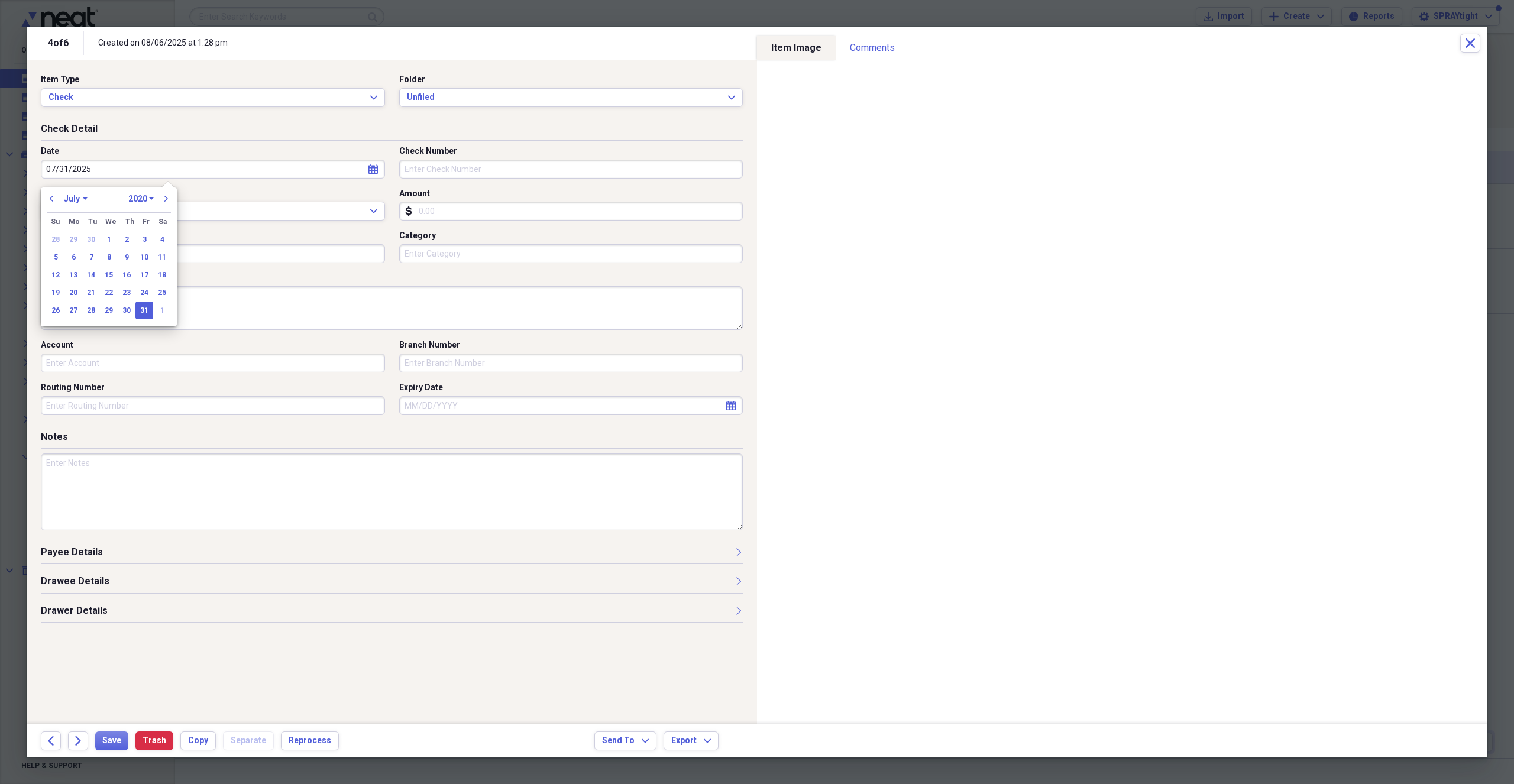 select on "2025" 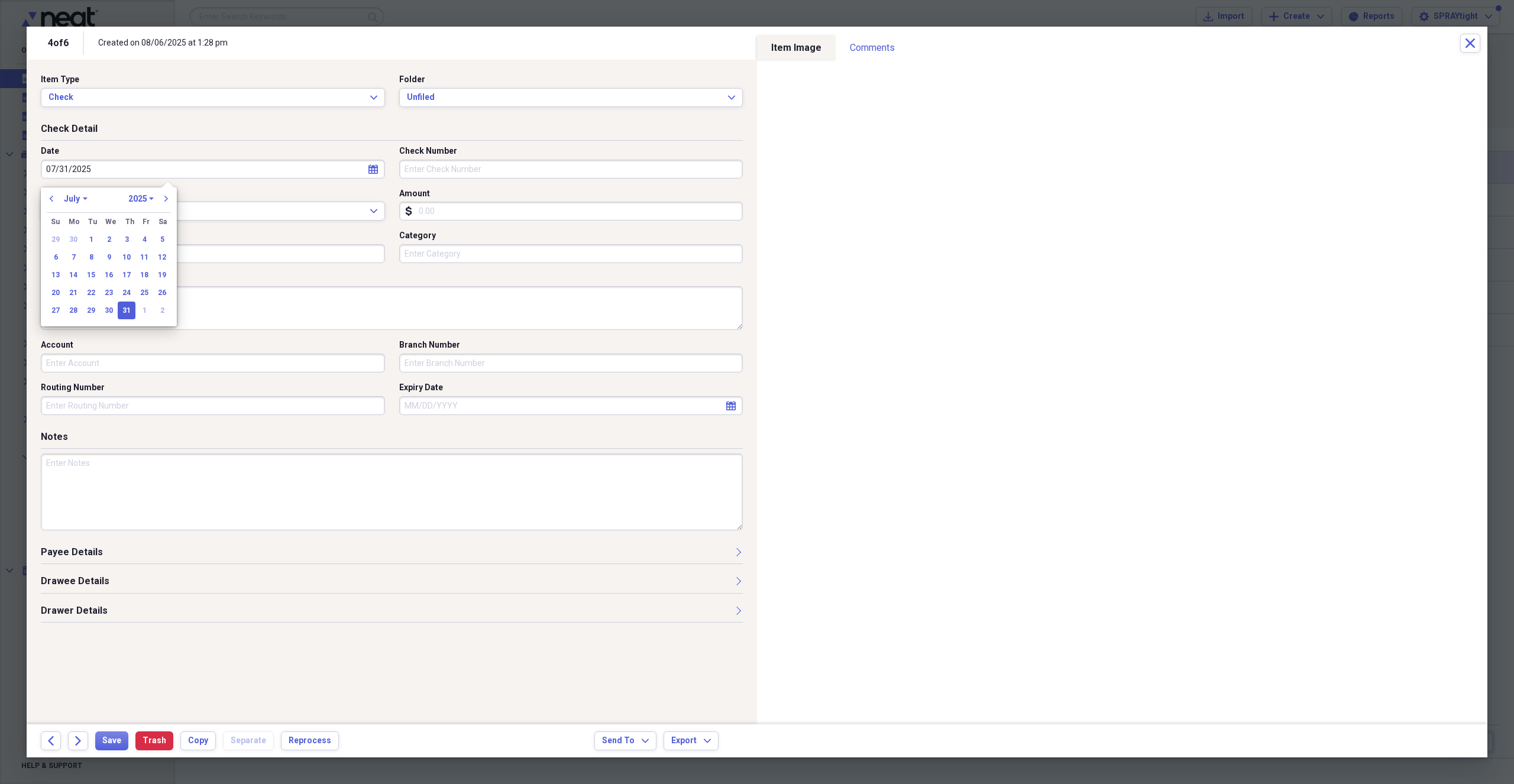 type on "07/31/2025" 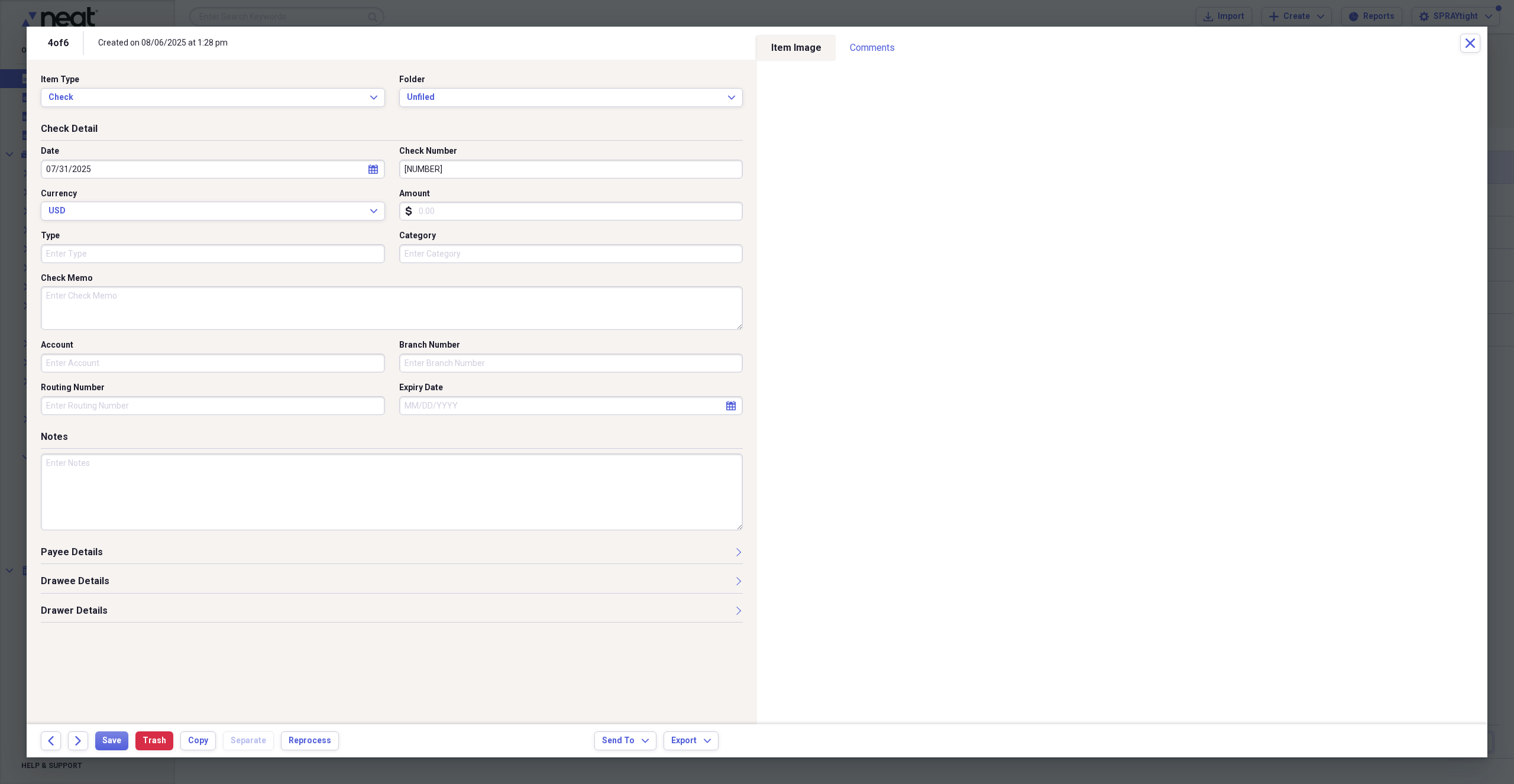 type on "[NUMBER]" 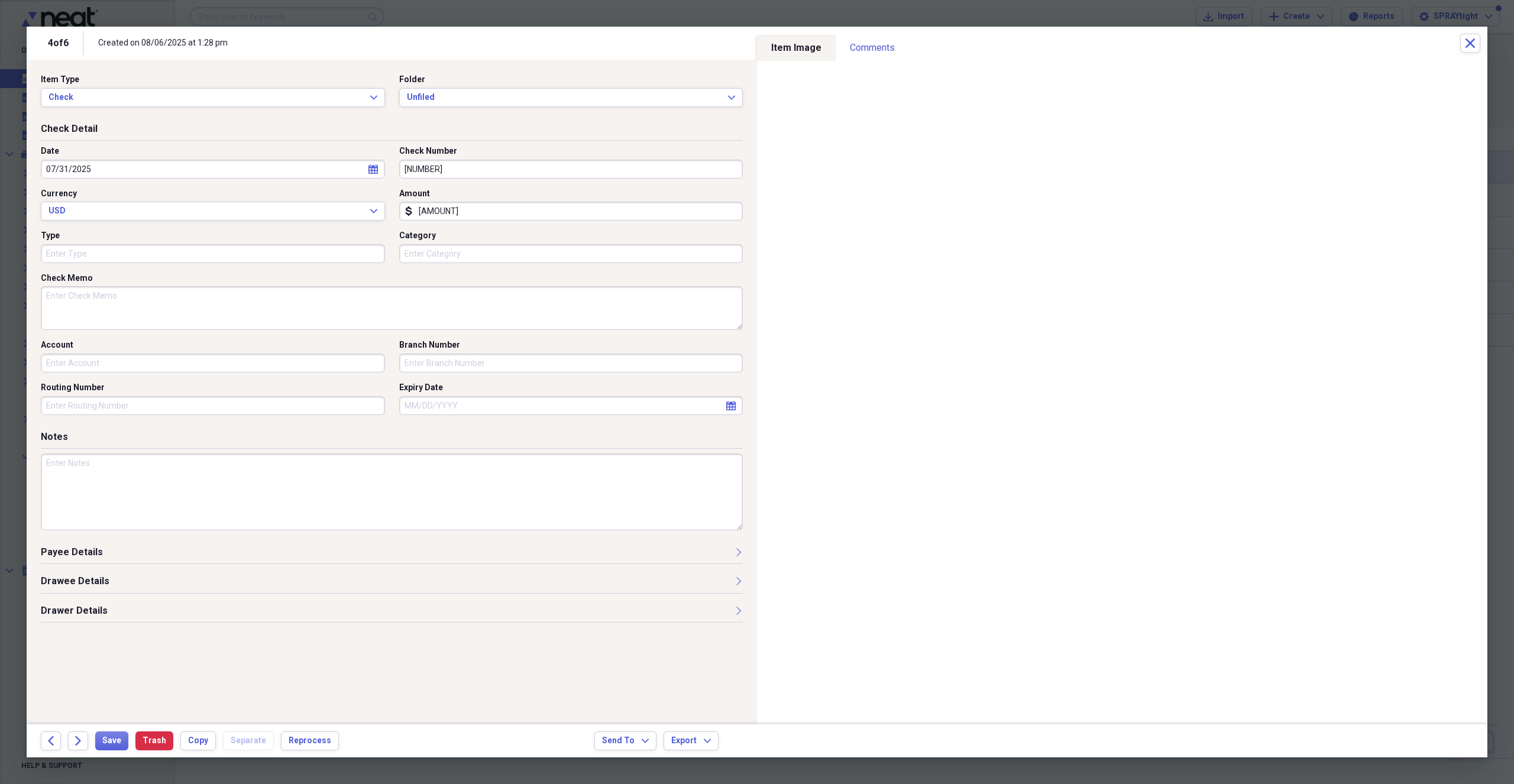 type on "[AMOUNT]" 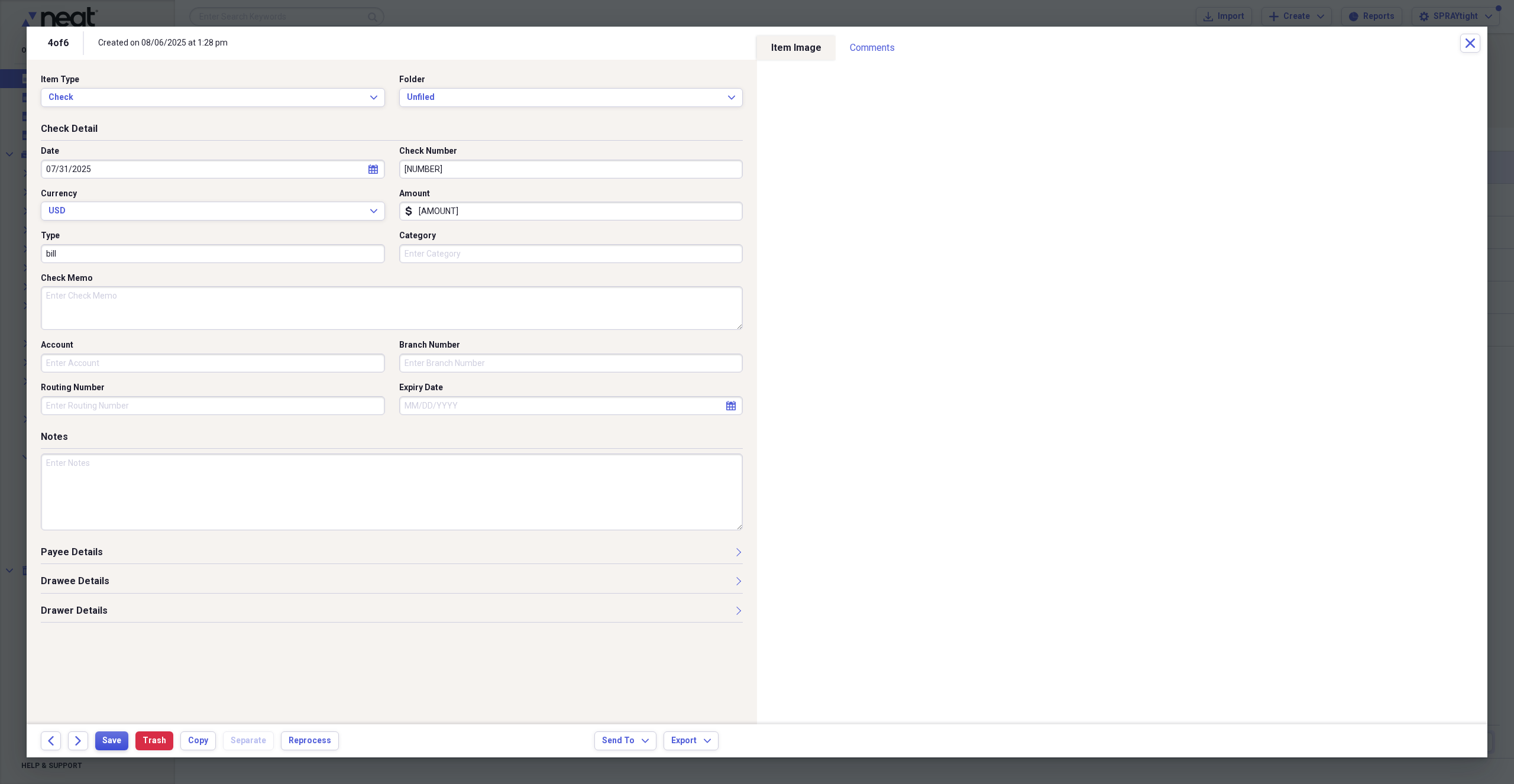 type on "bill" 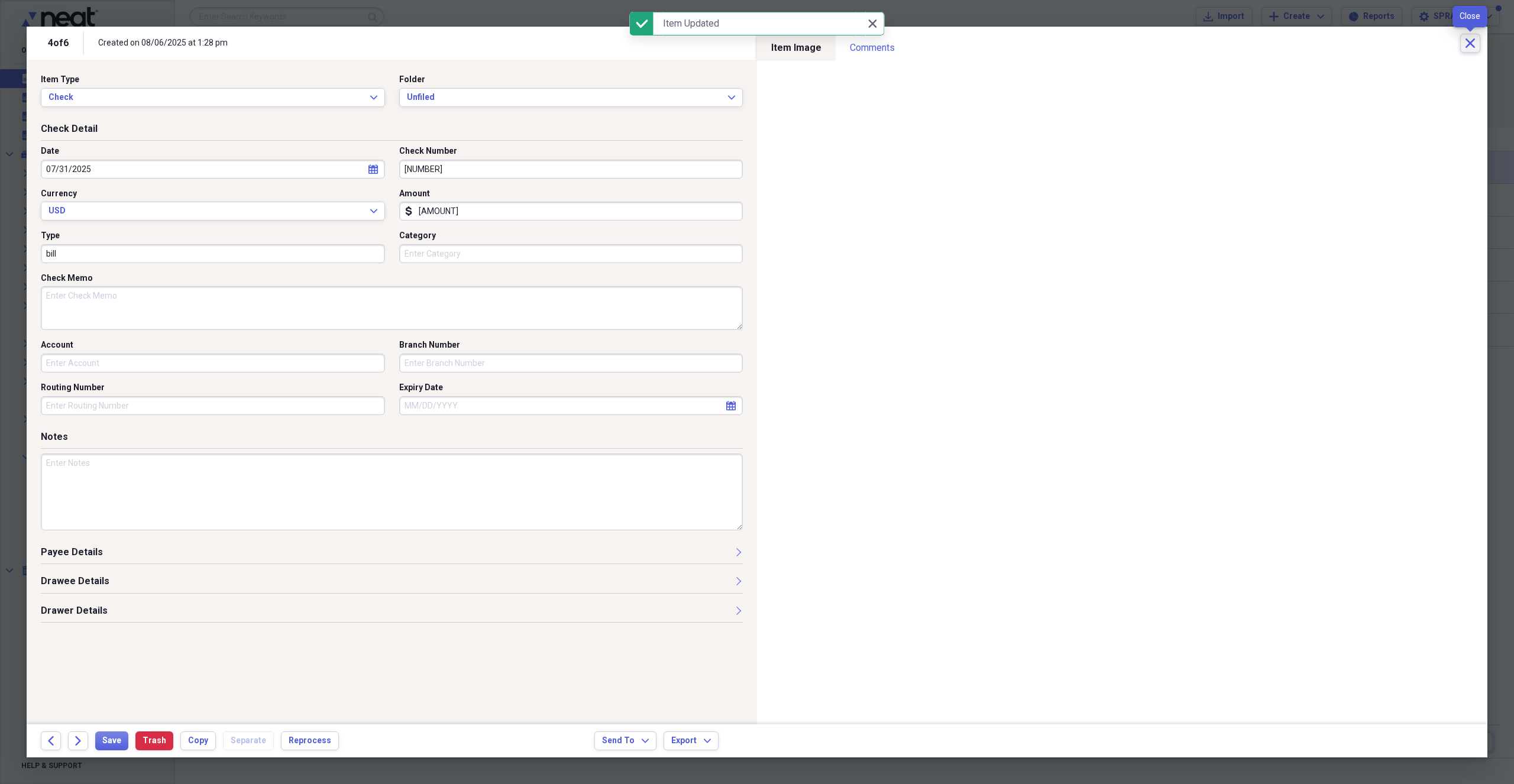 click 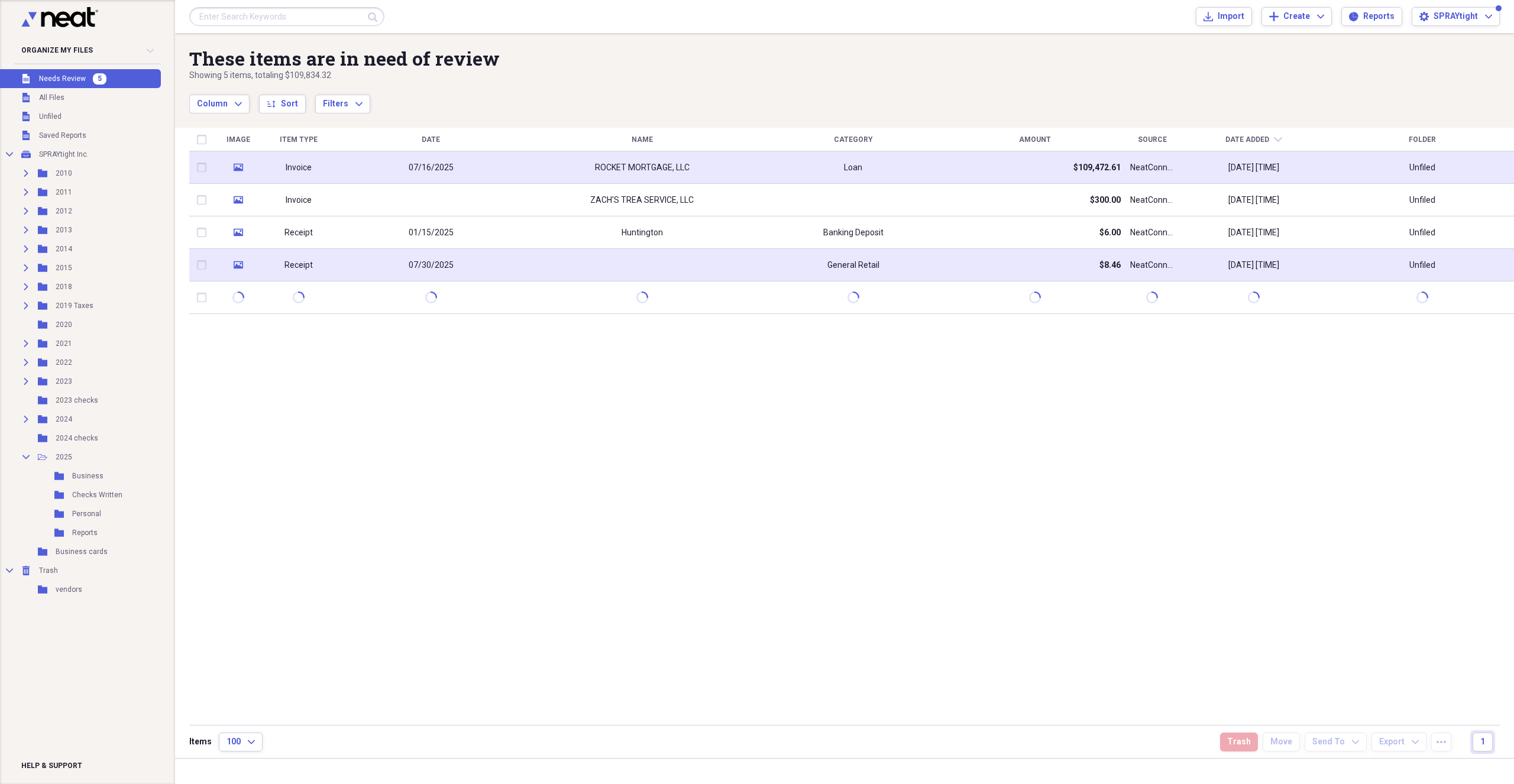 click on "$8.46" at bounding box center (1034, 265) 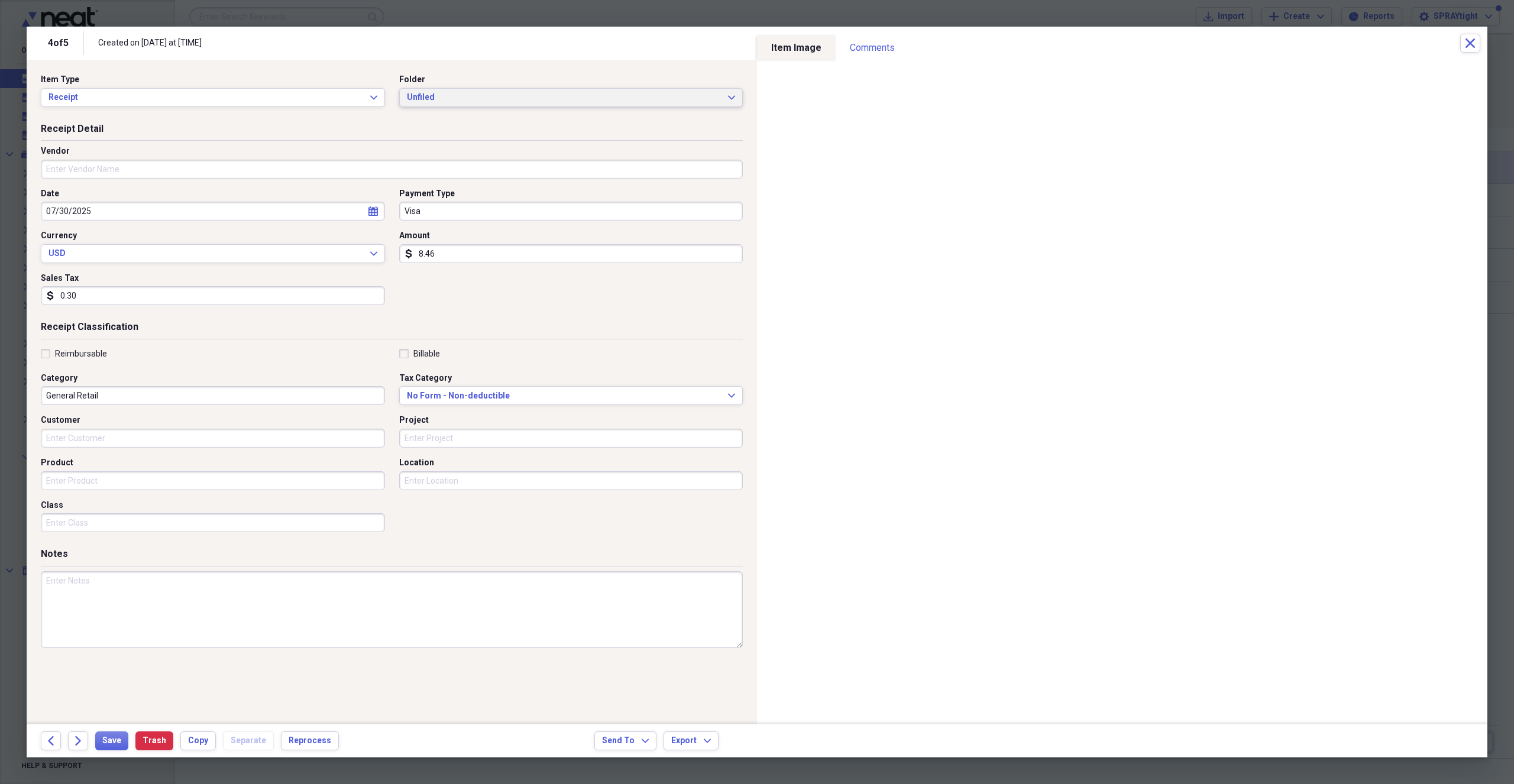 click on "Unfiled" at bounding box center [564, 98] 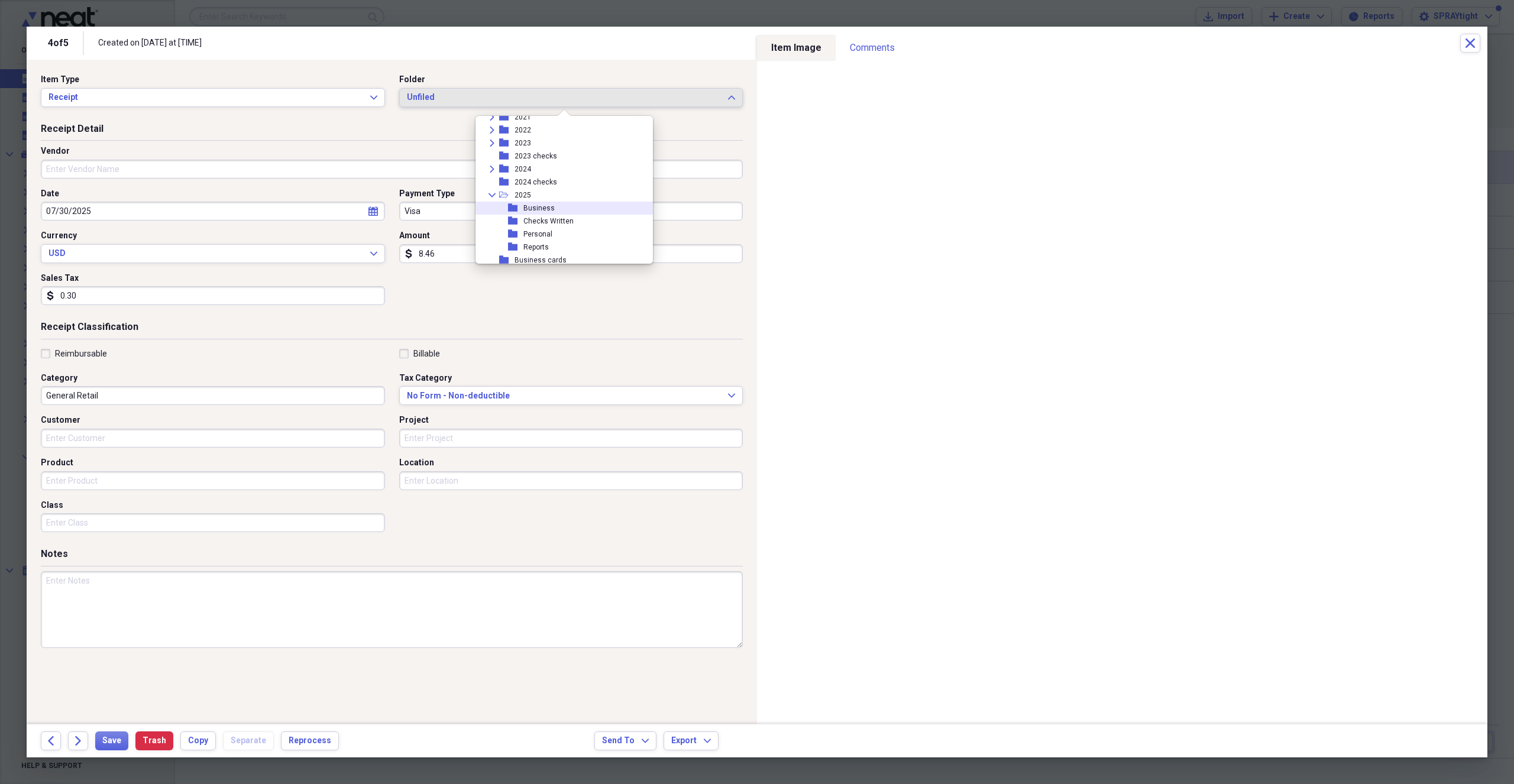 scroll, scrollTop: 177, scrollLeft: 0, axis: vertical 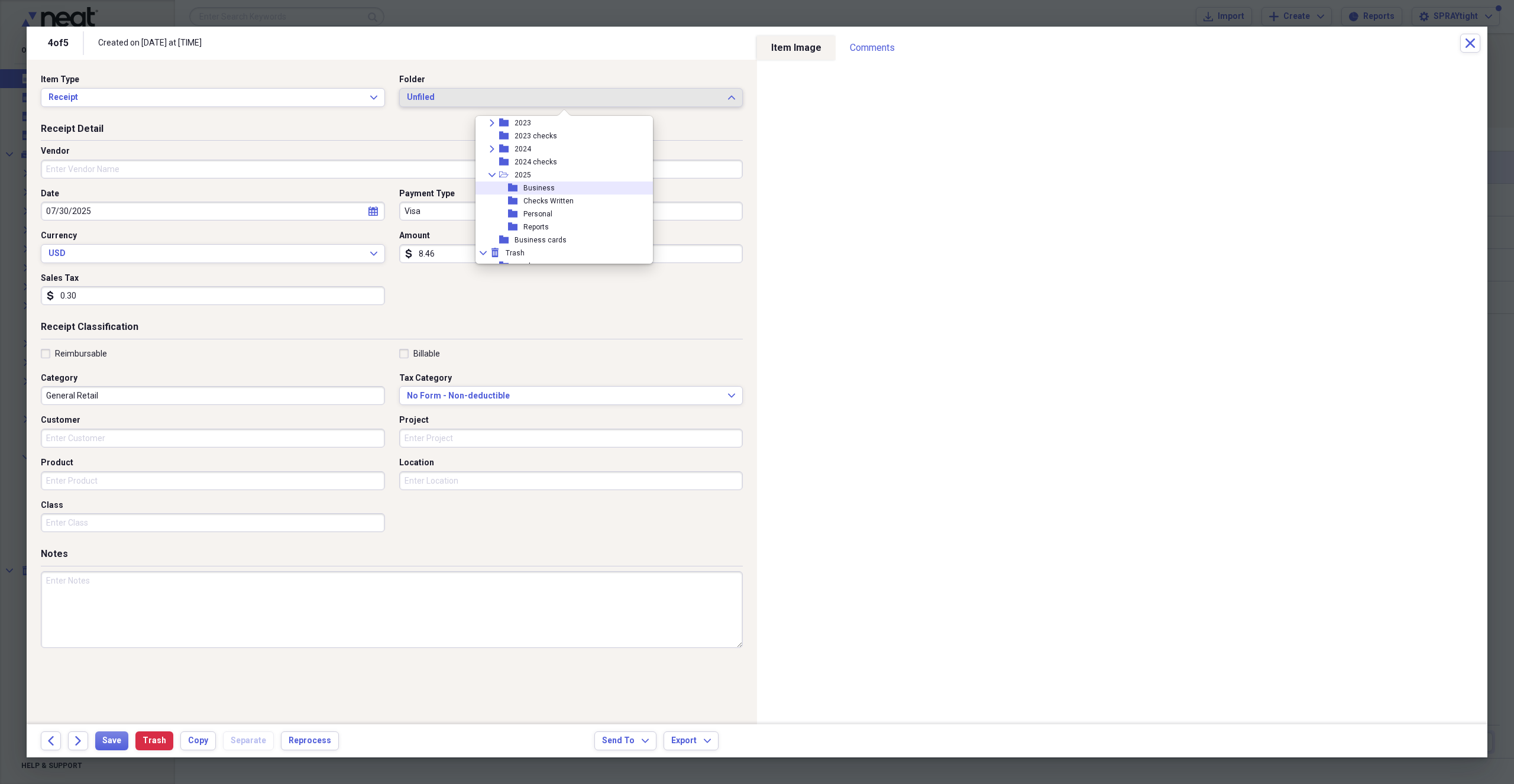 click on "folder Business" at bounding box center [559, 188] 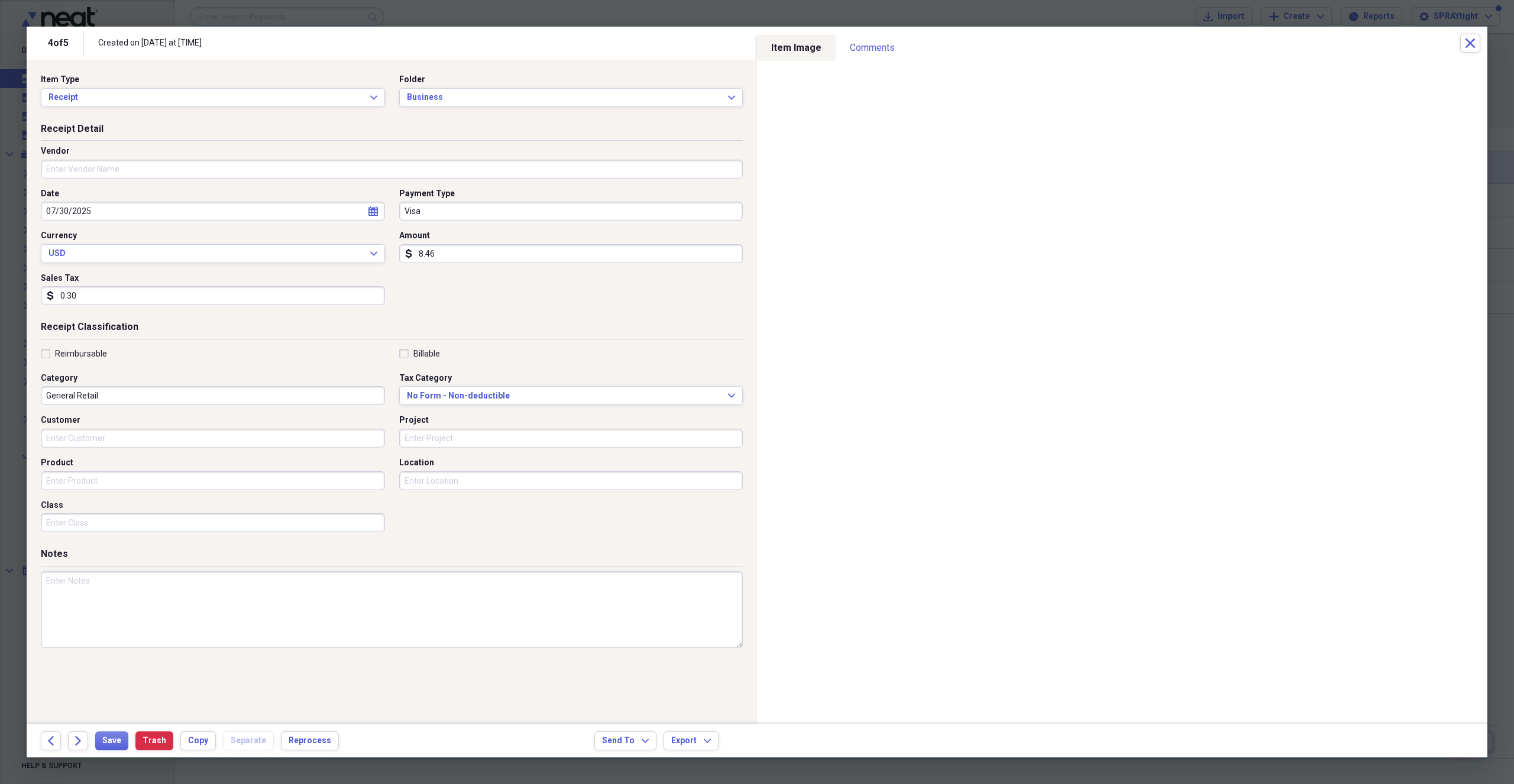 click on "Vendor" at bounding box center (392, 169) 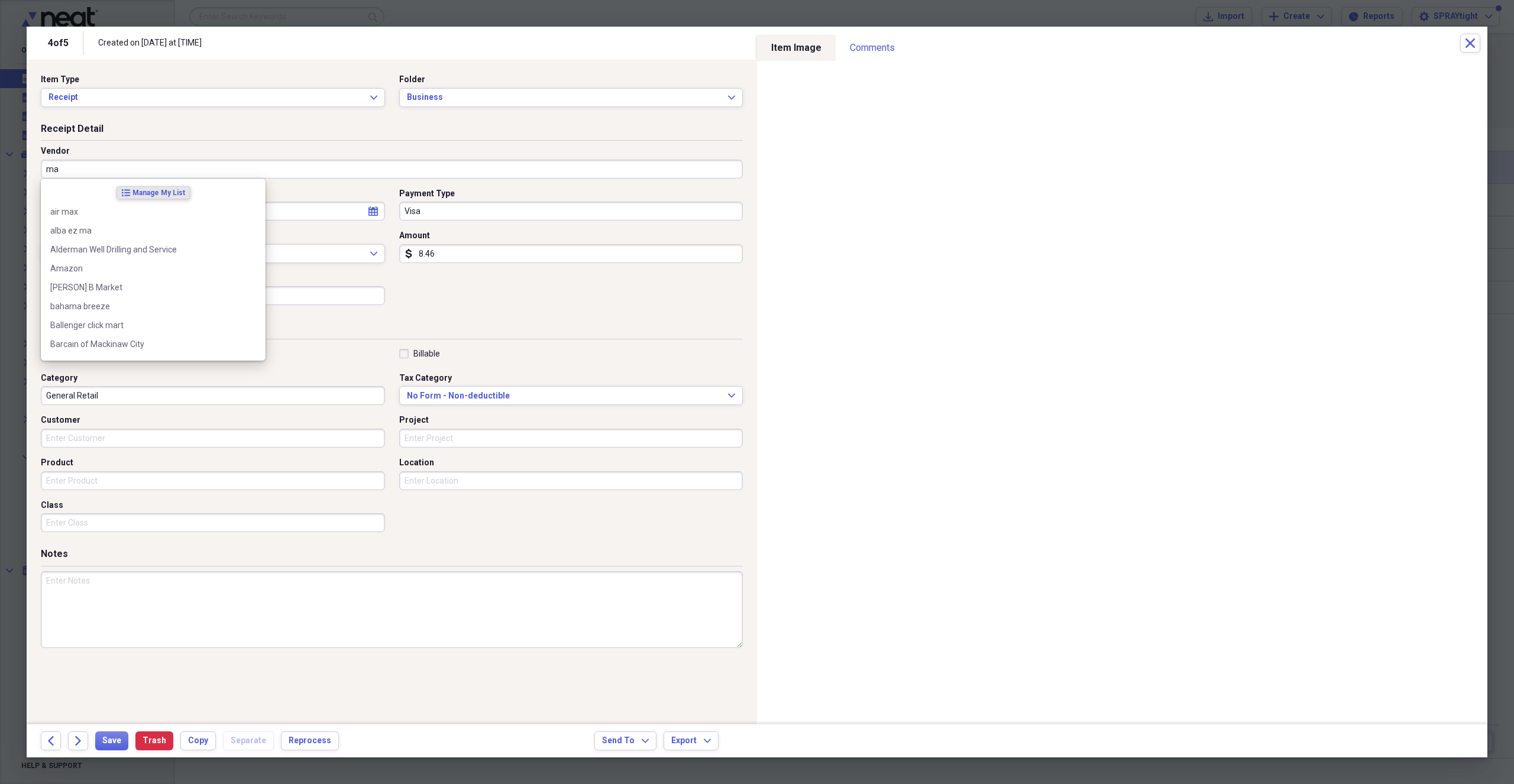type on "m" 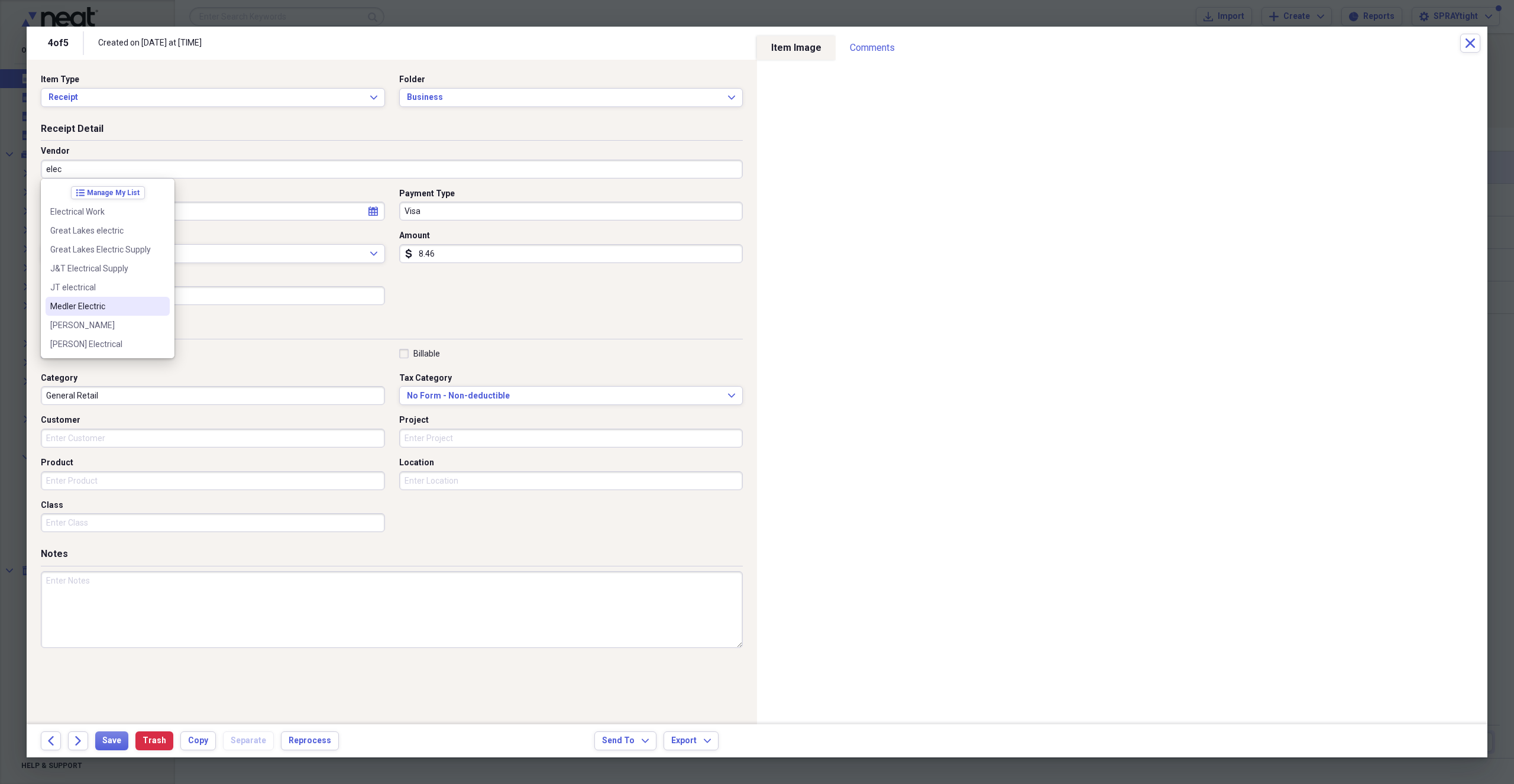 click on "Medler Electric" at bounding box center [108, 306] 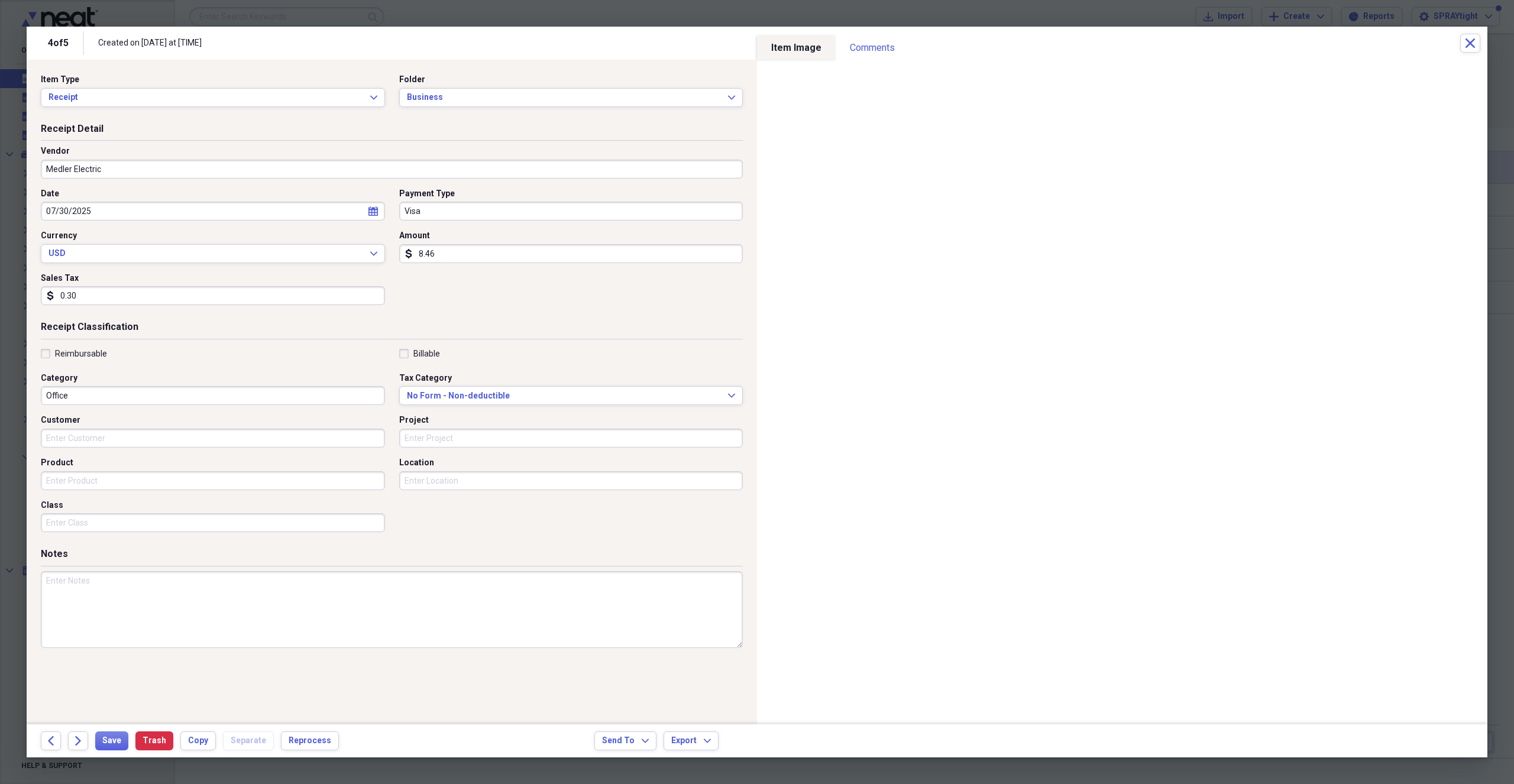 click on "Office" at bounding box center (213, 396) 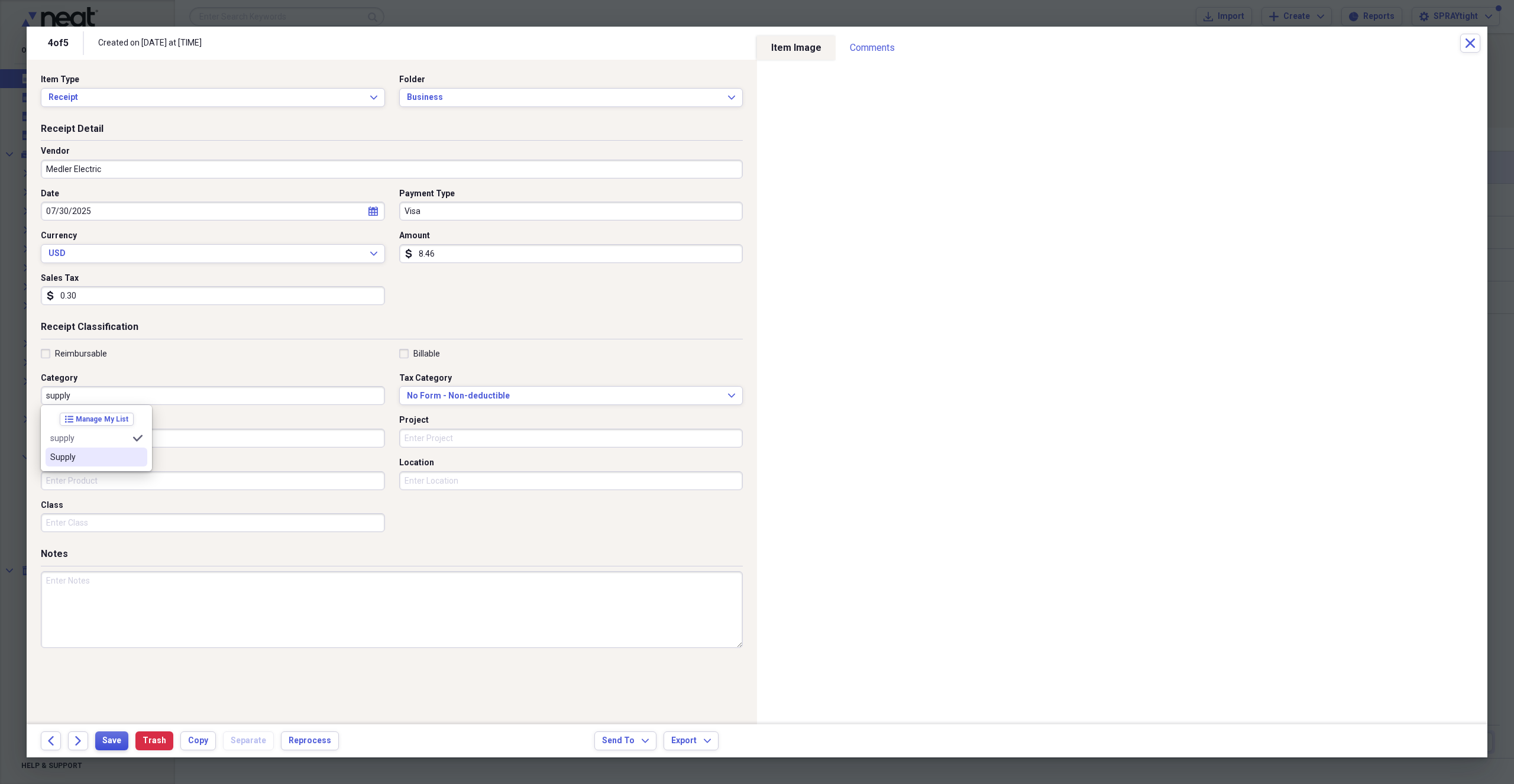 type on "supply" 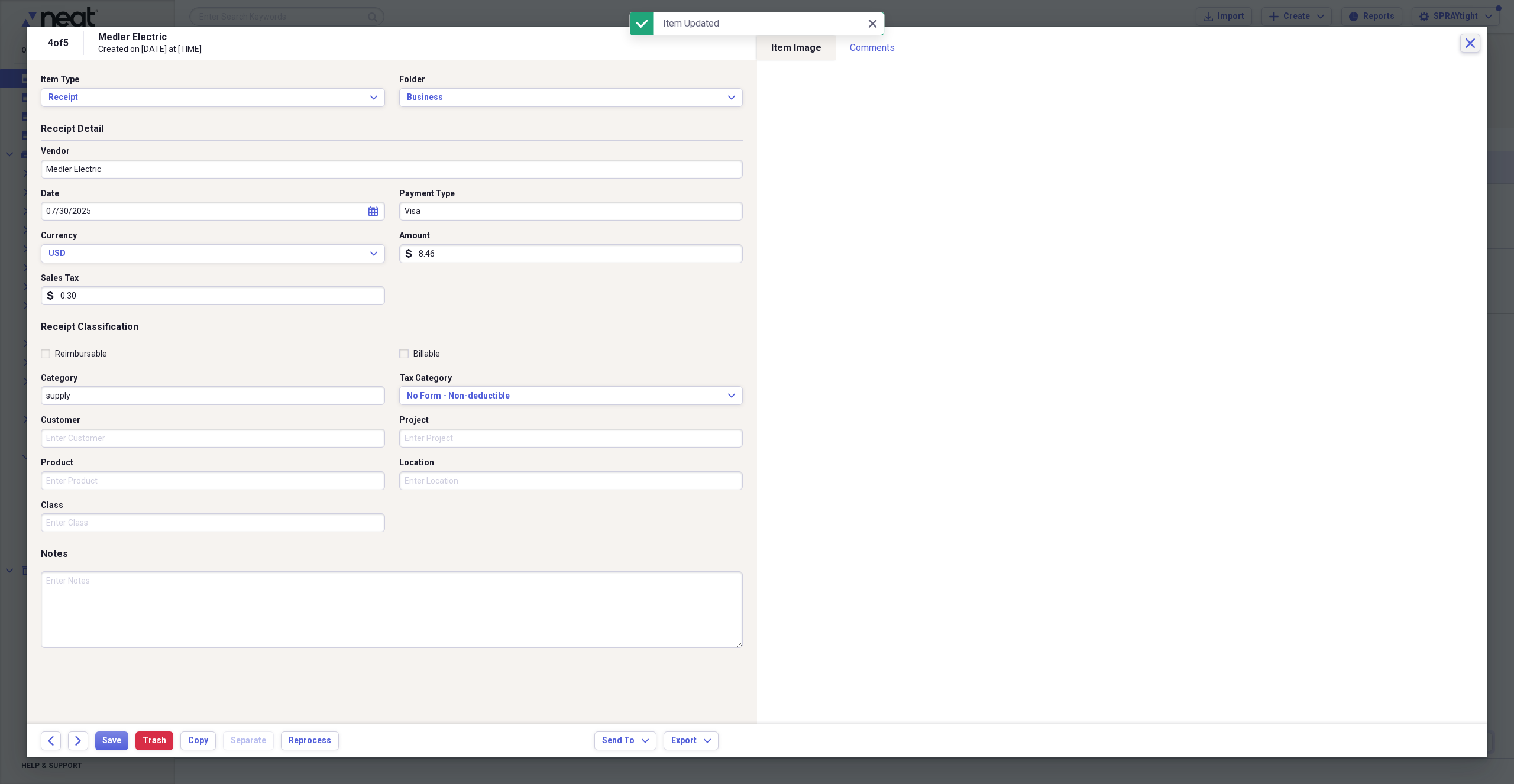 click on "Close" 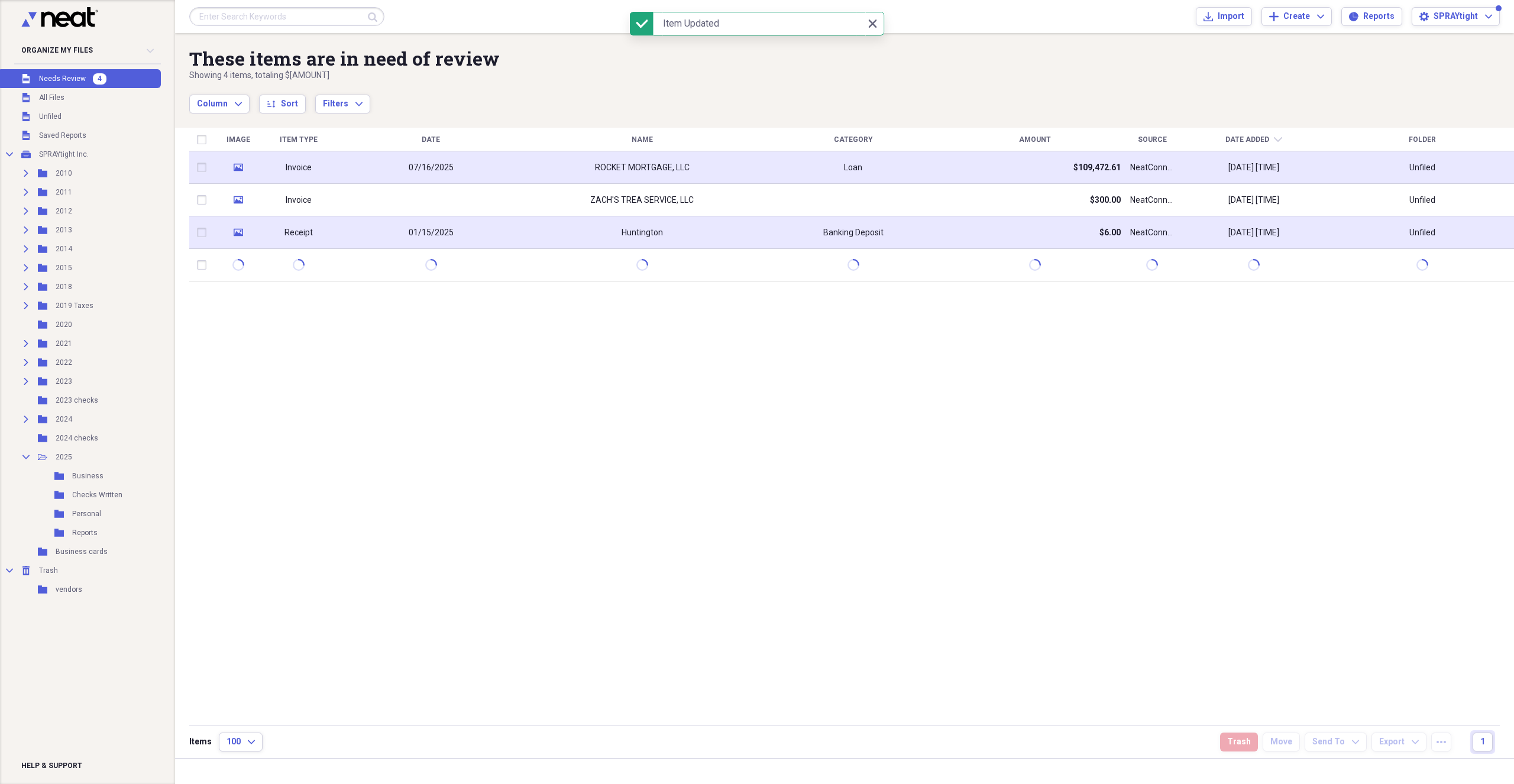 click on "Huntington" at bounding box center [642, 232] 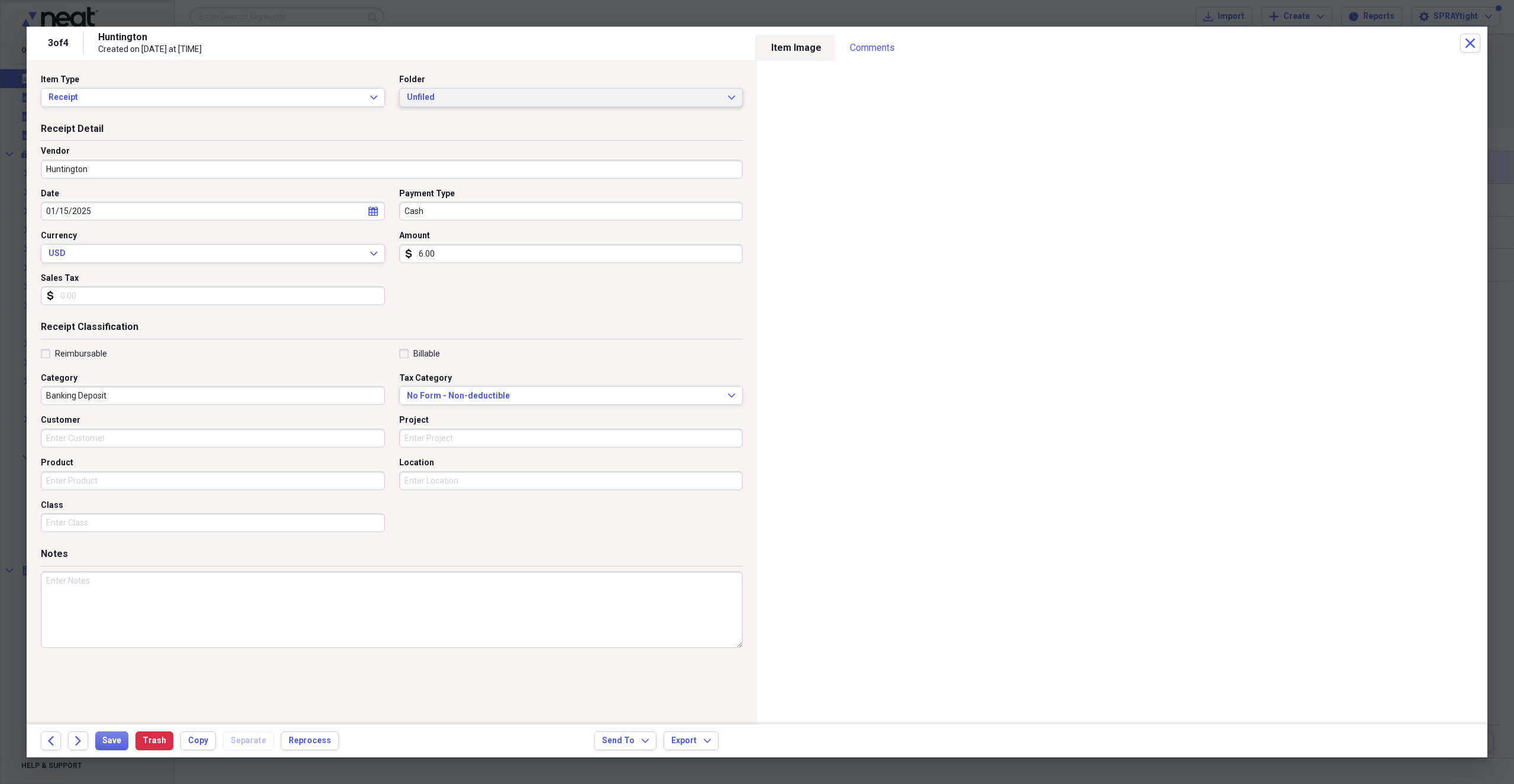 click on "Unfiled Expand" at bounding box center (571, 98) 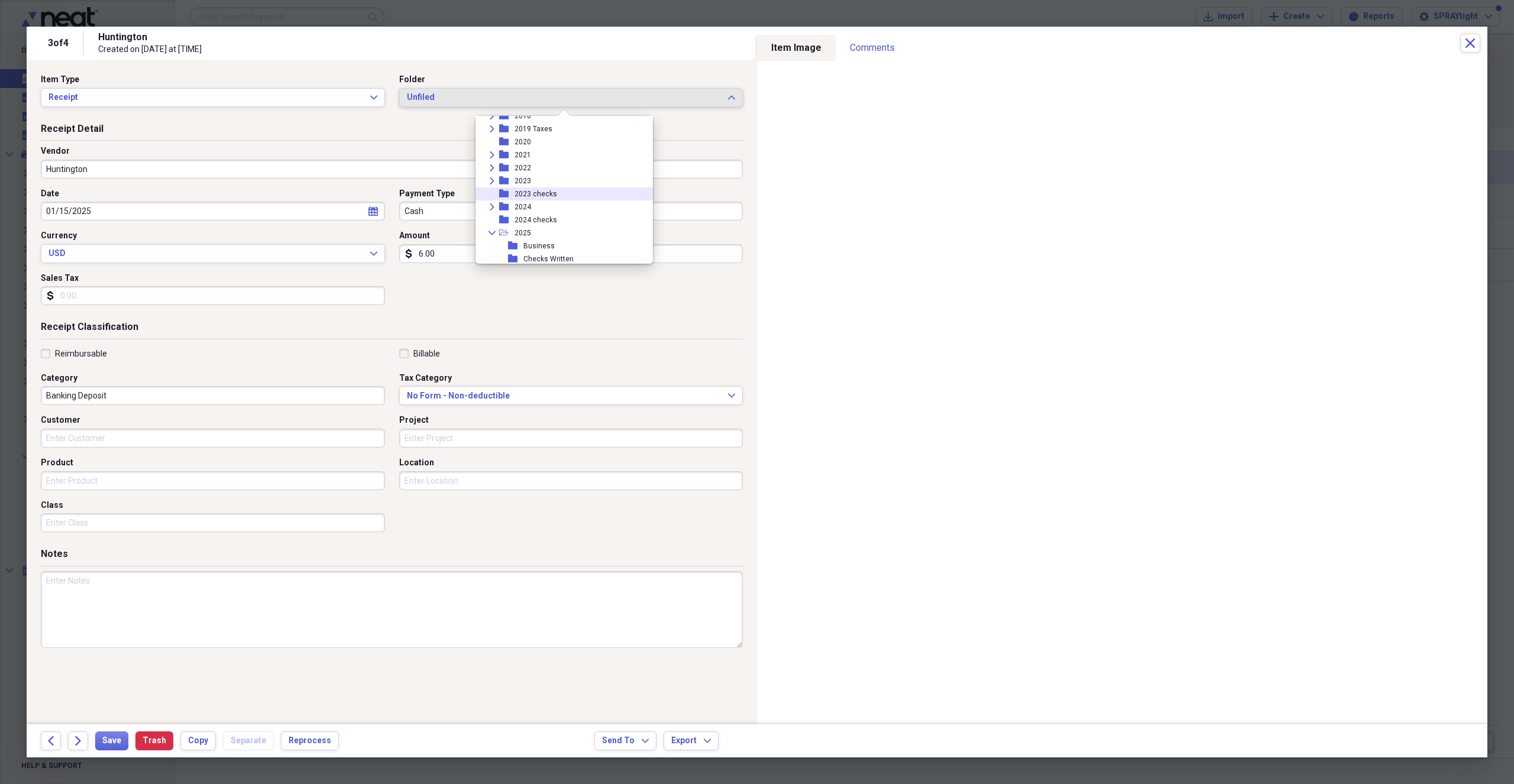 scroll, scrollTop: 177, scrollLeft: 0, axis: vertical 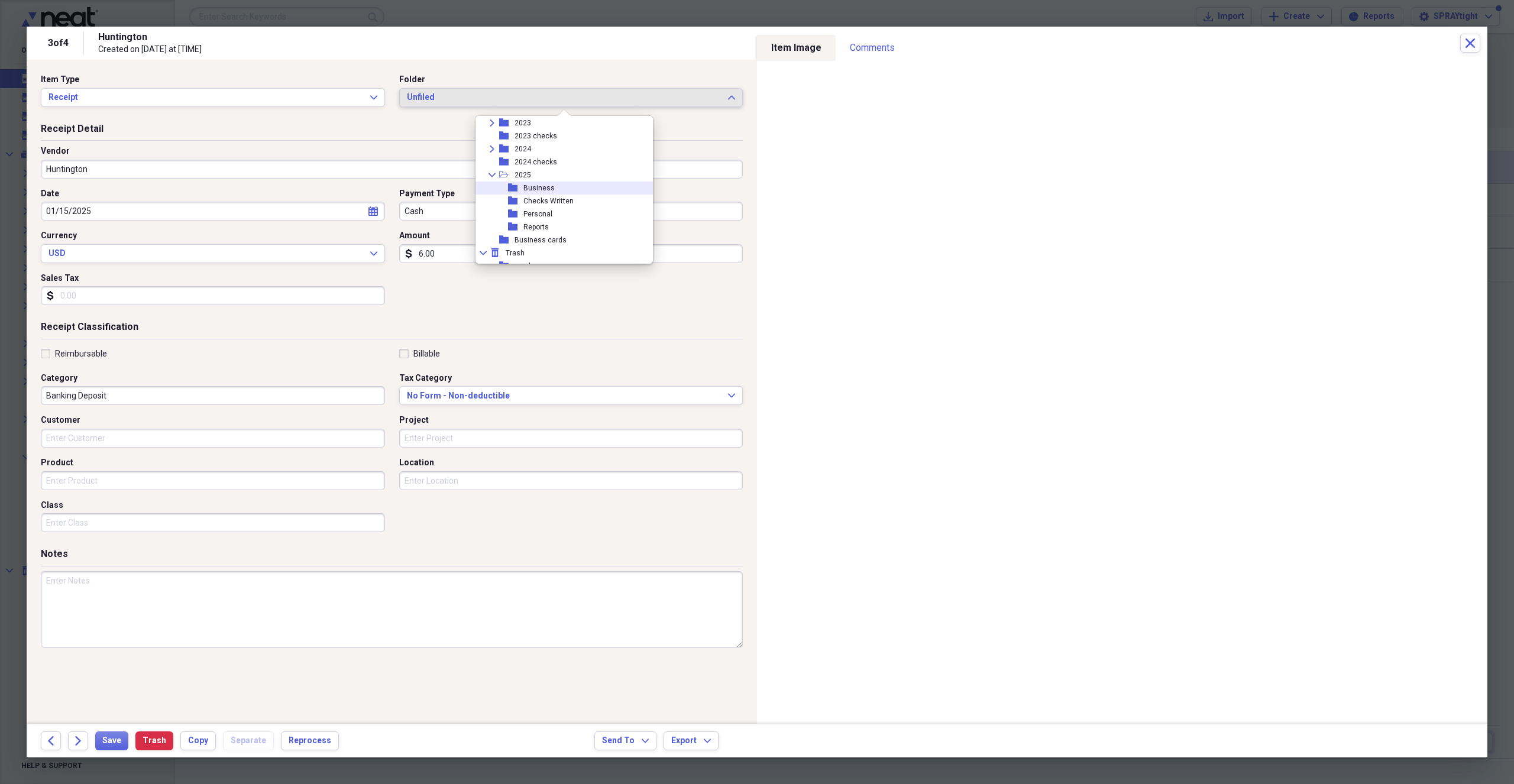 click on "folder Business" at bounding box center [559, 188] 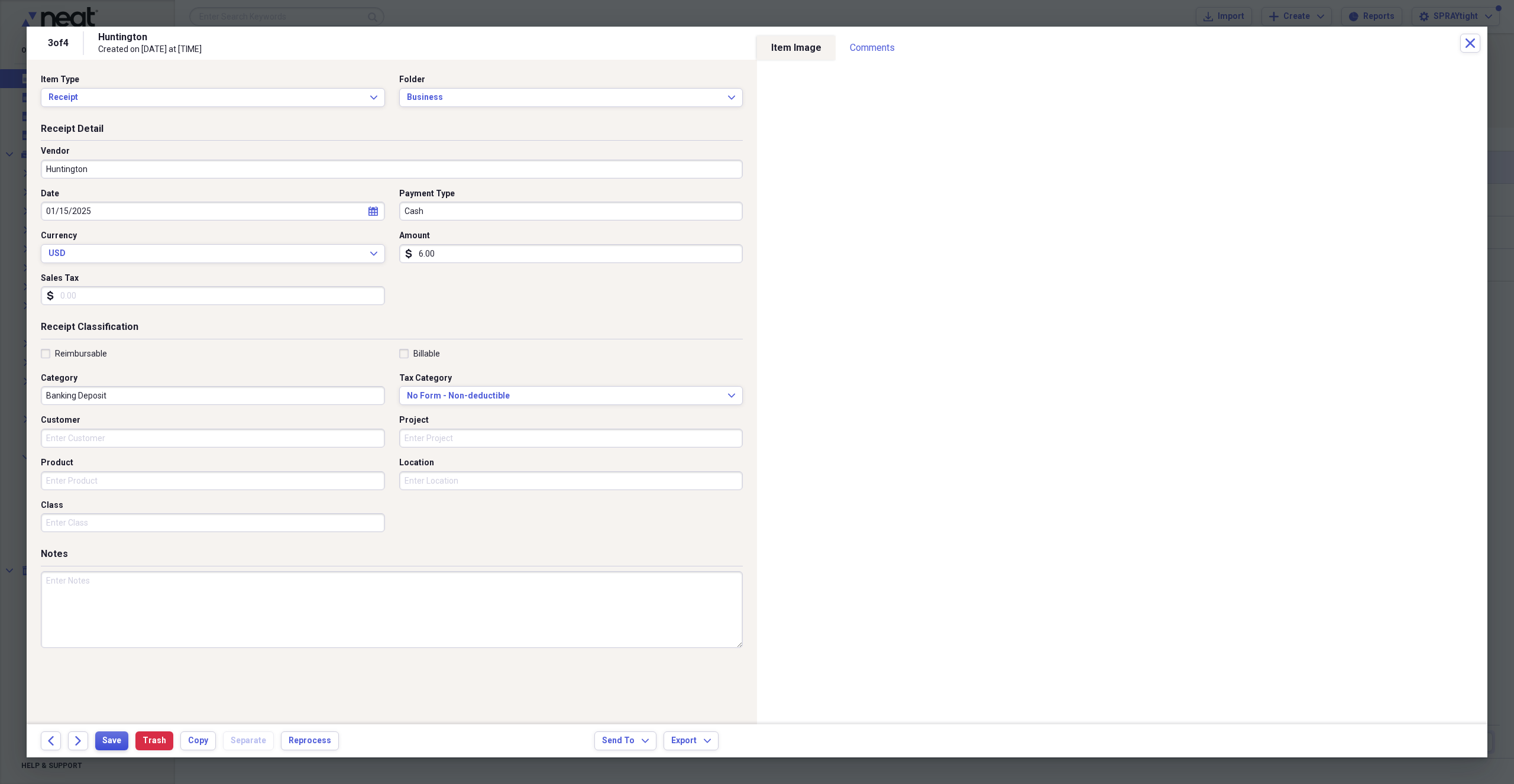 click on "Save" at bounding box center (112, 741) 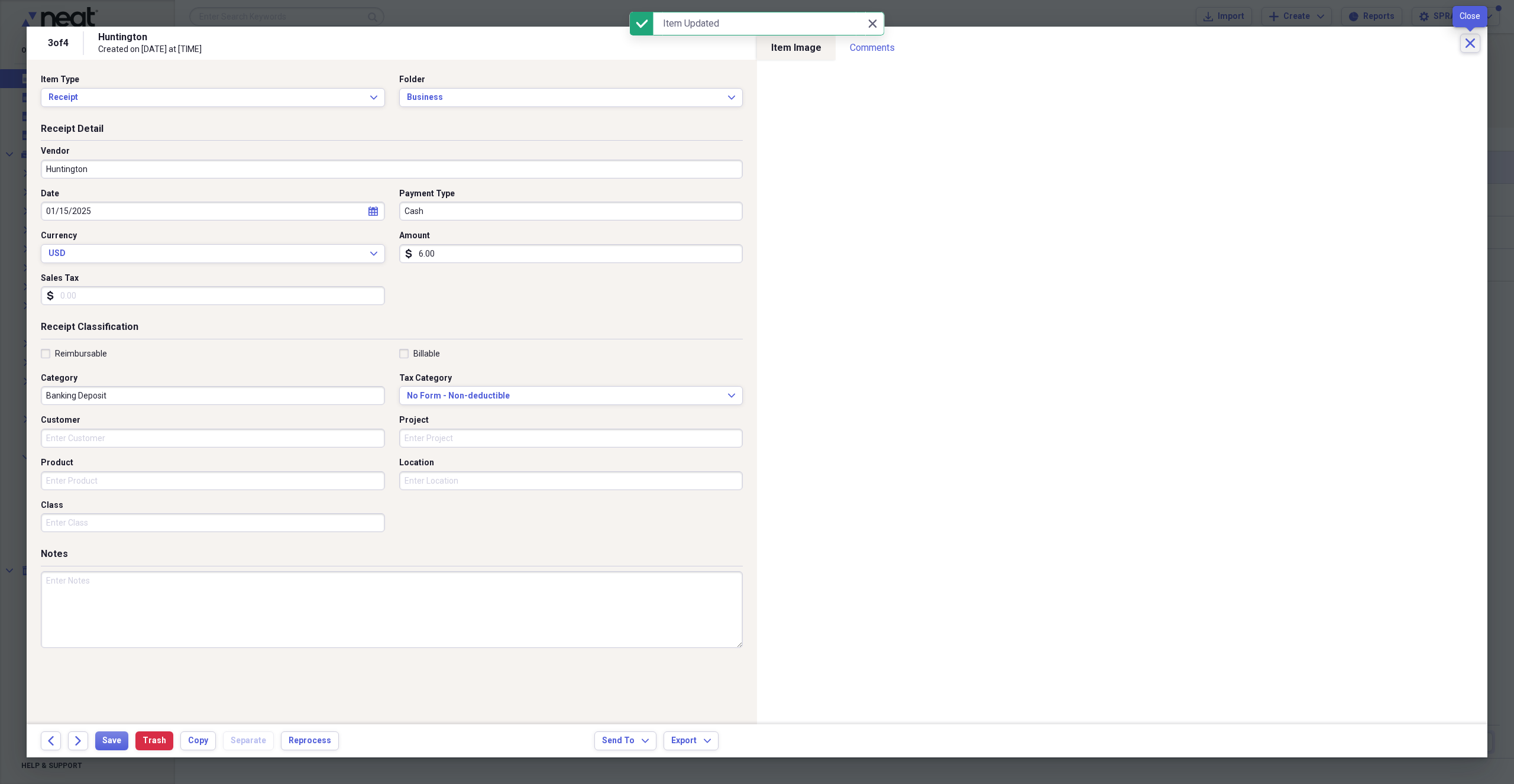 click on "Close" at bounding box center [1470, 43] 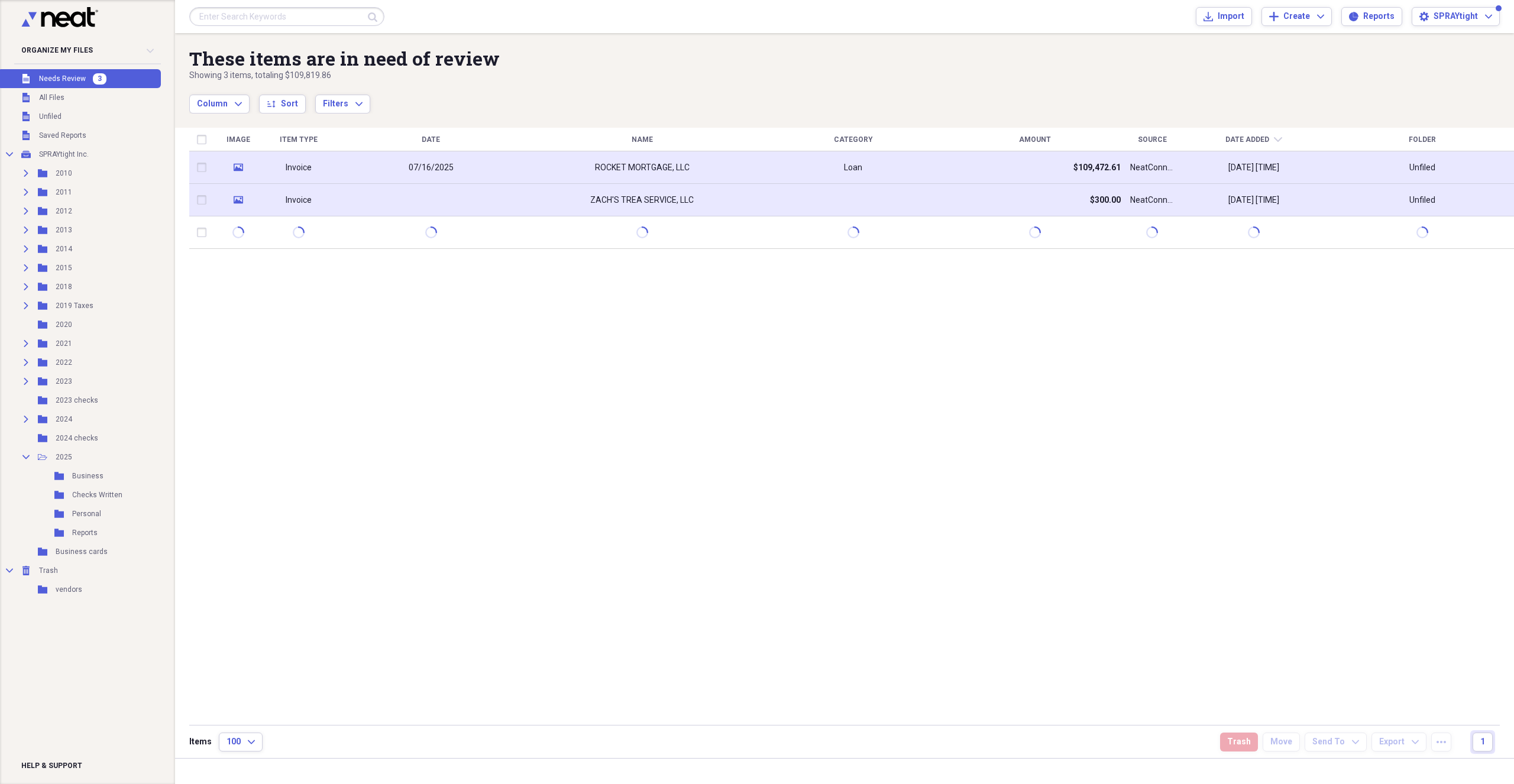click on "ZACH'S TREA SERVICE, LLC" at bounding box center [642, 200] 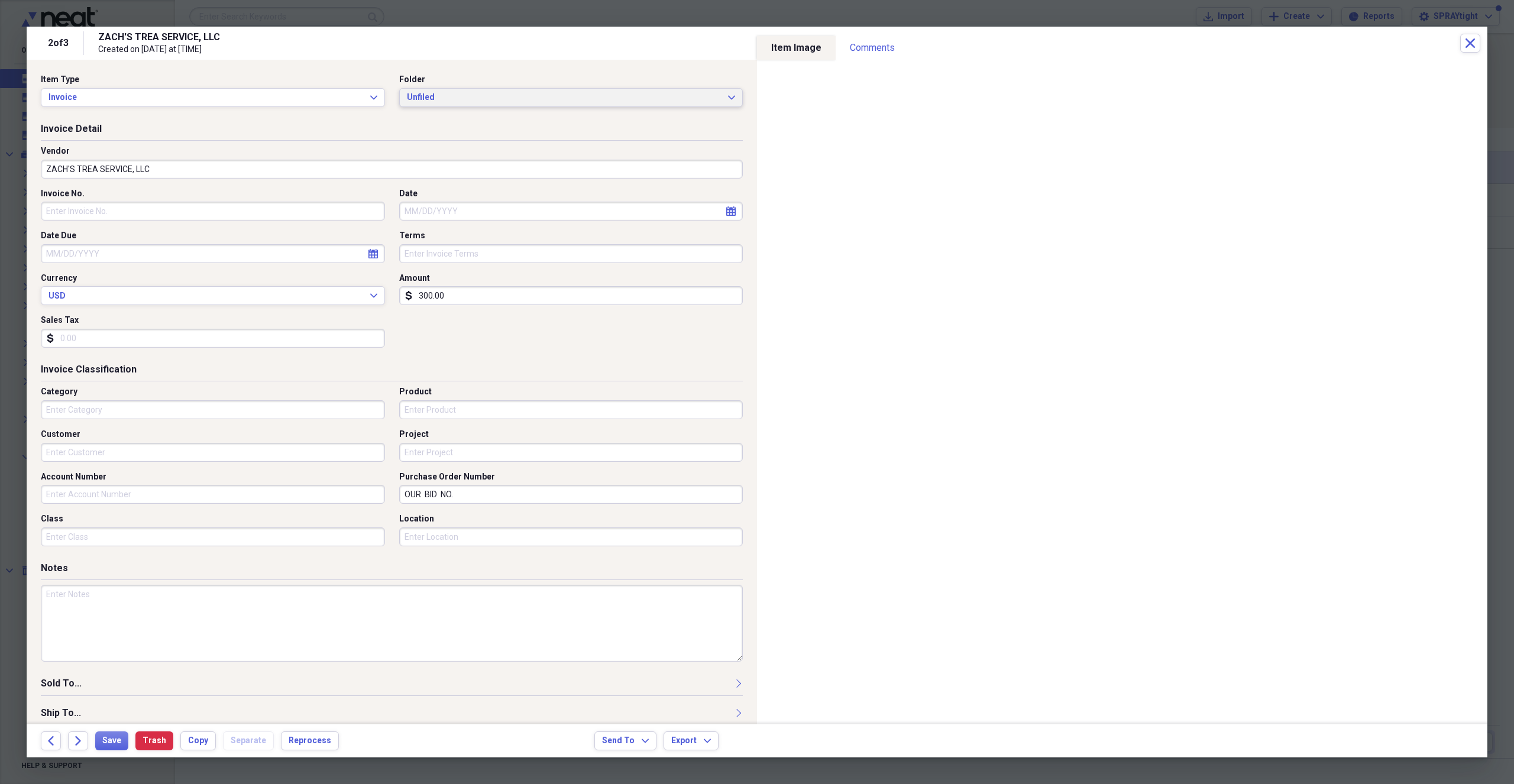 click on "Unfiled" at bounding box center [564, 98] 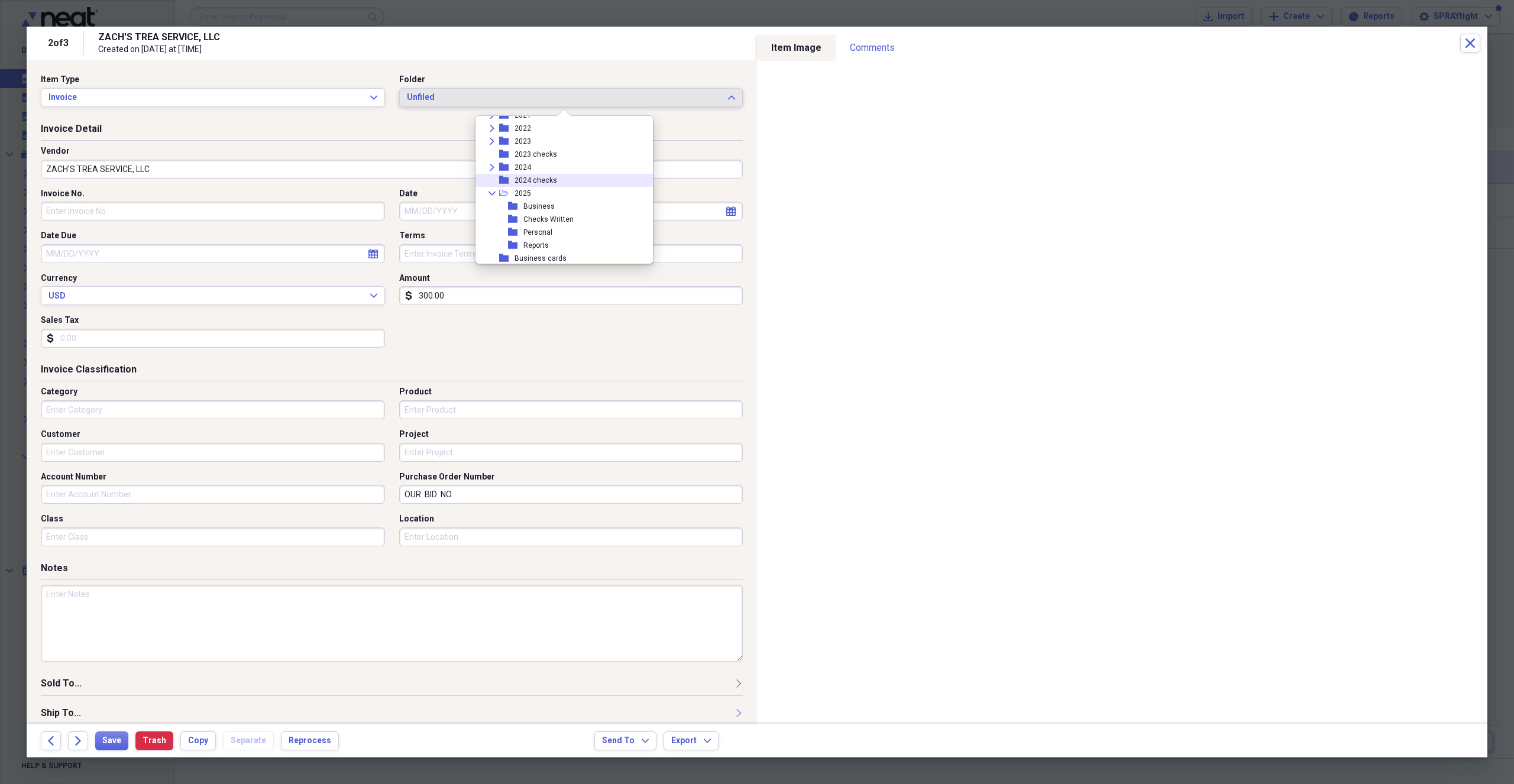 scroll, scrollTop: 177, scrollLeft: 0, axis: vertical 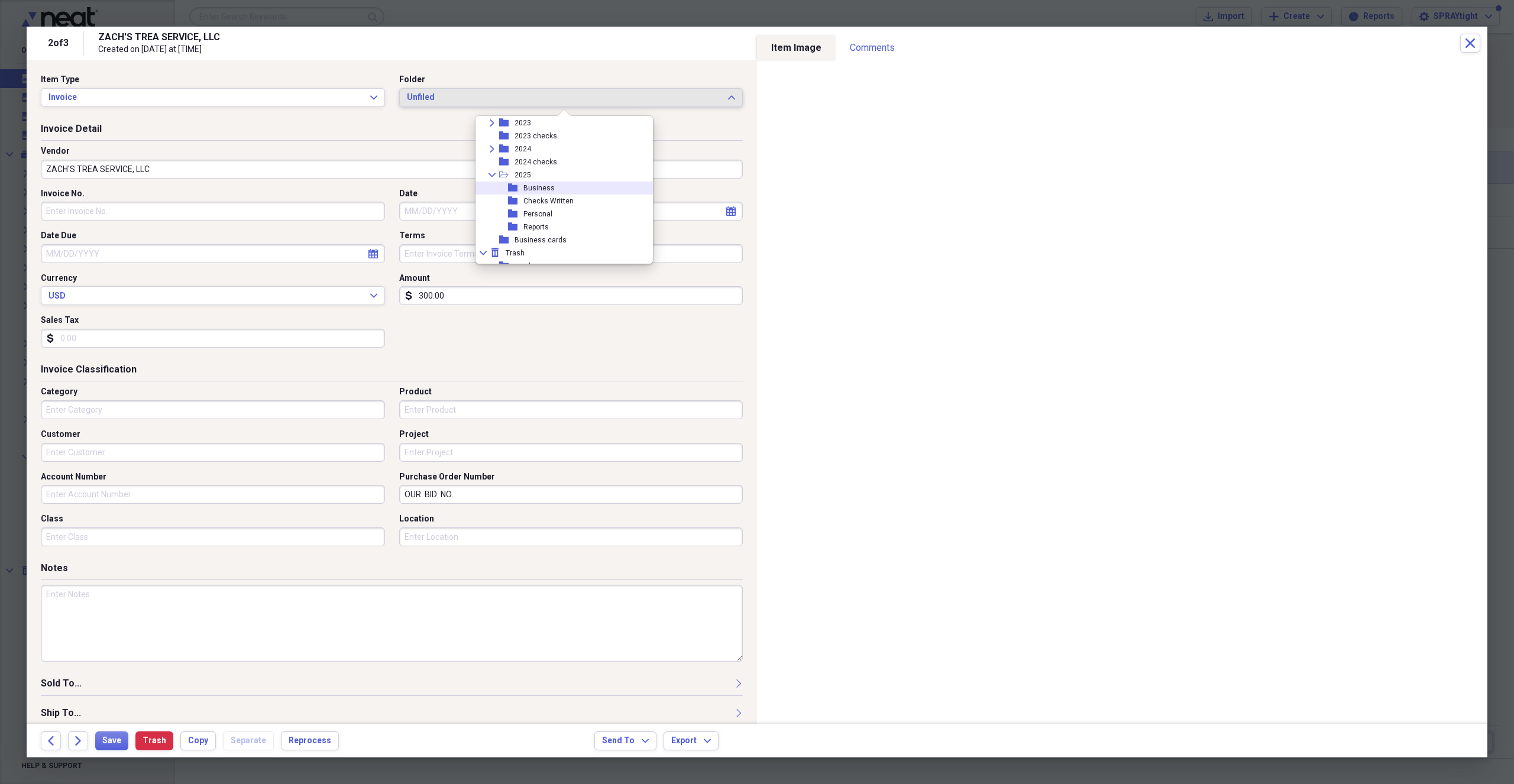 click on "folder Business" at bounding box center [559, 188] 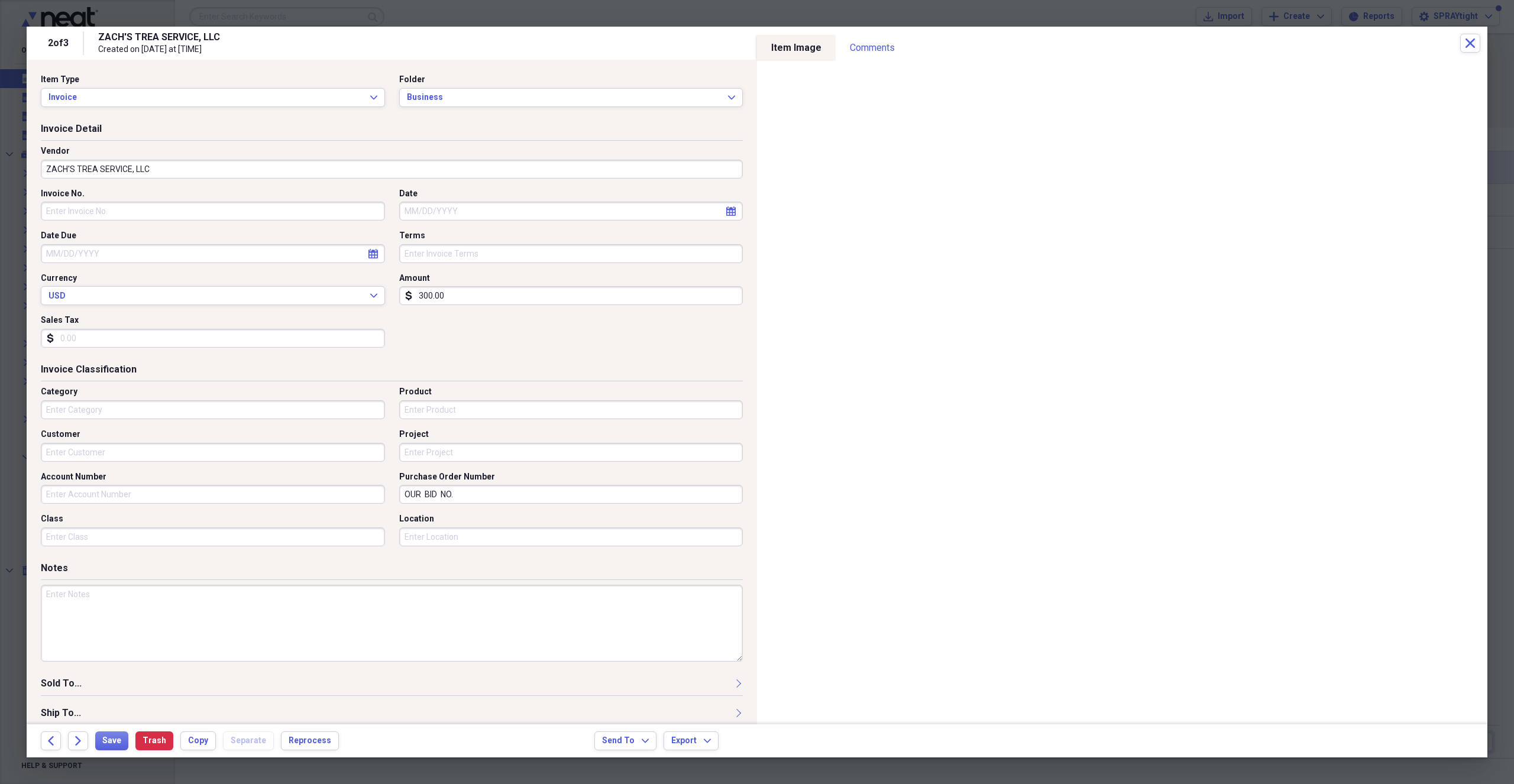 click on "300.00" at bounding box center (571, 296) 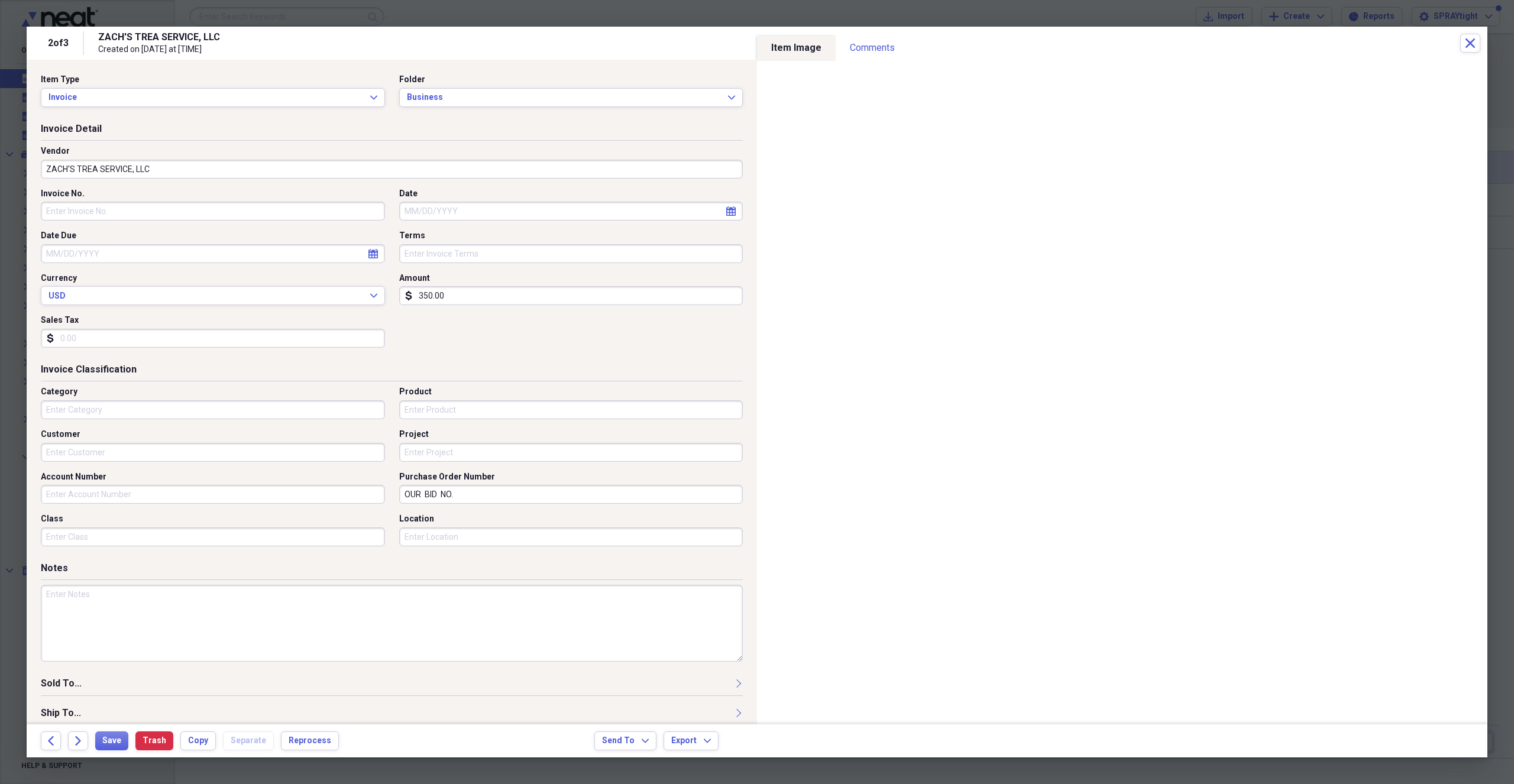 type on "350.00" 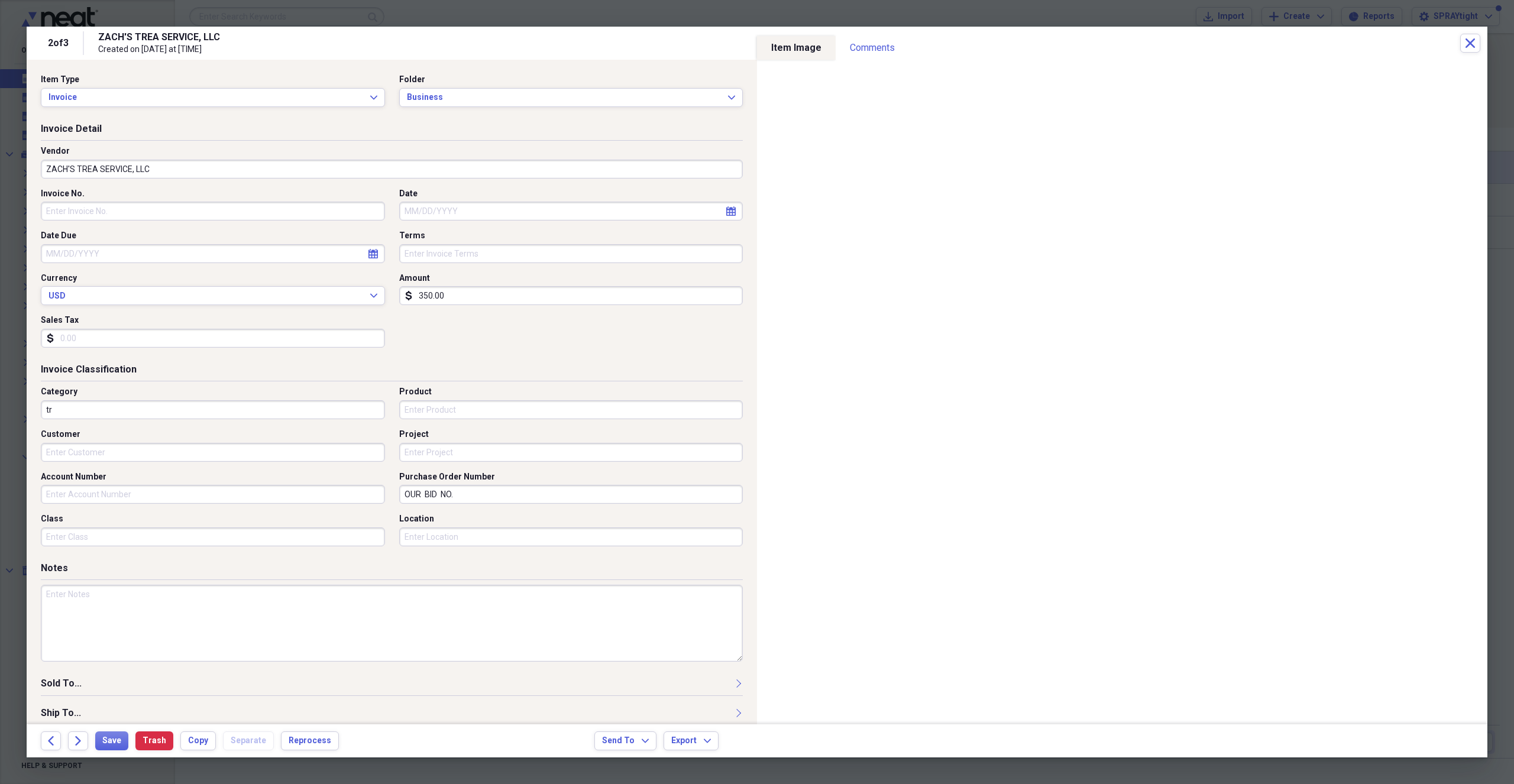 type on "t" 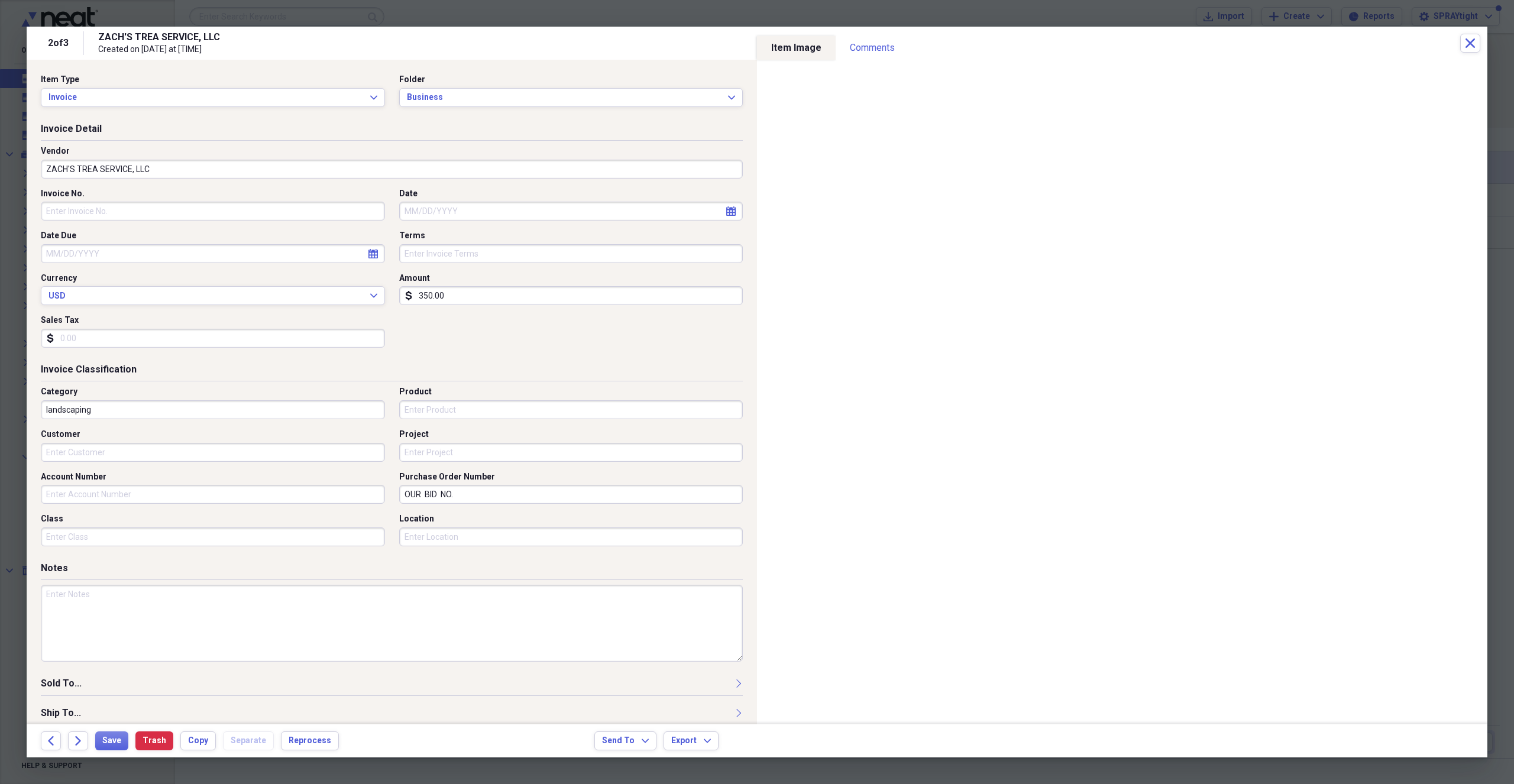 type on "landscaping" 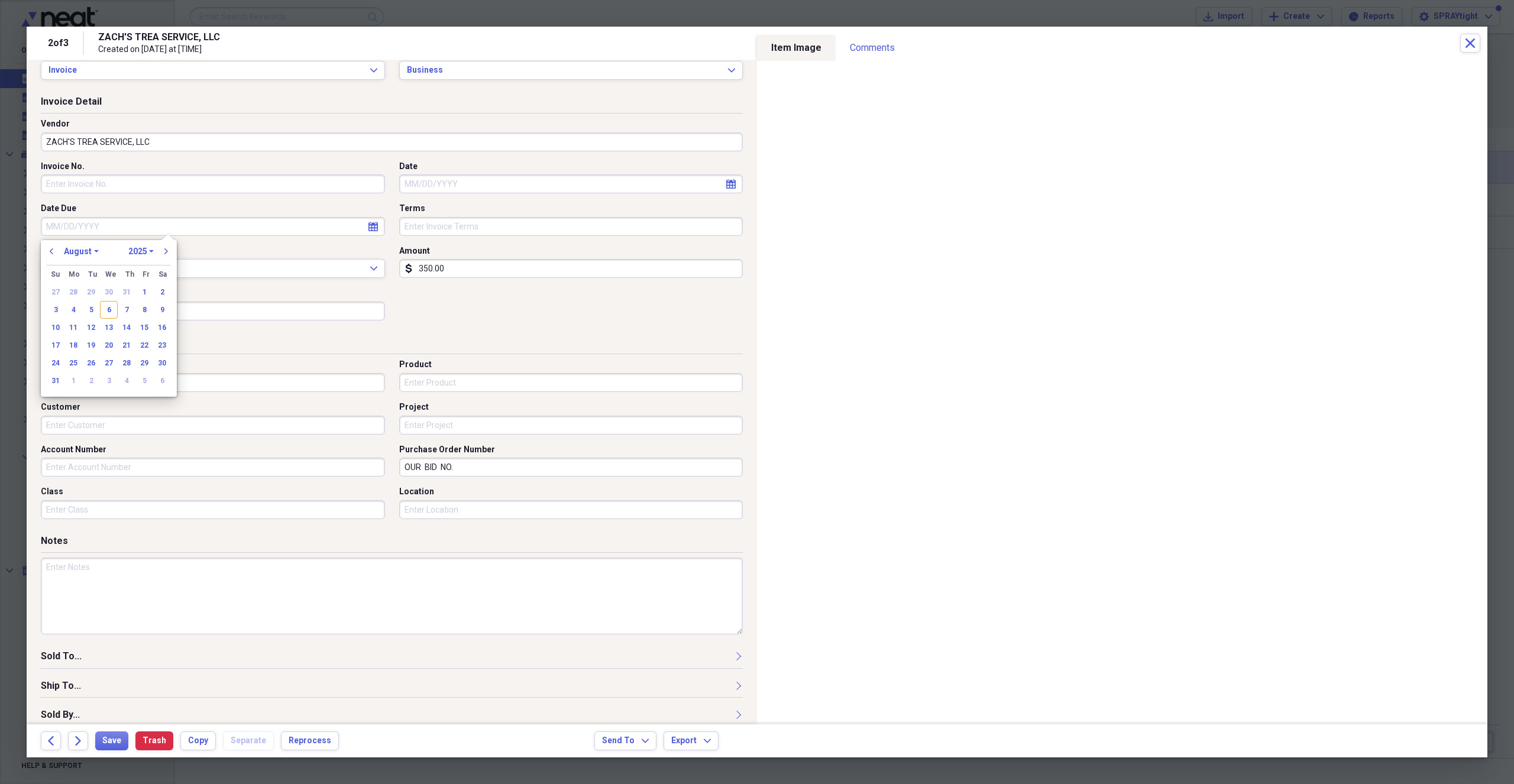 scroll, scrollTop: 40, scrollLeft: 0, axis: vertical 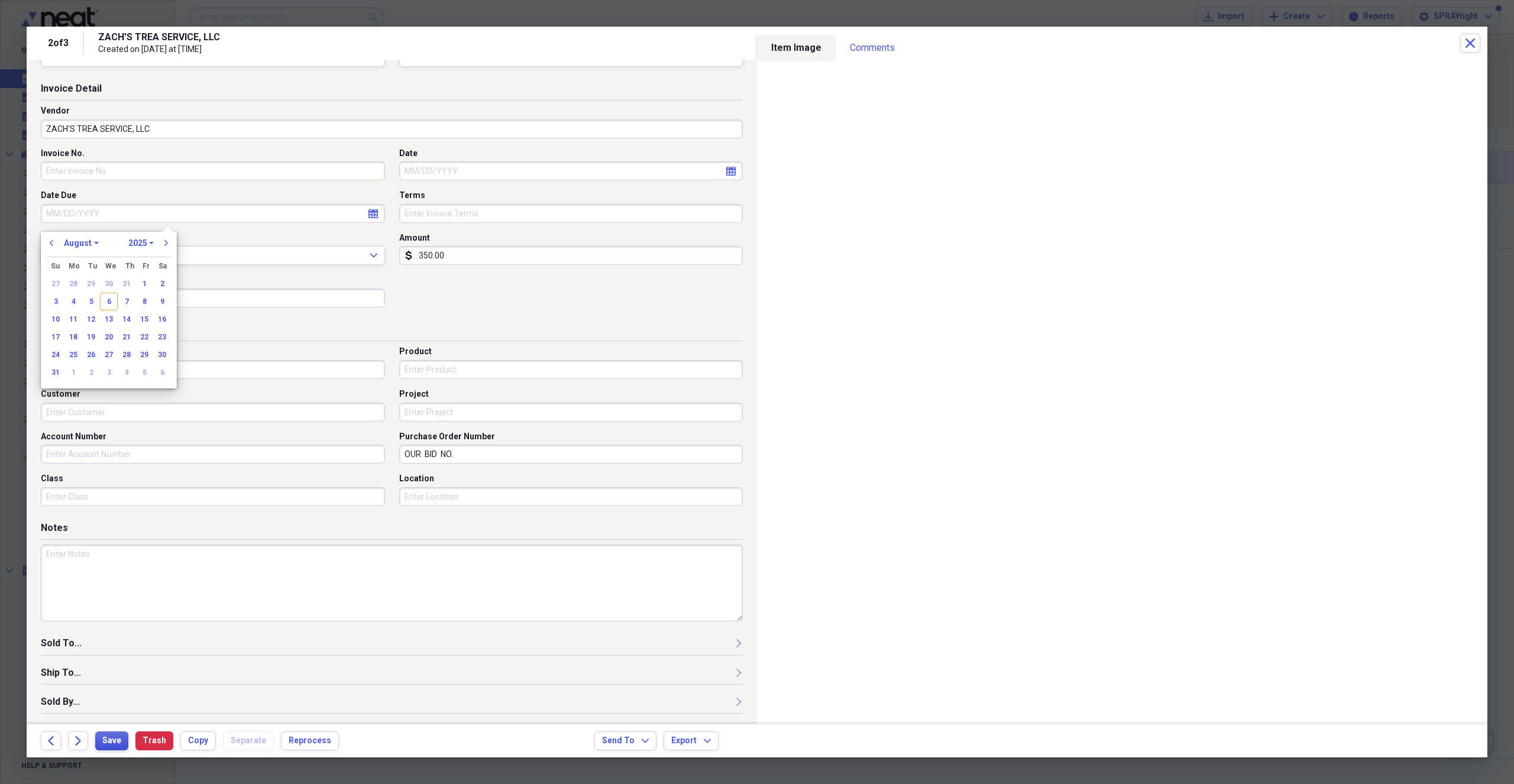 click on "Save" at bounding box center [112, 741] 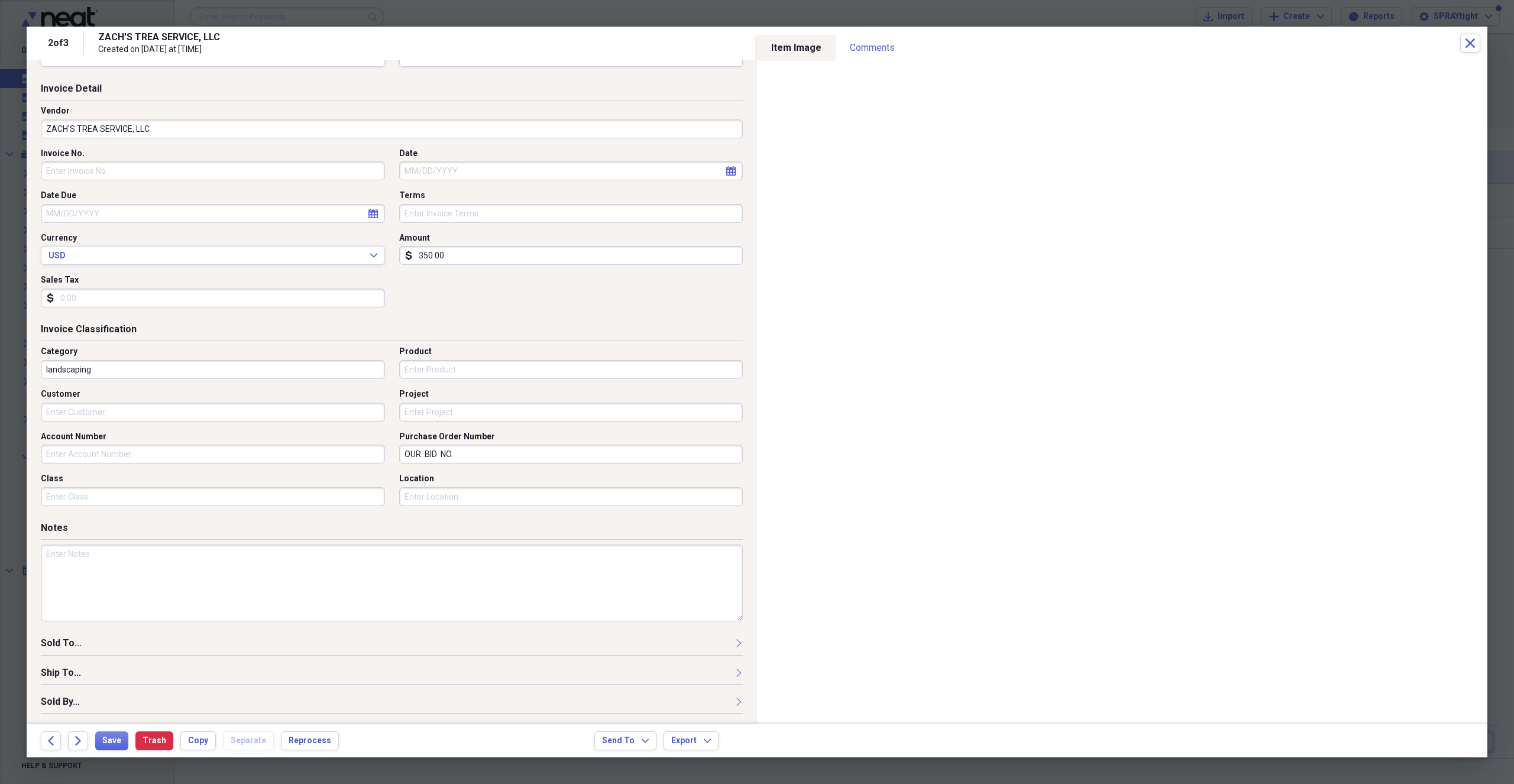 click on "ZACH'S TREA SERVICE, LLC" at bounding box center (392, 129) 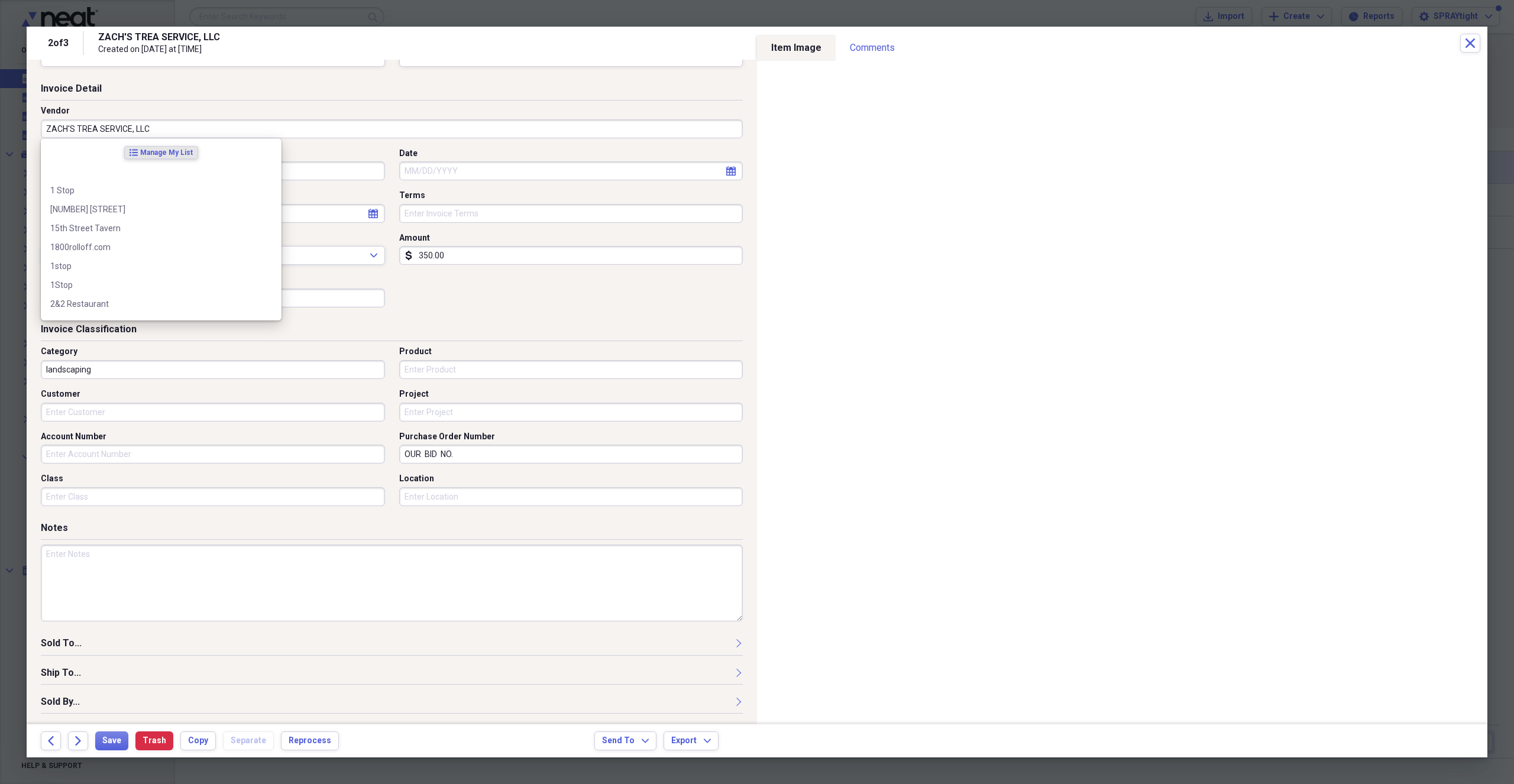 click on "ZACH'S TREA SERVICE, LLC" at bounding box center (392, 129) 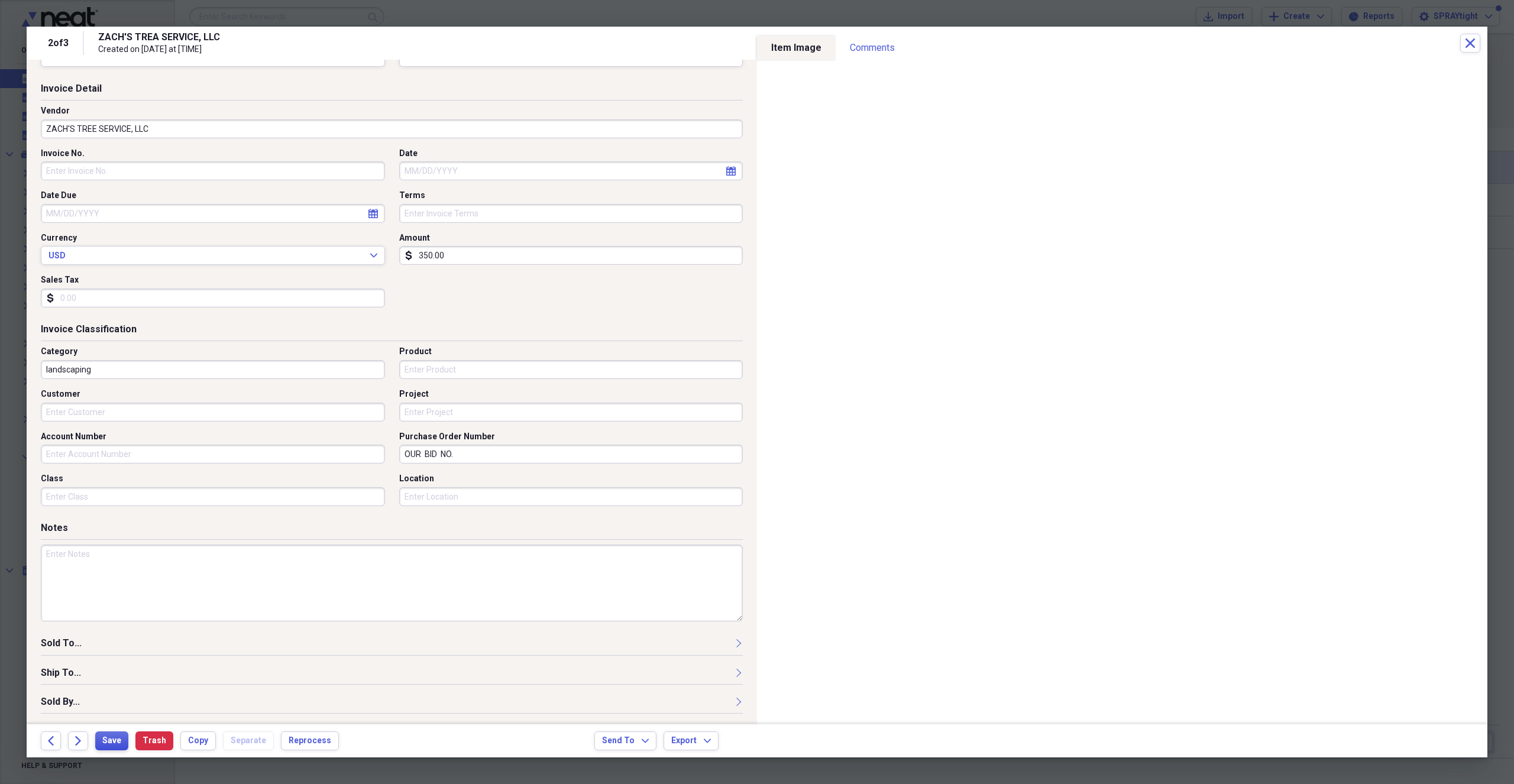 type on "ZACH'S TREE SERVICE, LLC" 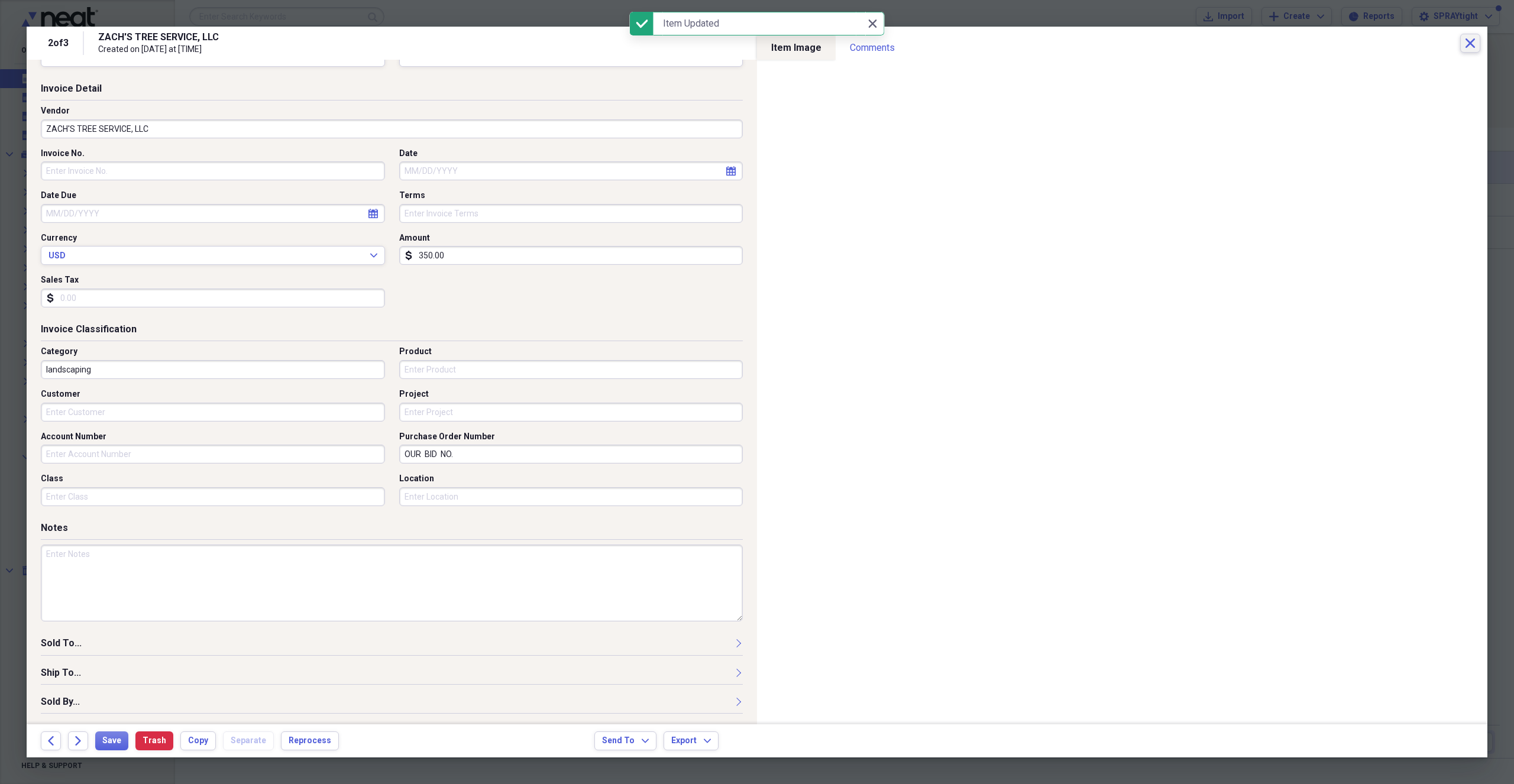 click on "Close" 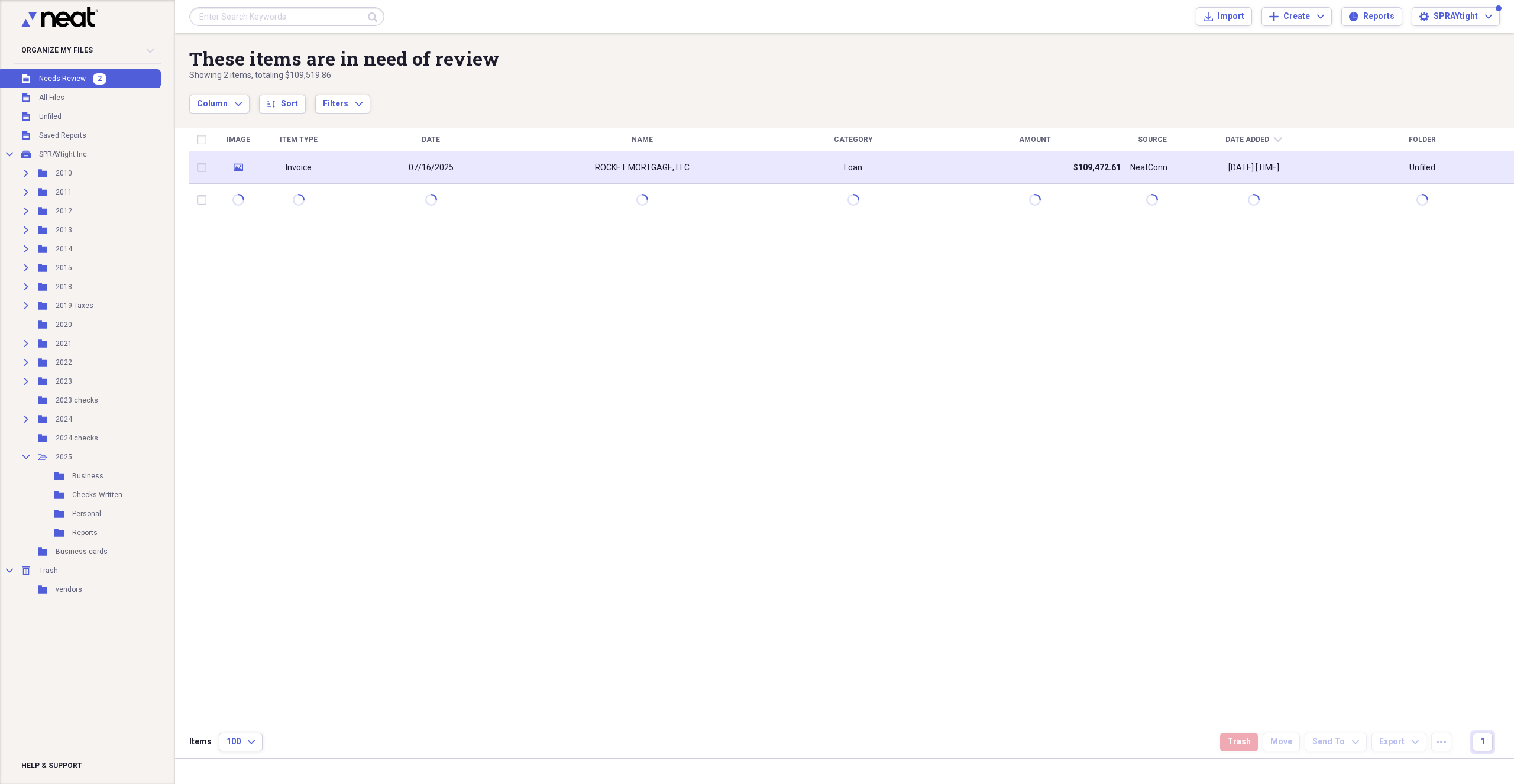 click on "ROCKET MORTGAGE, LLC" at bounding box center (642, 168) 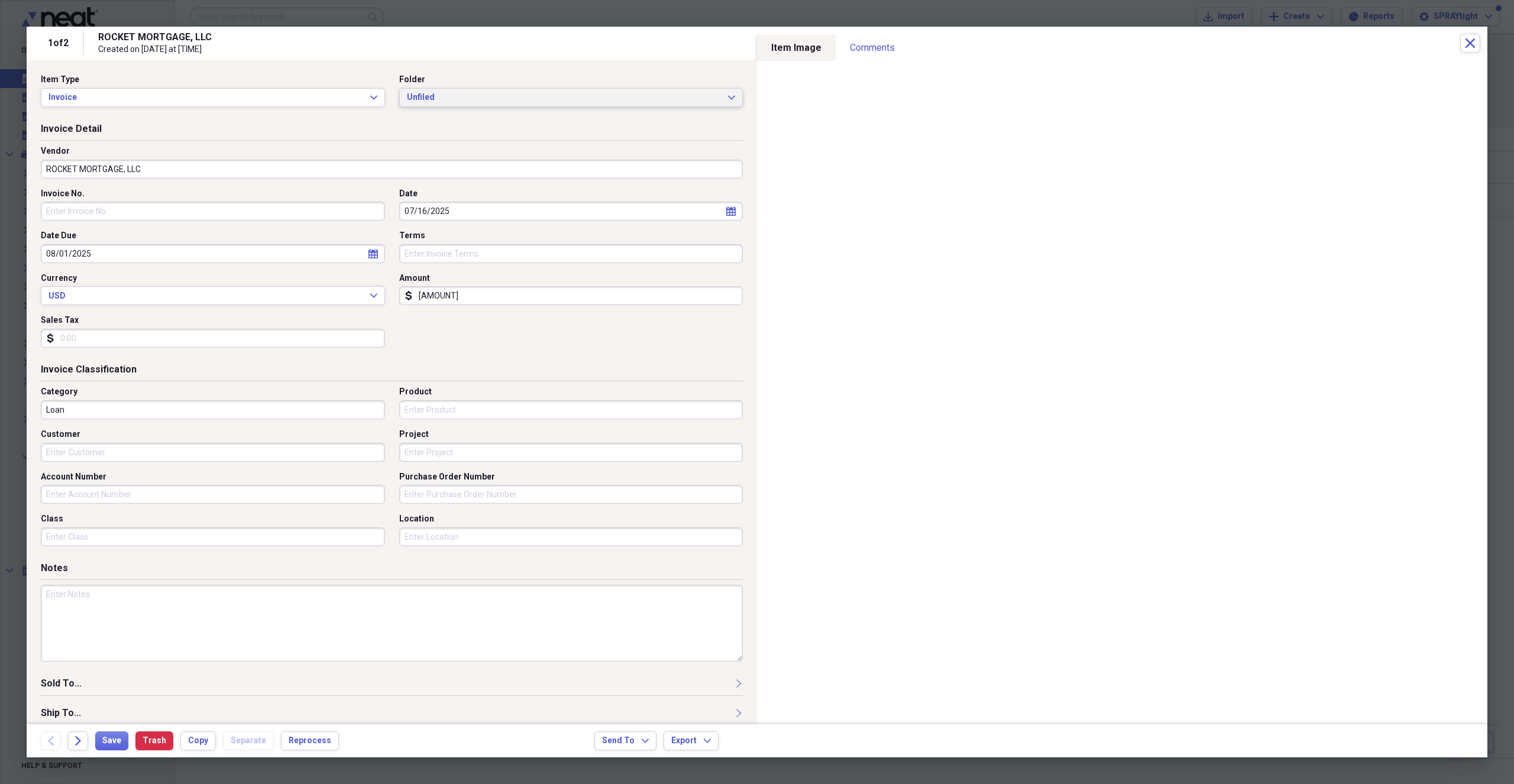 click on "Unfiled" at bounding box center (564, 98) 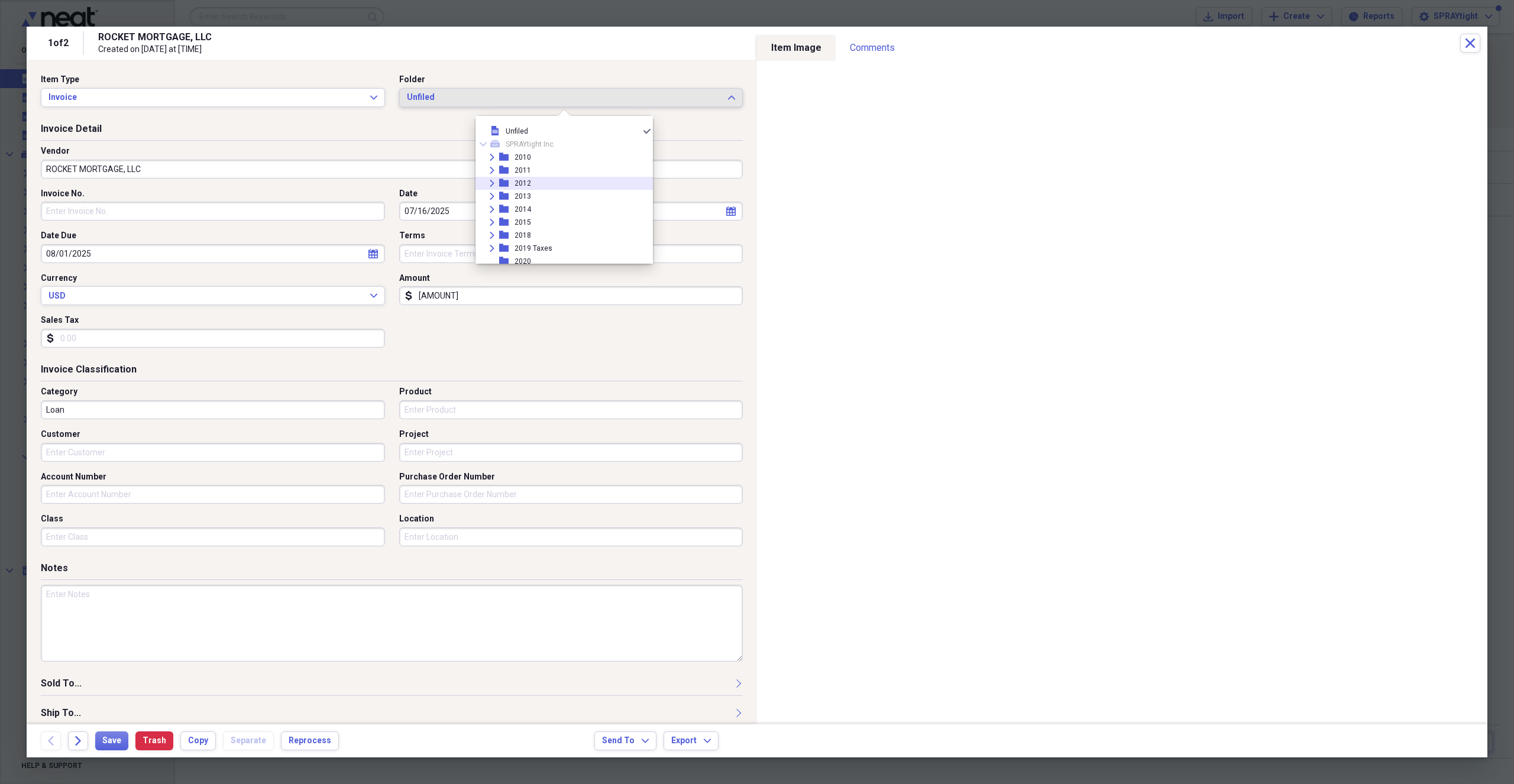 scroll, scrollTop: 177, scrollLeft: 0, axis: vertical 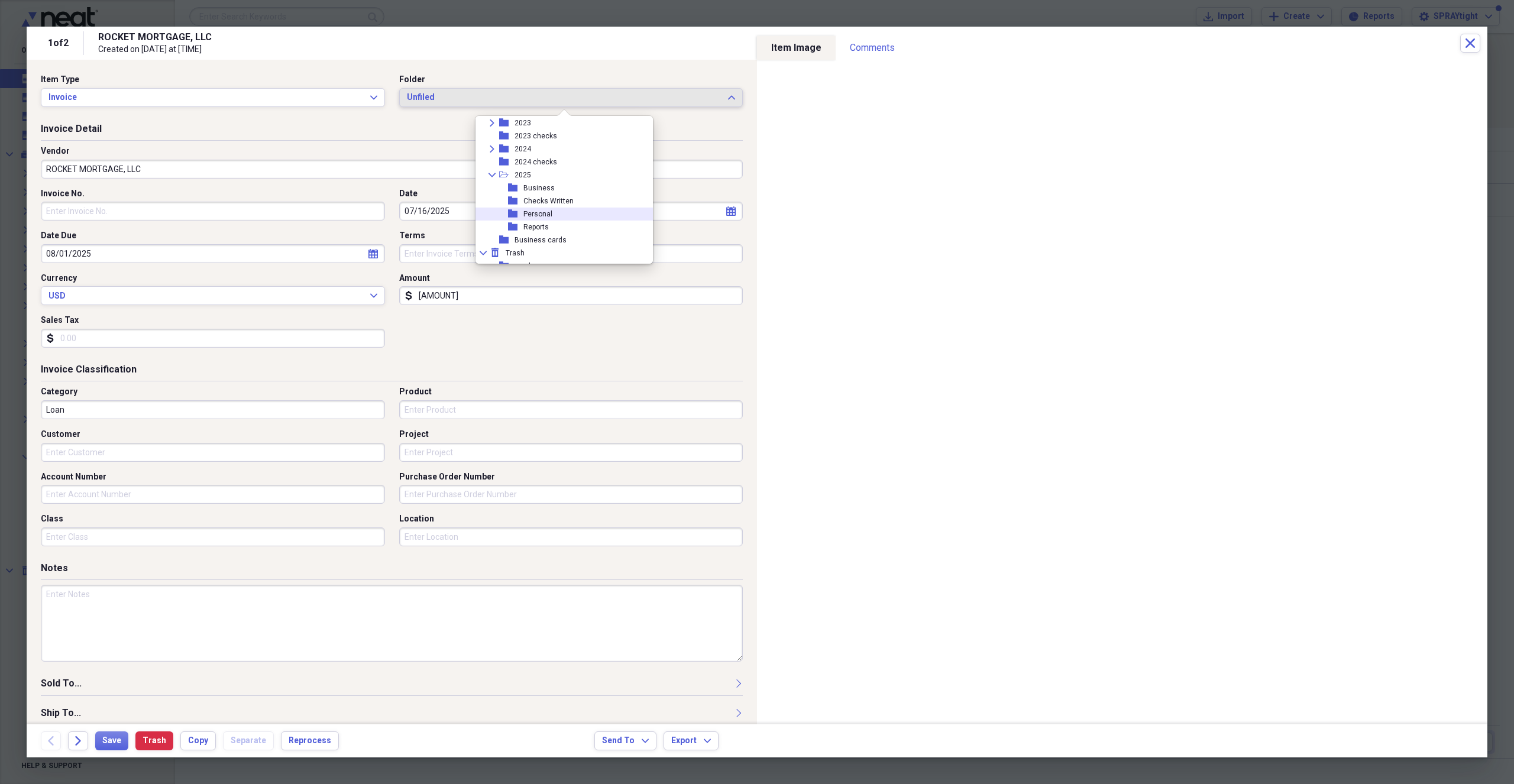 click on "folder Personal" at bounding box center [559, 214] 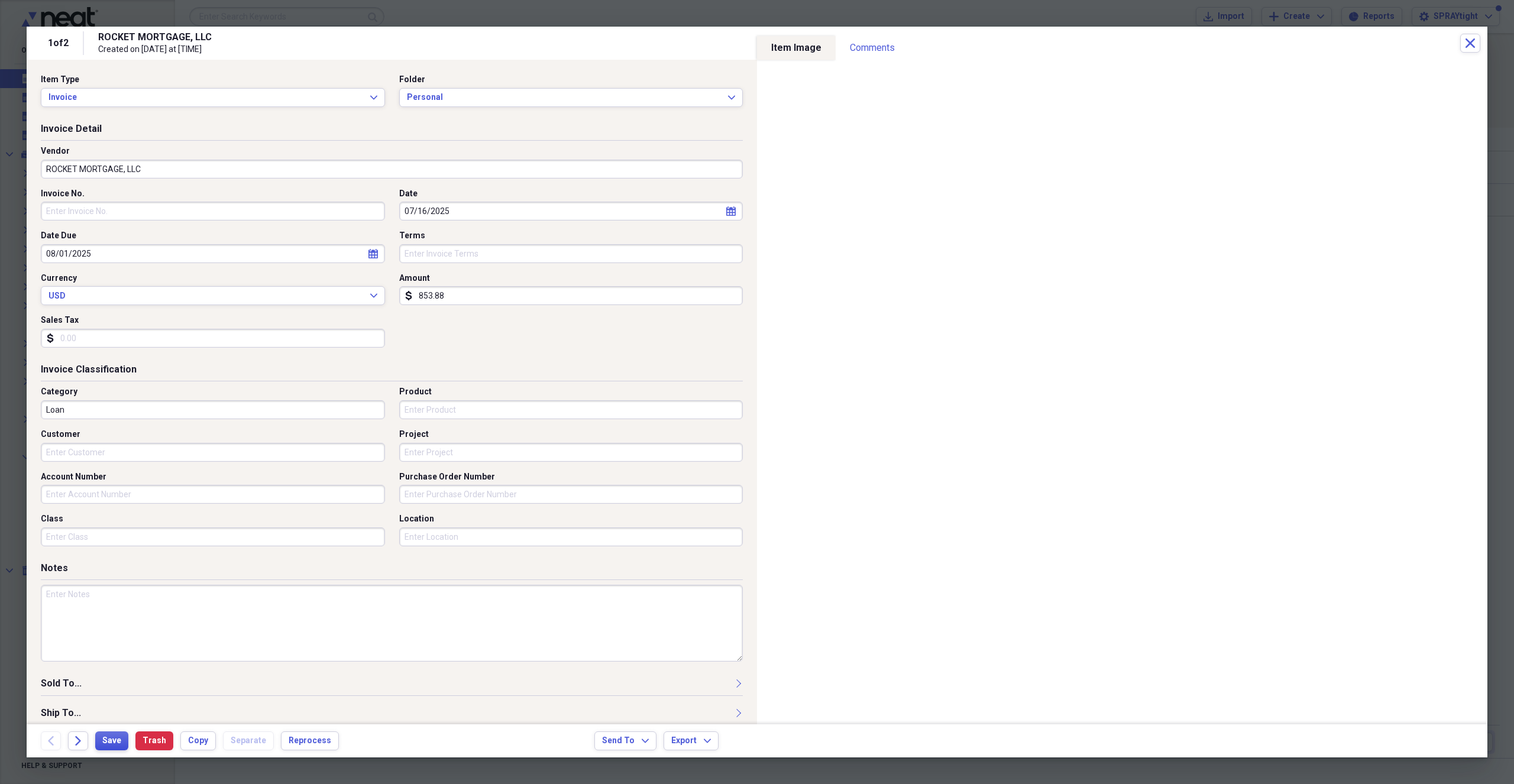 type on "853.88" 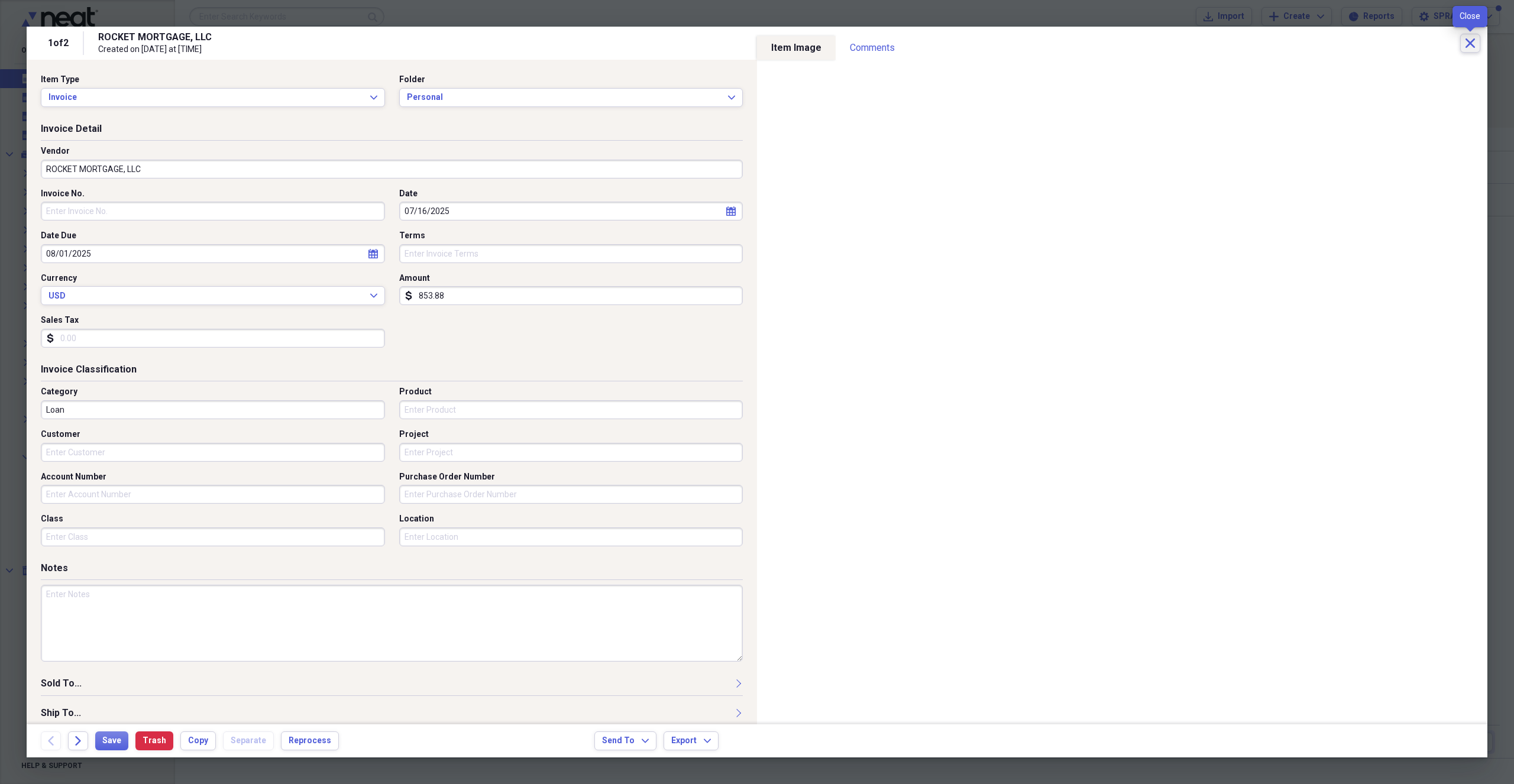 click on "Close" at bounding box center [1470, 43] 